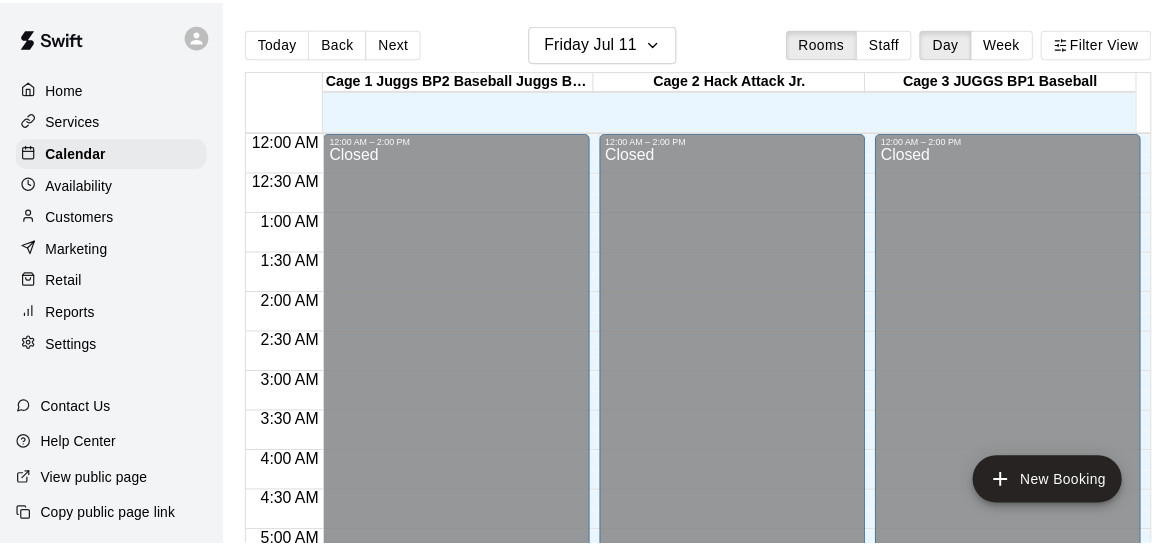 scroll, scrollTop: 0, scrollLeft: 0, axis: both 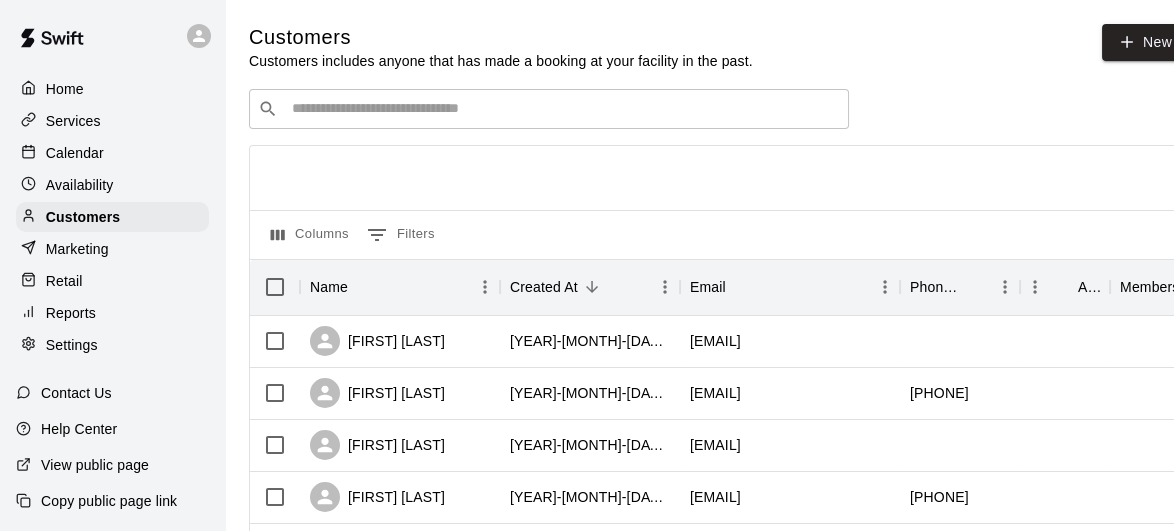 click at bounding box center [563, 109] 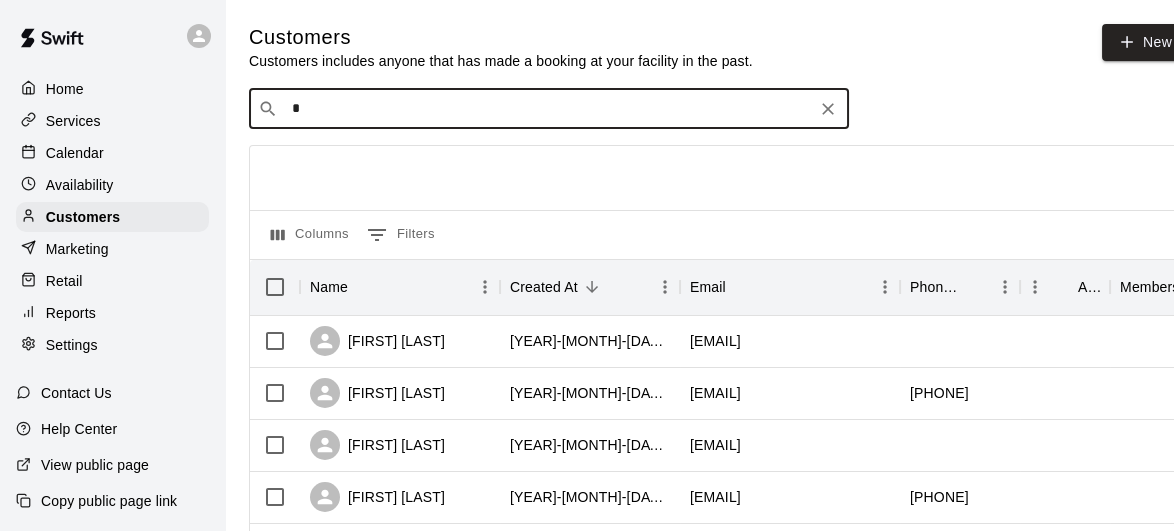 drag, startPoint x: 420, startPoint y: 105, endPoint x: 537, endPoint y: 324, distance: 248.29417 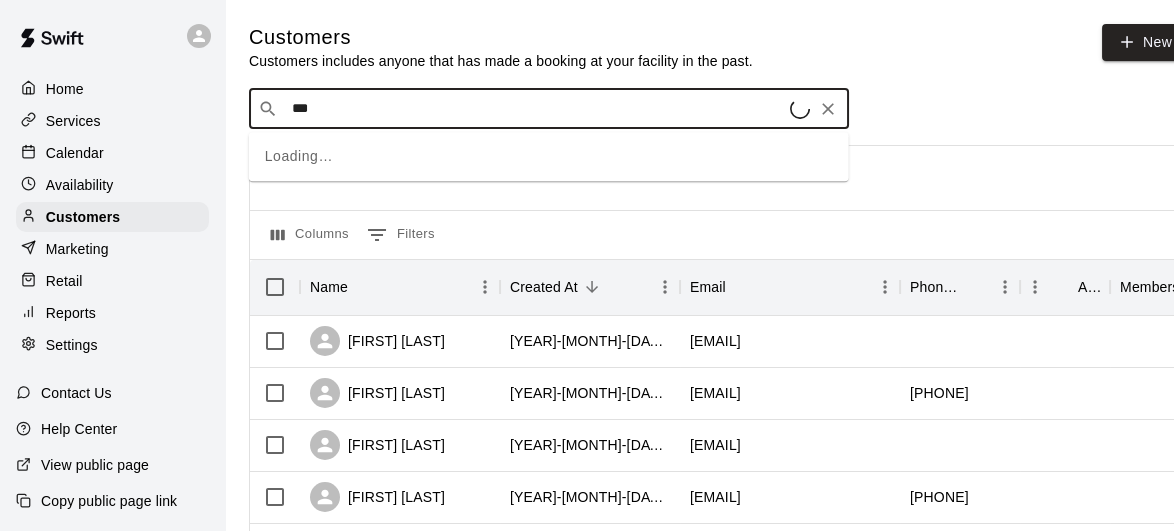 type on "****" 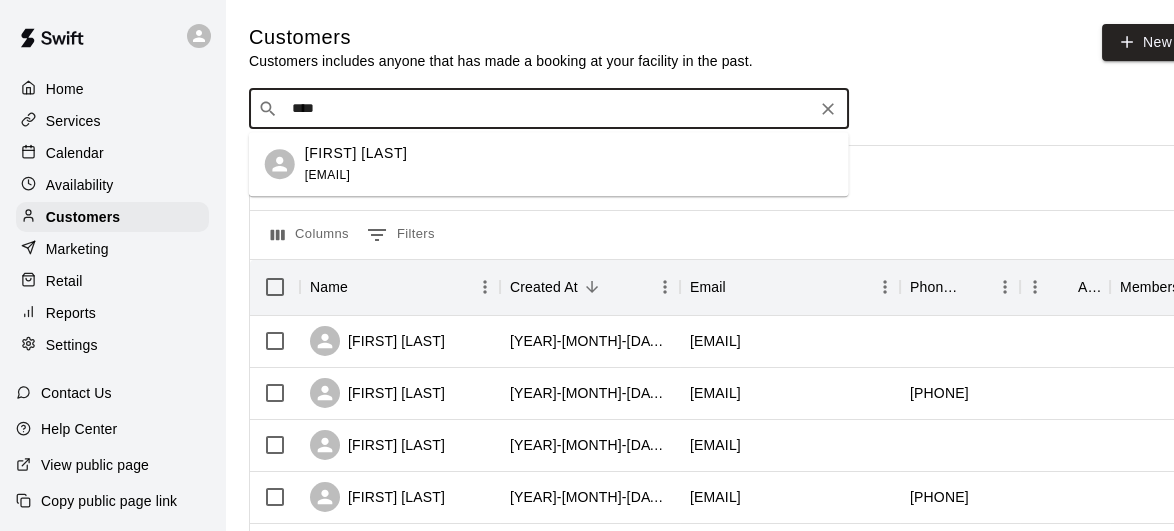 click on "Matthew Rowe" at bounding box center (356, 153) 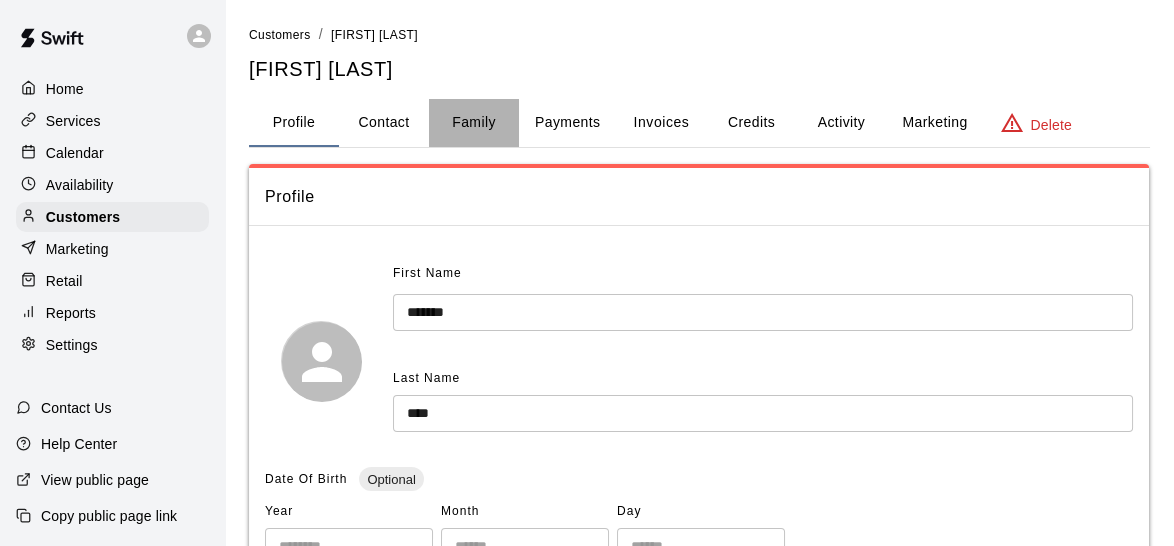 click on "Family" at bounding box center [474, 123] 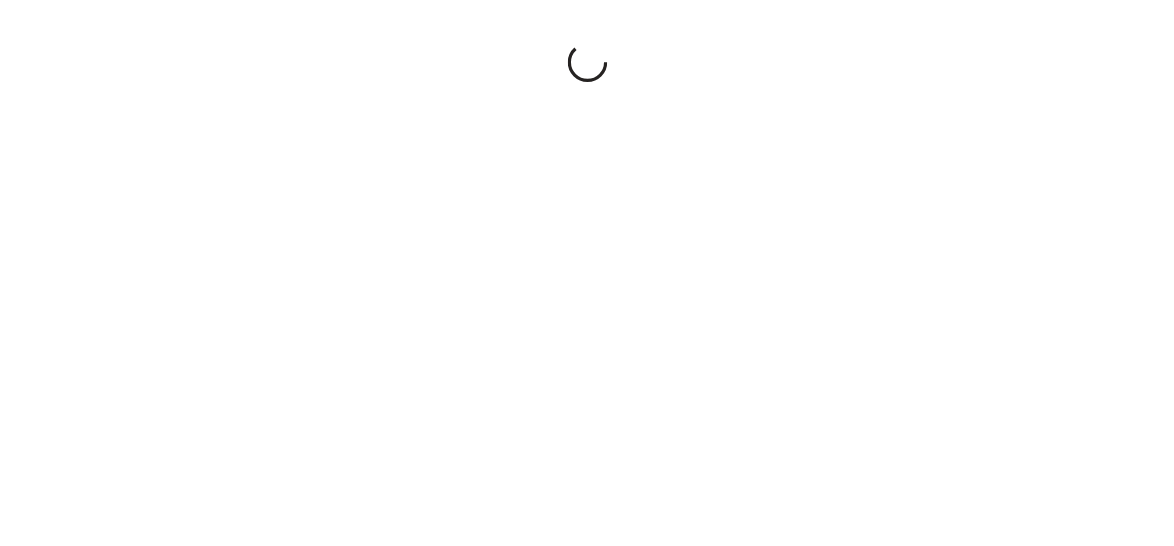 scroll, scrollTop: 0, scrollLeft: 0, axis: both 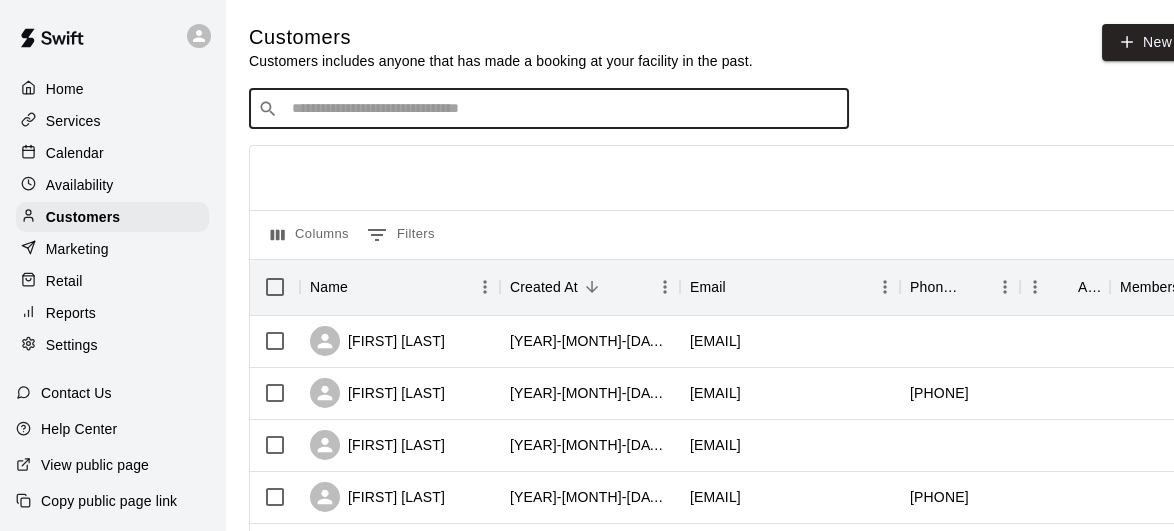 click at bounding box center [563, 109] 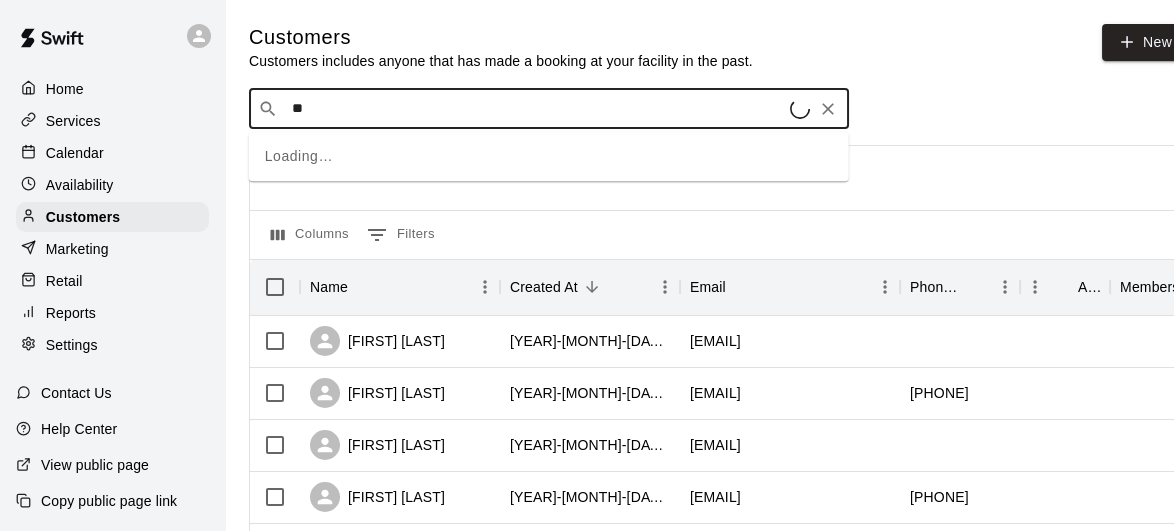 type on "***" 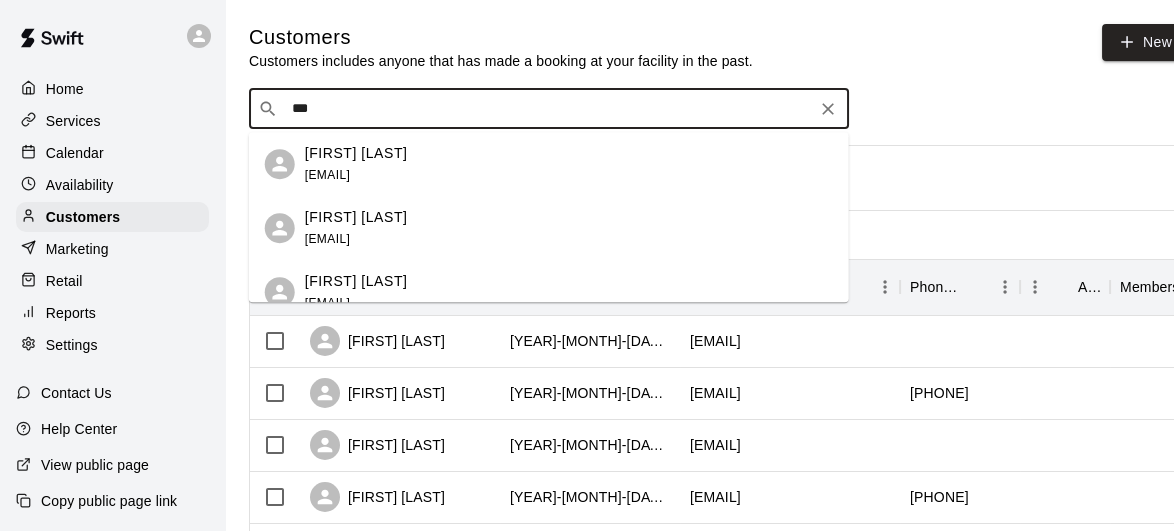 click on "[FIRST] [LAST]" at bounding box center [356, 153] 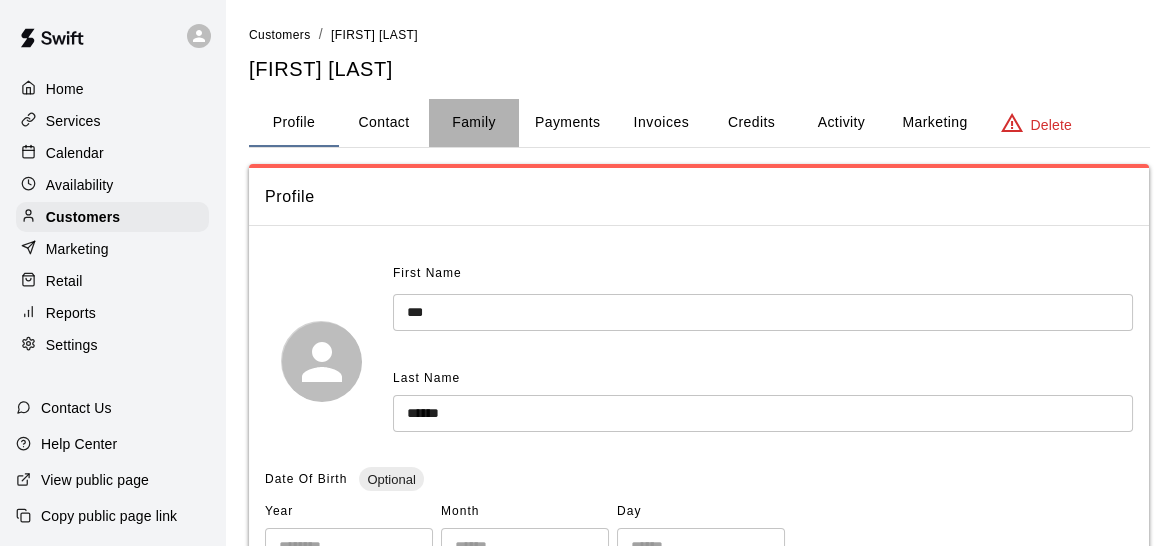 click on "Family" at bounding box center (474, 123) 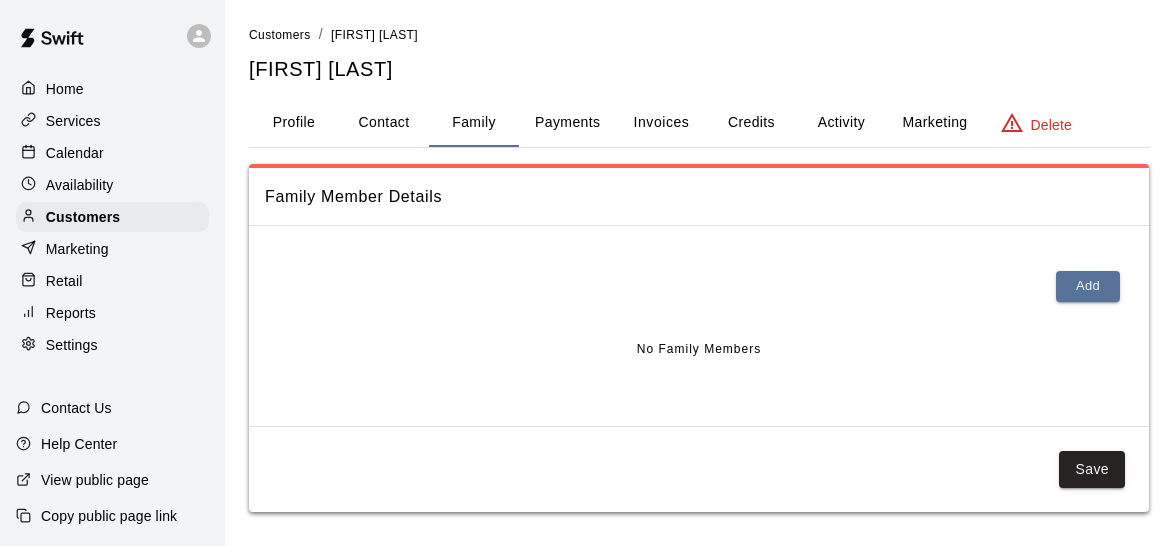scroll, scrollTop: 0, scrollLeft: 0, axis: both 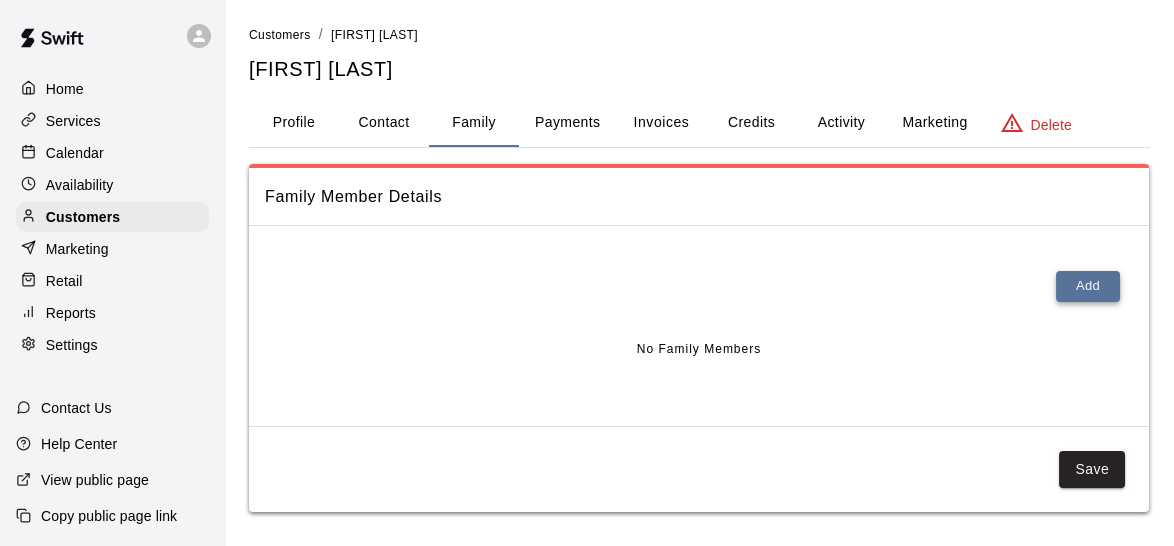 click on "Add" at bounding box center (1088, 286) 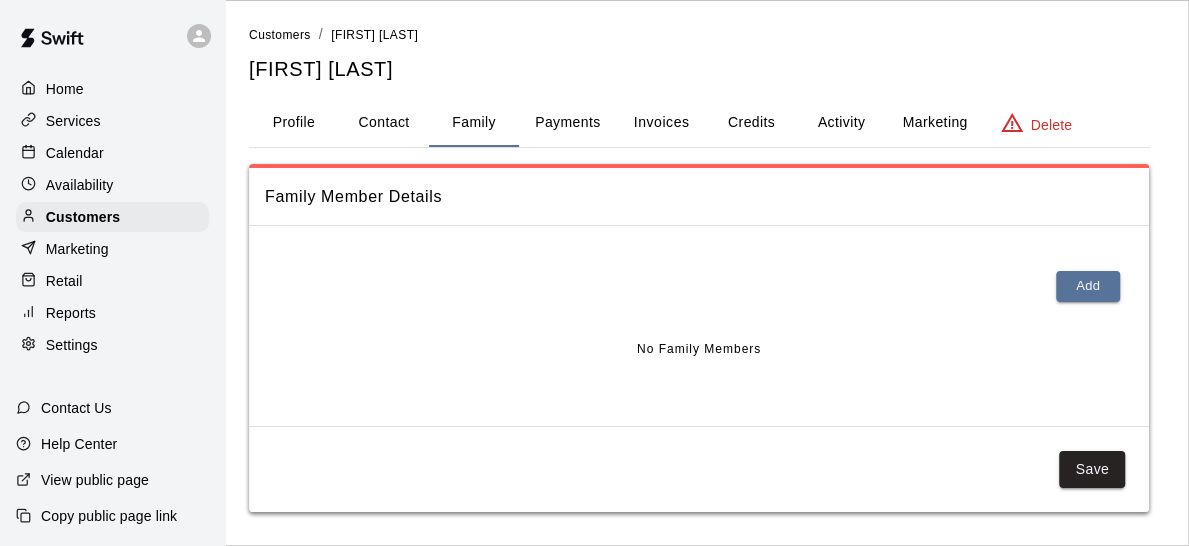 click at bounding box center (587, 674) 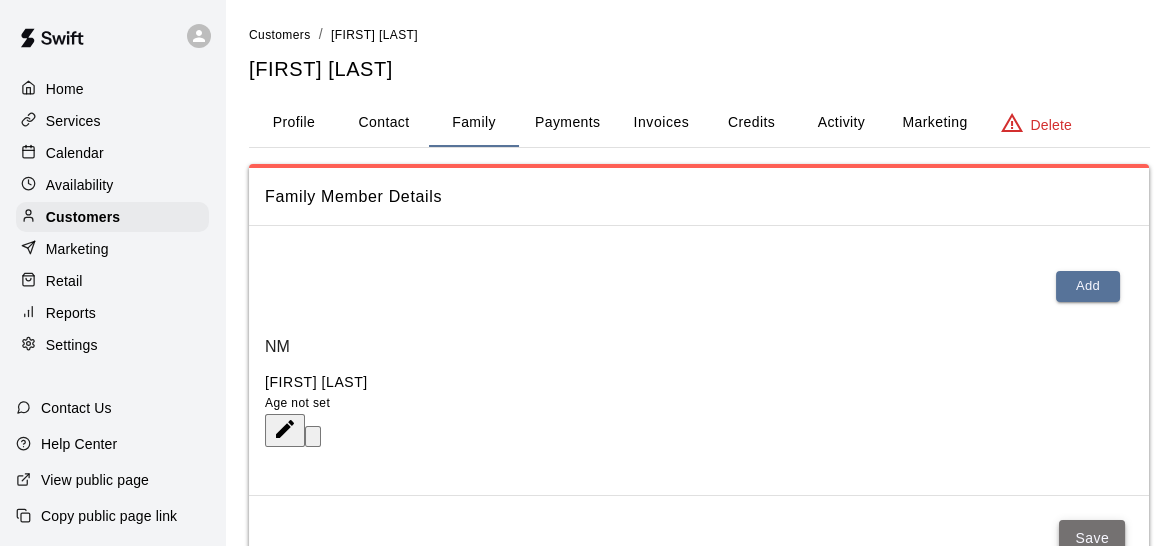 click on "Save" at bounding box center (1092, 538) 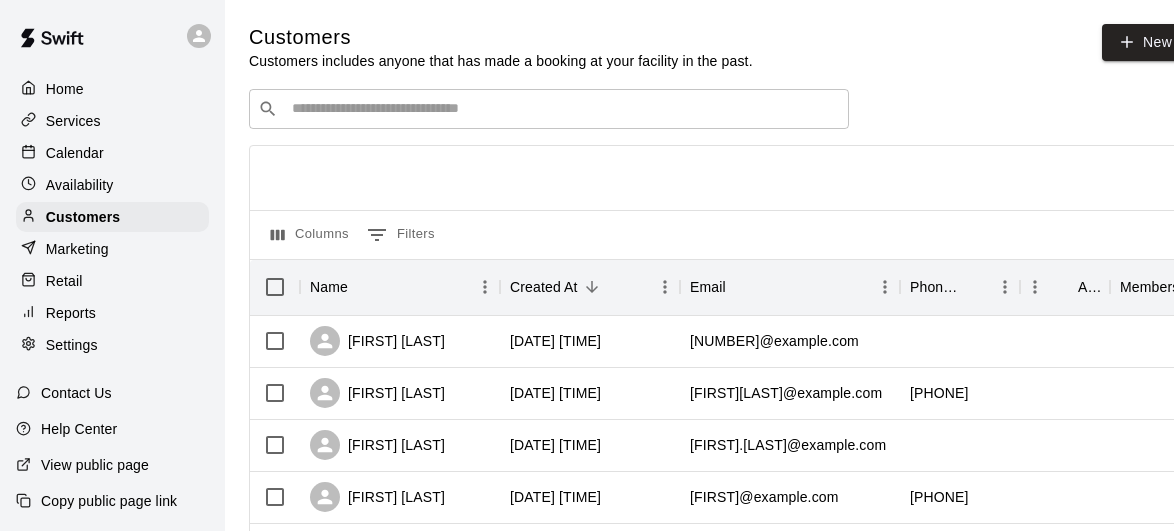 scroll, scrollTop: 0, scrollLeft: 0, axis: both 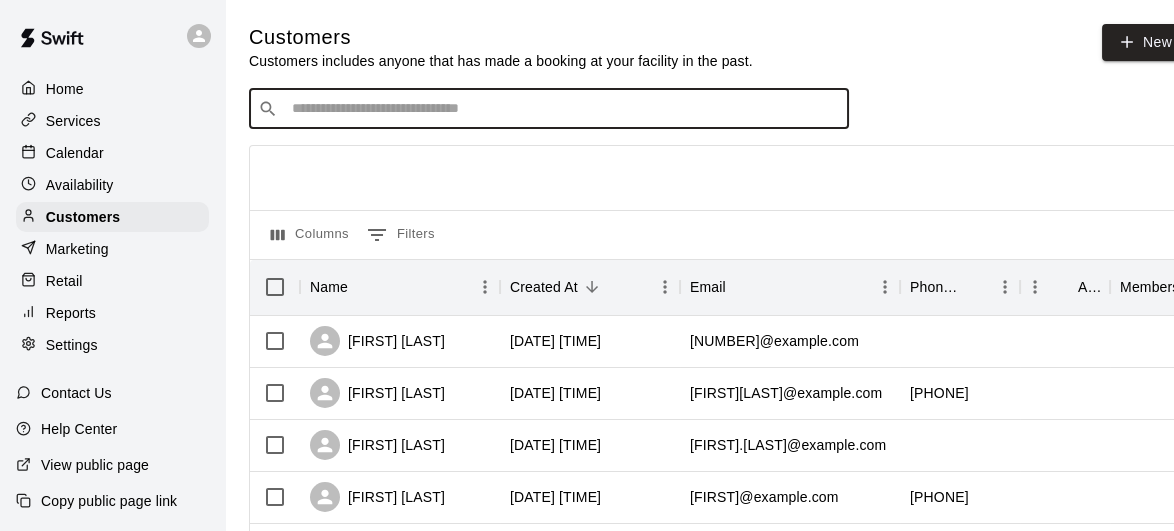 click at bounding box center (563, 109) 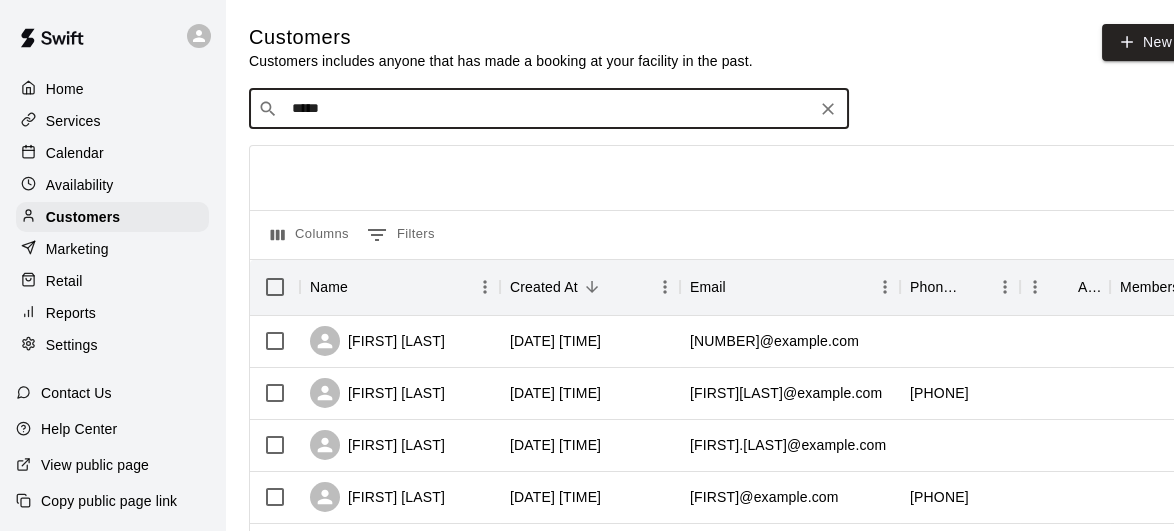 type on "******" 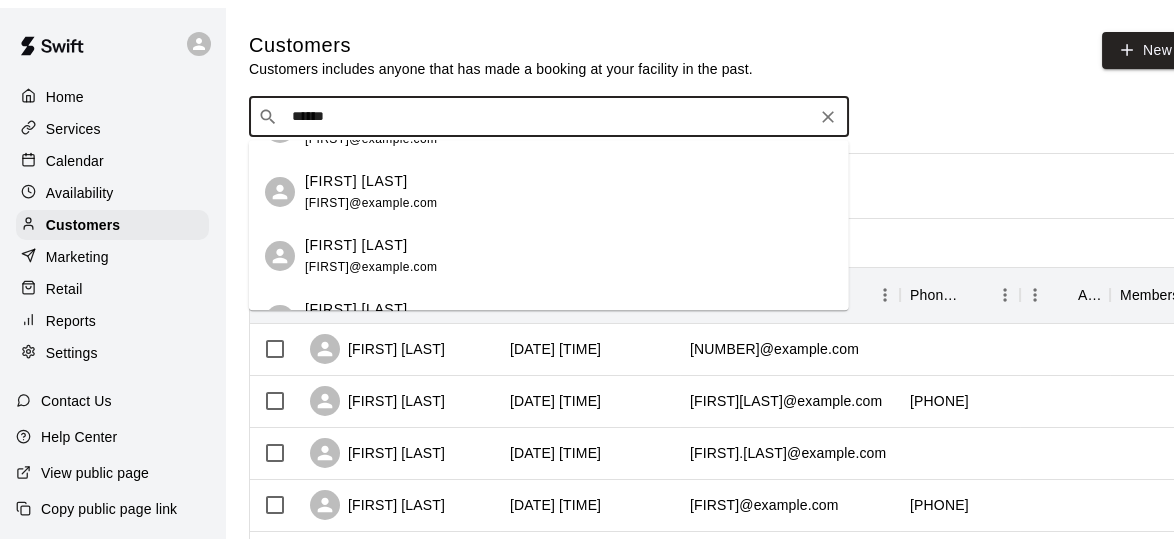 scroll, scrollTop: 166, scrollLeft: 0, axis: vertical 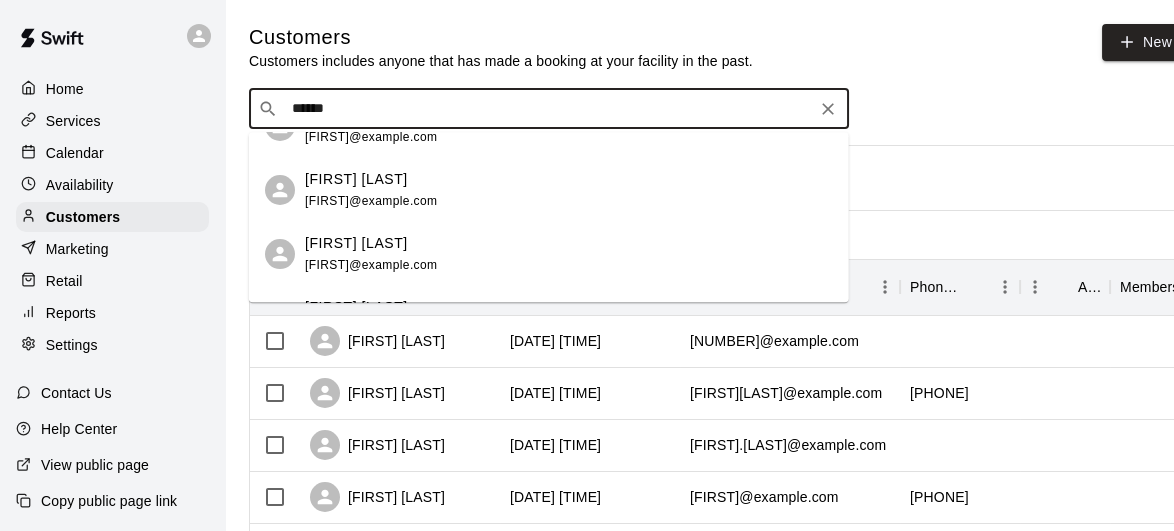 click on "Charles Marion nahlakhouri@gmail.com" at bounding box center [569, 190] 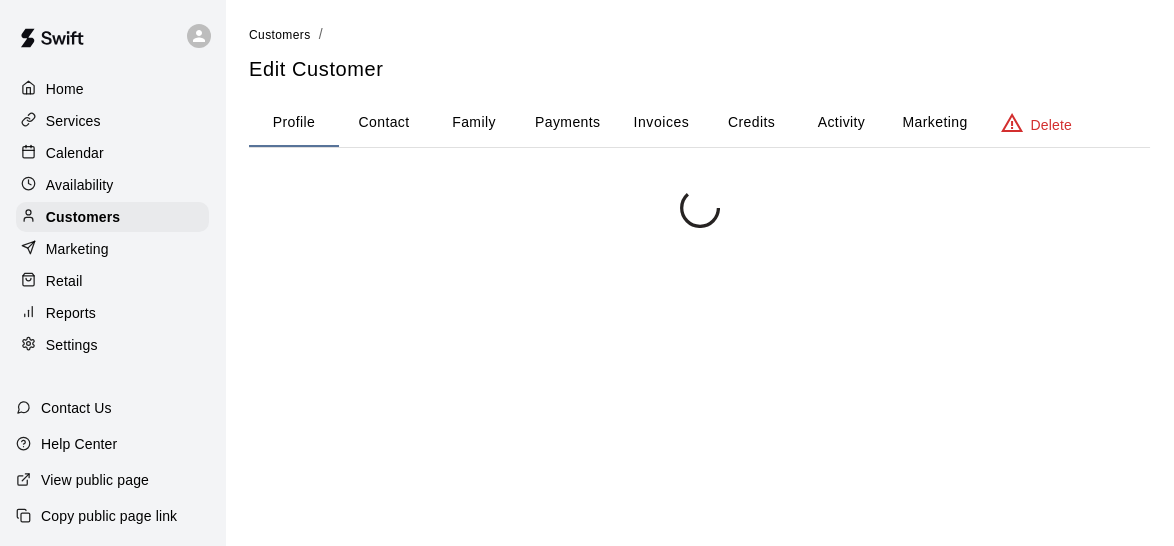click on "Home Services Calendar Availability Customers Marketing Retail Reports Settings Contact Us Help Center View public page Copy public page link Customers /   Edit Customer Profile Contact Family Payments Invoices Credits Activity Marketing Delete Swift - Edit Customer Close cross-small" at bounding box center [587, 371] 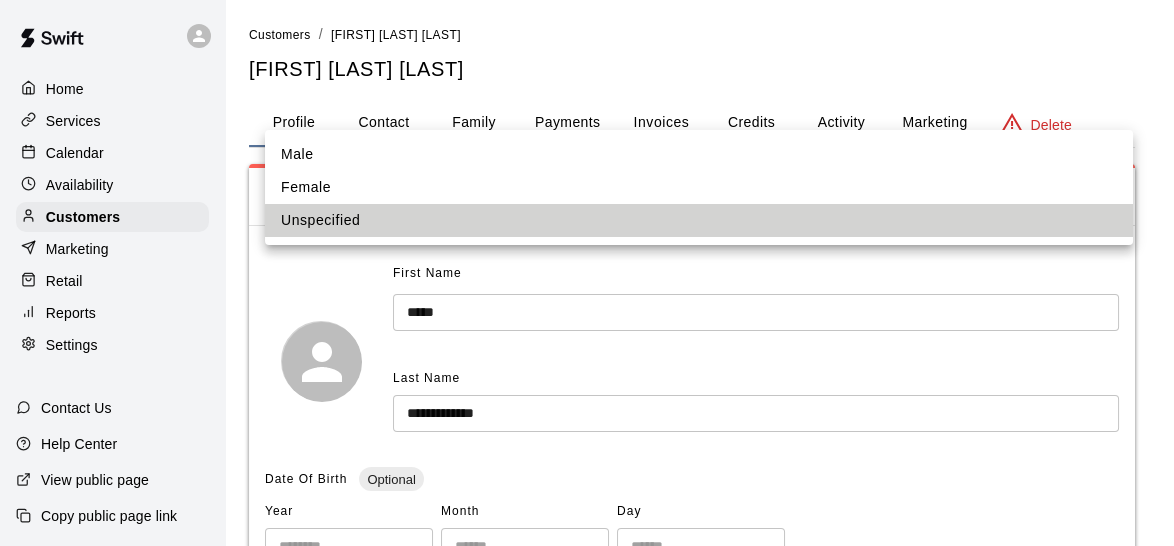scroll, scrollTop: 535, scrollLeft: 0, axis: vertical 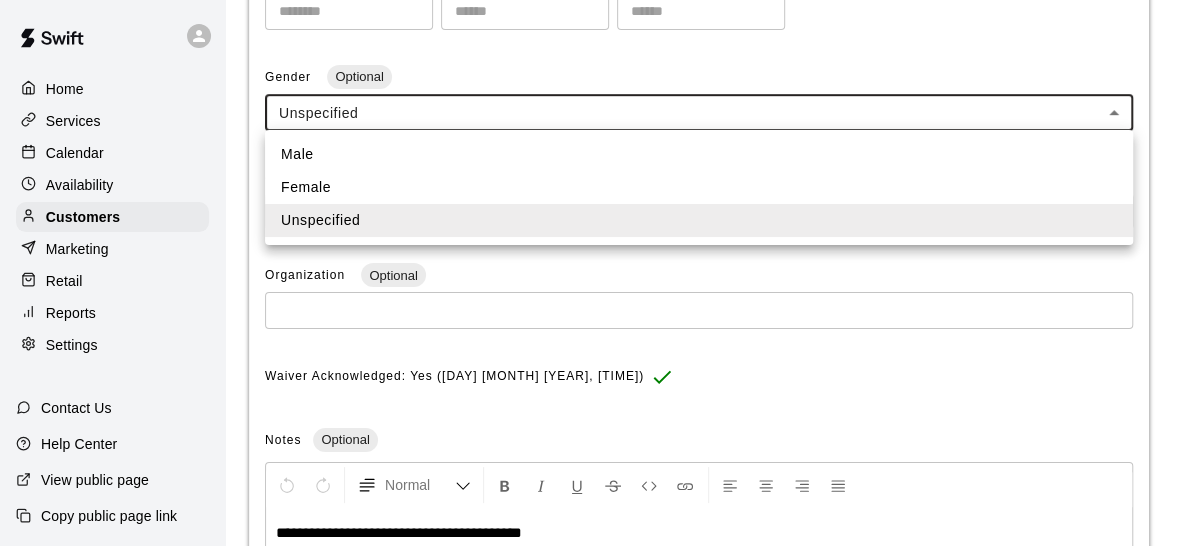 click at bounding box center [594, 273] 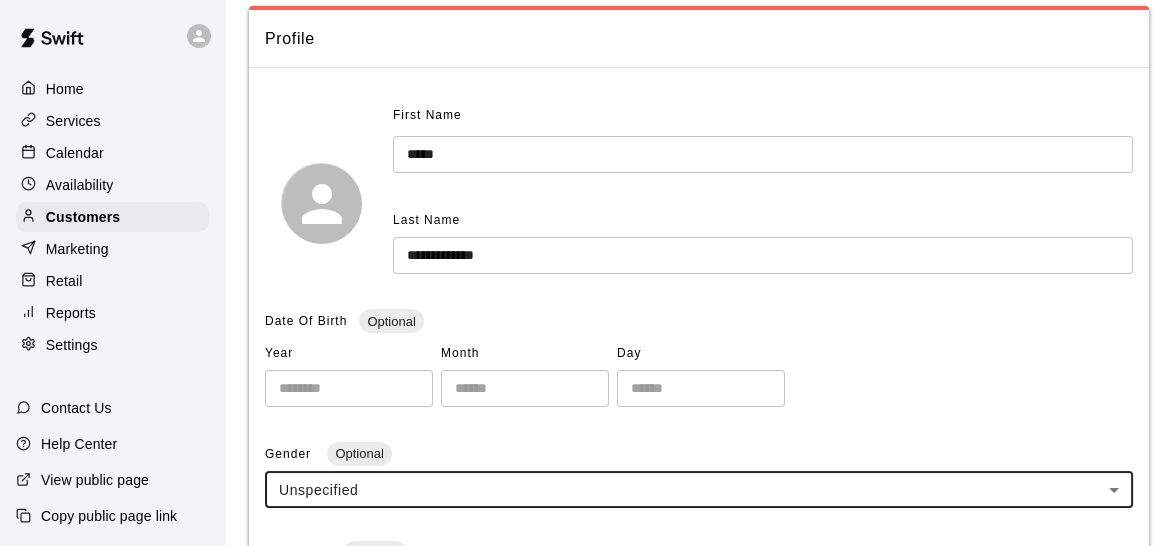 scroll, scrollTop: 0, scrollLeft: 0, axis: both 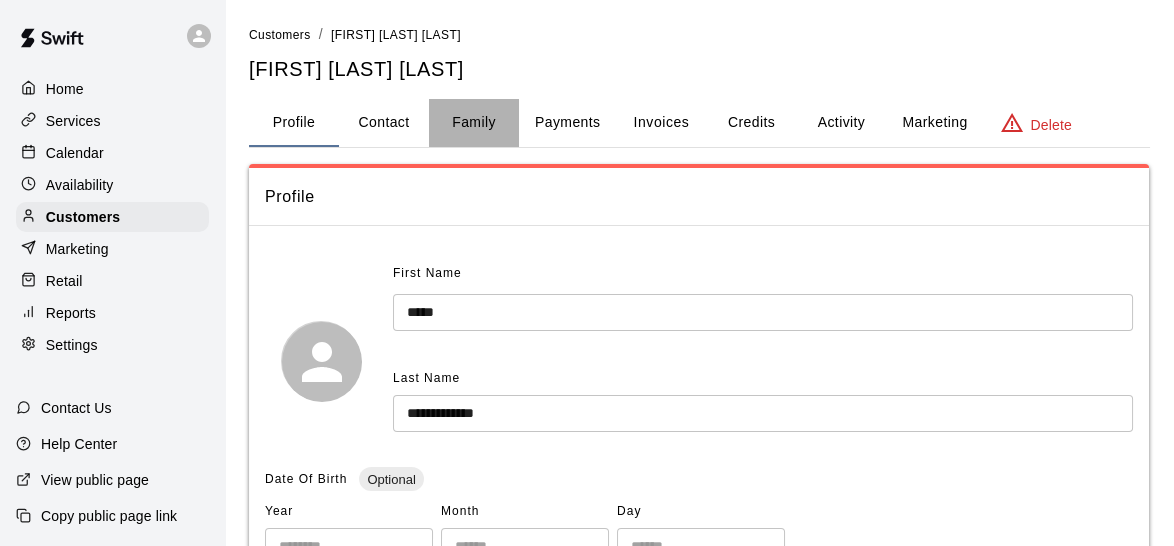 click on "Family" at bounding box center [474, 123] 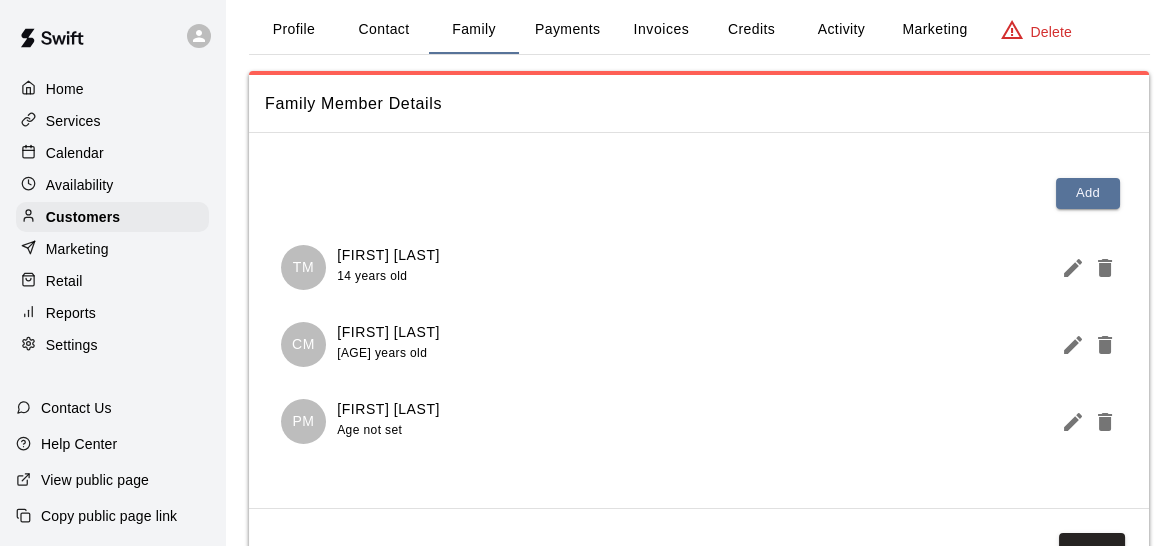 scroll, scrollTop: 86, scrollLeft: 0, axis: vertical 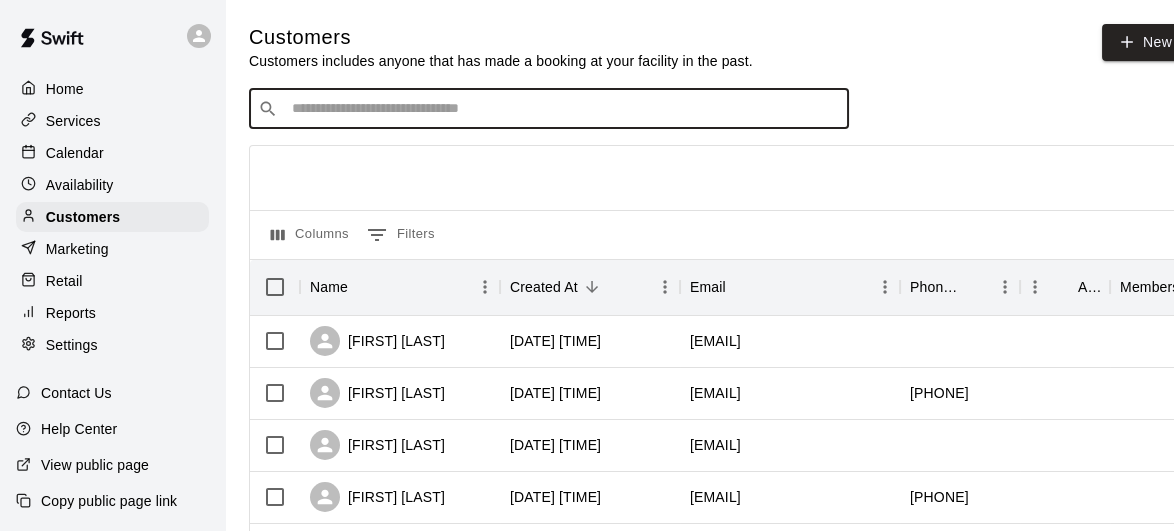 click at bounding box center [563, 109] 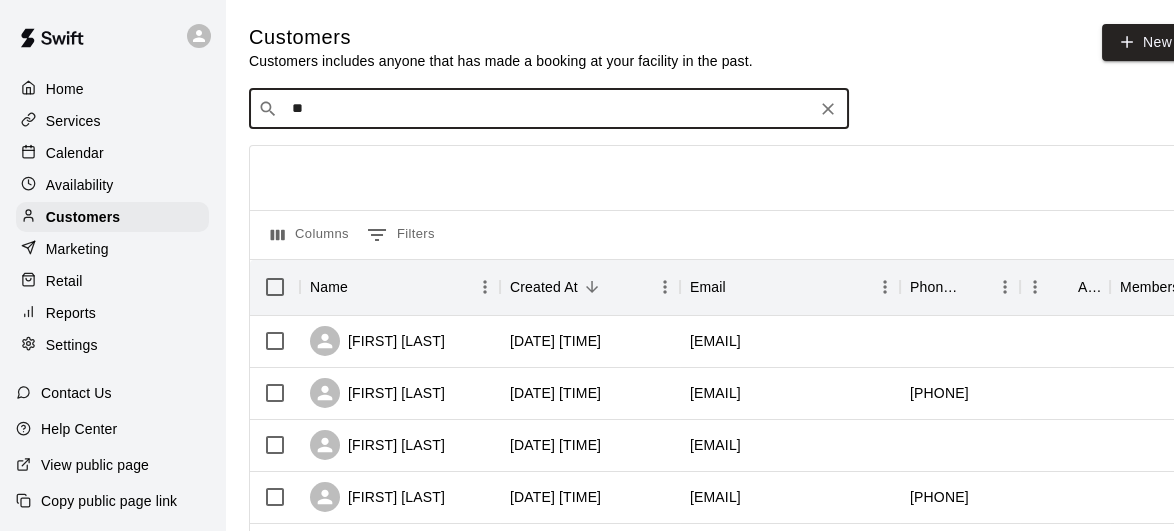 type on "*" 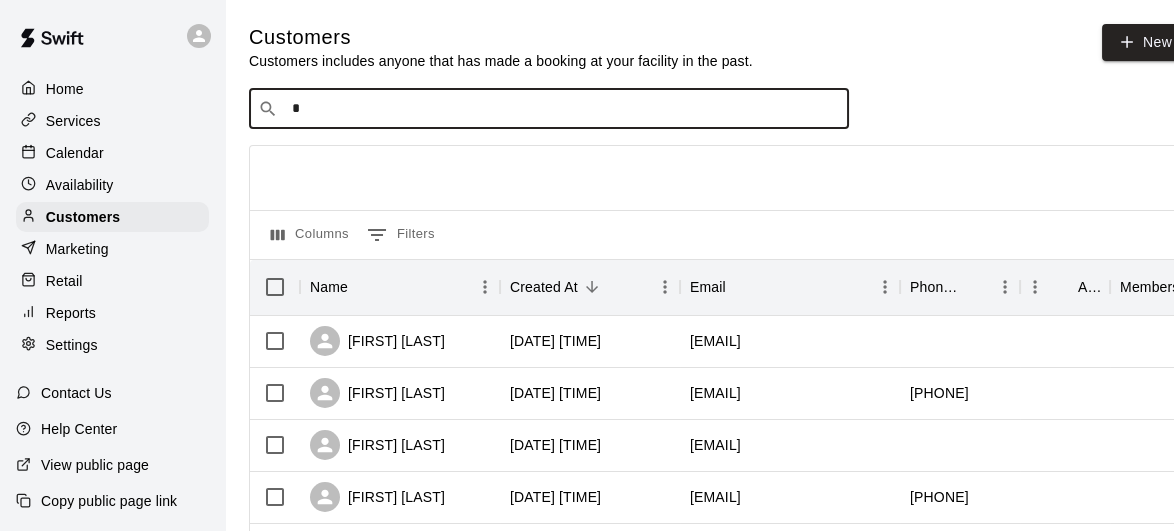 type on "**" 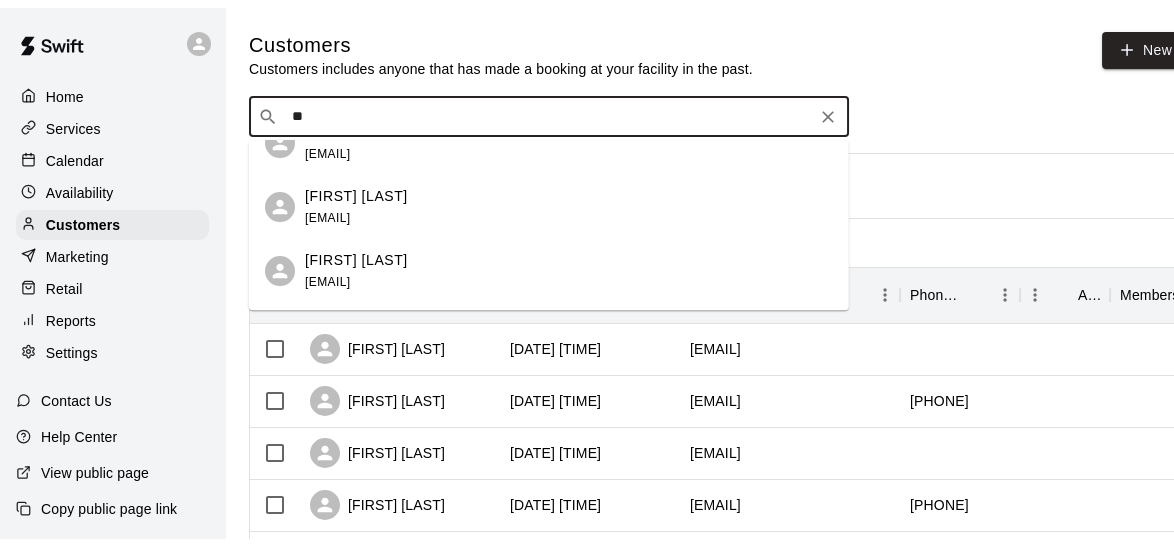 scroll, scrollTop: 420, scrollLeft: 0, axis: vertical 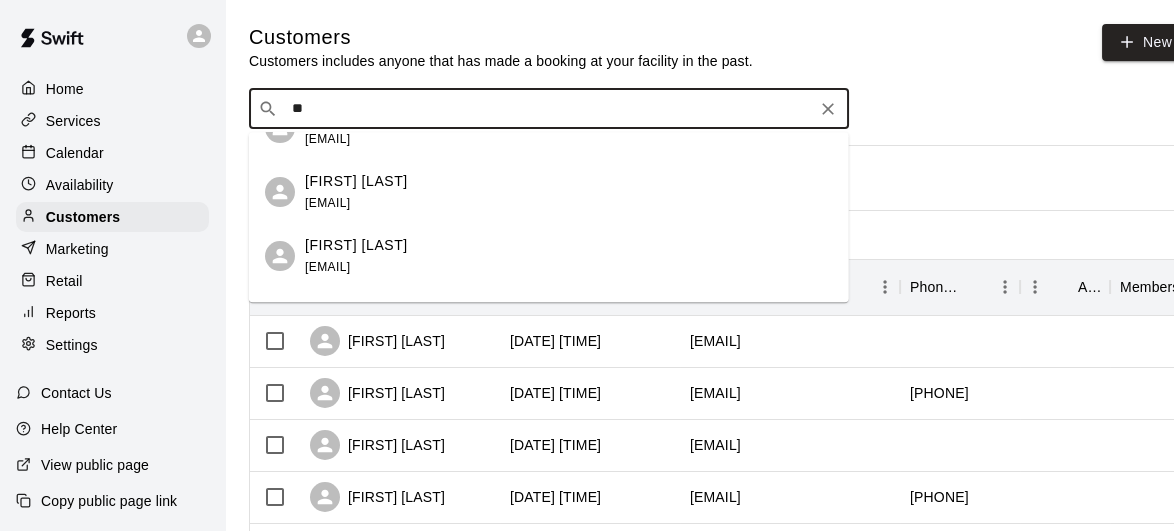 click on "Ben  Ye justiny2011@gmail.com" at bounding box center [569, 192] 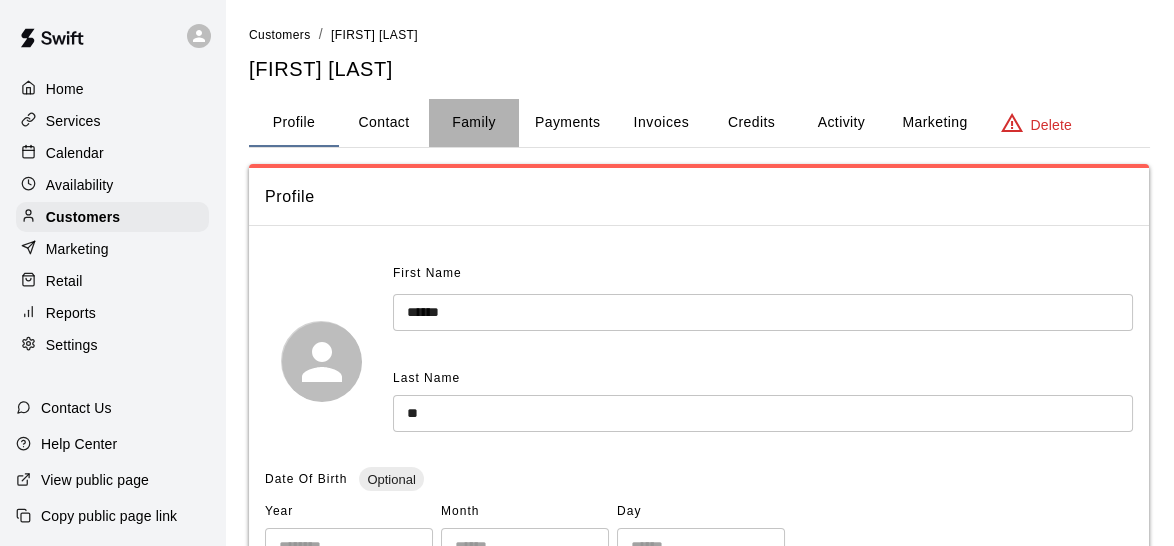 click on "Family" at bounding box center [474, 123] 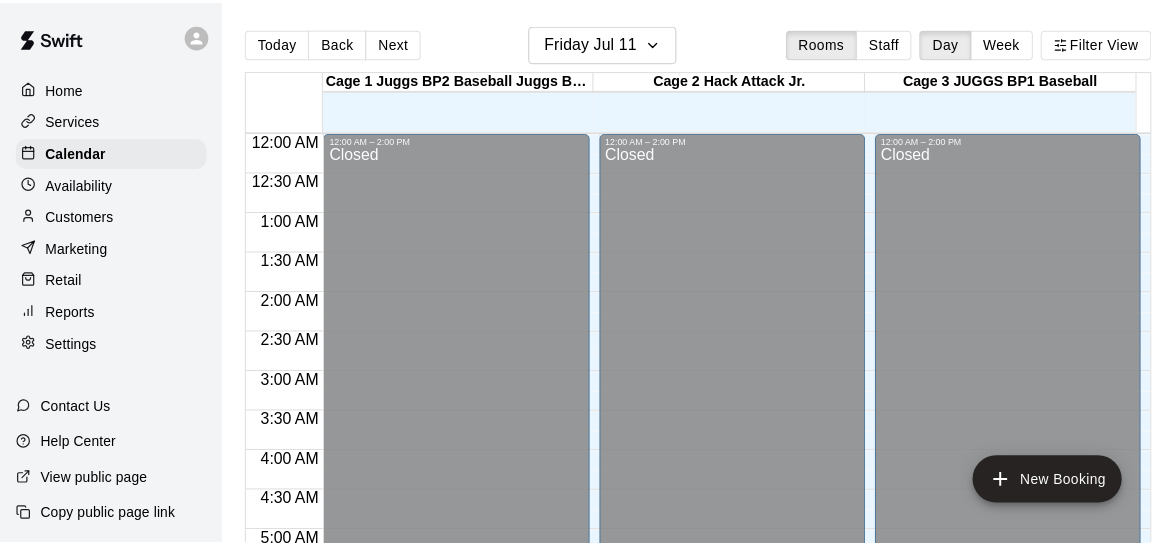scroll, scrollTop: 0, scrollLeft: 0, axis: both 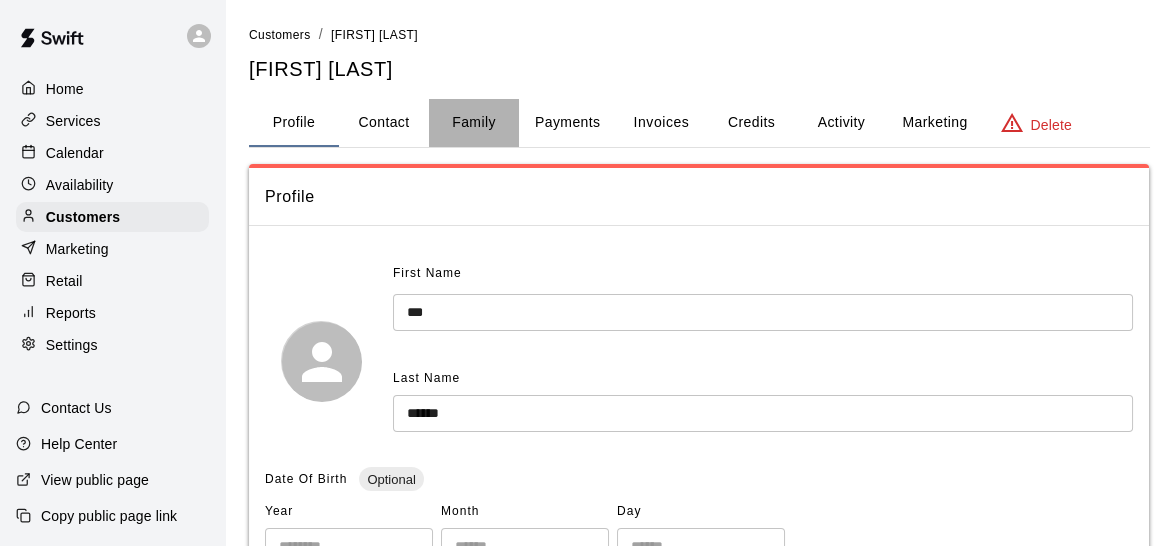 click on "Family" at bounding box center (474, 123) 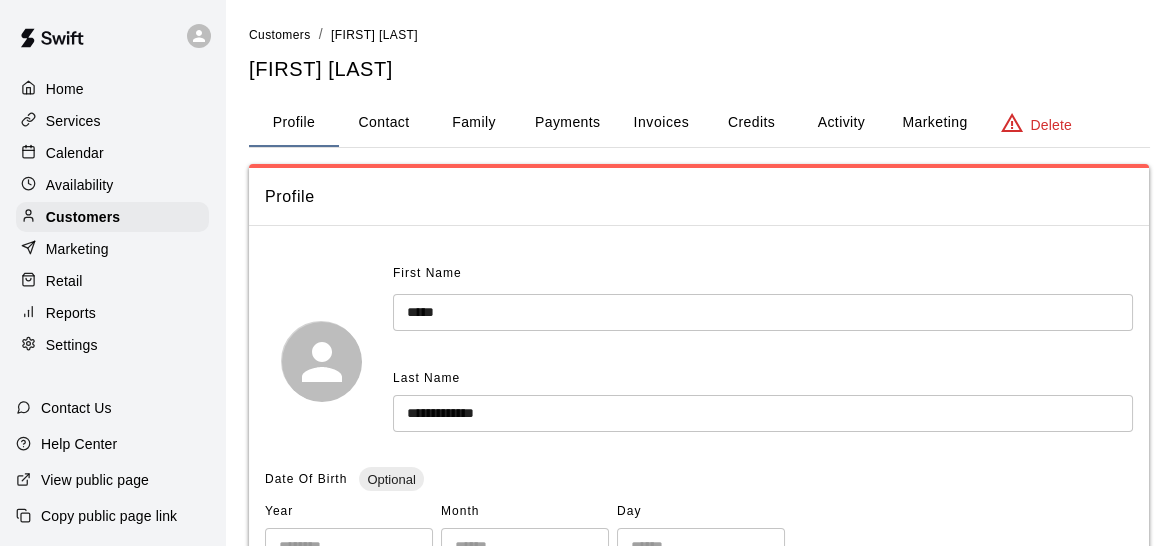 scroll, scrollTop: 531, scrollLeft: 0, axis: vertical 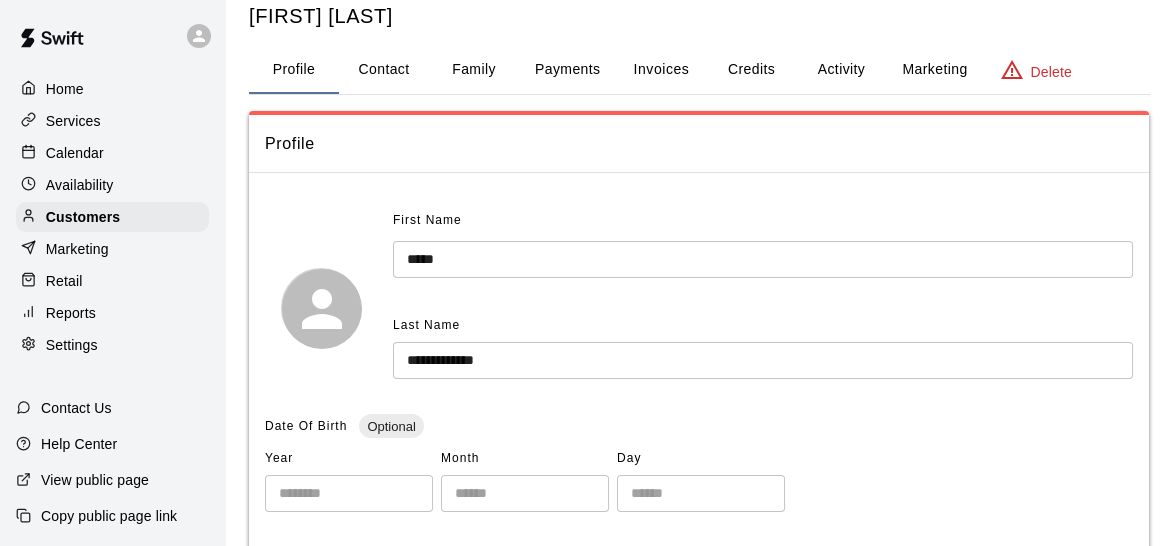 click on "Family" at bounding box center [474, 70] 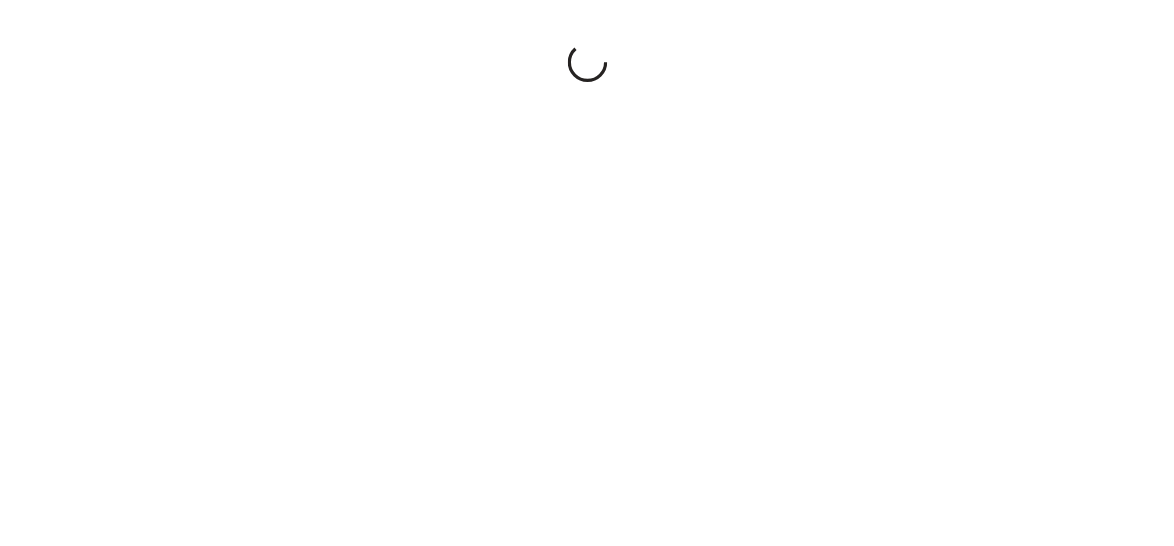 scroll, scrollTop: 0, scrollLeft: 0, axis: both 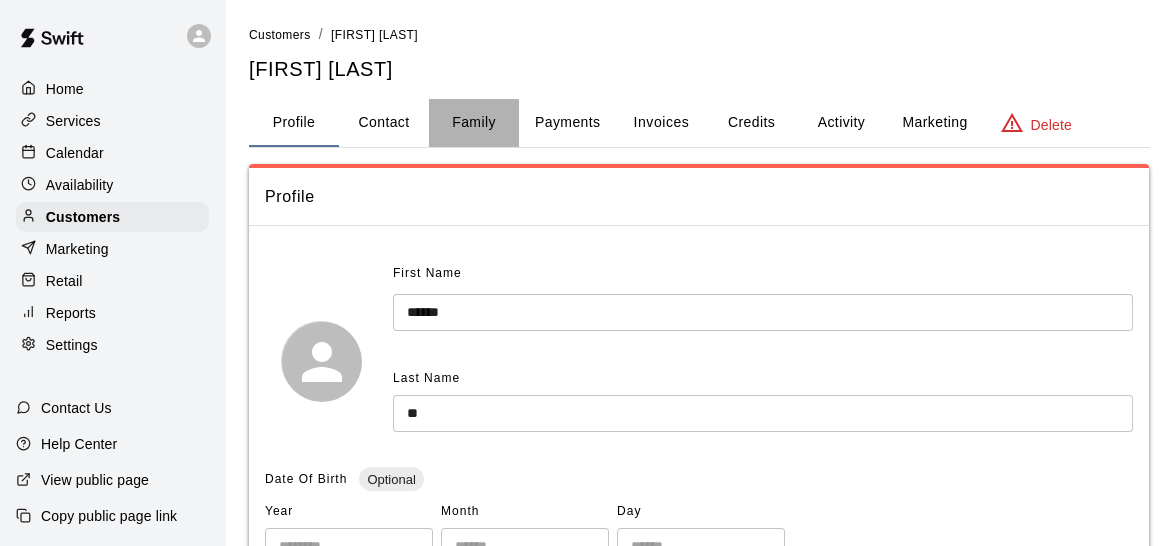 click on "Family" at bounding box center (474, 123) 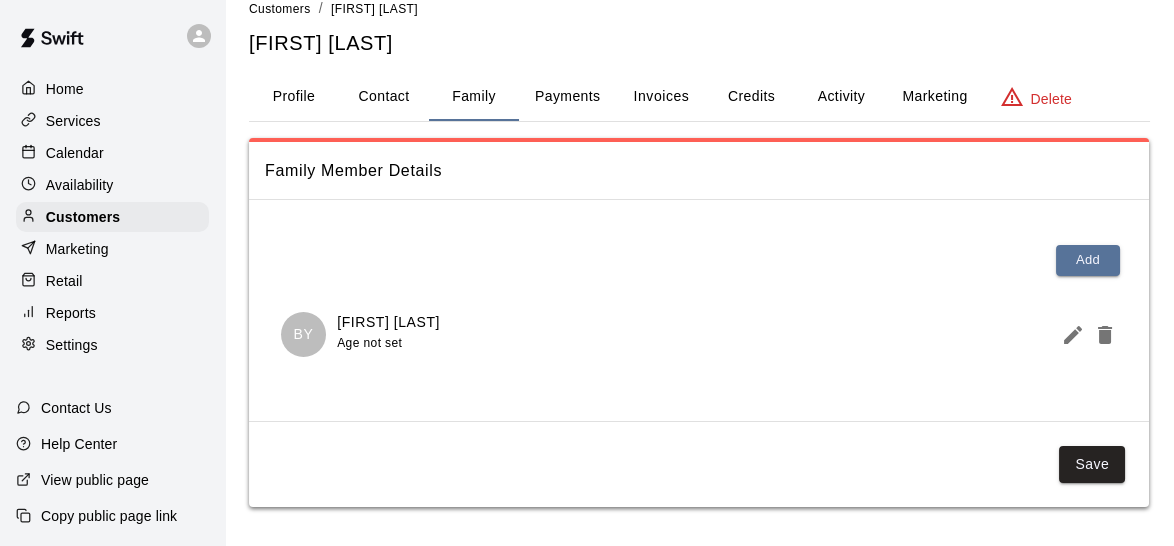 scroll, scrollTop: 0, scrollLeft: 0, axis: both 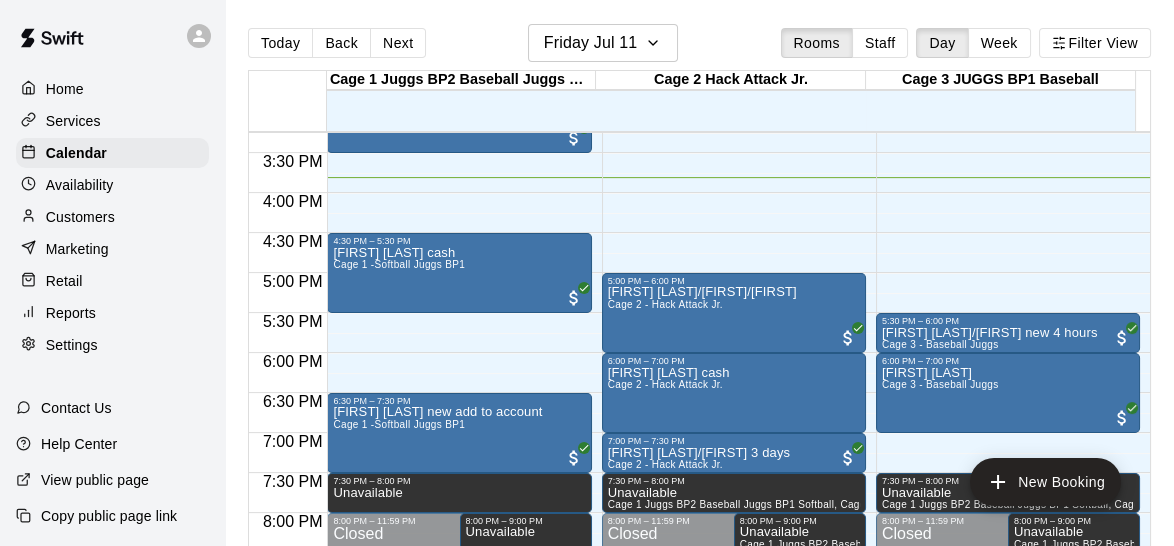 drag, startPoint x: 886, startPoint y: 385, endPoint x: 69, endPoint y: 225, distance: 832.51965 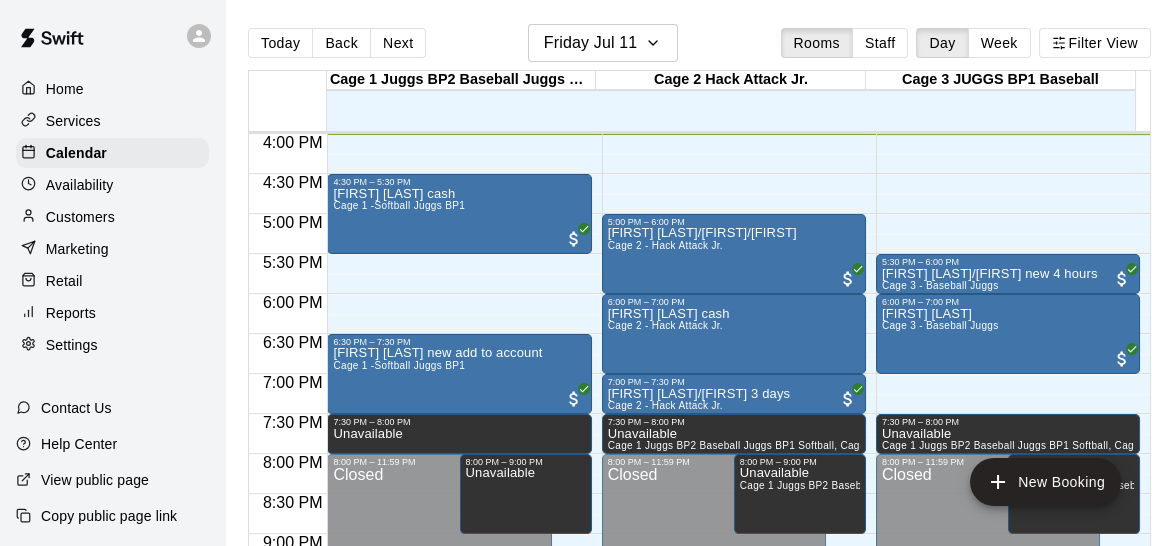 scroll, scrollTop: 1283, scrollLeft: 0, axis: vertical 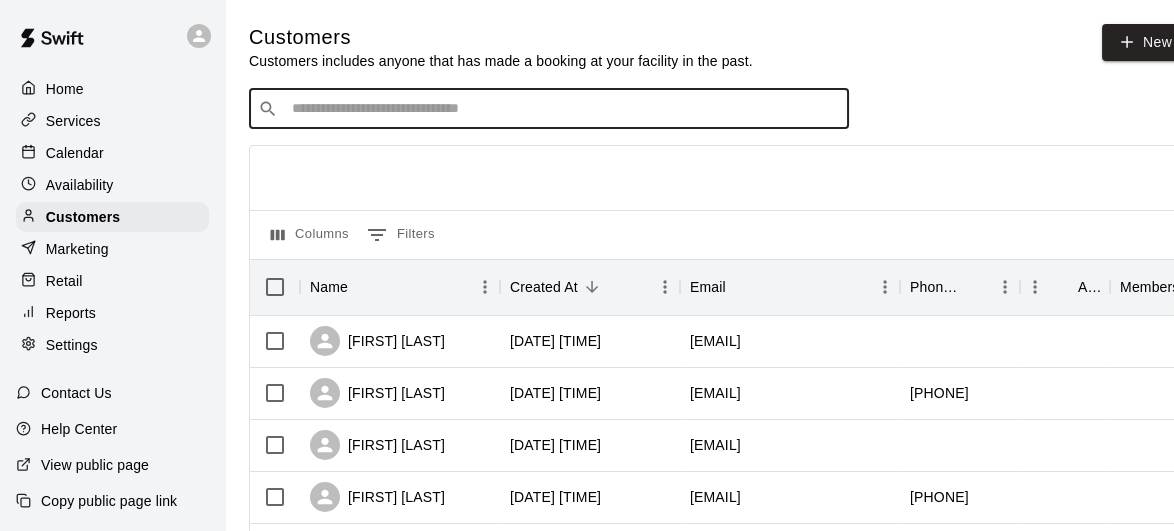 click at bounding box center [563, 109] 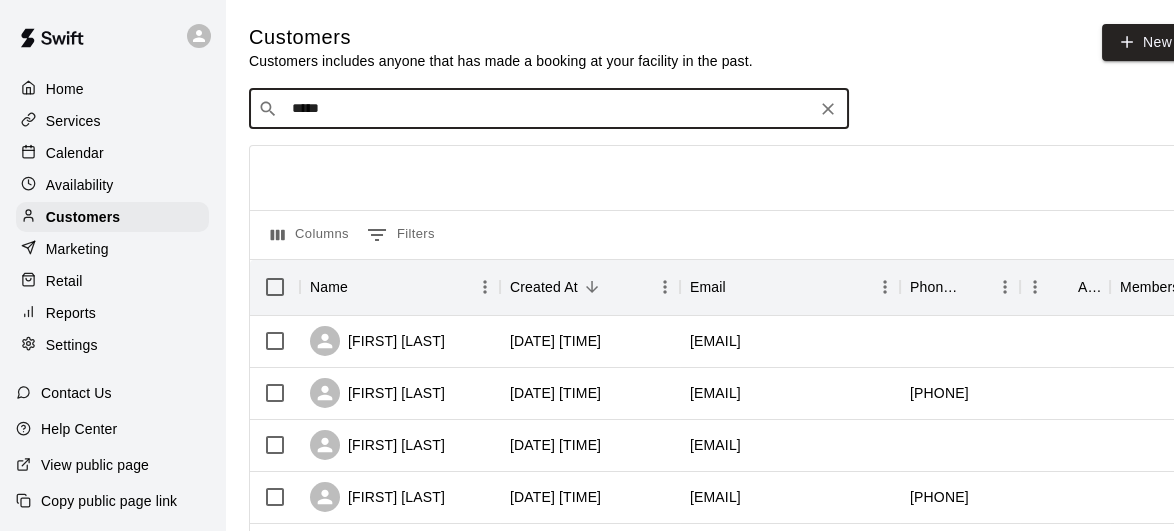 type on "******" 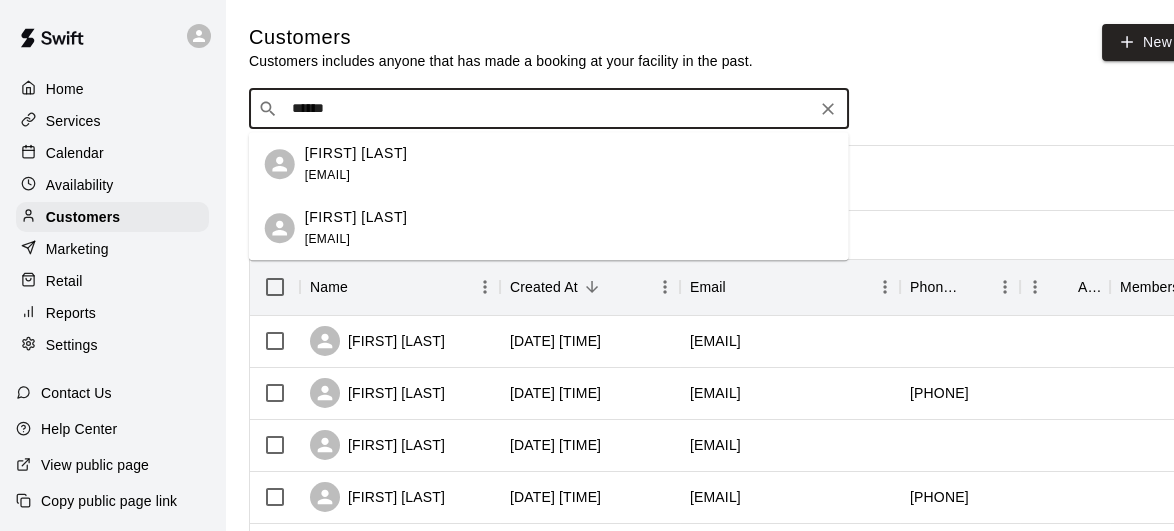 click on "sean_colangelo@rogers.com" at bounding box center [327, 175] 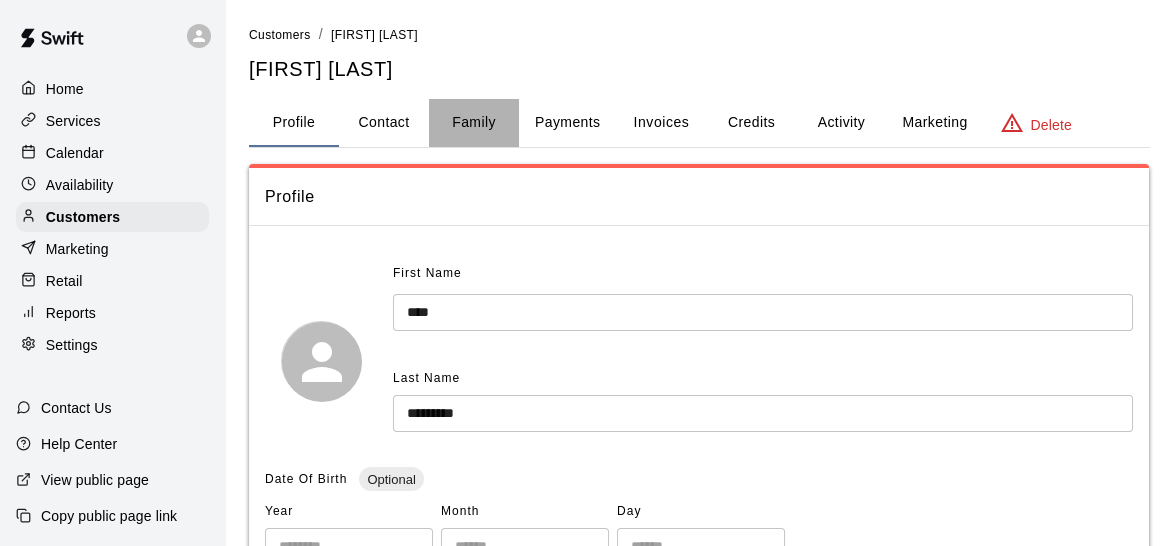 click on "Family" at bounding box center [474, 123] 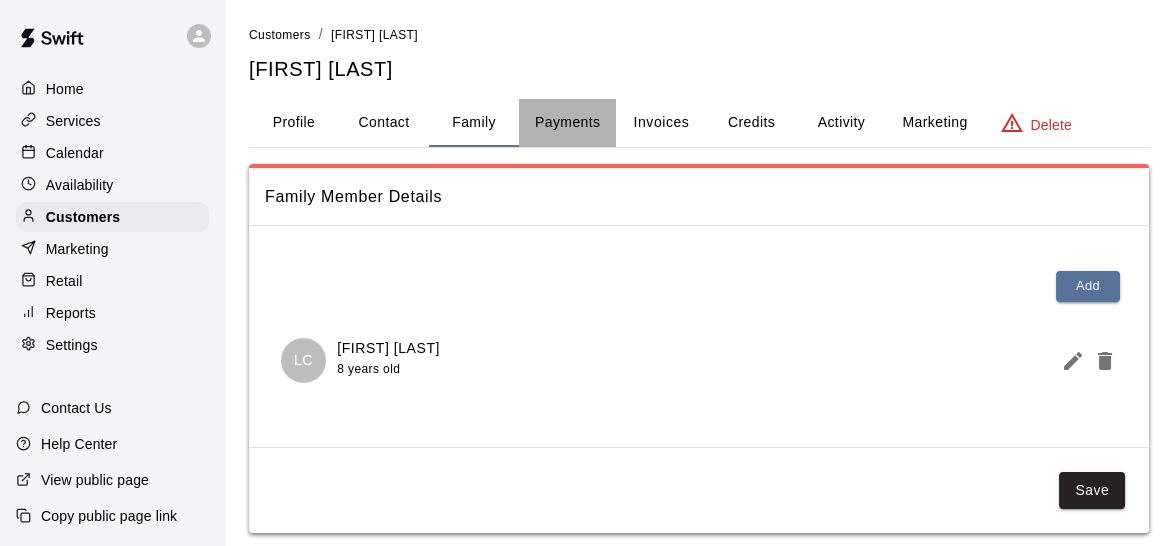 click on "Payments" at bounding box center [567, 123] 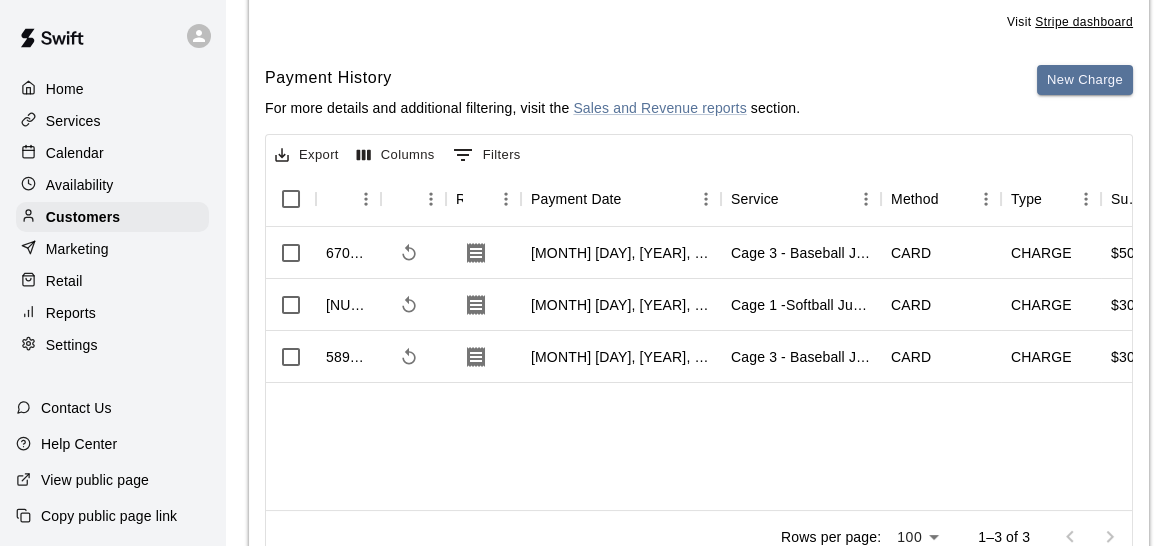 scroll, scrollTop: 379, scrollLeft: 0, axis: vertical 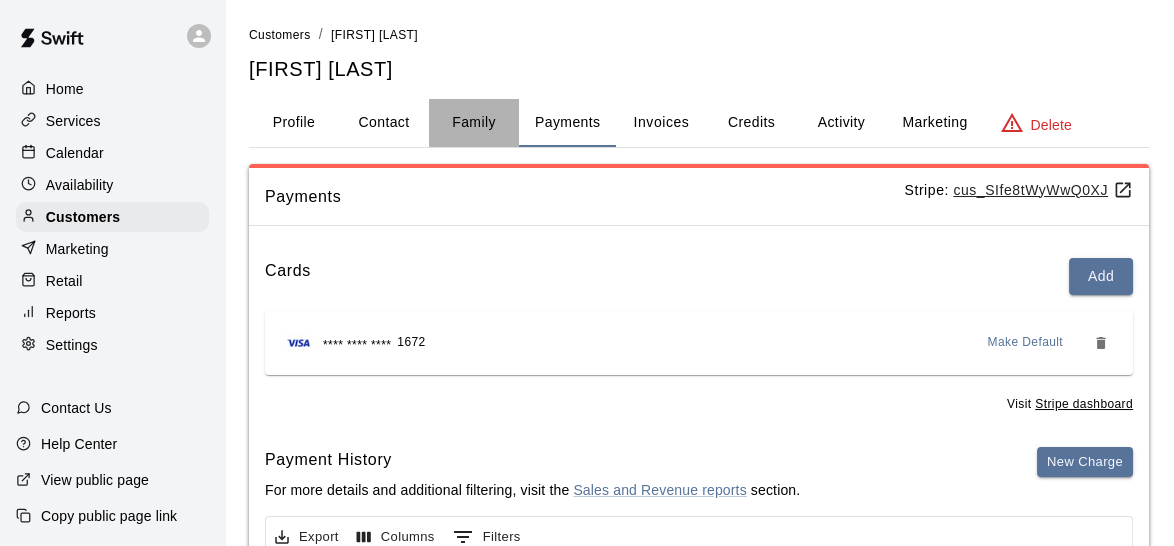 click on "Family" at bounding box center (474, 123) 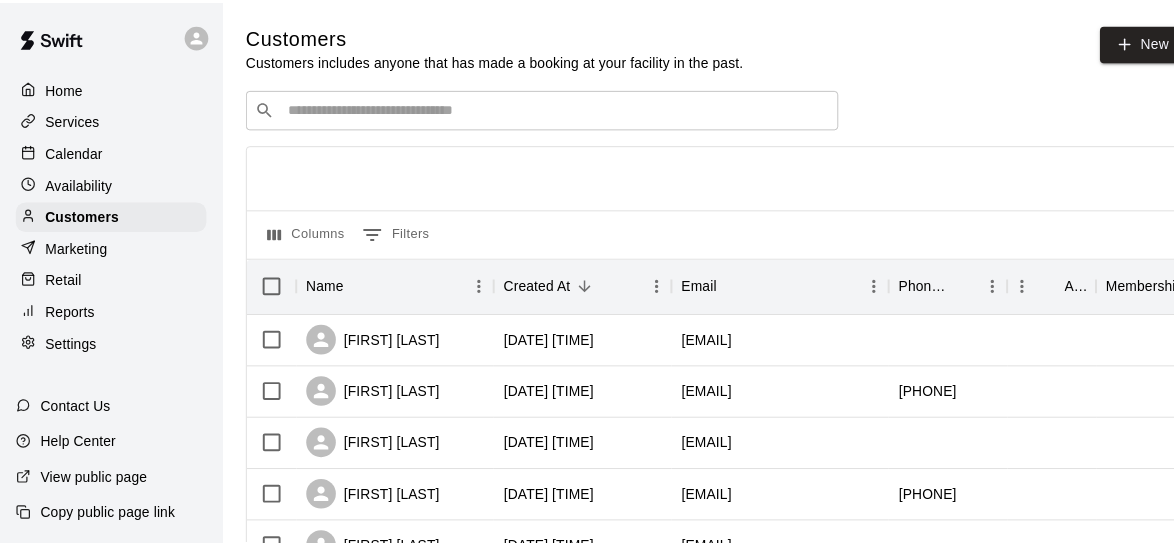 scroll, scrollTop: 0, scrollLeft: 0, axis: both 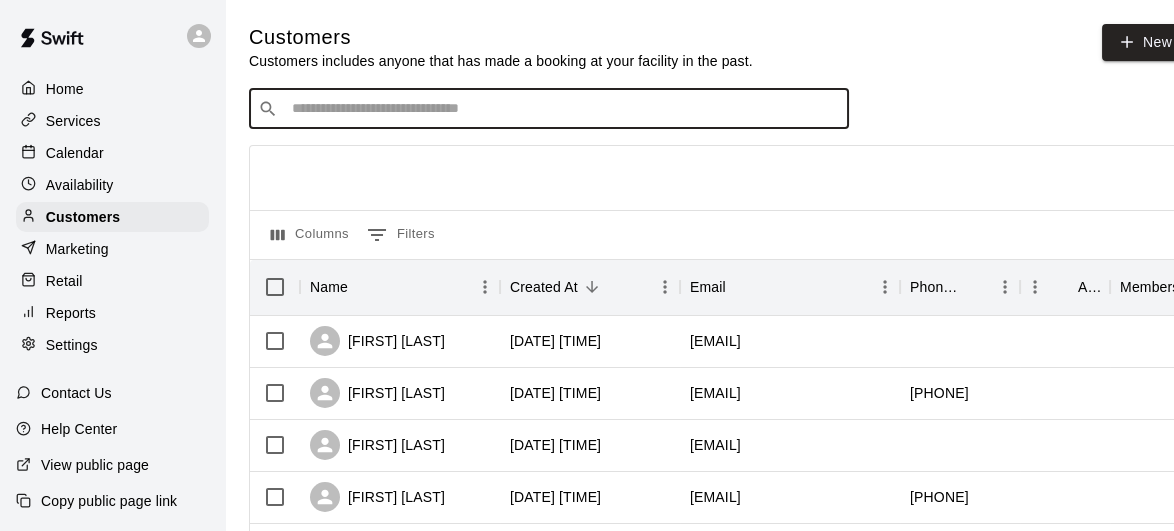 click at bounding box center (563, 109) 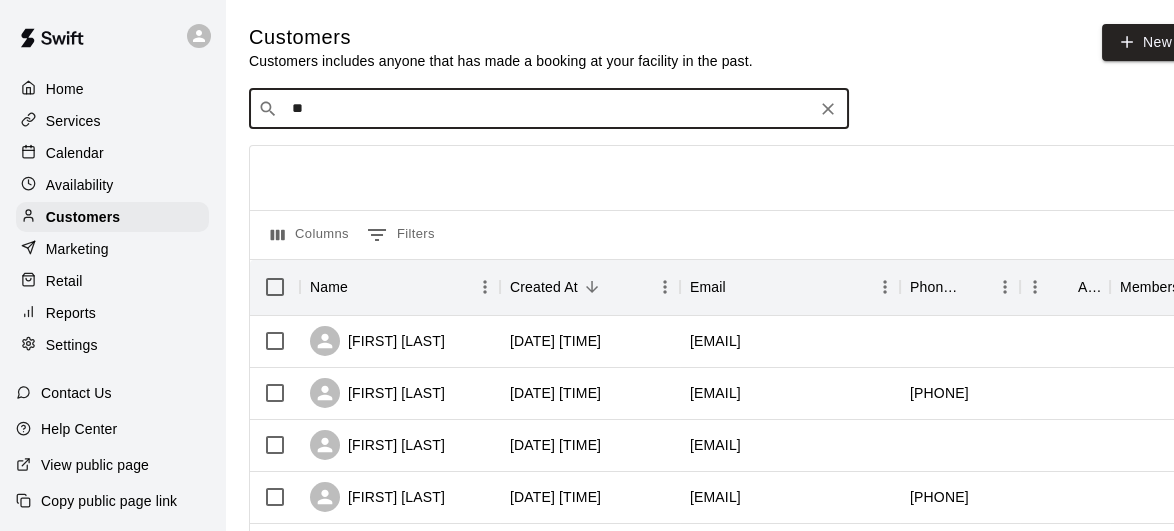 type on "*" 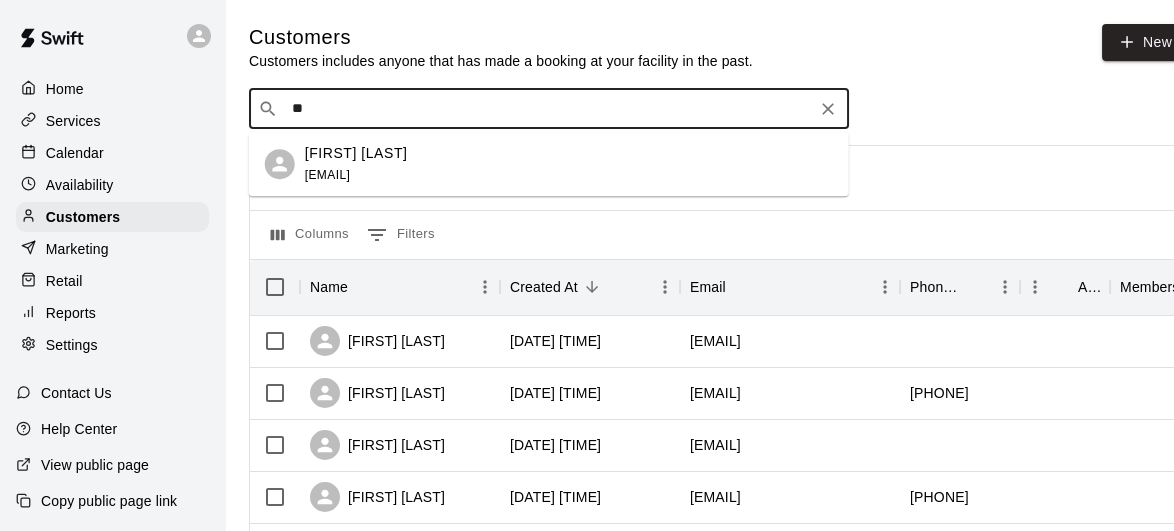 type on "***" 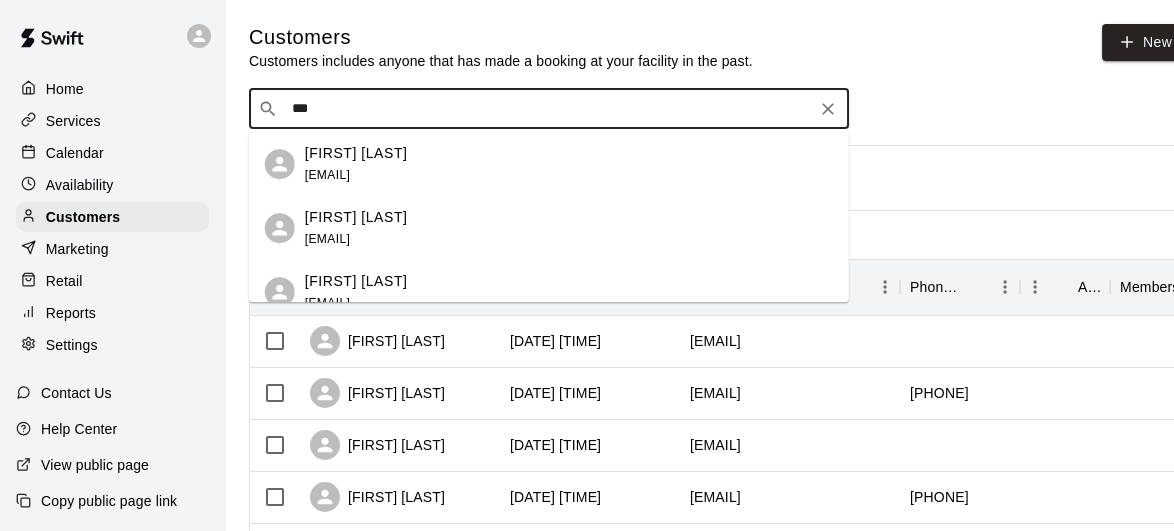 click on "[FIRST] [LAST] [EMAIL]" at bounding box center (569, 228) 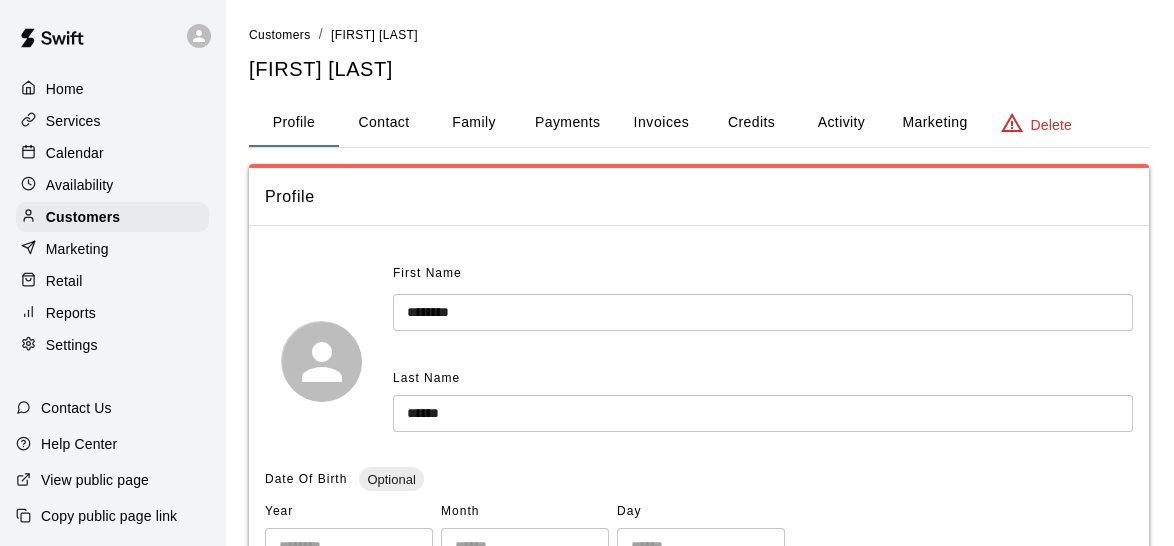 scroll, scrollTop: 616, scrollLeft: 0, axis: vertical 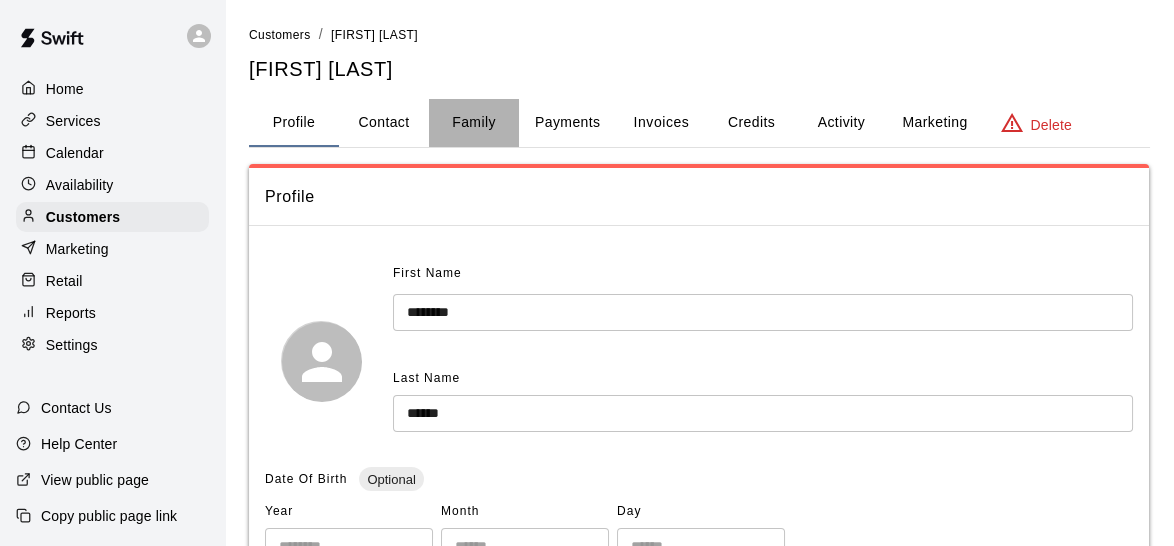click on "Family" at bounding box center [474, 123] 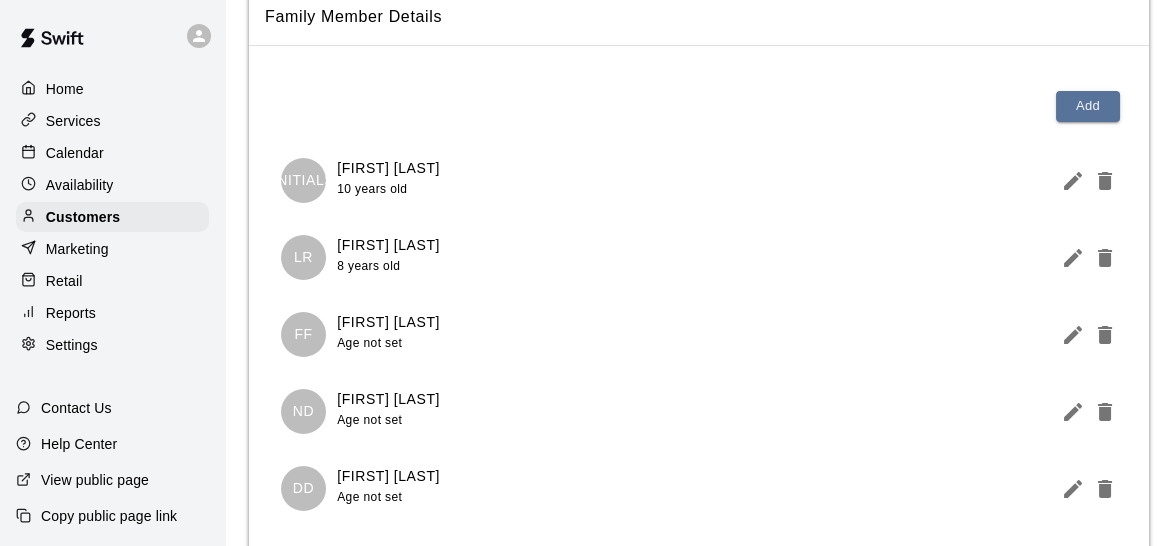 scroll, scrollTop: 179, scrollLeft: 0, axis: vertical 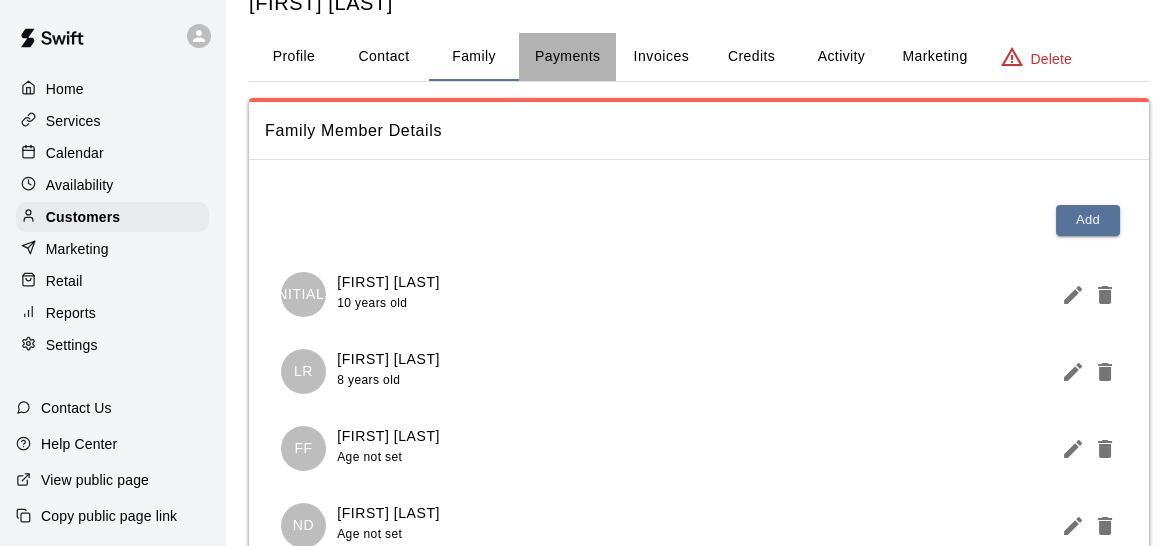 click on "Payments" at bounding box center [567, 57] 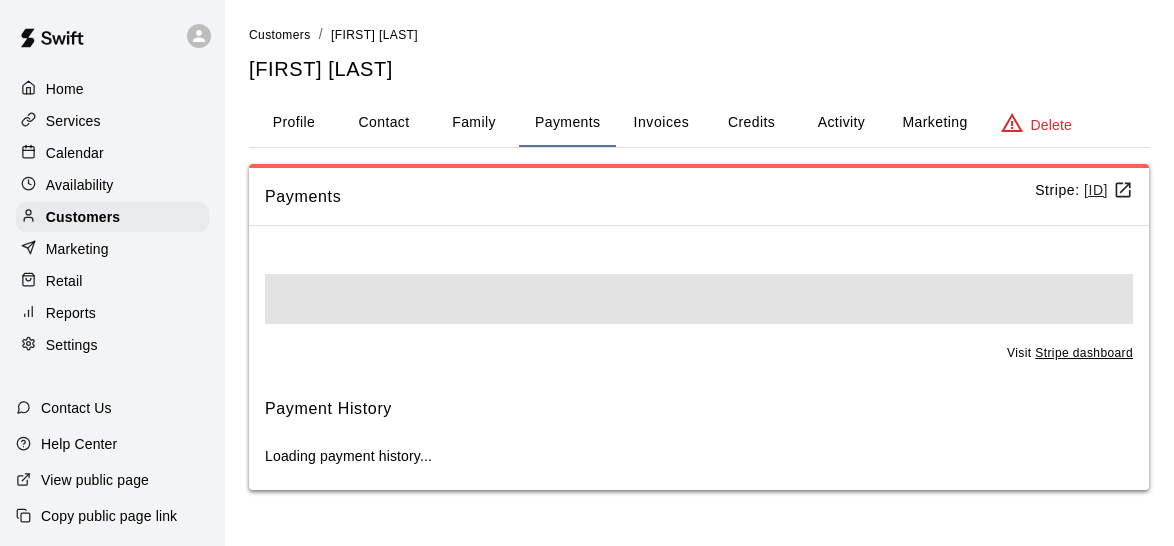 scroll, scrollTop: 0, scrollLeft: 0, axis: both 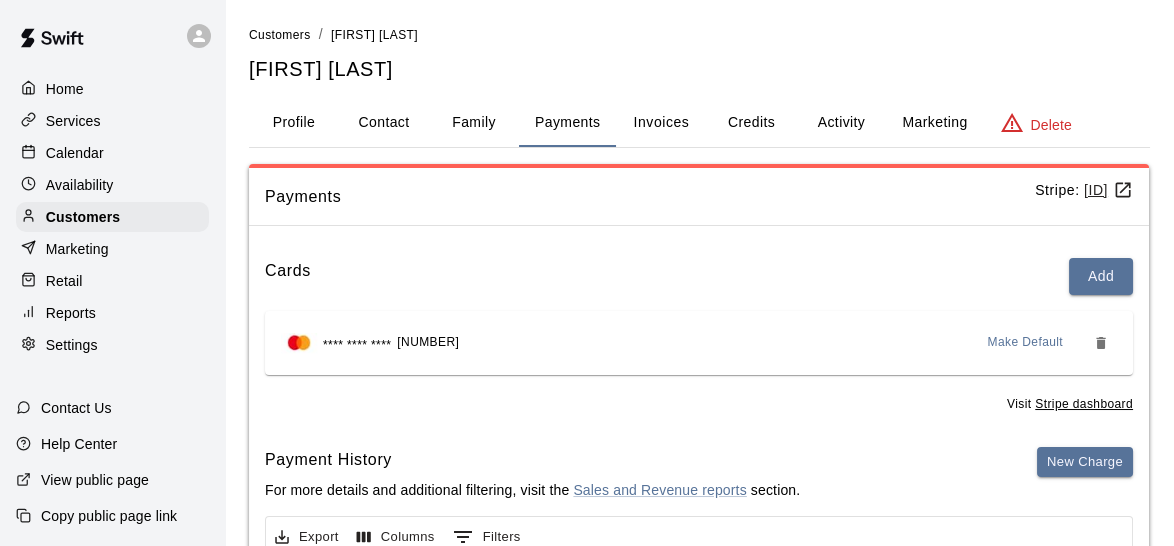 click on "Family" at bounding box center (474, 123) 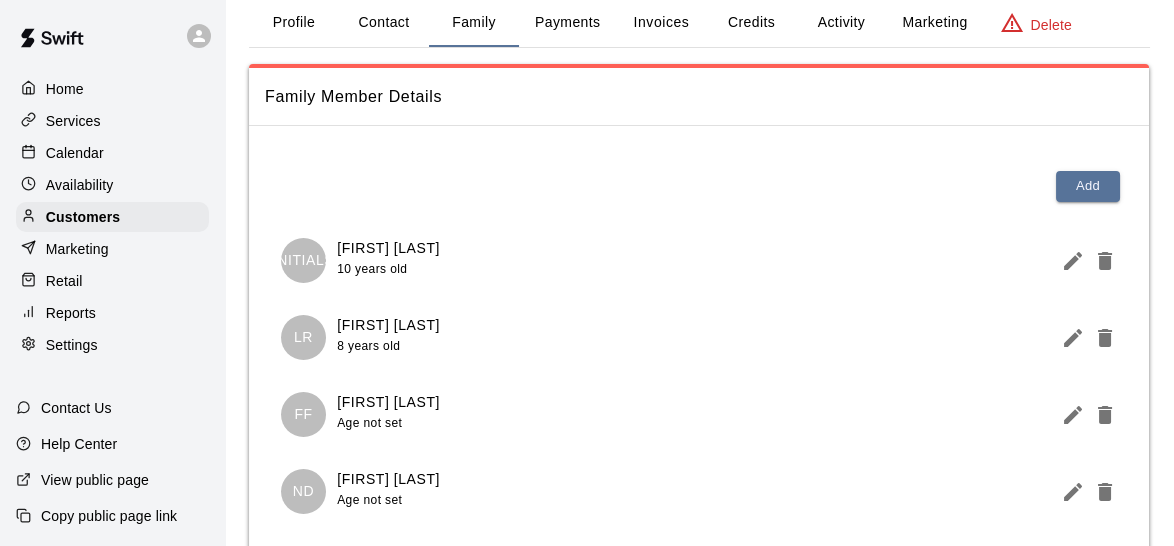 scroll, scrollTop: 100, scrollLeft: 0, axis: vertical 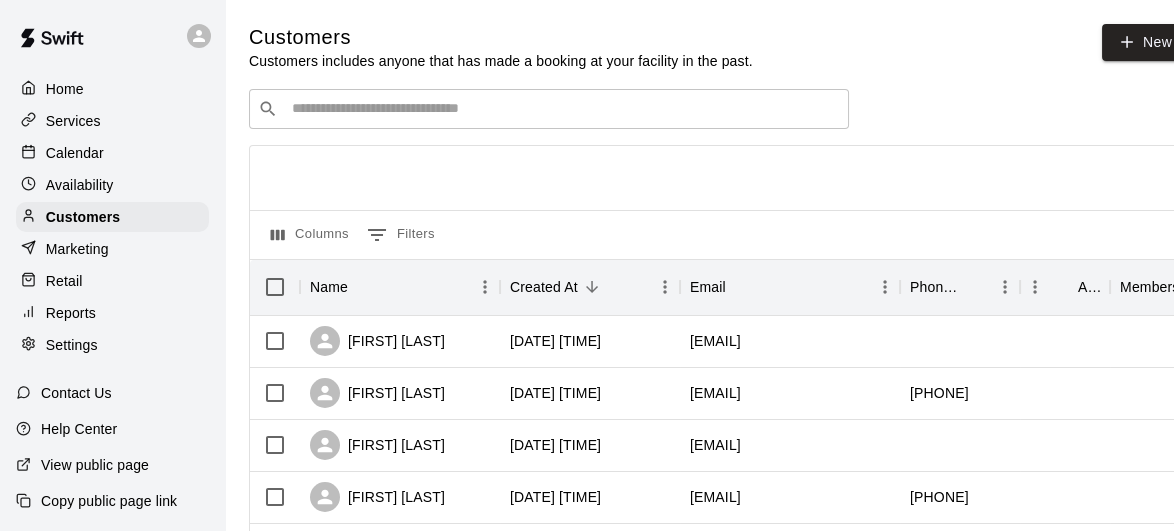 click on "​ ​" at bounding box center [549, 109] 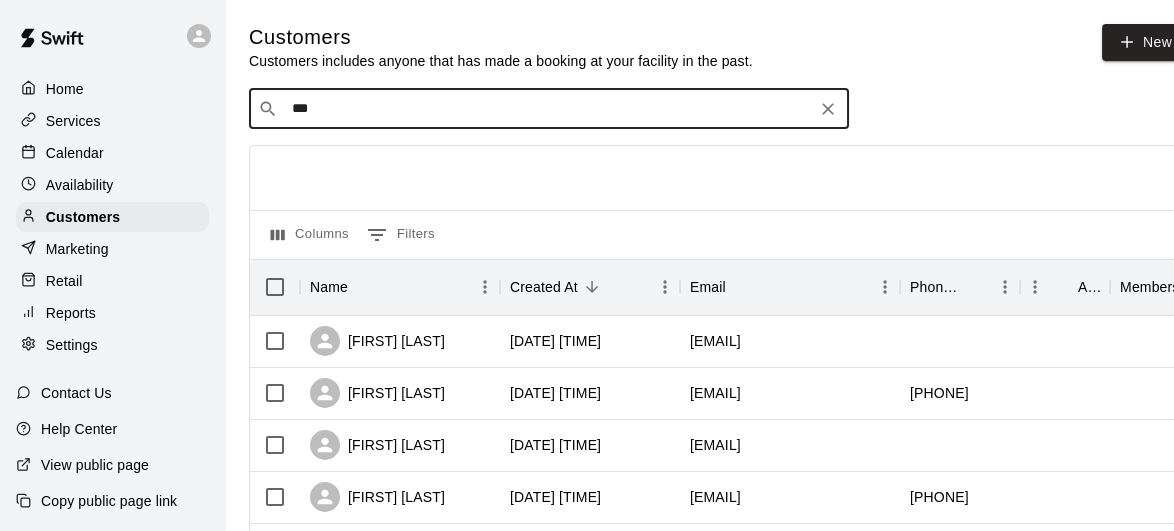 type on "****" 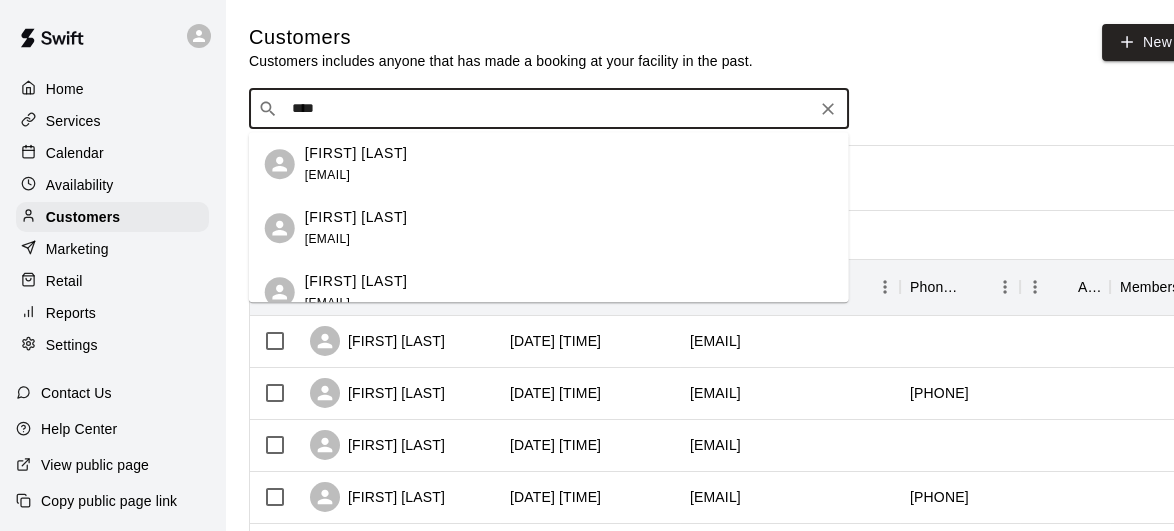 click on "[FIRST] [LAST] [EMAIL]" at bounding box center (569, 164) 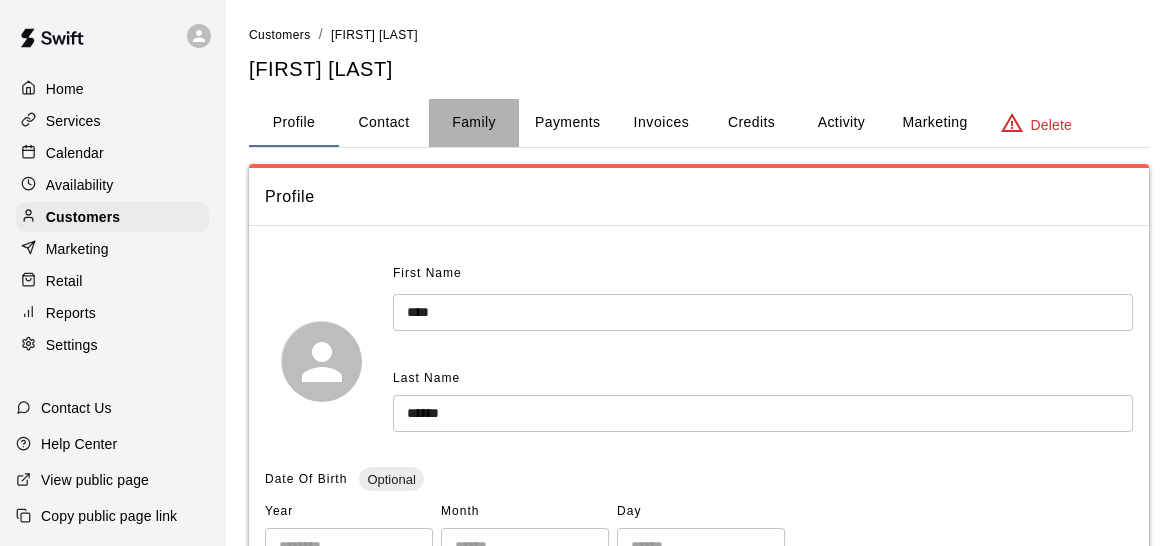 click on "Family" at bounding box center [474, 123] 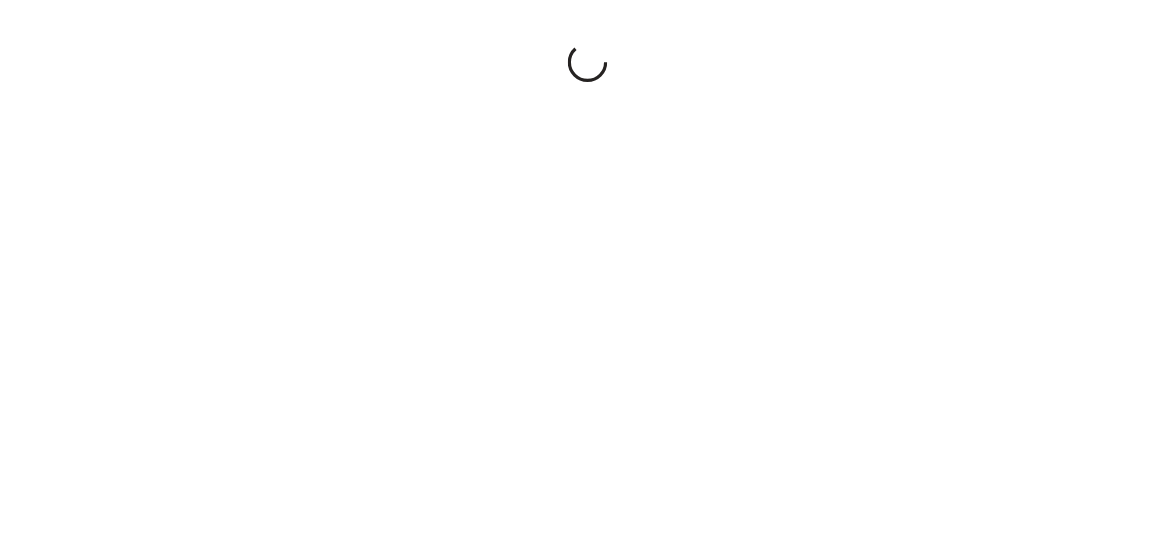 scroll, scrollTop: 0, scrollLeft: 0, axis: both 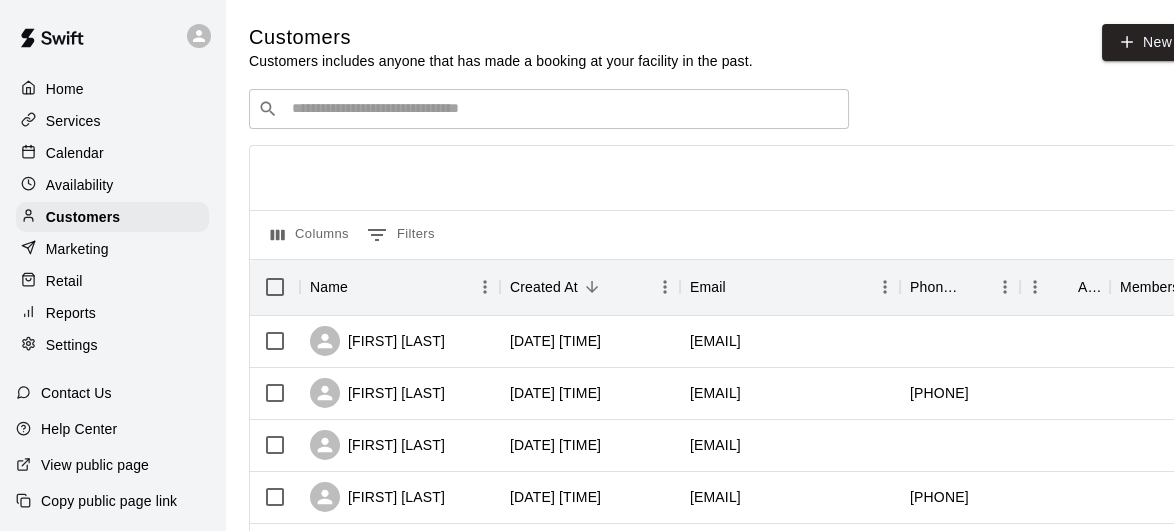 click on "​ ​" at bounding box center (549, 109) 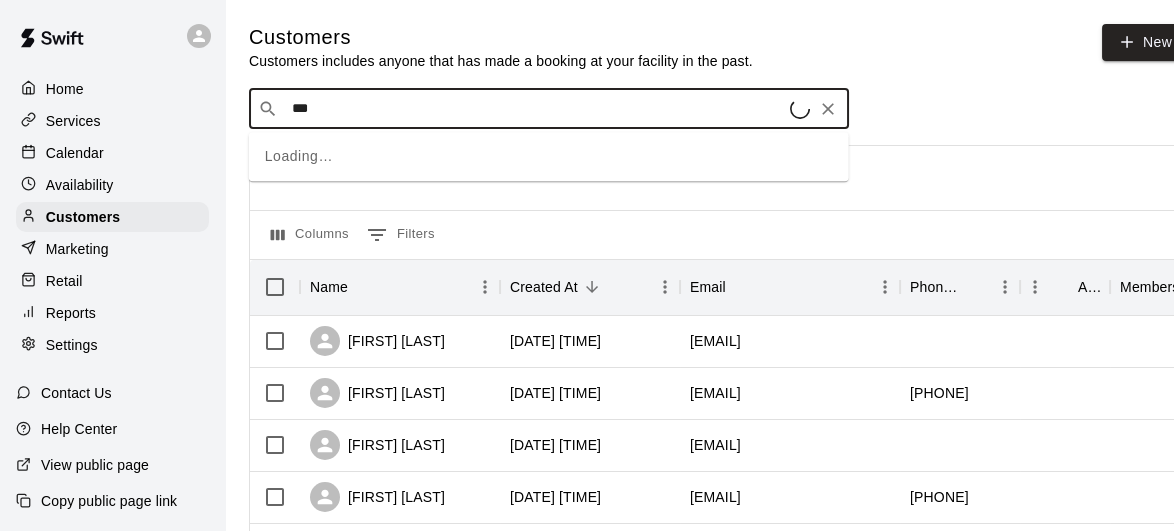 type on "****" 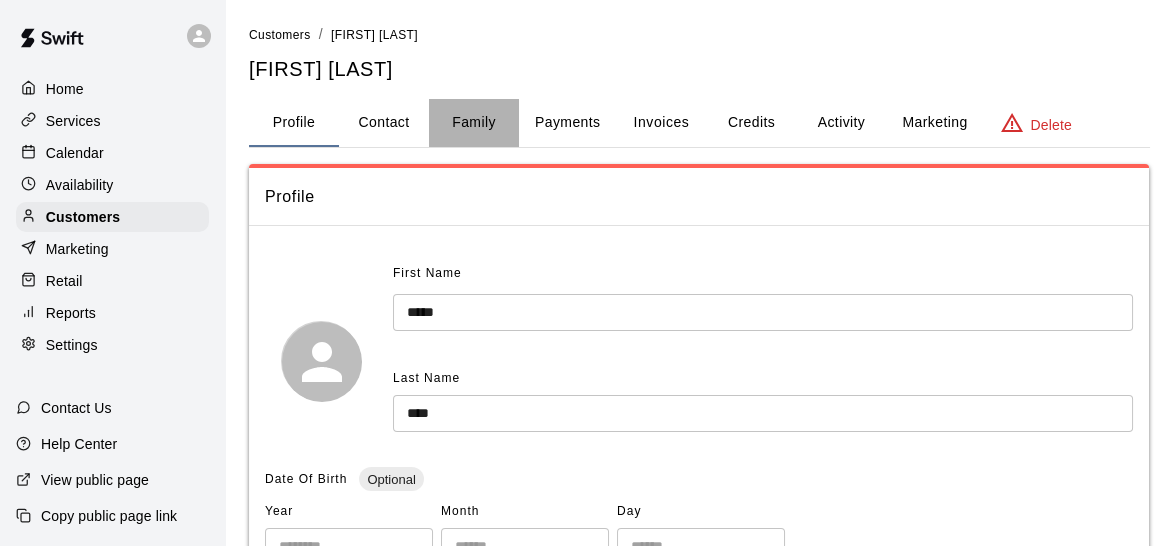 click on "Family" at bounding box center (474, 123) 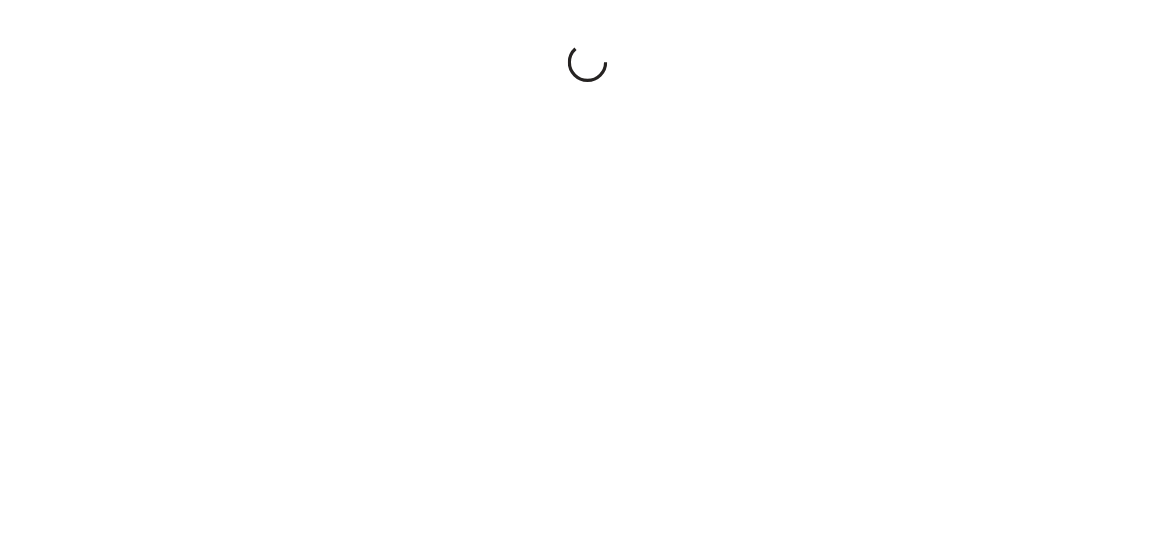 scroll, scrollTop: 0, scrollLeft: 0, axis: both 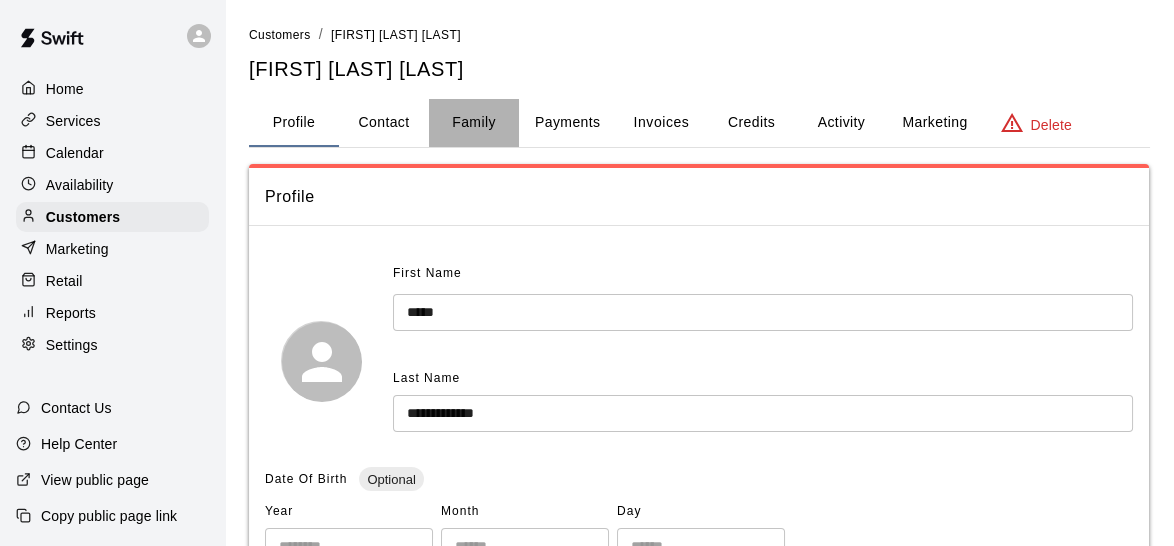 click on "Family" at bounding box center [474, 123] 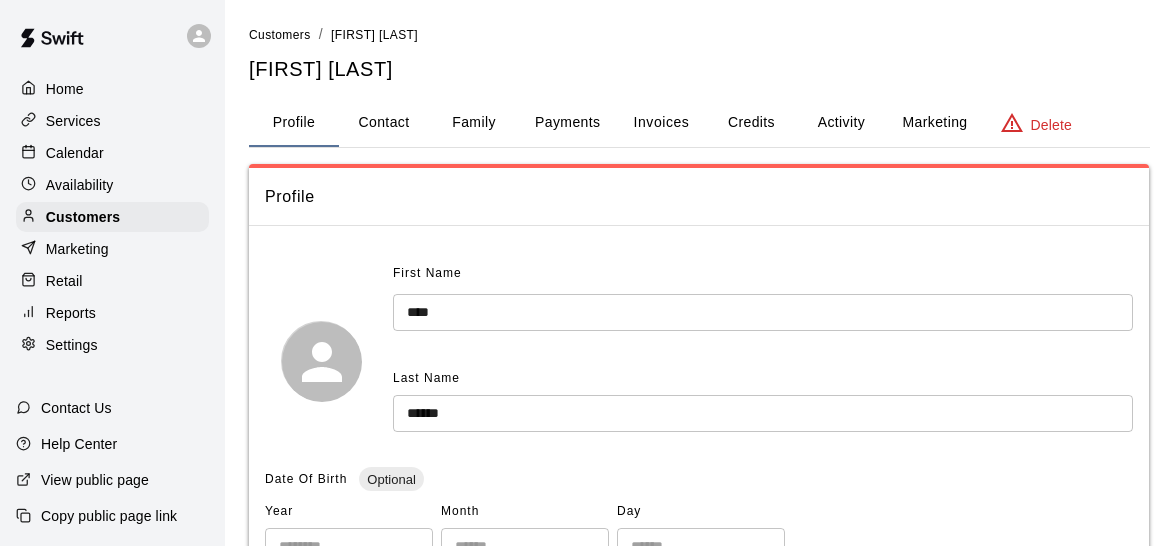 scroll, scrollTop: 0, scrollLeft: 0, axis: both 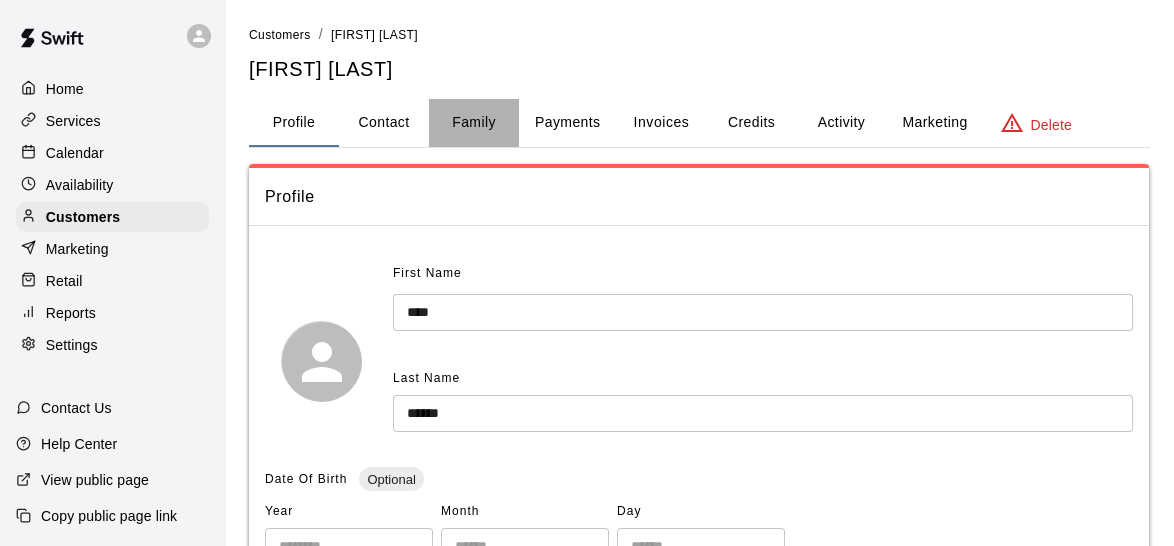 click on "Family" at bounding box center [474, 123] 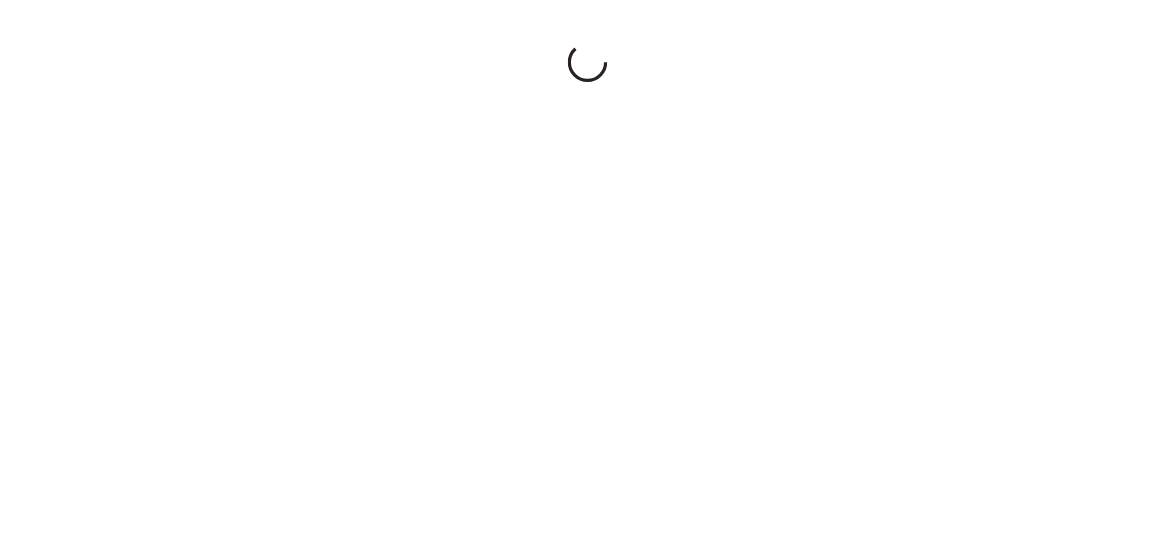 scroll, scrollTop: 0, scrollLeft: 0, axis: both 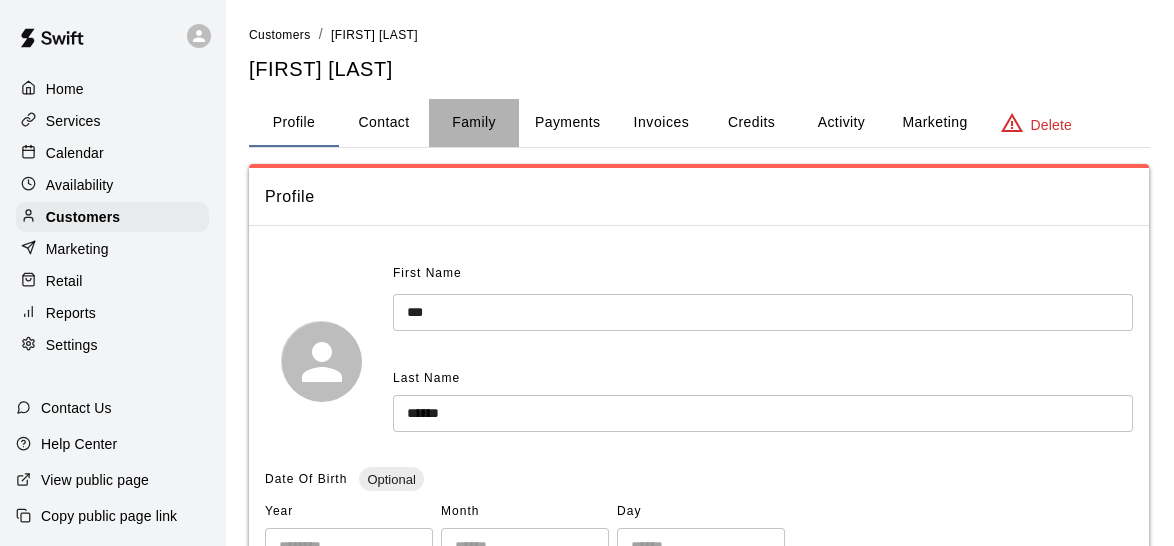 click on "Family" at bounding box center [474, 123] 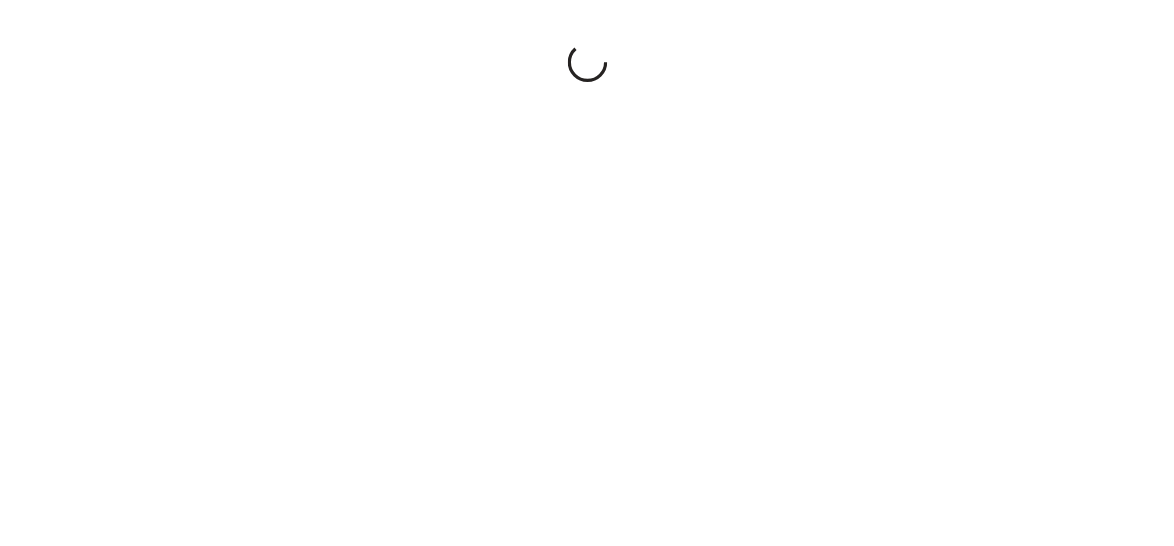 scroll, scrollTop: 0, scrollLeft: 0, axis: both 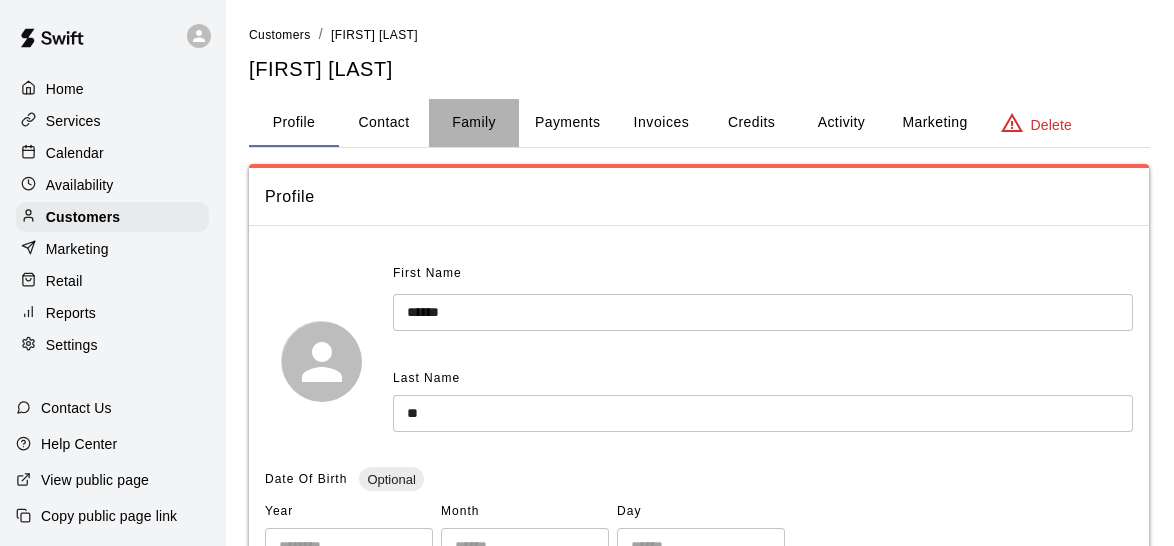 click on "Family" at bounding box center (474, 123) 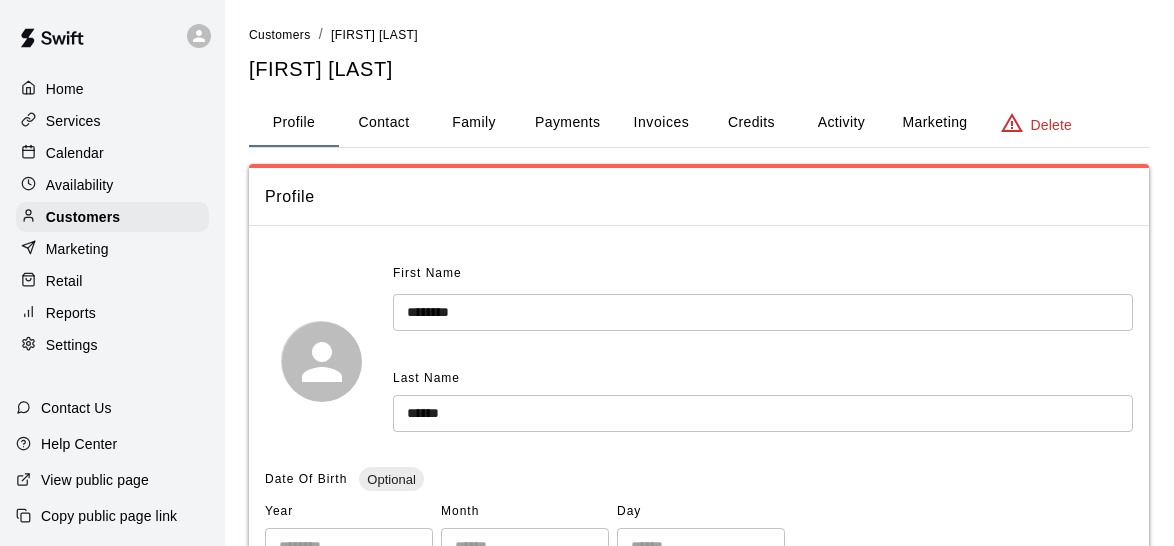 scroll, scrollTop: 0, scrollLeft: 0, axis: both 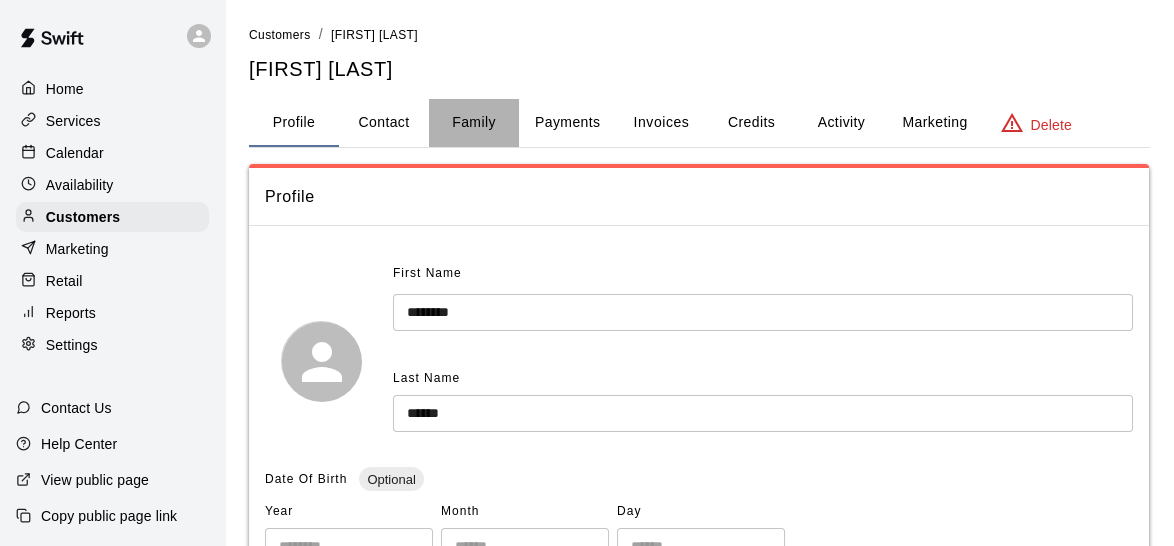 click on "Family" at bounding box center (474, 123) 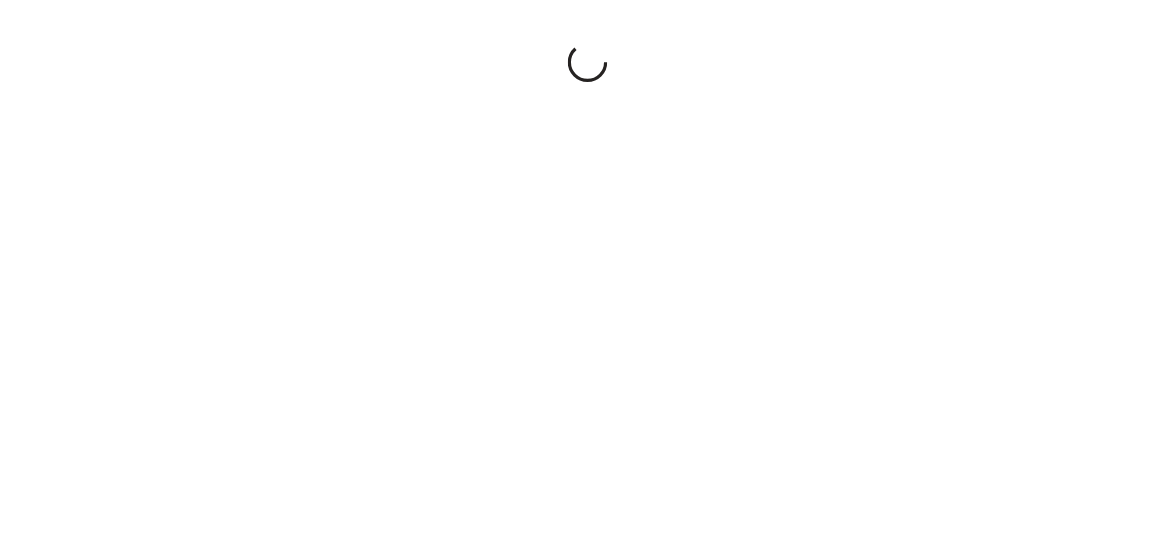 scroll, scrollTop: 0, scrollLeft: 0, axis: both 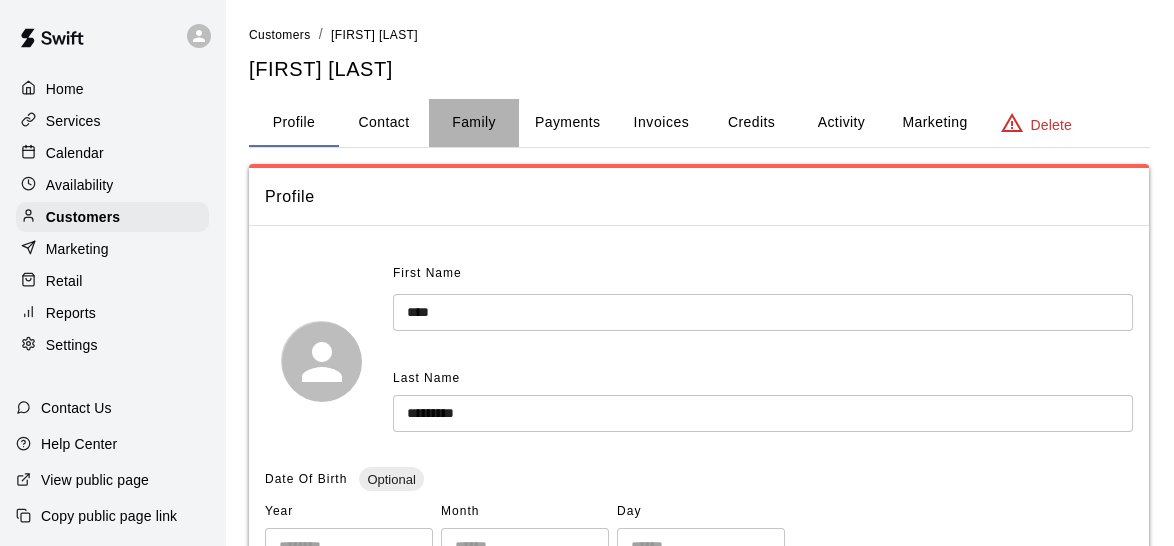 click on "Family" at bounding box center [474, 123] 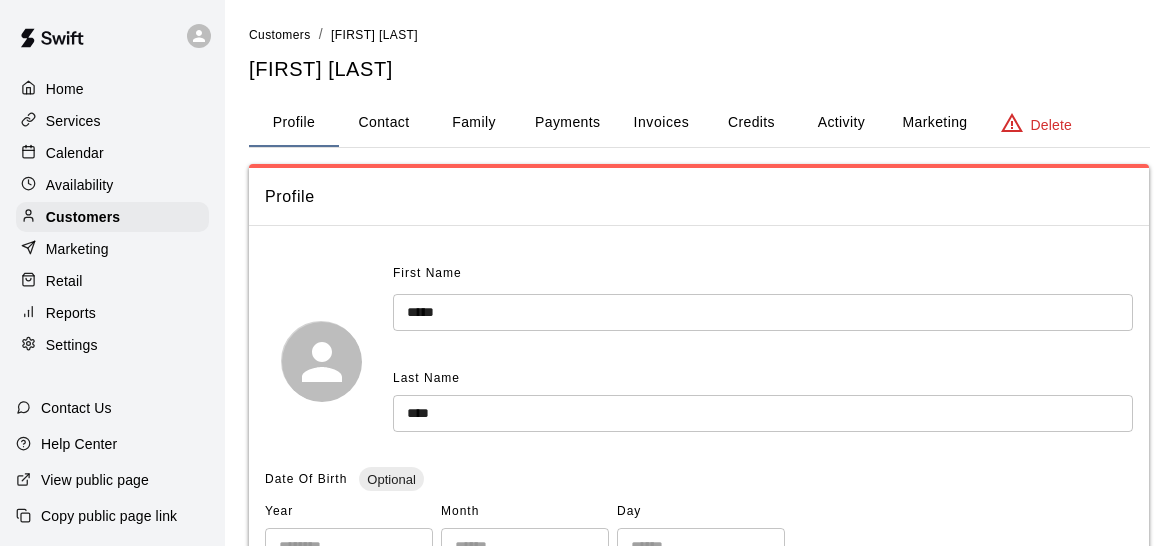 scroll, scrollTop: 0, scrollLeft: 0, axis: both 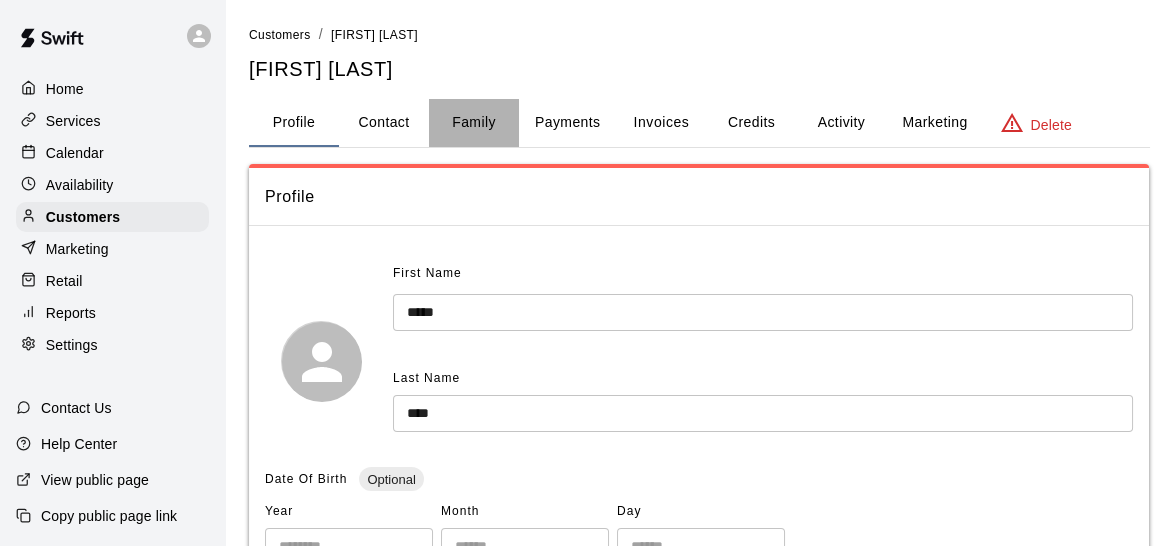 click on "Family" at bounding box center (474, 123) 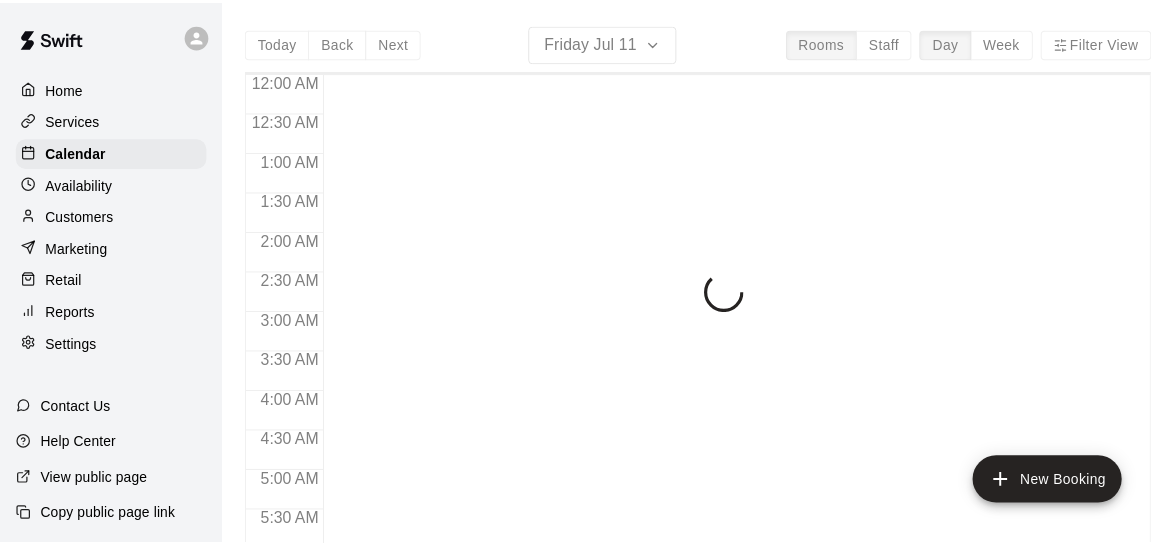 scroll, scrollTop: 0, scrollLeft: 0, axis: both 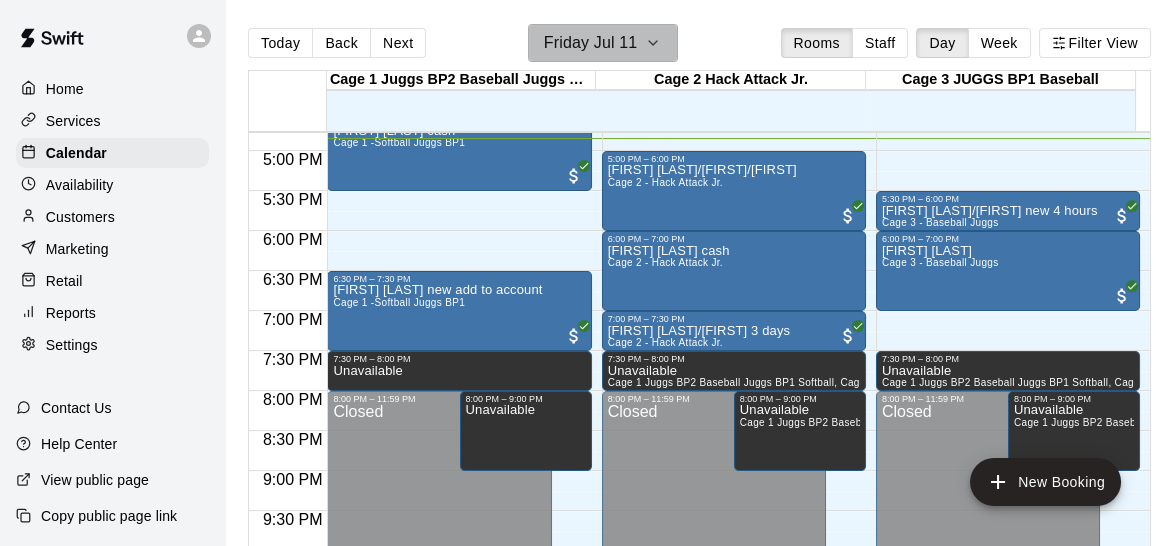 click 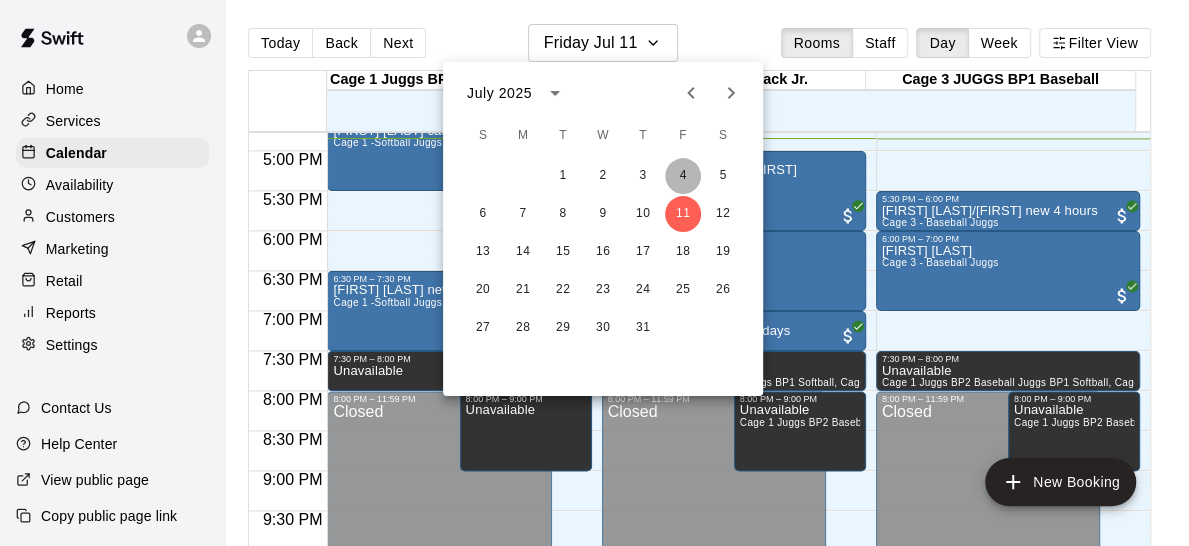 click on "4" at bounding box center (683, 176) 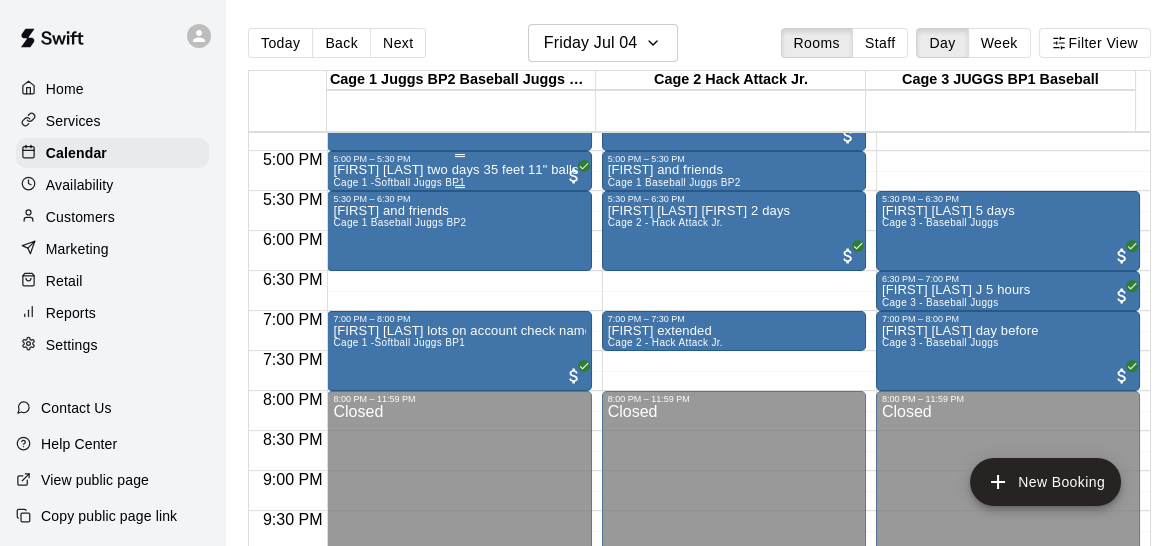 click on "Judy Lee two days 35 feet 11" balls" at bounding box center (455, 170) 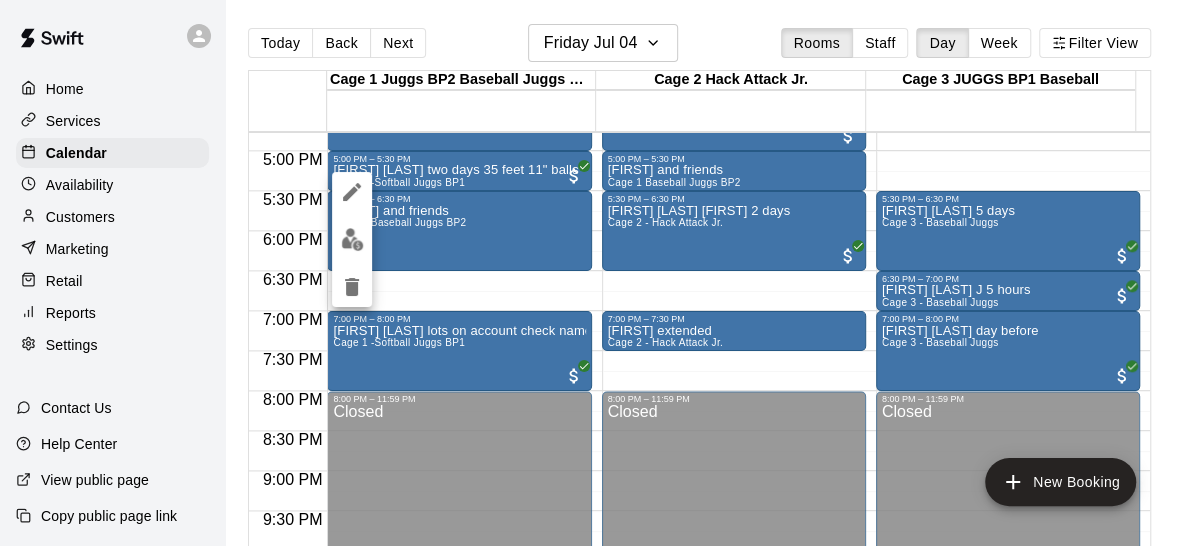 click at bounding box center [594, 273] 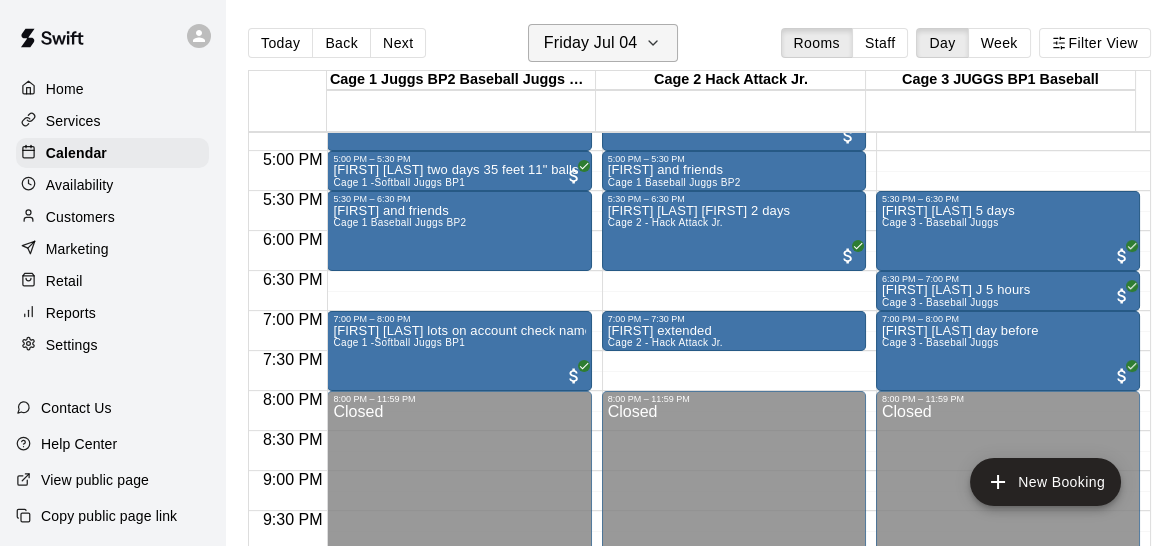 click on "Friday Jul 04" at bounding box center (603, 43) 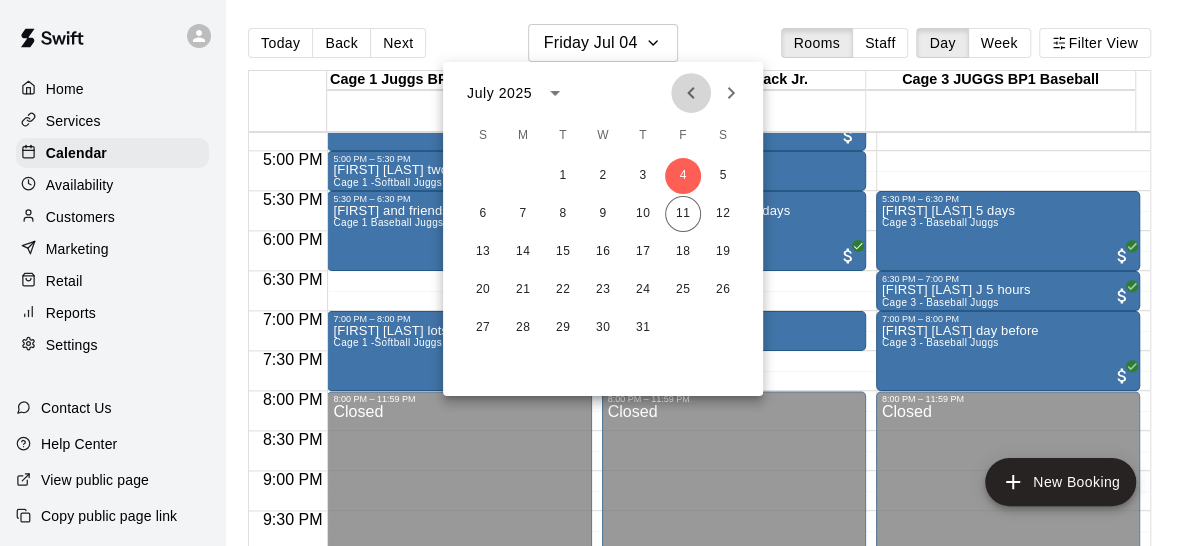 click 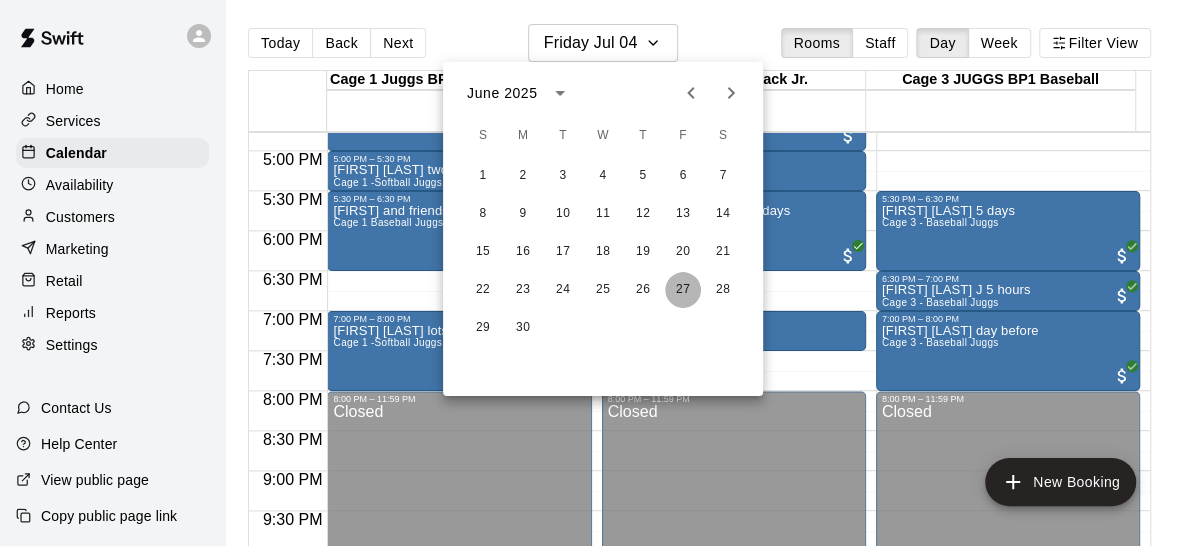 click on "27" at bounding box center (683, 290) 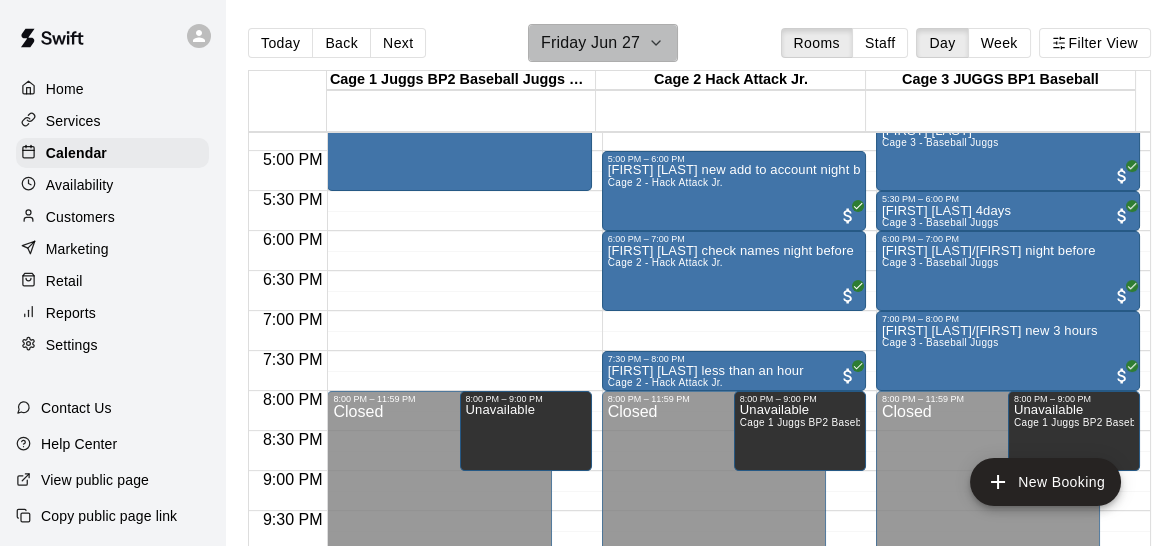 click on "Friday Jun 27" at bounding box center (603, 43) 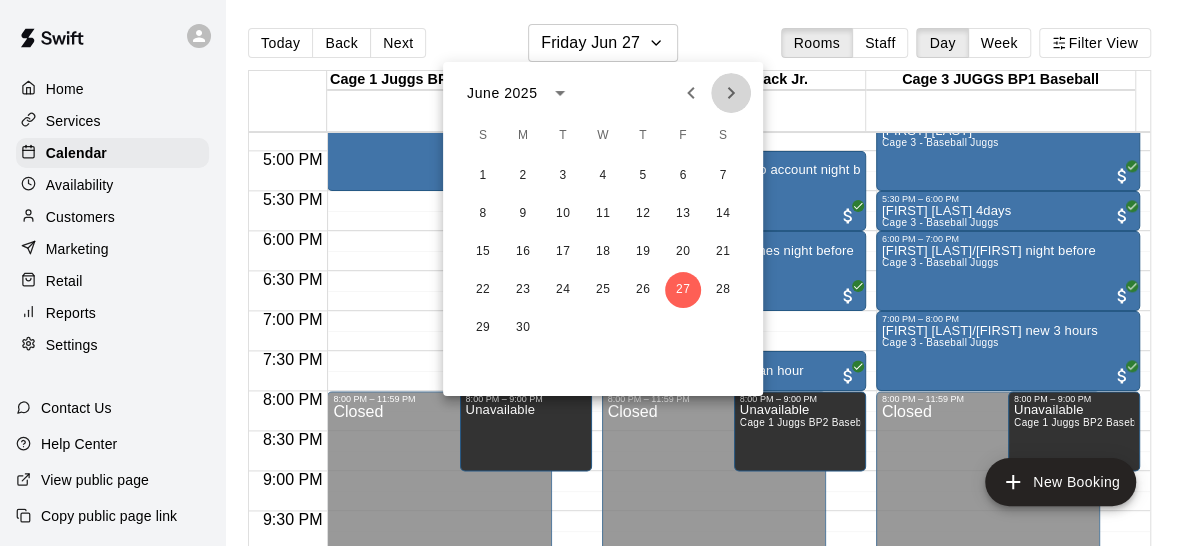 click 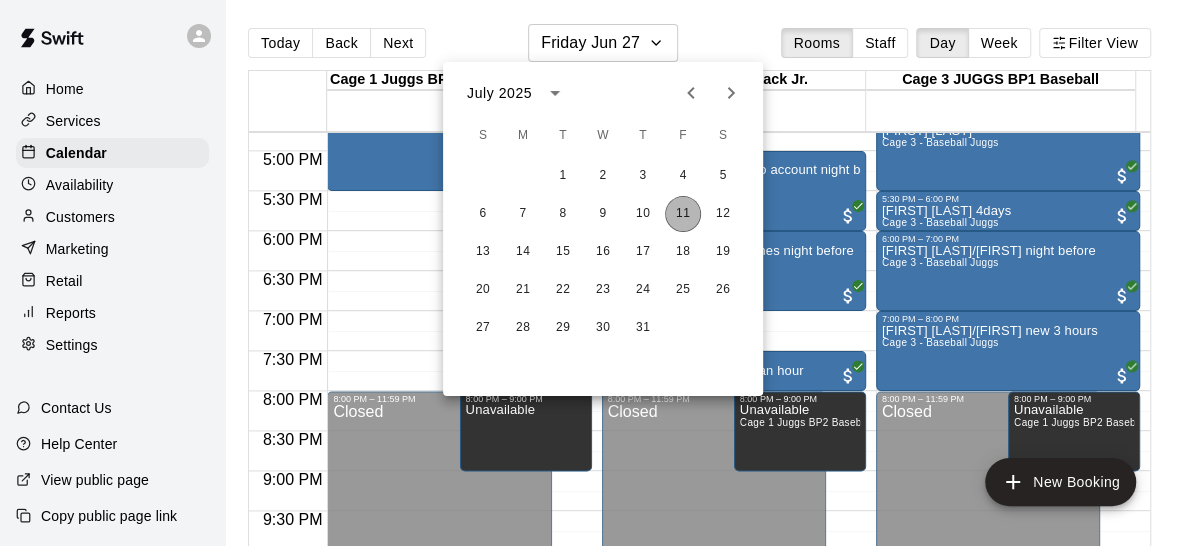 click on "11" at bounding box center (683, 214) 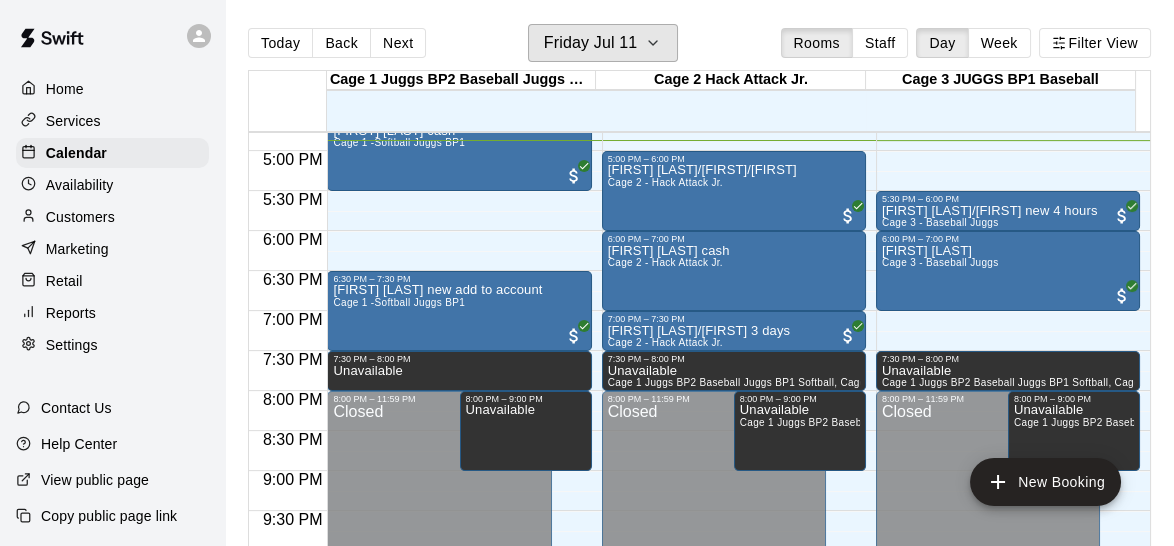 scroll, scrollTop: 1250, scrollLeft: 0, axis: vertical 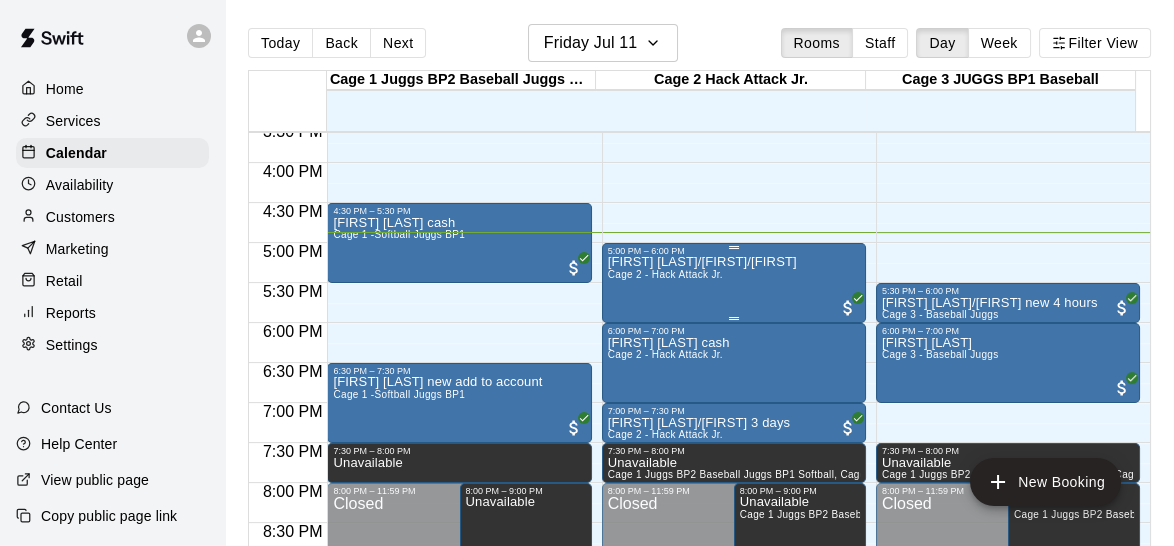 click on "Cage 2 - Hack Attack Jr." at bounding box center [665, 274] 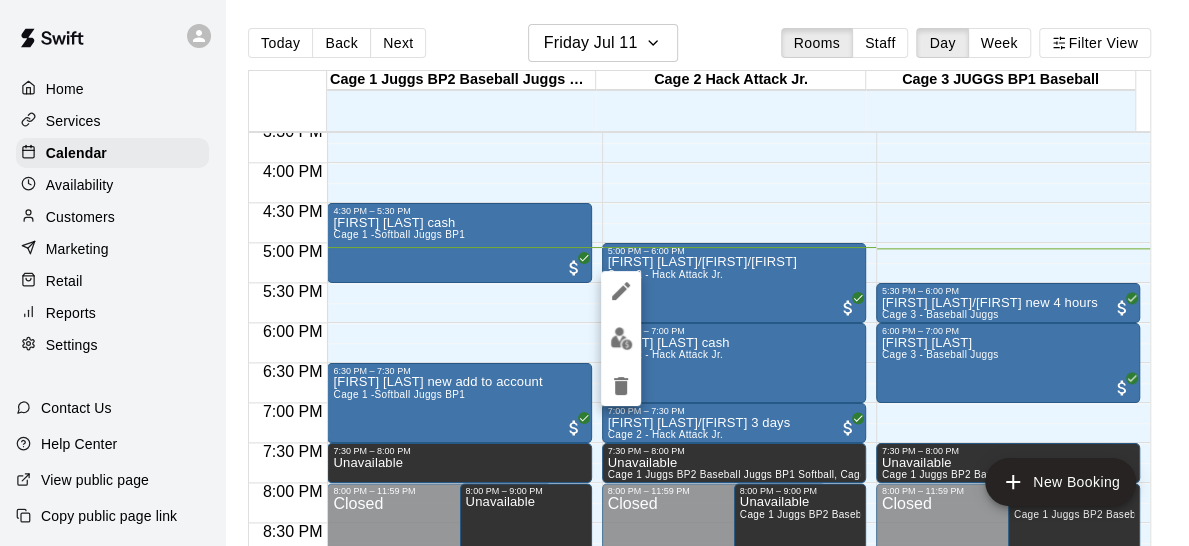 click at bounding box center [594, 273] 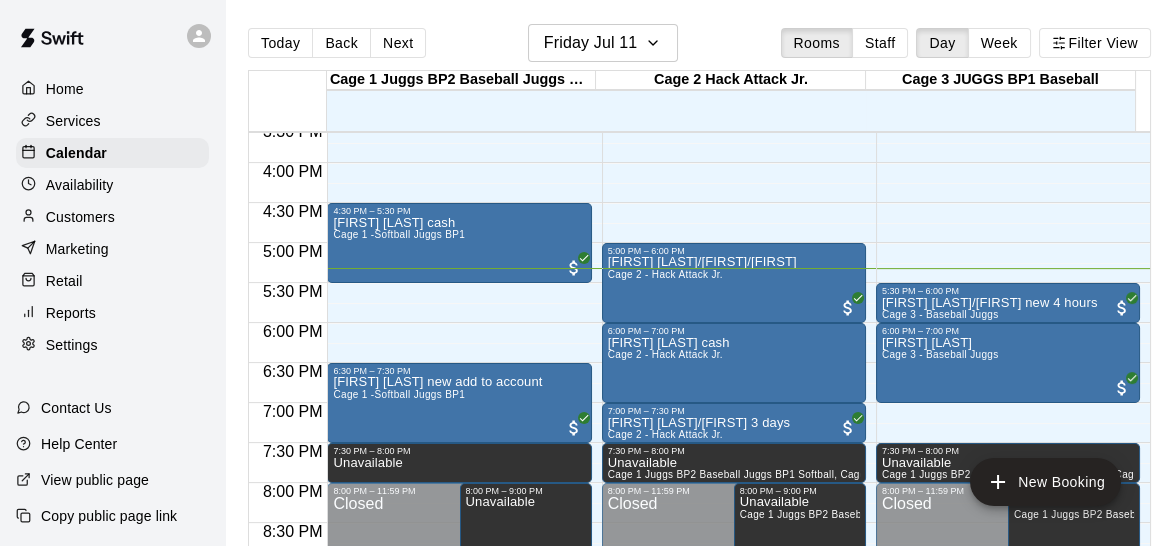 scroll, scrollTop: 32, scrollLeft: 0, axis: vertical 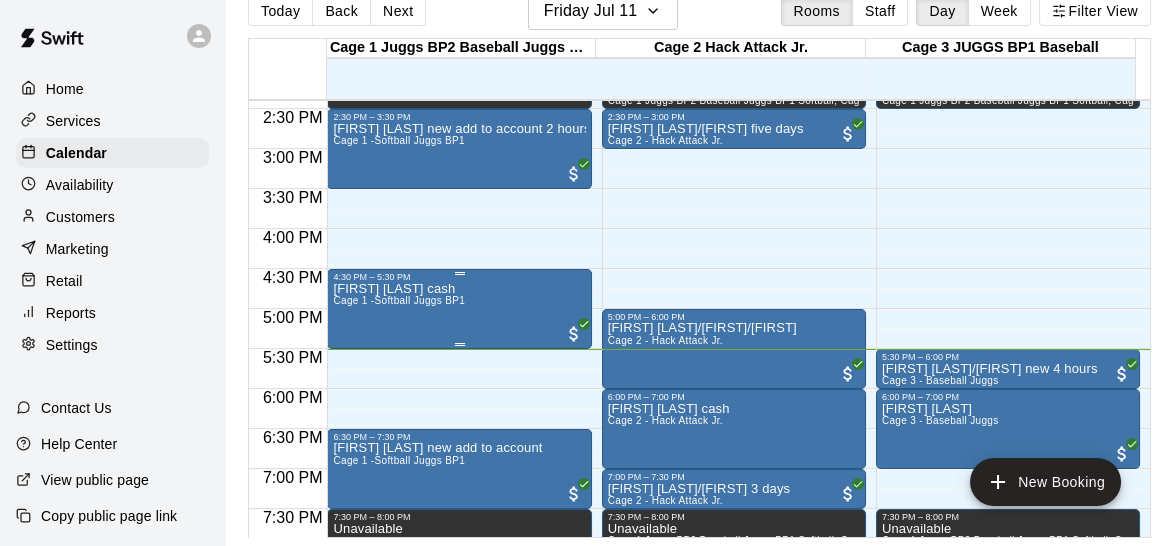 click on "Joe Gaudio cash Cage 1 -Softball  Juggs BP1" at bounding box center (459, 555) 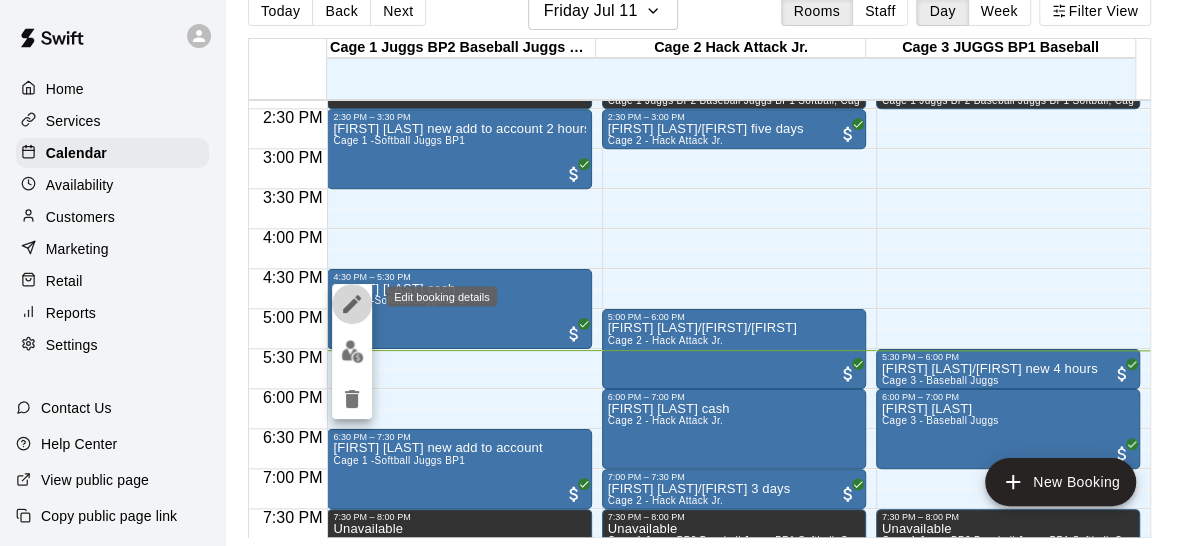 click 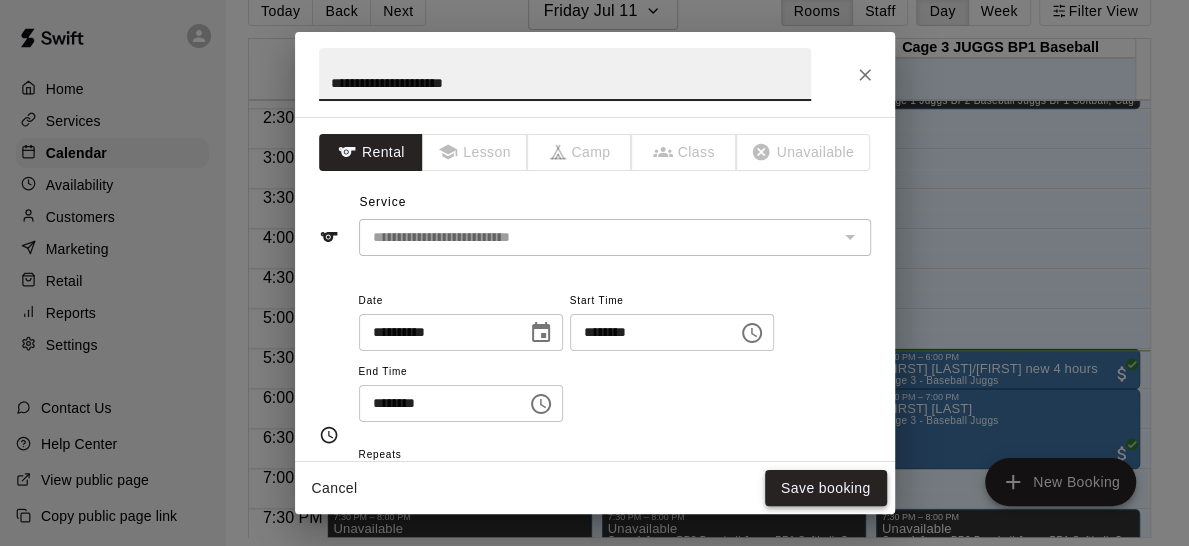 type on "**********" 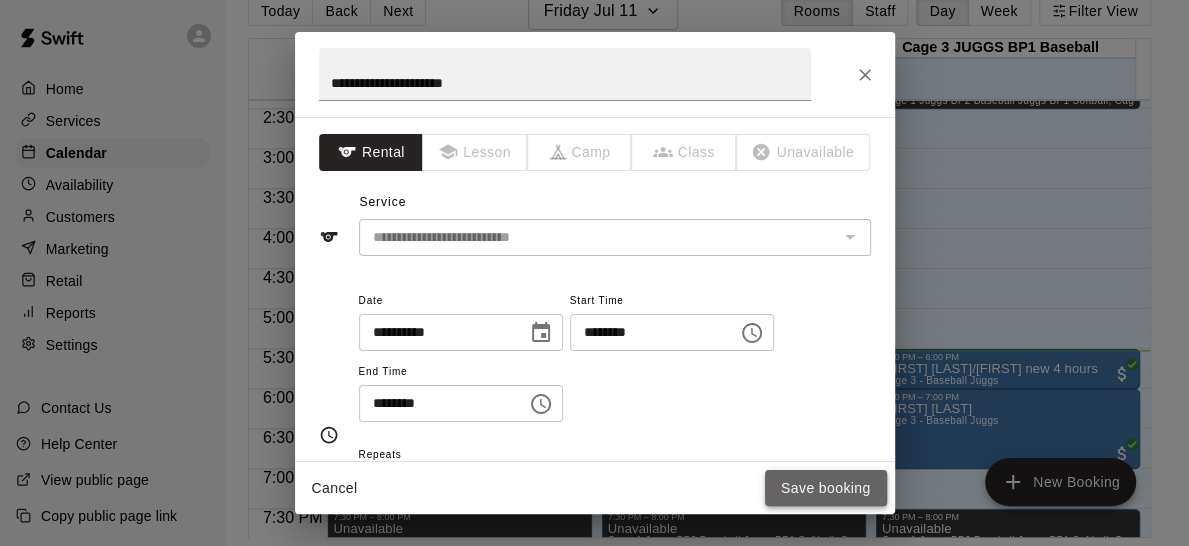 click on "Save booking" at bounding box center (826, 488) 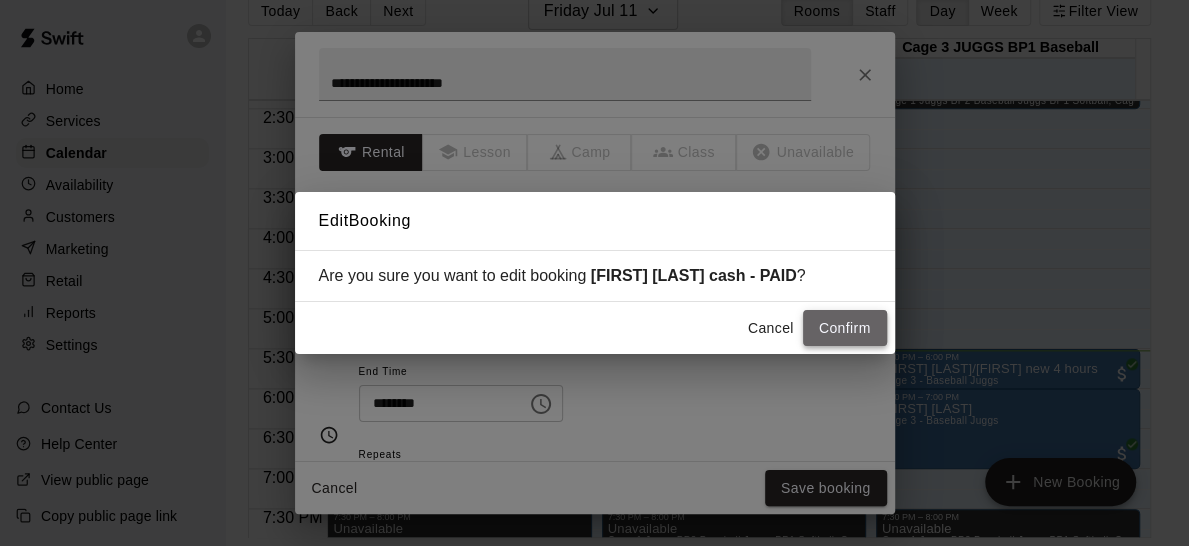 click on "Confirm" at bounding box center (845, 328) 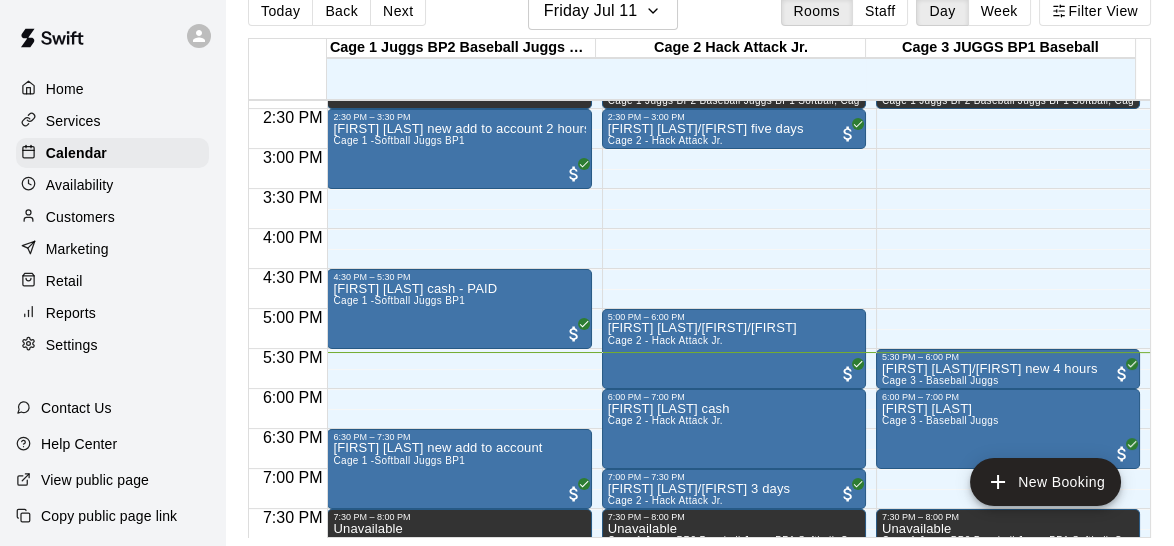 click on "12:00 AM – 2:00 PM Closed 2:00 PM – 2:30 PM Unavailable 2:30 PM – 3:30 PM Matthew Rowe new add to account 2 hours Cage 1 -Softball  Juggs BP1 4:30 PM – 5:30 PM Joe Gaudio cash - PAID Cage 1 -Softball  Juggs BP1 6:30 PM – 7:30 PM Ryan Flores new add to account Cage 1 -Softball  Juggs BP1 7:30 PM – 8:00 PM Unavailable 8:00 PM – 11:59 PM Closed 8:00 PM – 9:00 PM Unavailable" at bounding box center [459, -91] 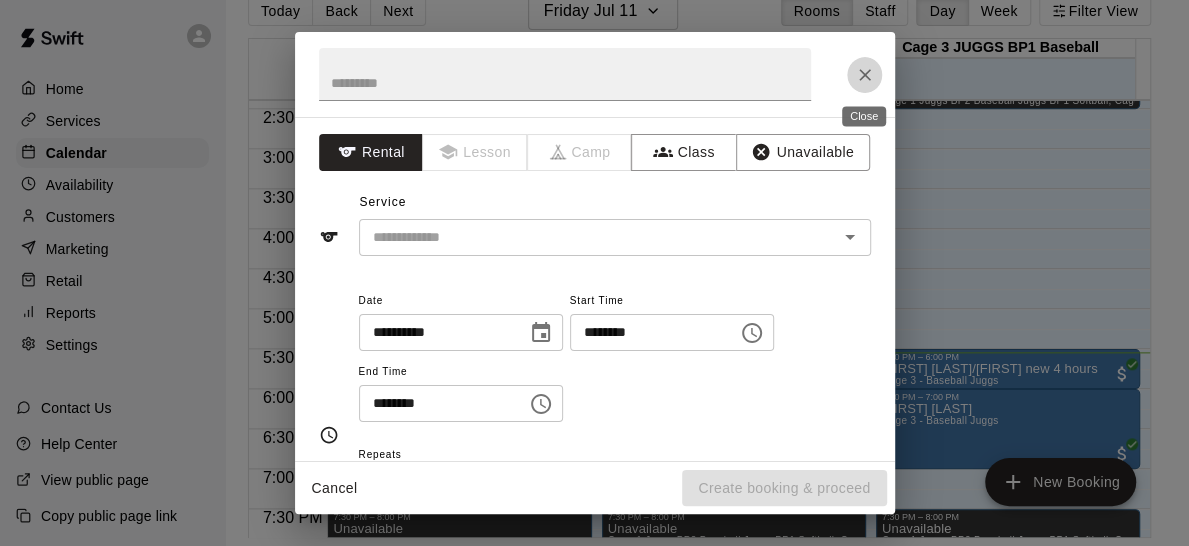click 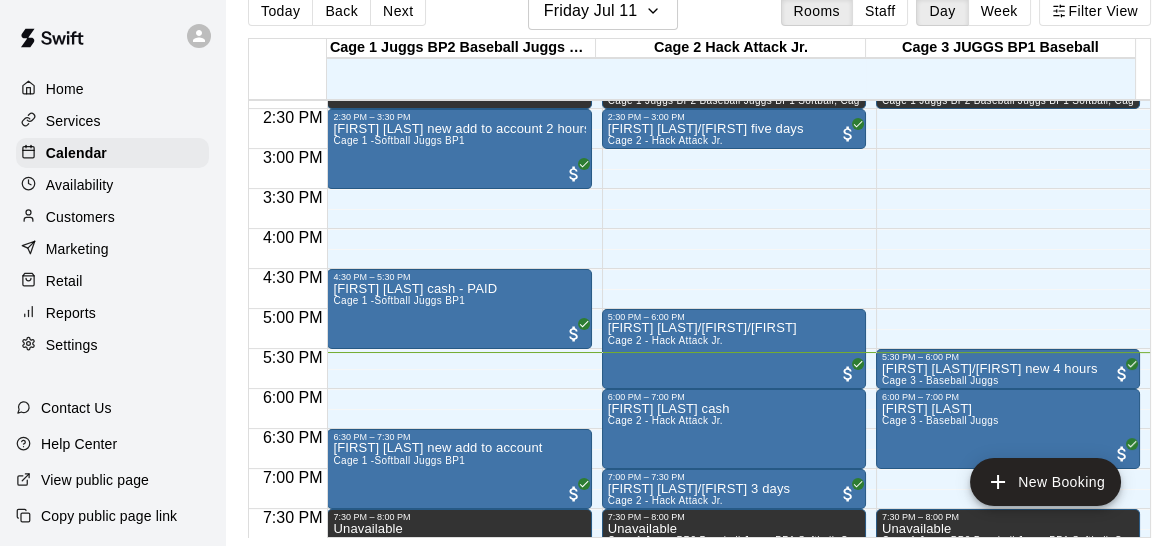 click on "12:00 AM – 2:00 PM Closed 2:00 PM – 2:30 PM Unavailable 2:30 PM – 3:30 PM Matthew Rowe new add to account 2 hours Cage 1 -Softball  Juggs BP1 4:30 PM – 5:30 PM Joe Gaudio cash - PAID Cage 1 -Softball  Juggs BP1 6:30 PM – 7:30 PM Ryan Flores new add to account Cage 1 -Softball  Juggs BP1 7:30 PM – 8:00 PM Unavailable 8:00 PM – 11:59 PM Closed 8:00 PM – 9:00 PM Unavailable" at bounding box center [459, -91] 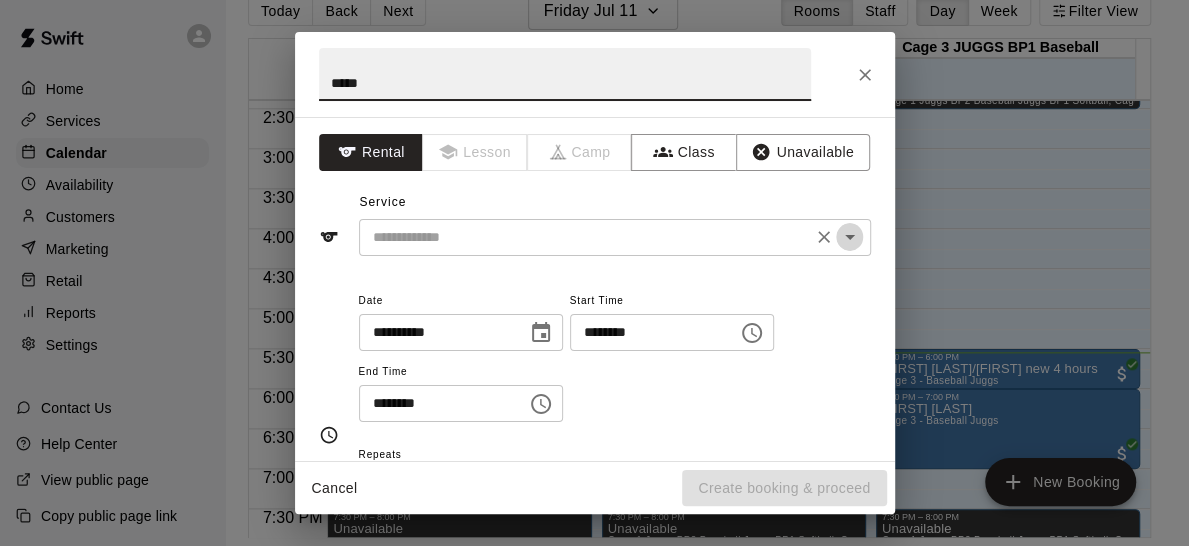 click 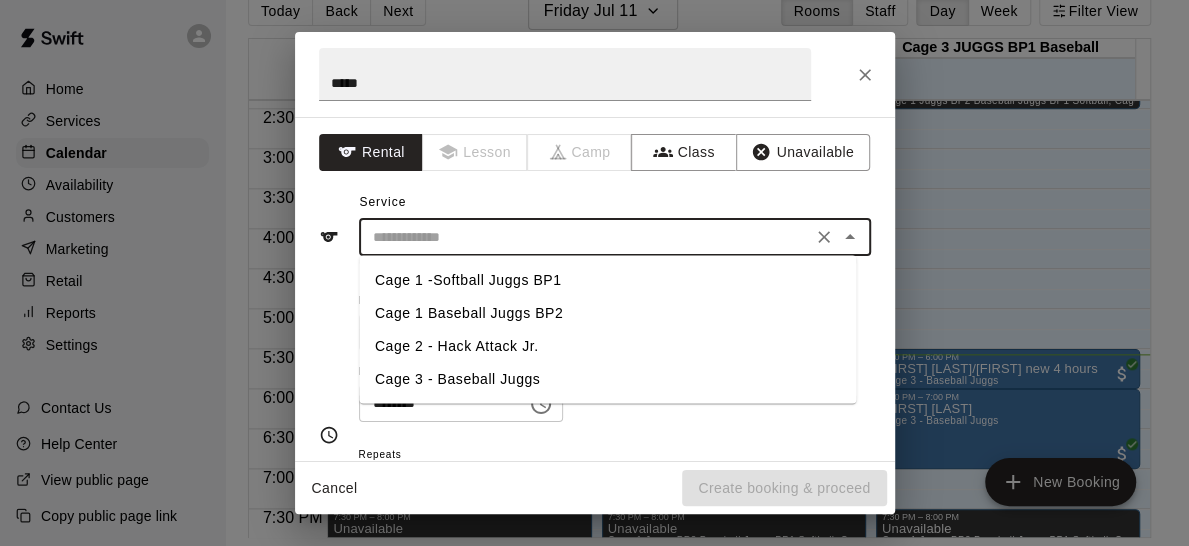 click on "Cage 1 Baseball Juggs BP2" at bounding box center (607, 312) 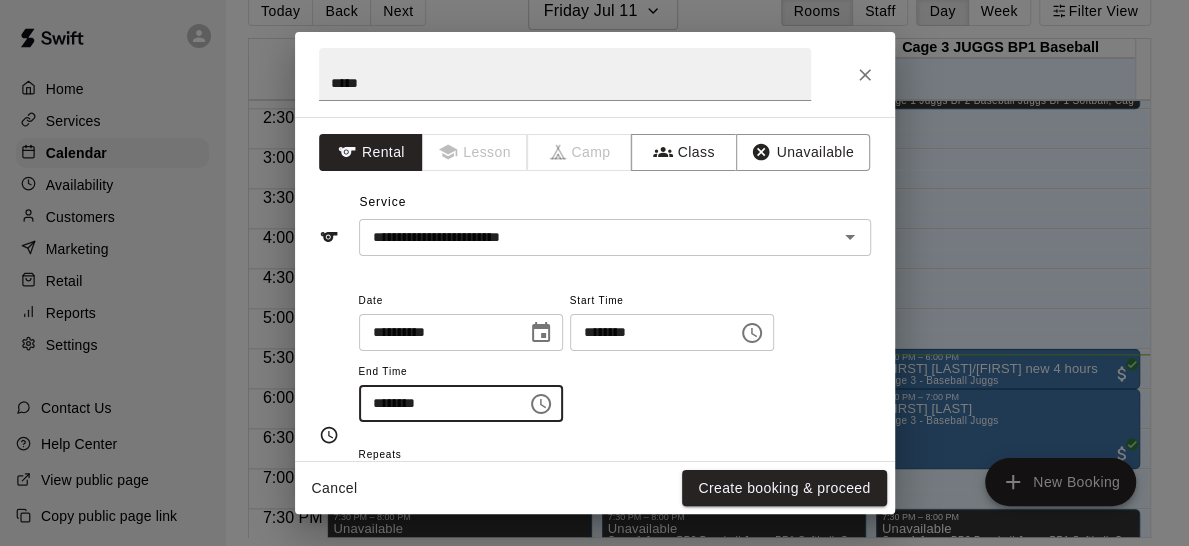click on "********" at bounding box center (436, 403) 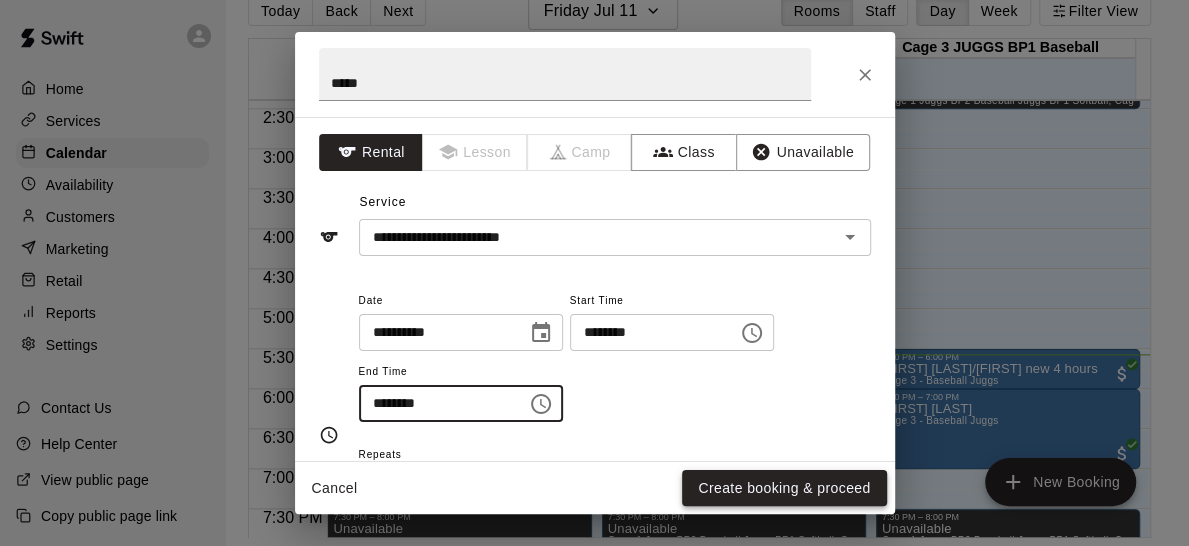 type on "********" 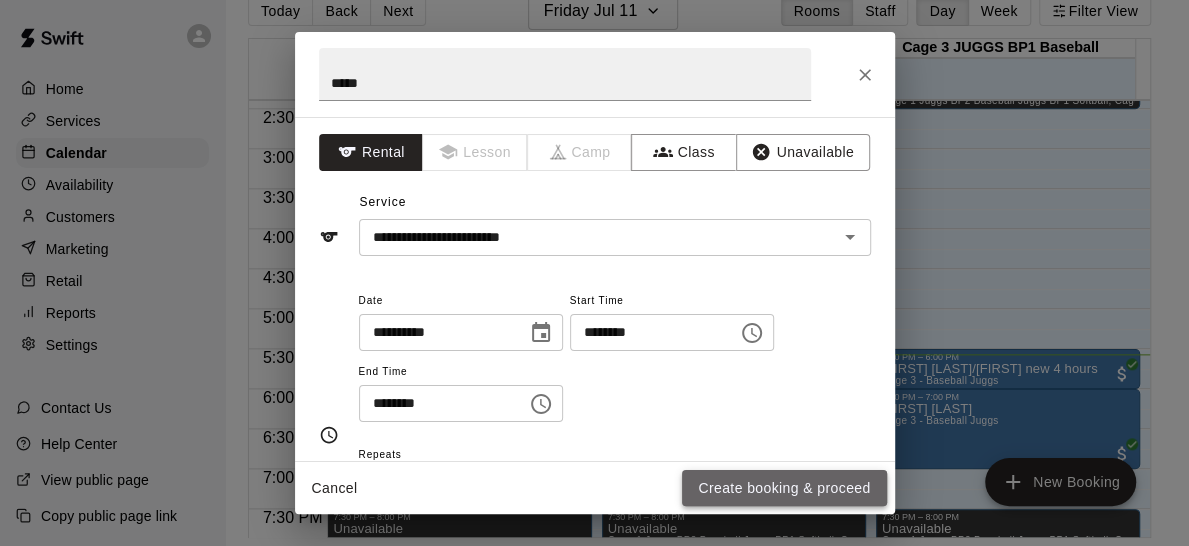 click on "Create booking & proceed" at bounding box center (784, 488) 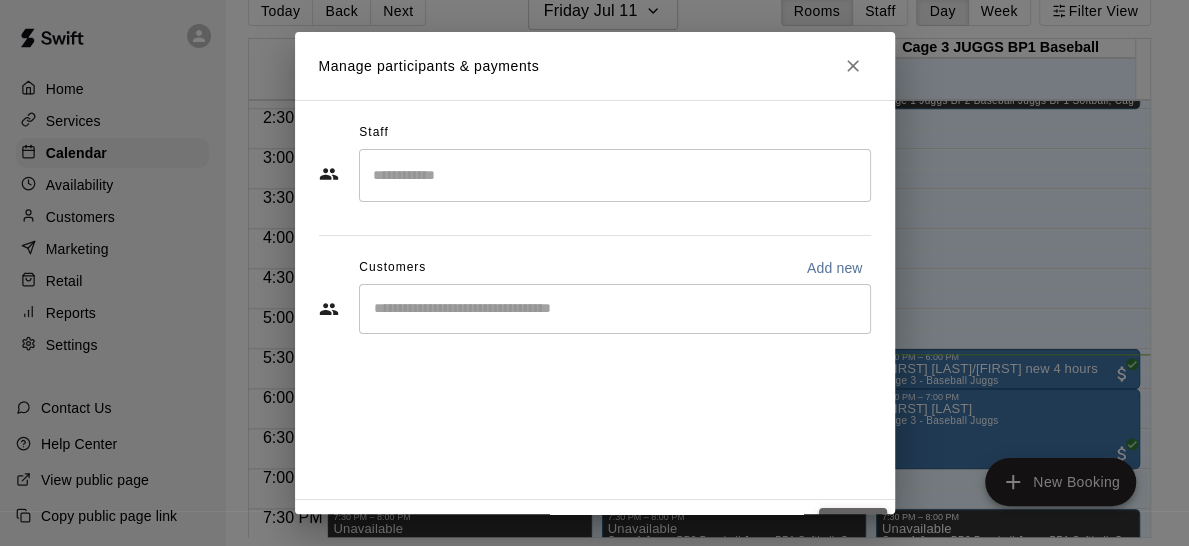 click on "Done" at bounding box center (852, 526) 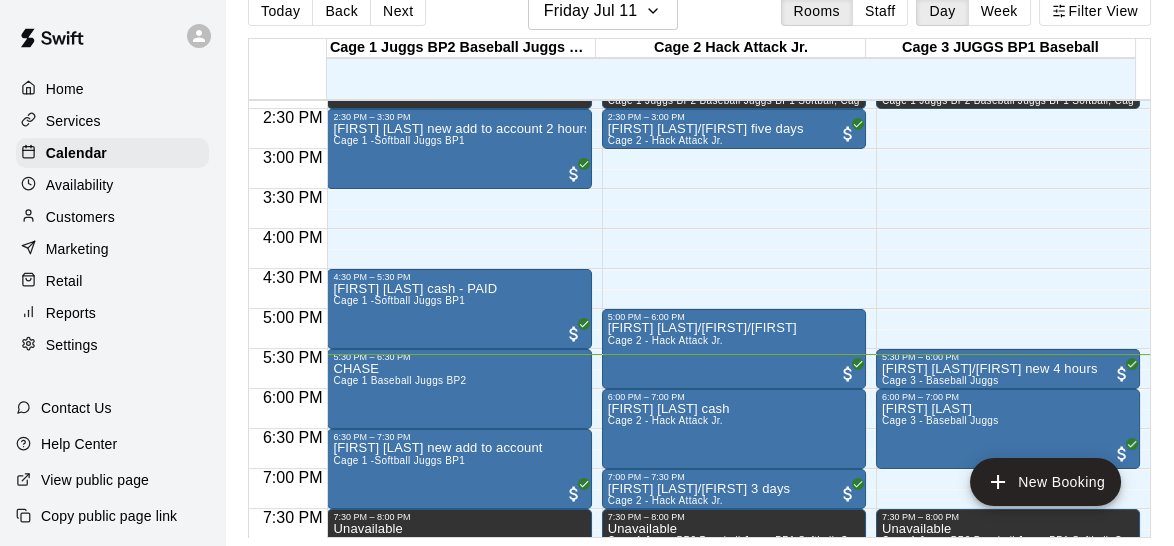 scroll, scrollTop: 0, scrollLeft: 0, axis: both 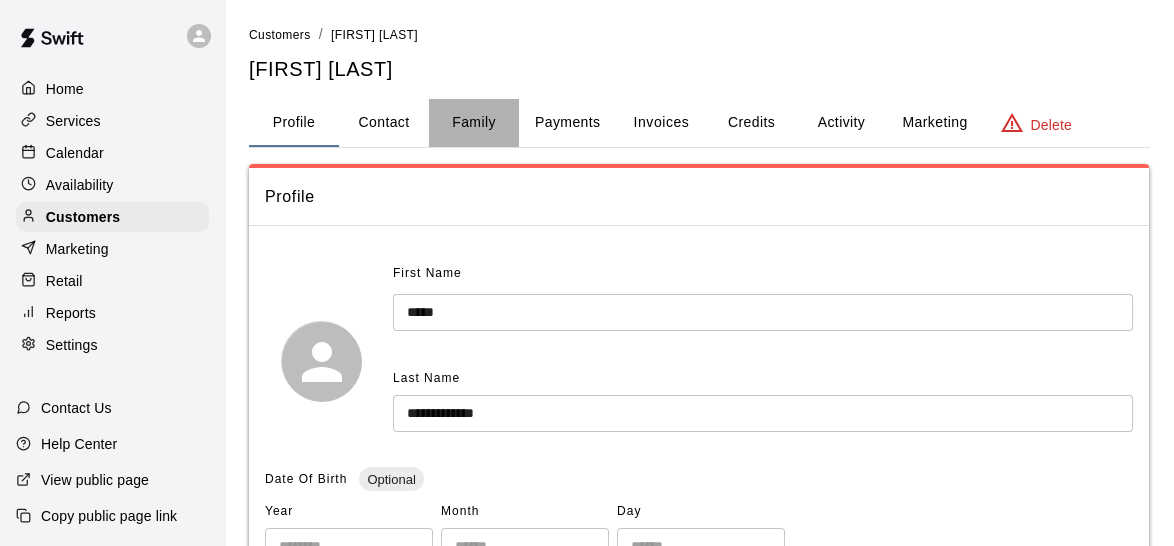 click on "Family" at bounding box center [474, 123] 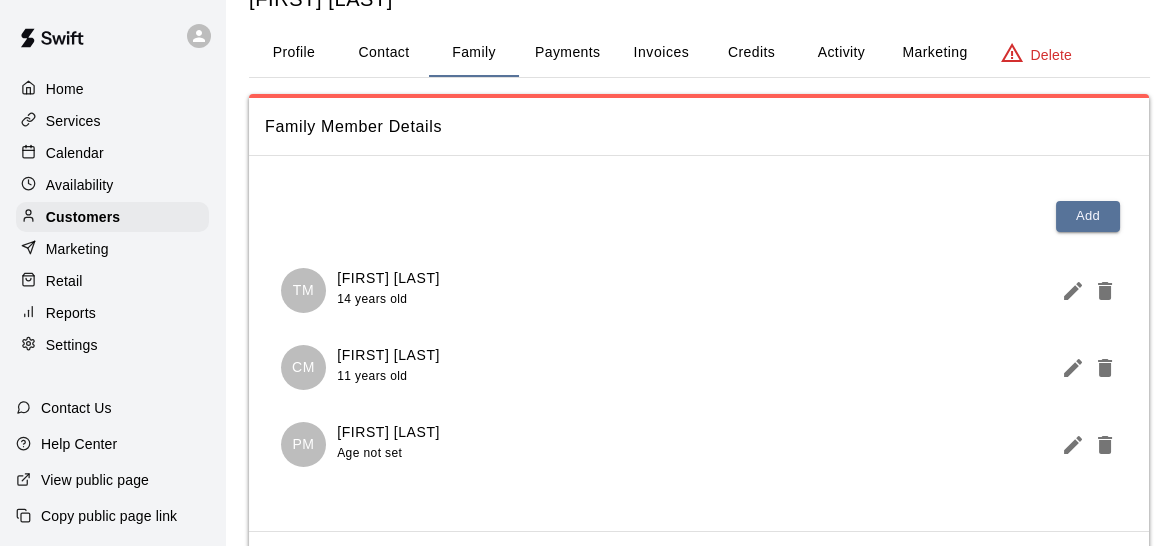 scroll, scrollTop: 69, scrollLeft: 0, axis: vertical 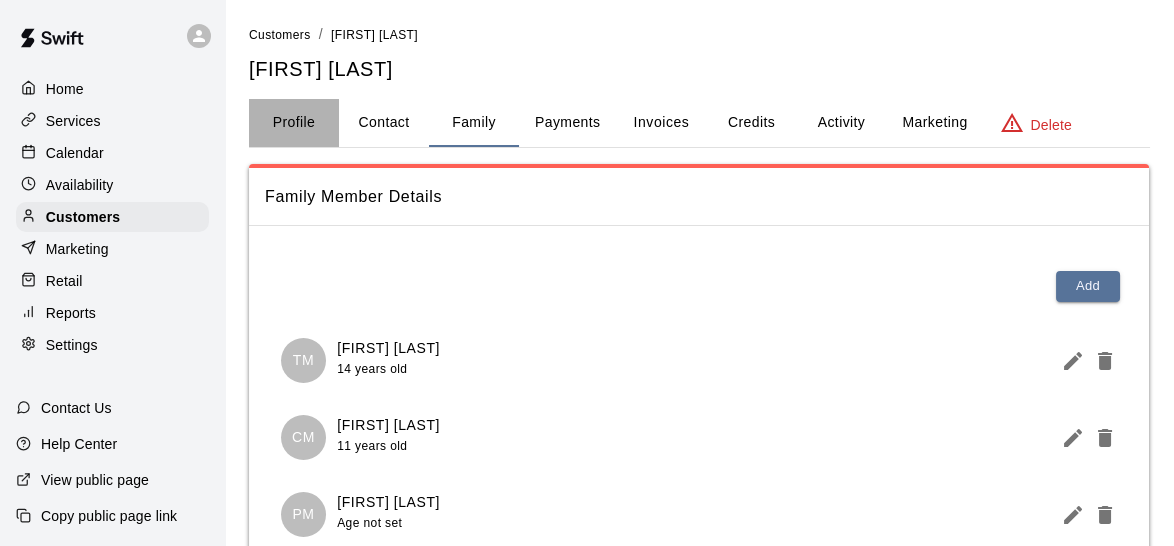 click on "Profile" at bounding box center (294, 123) 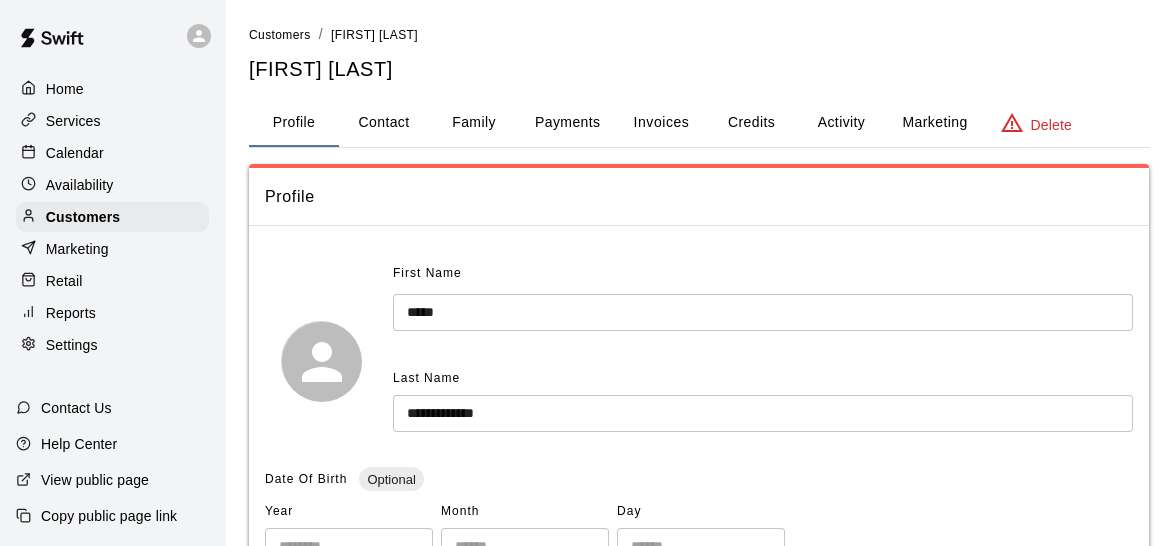 scroll, scrollTop: 531, scrollLeft: 0, axis: vertical 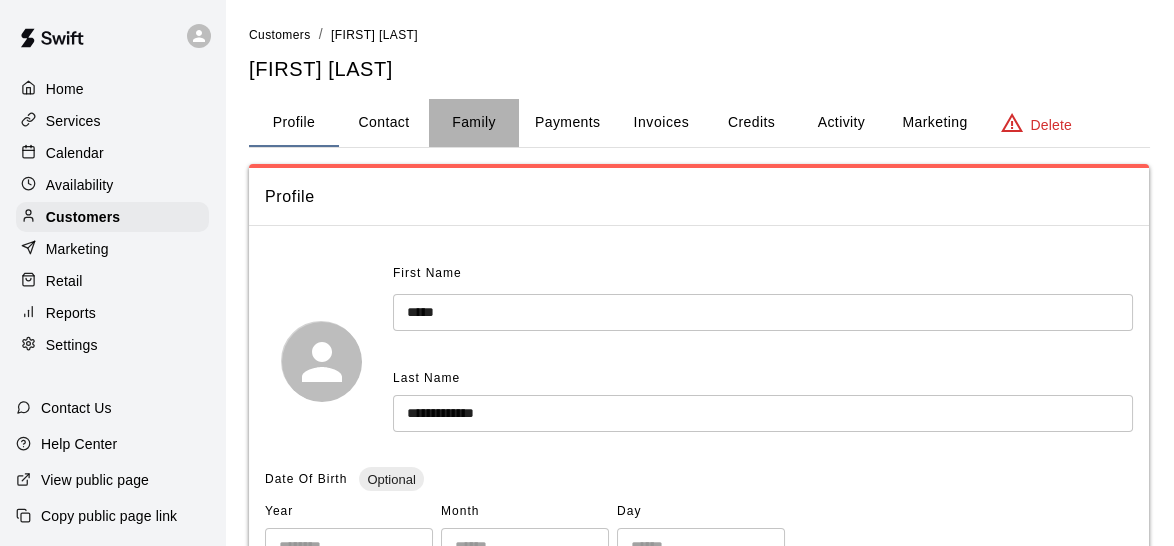 click on "Family" at bounding box center (474, 123) 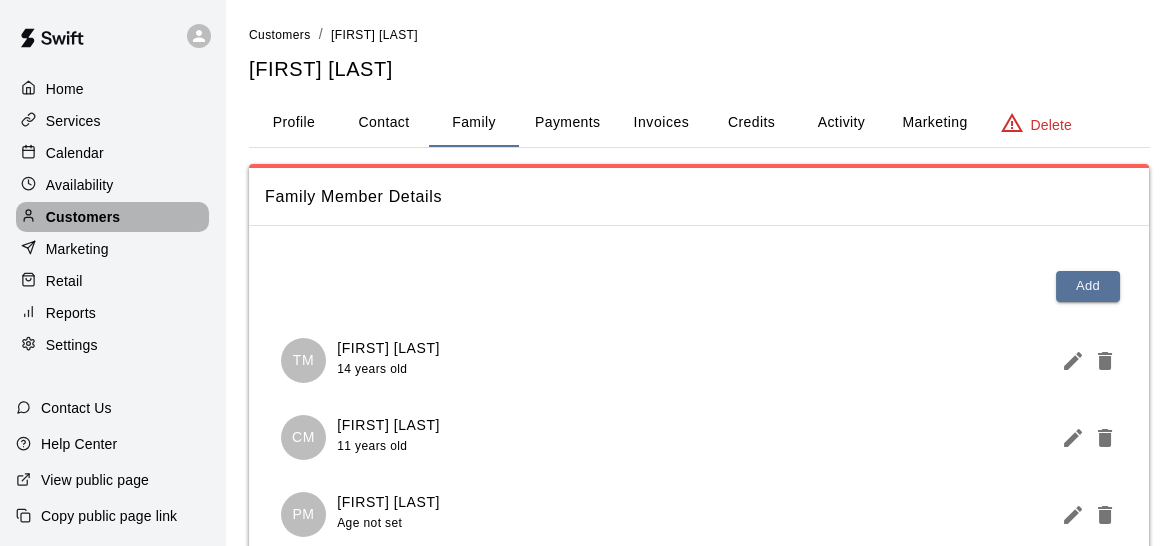 click on "Customers" at bounding box center (83, 217) 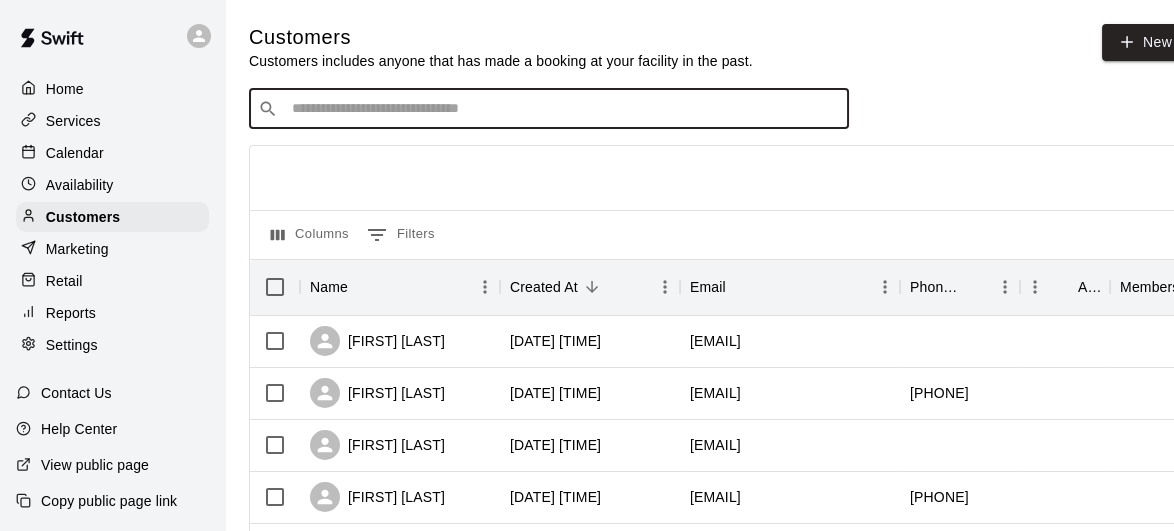 click at bounding box center (563, 109) 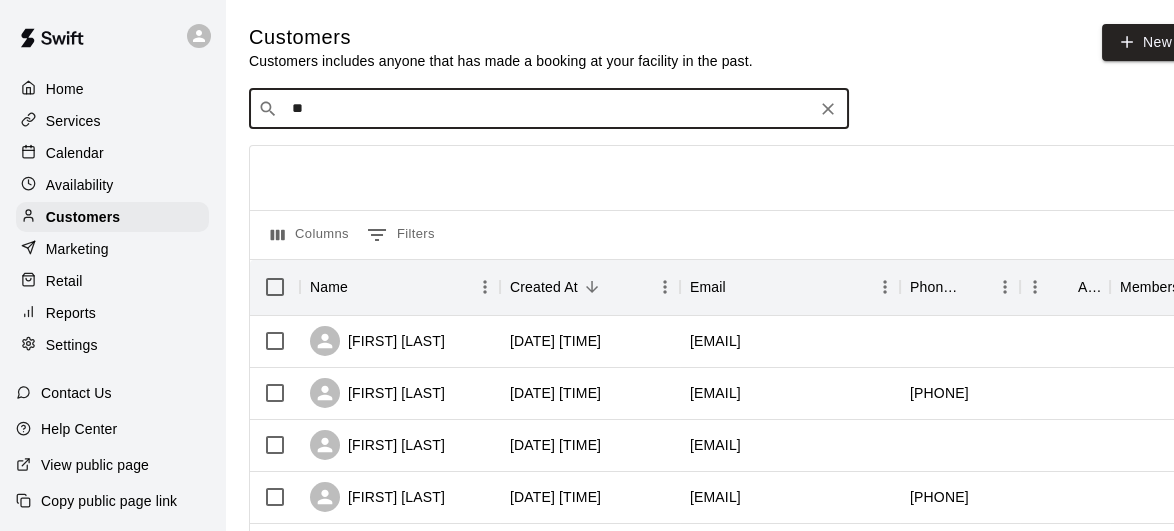 type on "***" 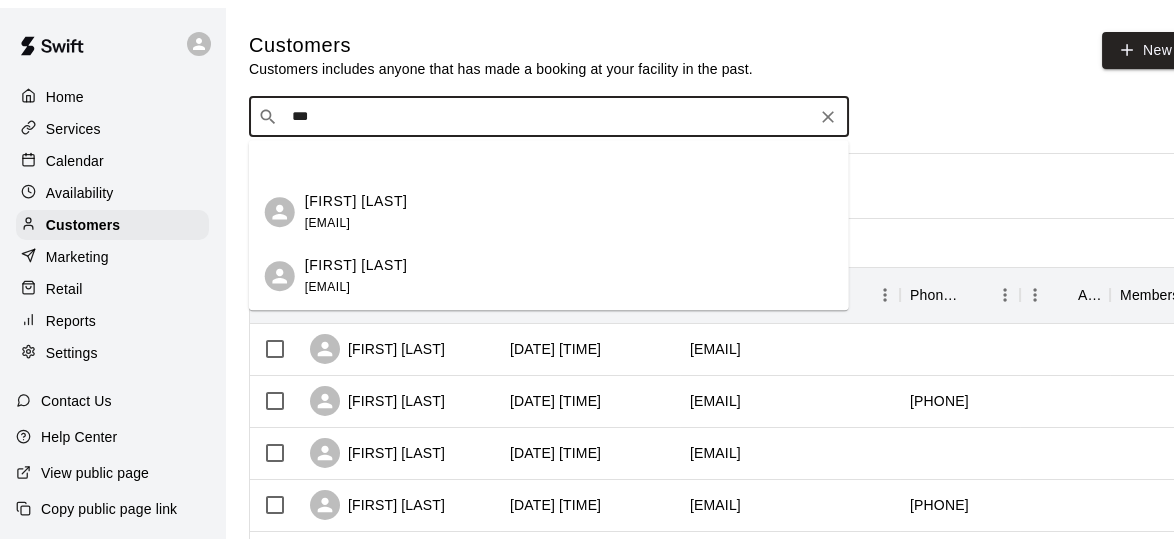 scroll, scrollTop: 304, scrollLeft: 0, axis: vertical 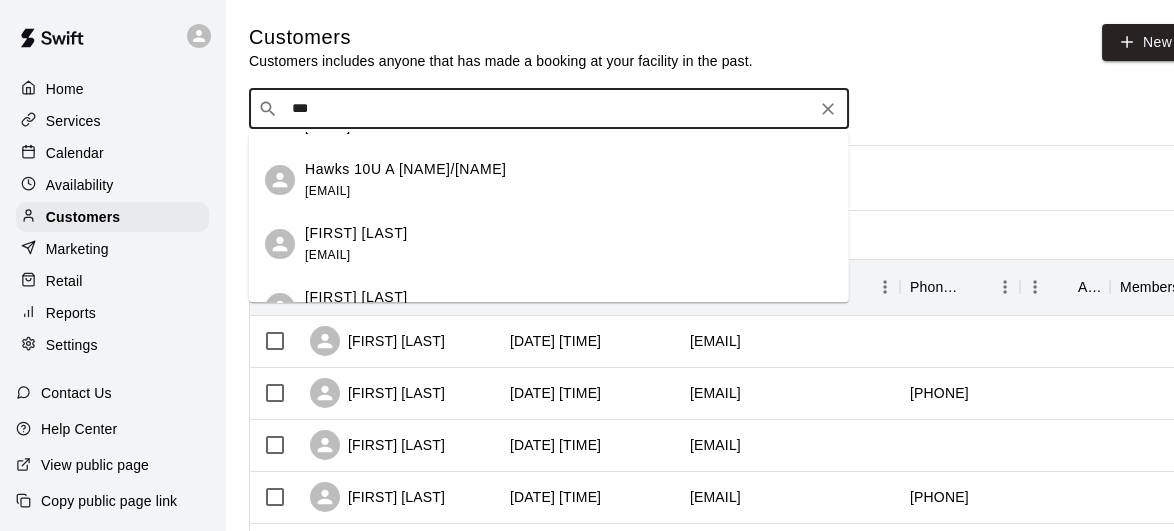 click on "Judy Lee judylee324@gmail.com" at bounding box center (569, 308) 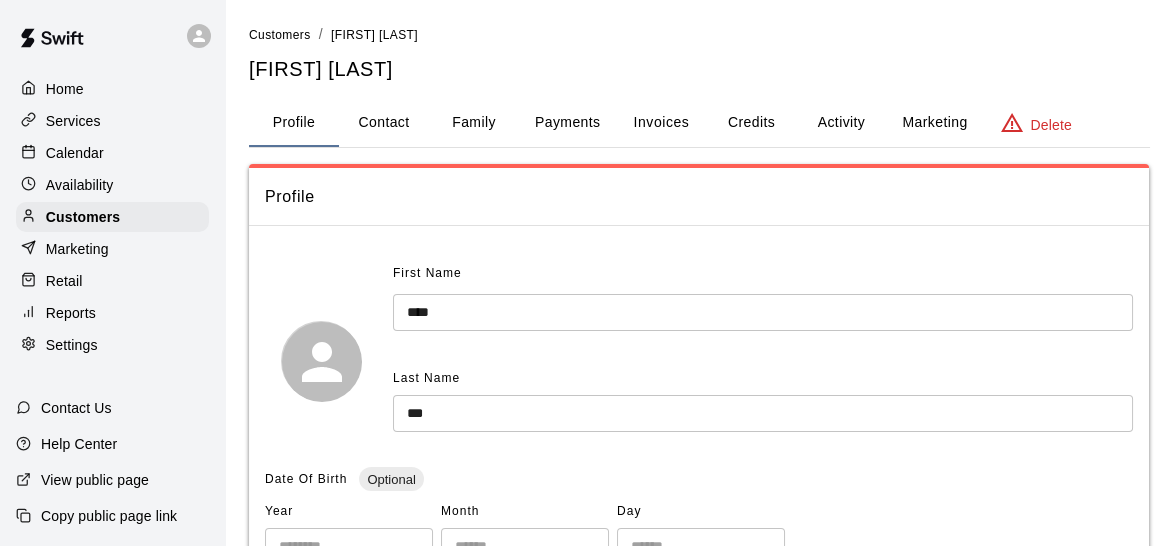 scroll, scrollTop: 531, scrollLeft: 0, axis: vertical 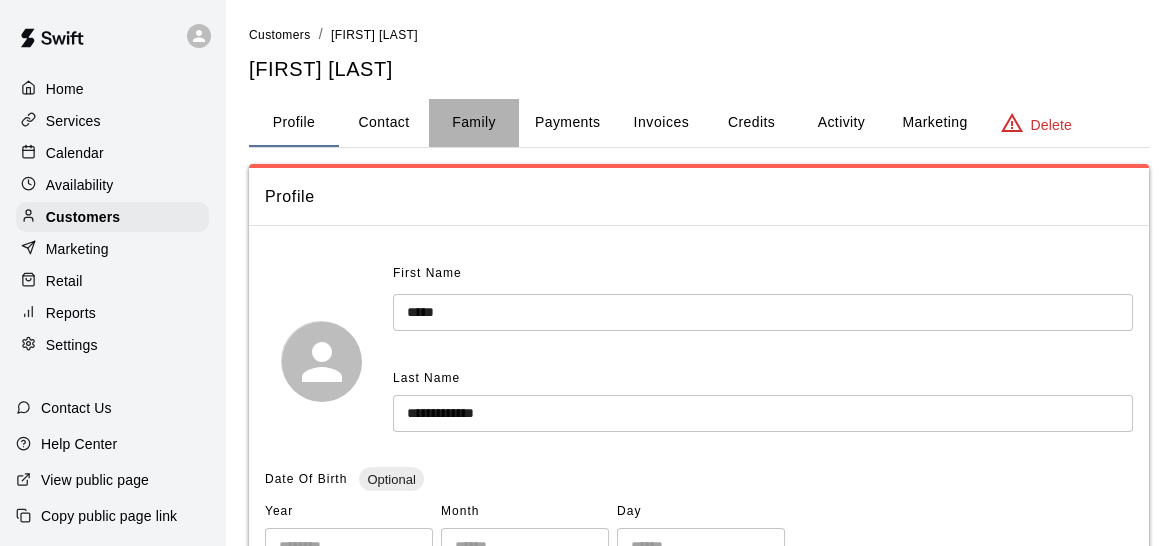 click on "Family" at bounding box center [474, 123] 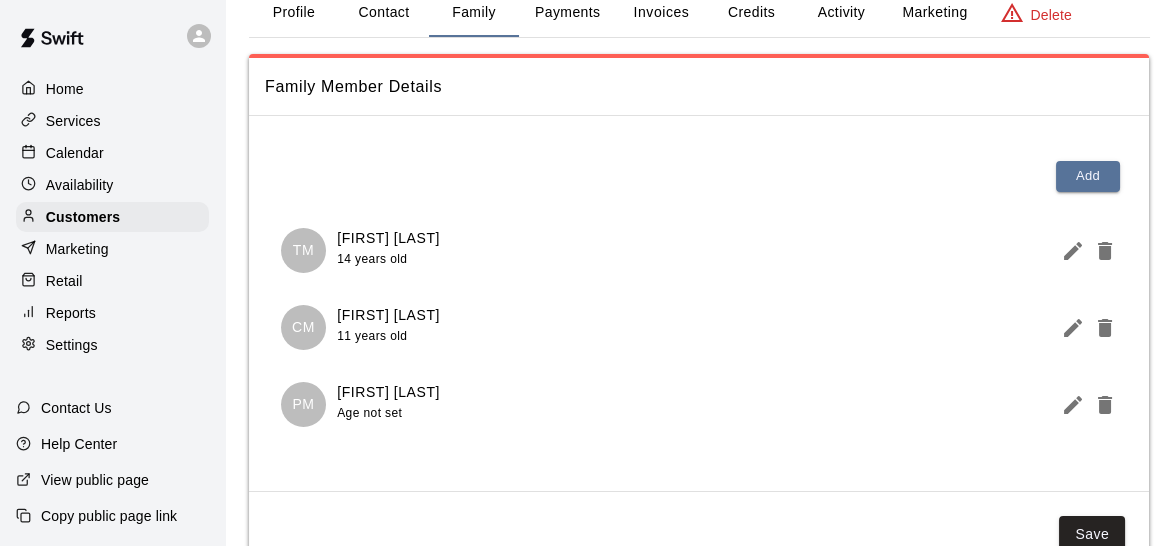 scroll, scrollTop: 116, scrollLeft: 0, axis: vertical 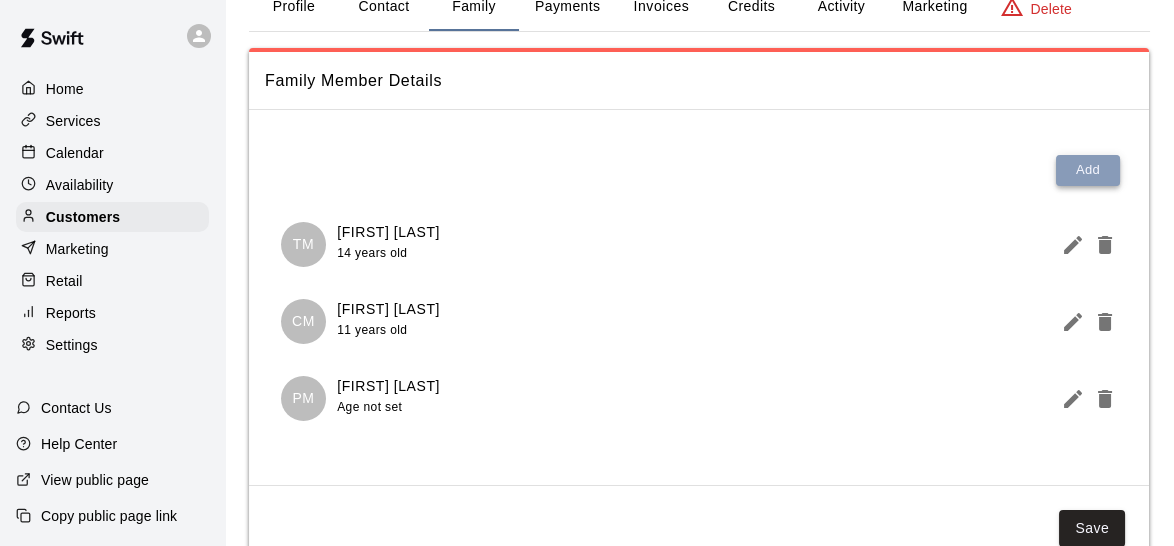 click on "Add" at bounding box center [1088, 170] 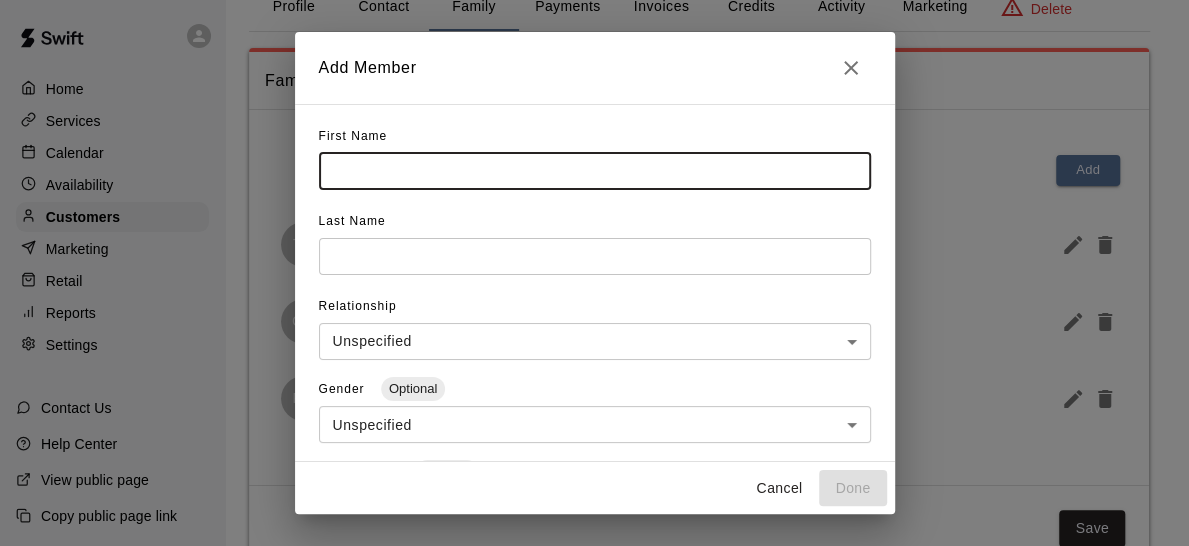 click at bounding box center (595, 171) 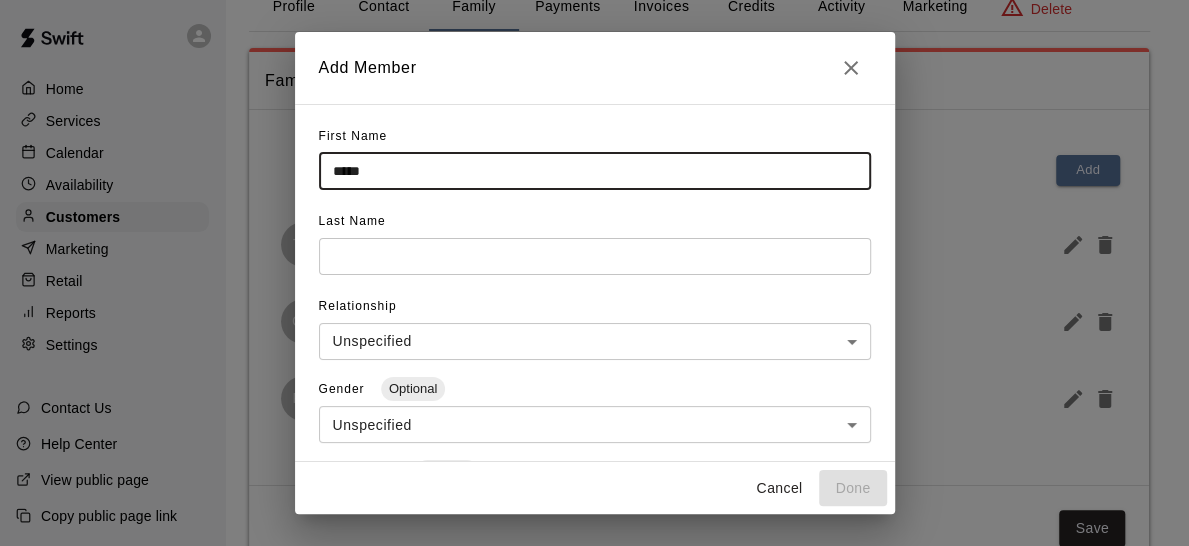 type on "****" 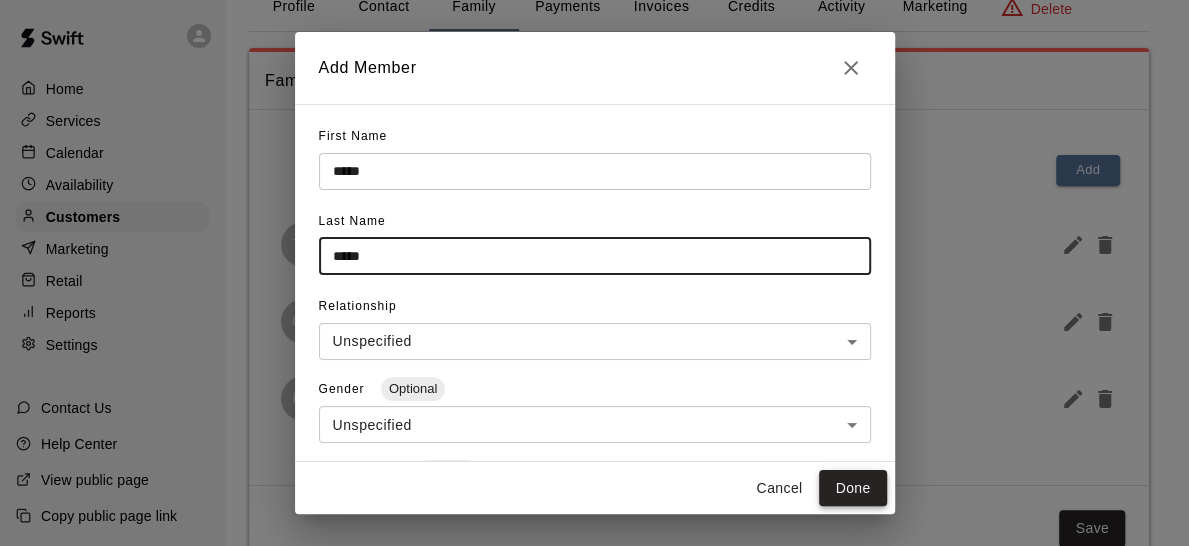 type on "*****" 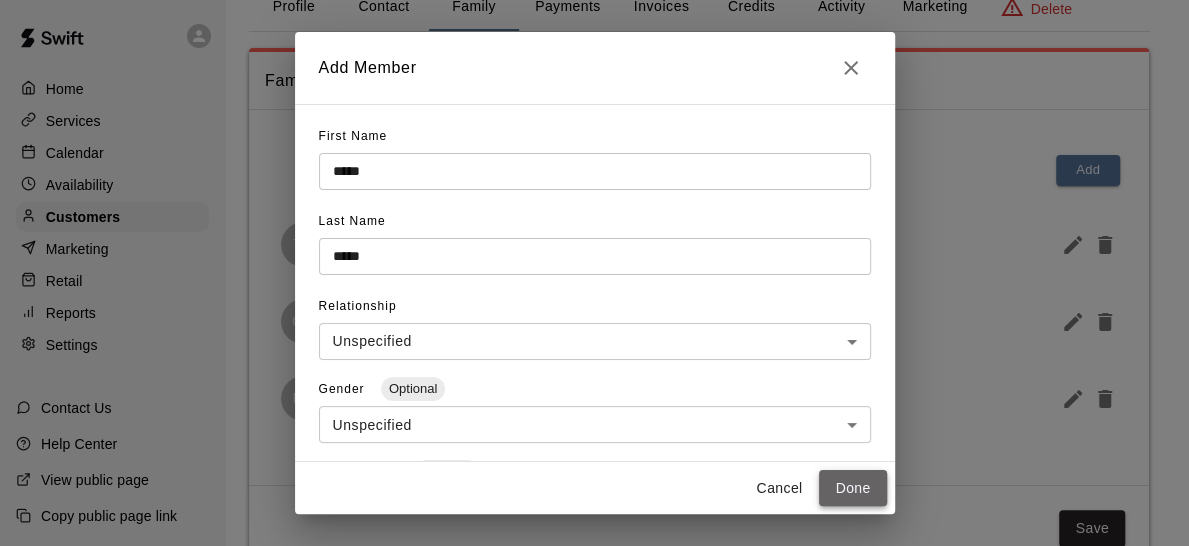 click on "Done" at bounding box center (852, 488) 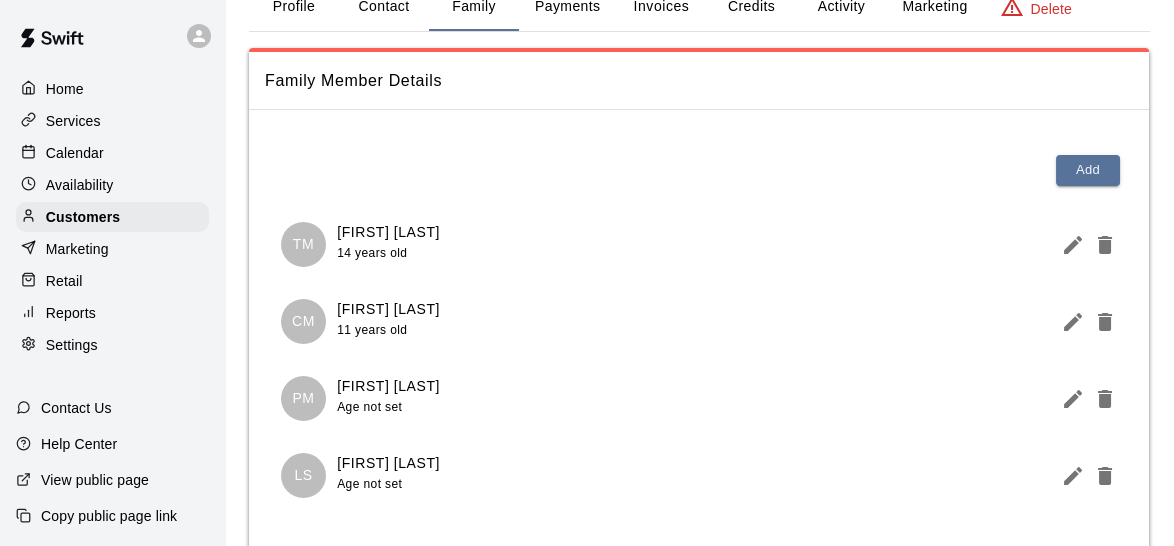 scroll, scrollTop: 258, scrollLeft: 0, axis: vertical 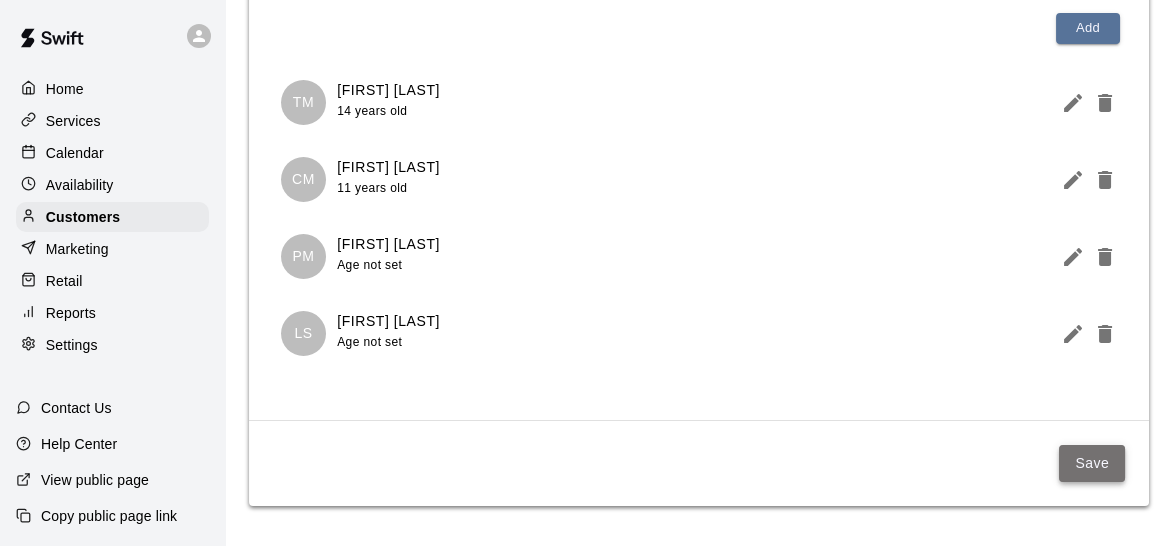 click on "Save" at bounding box center [1092, 463] 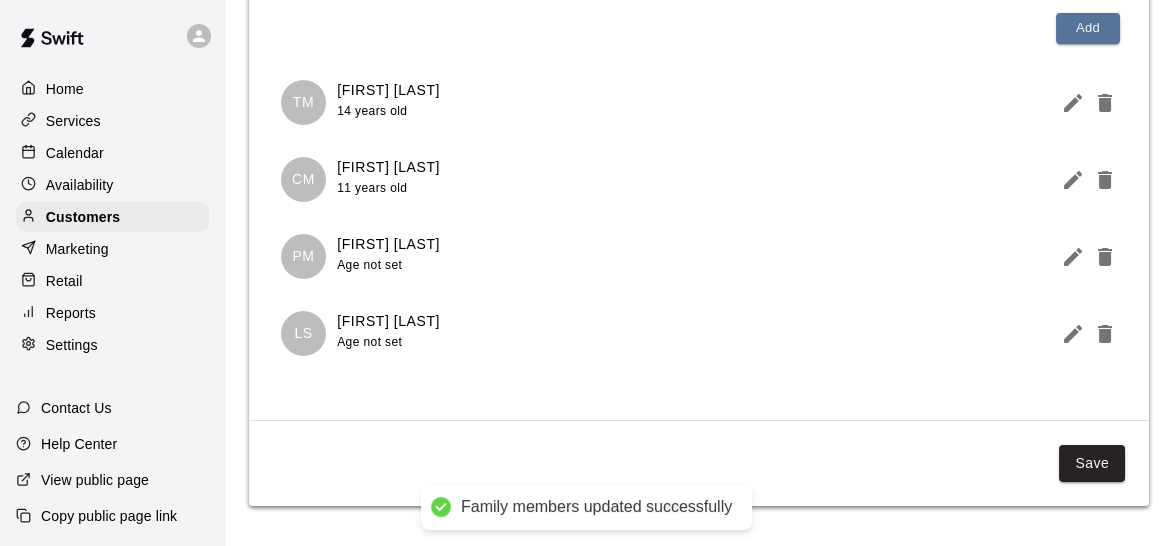 scroll, scrollTop: 0, scrollLeft: 0, axis: both 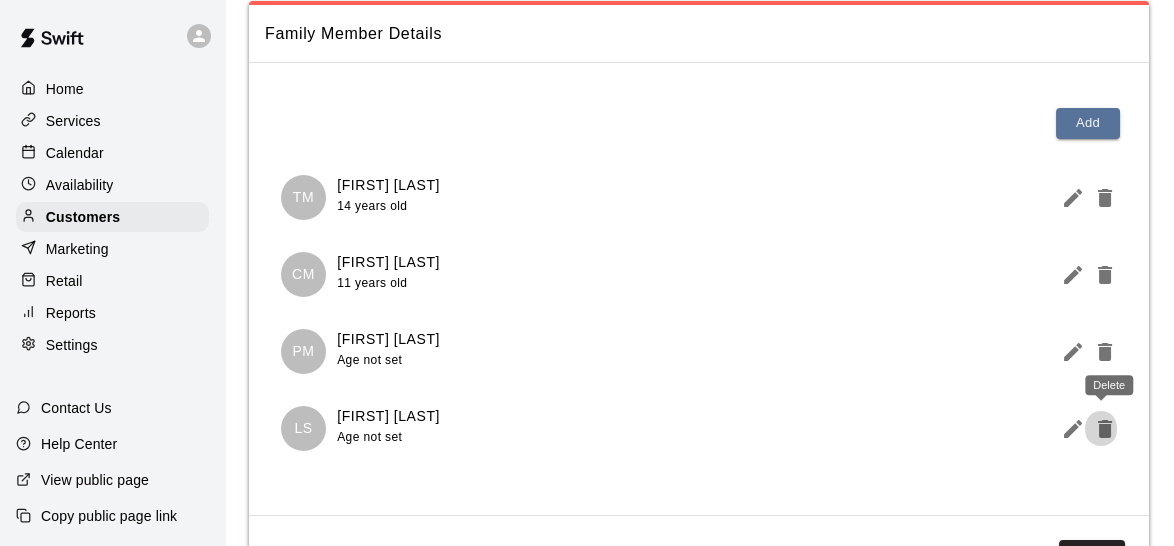 click 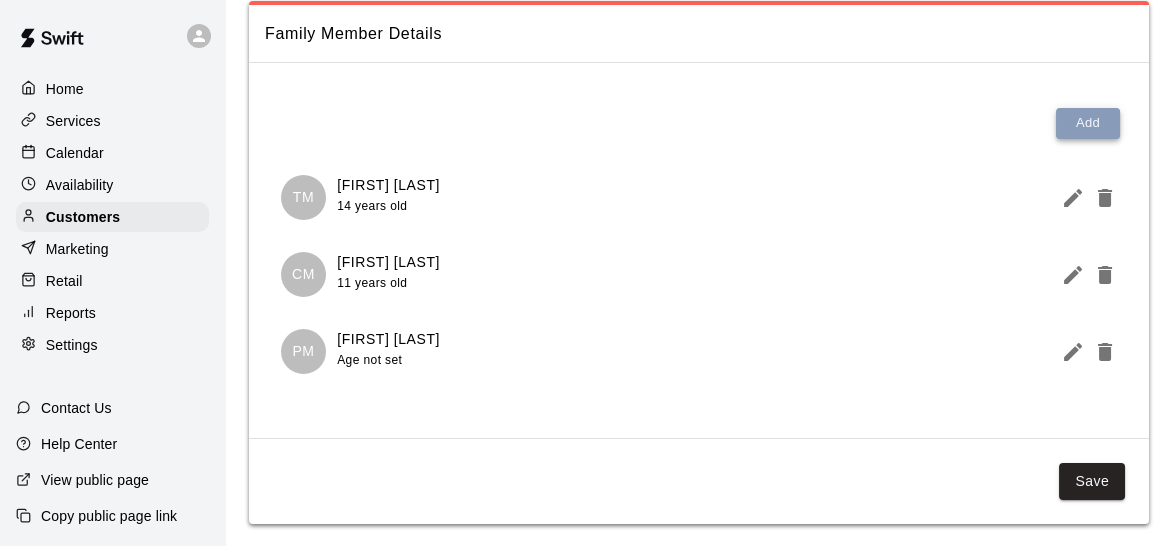 click on "Add" at bounding box center [1088, 123] 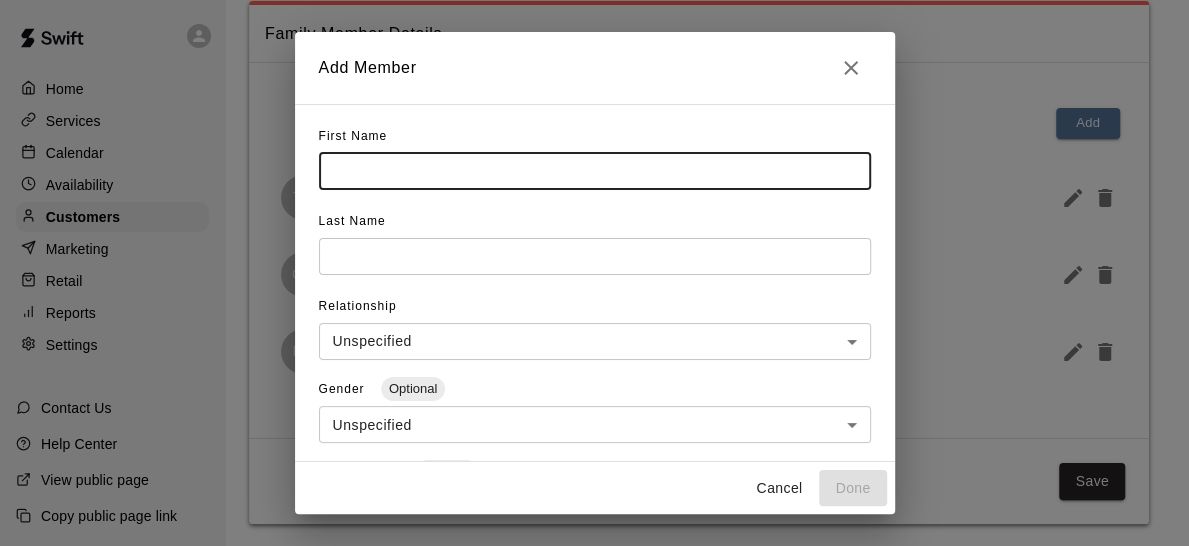 click at bounding box center [595, 171] 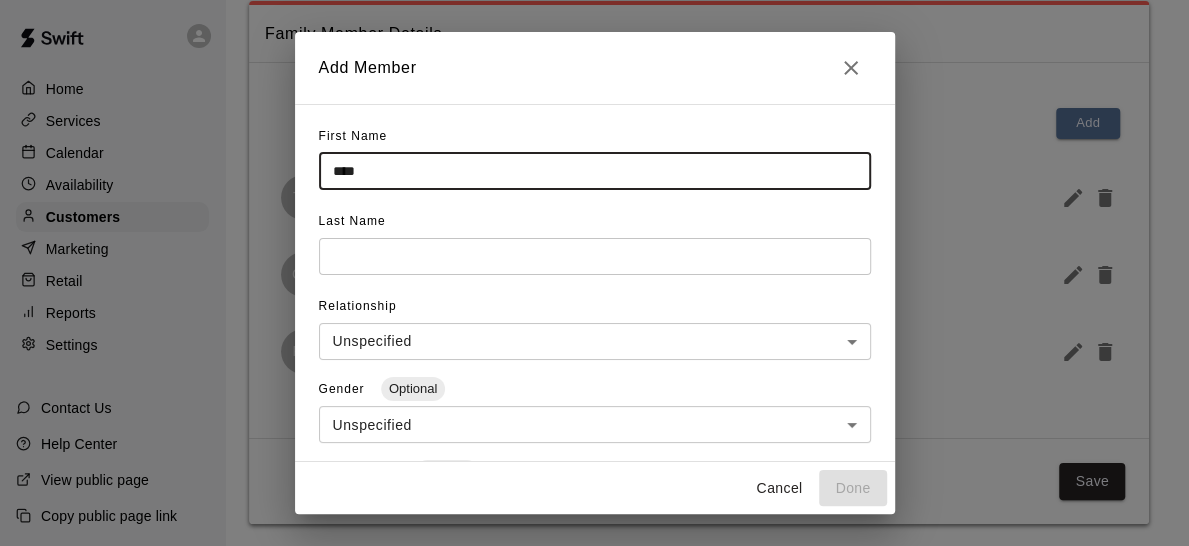 type on "****" 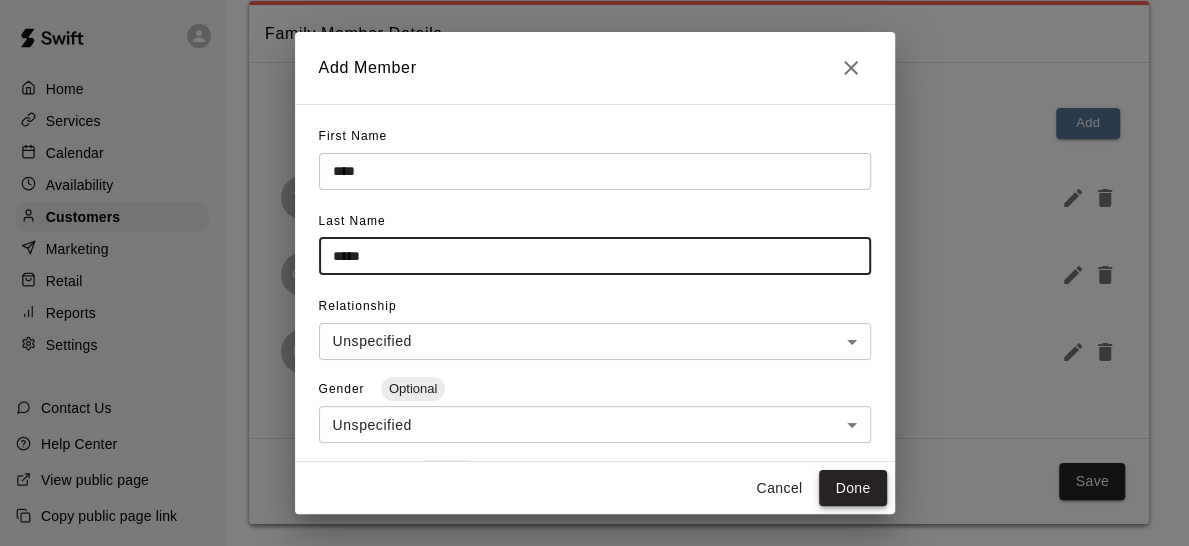 type on "*****" 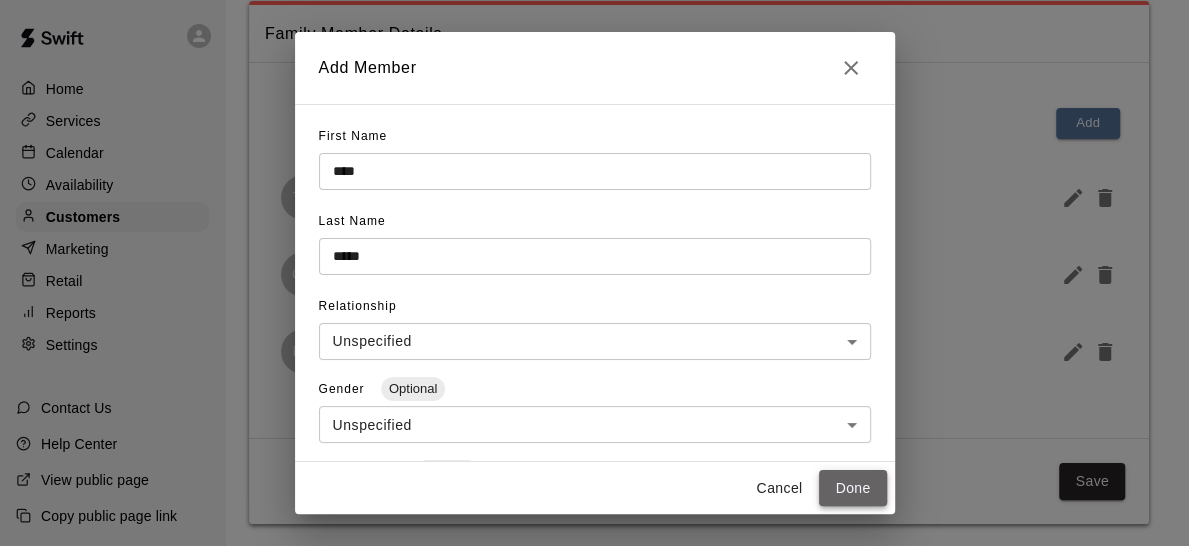 click on "Done" at bounding box center [852, 488] 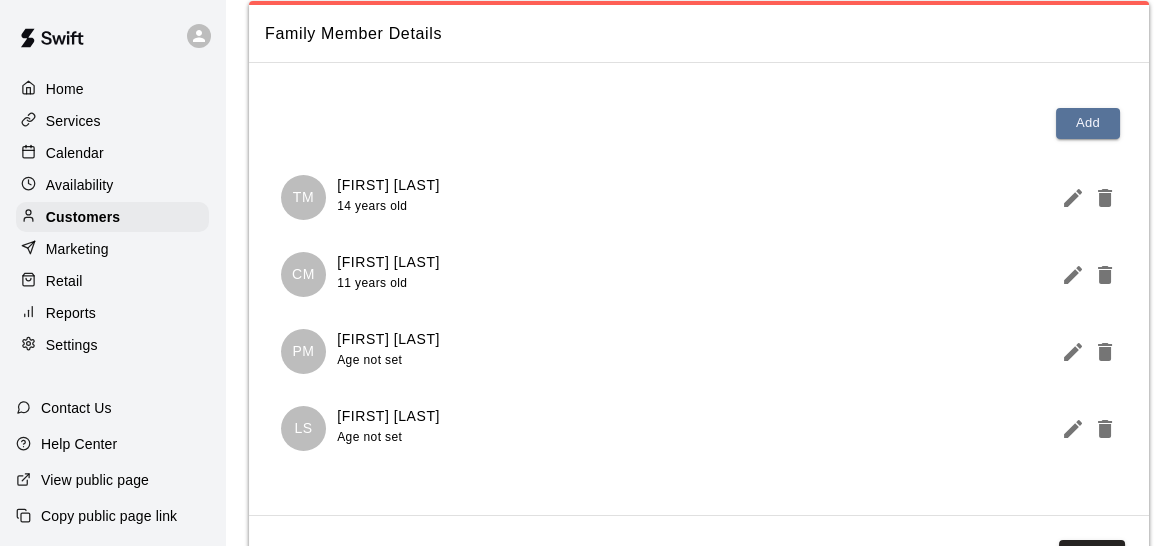 scroll, scrollTop: 258, scrollLeft: 0, axis: vertical 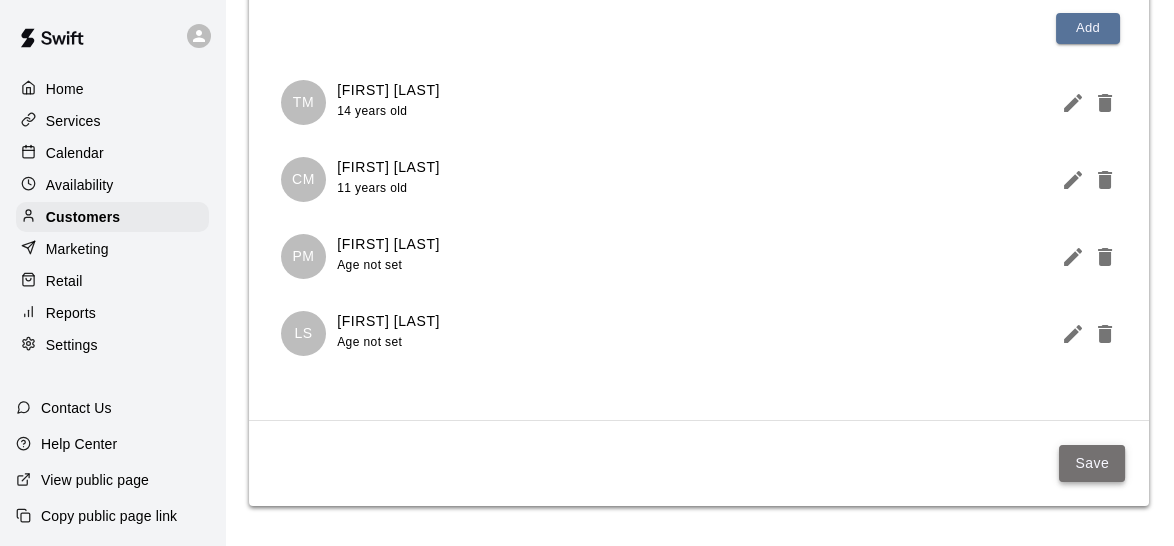 click on "Save" at bounding box center [1092, 463] 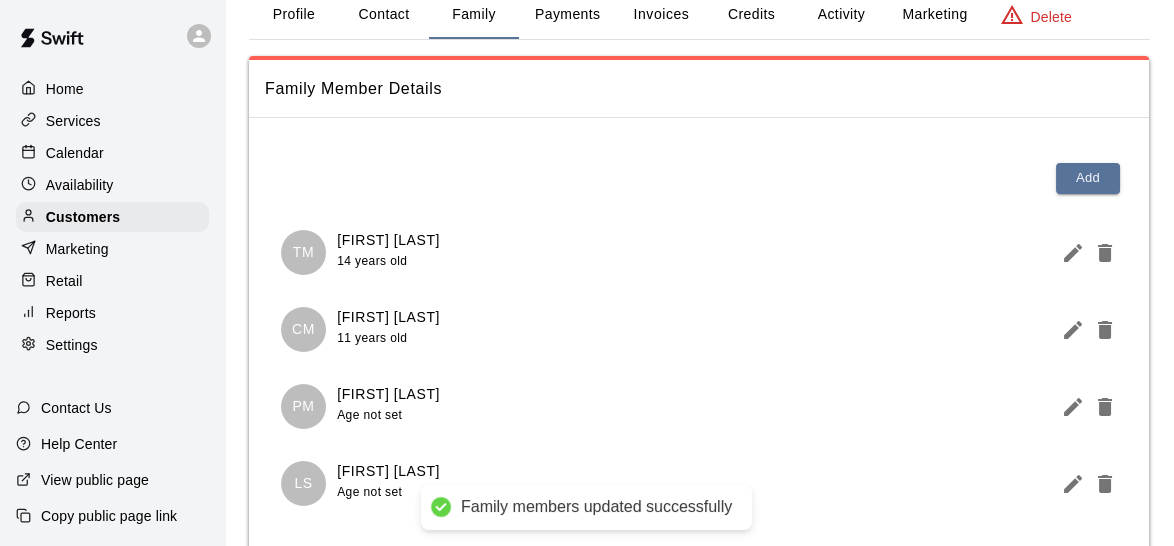 scroll, scrollTop: 94, scrollLeft: 0, axis: vertical 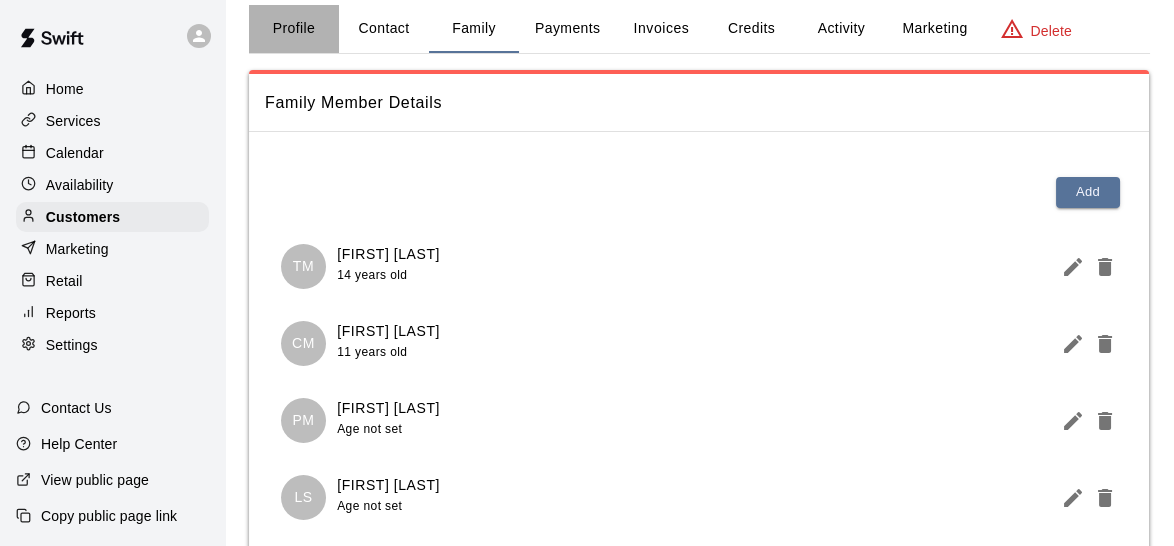 click on "Profile" at bounding box center [294, 29] 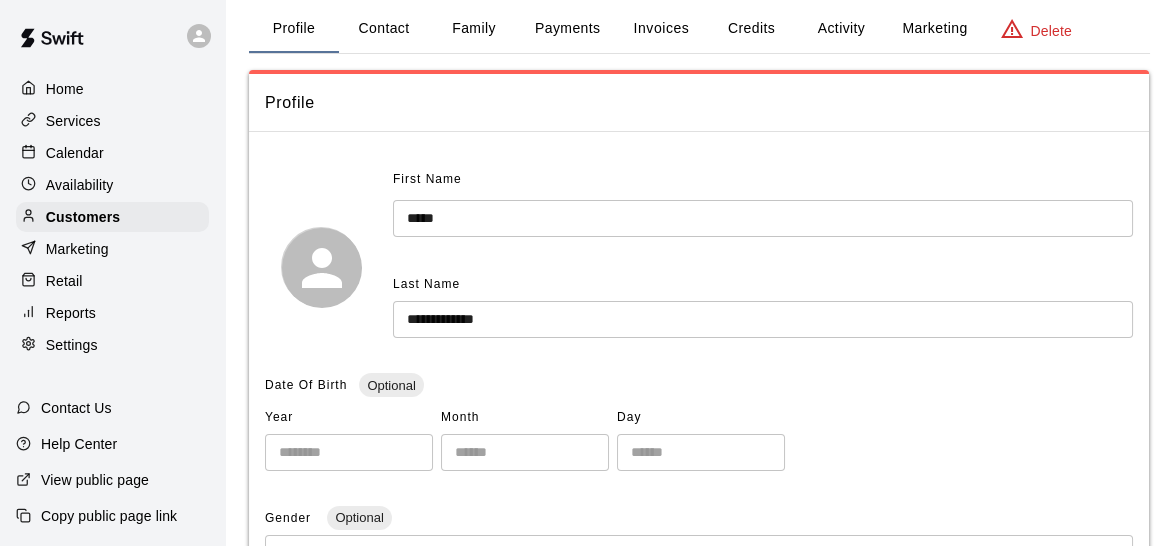 scroll, scrollTop: 531, scrollLeft: 0, axis: vertical 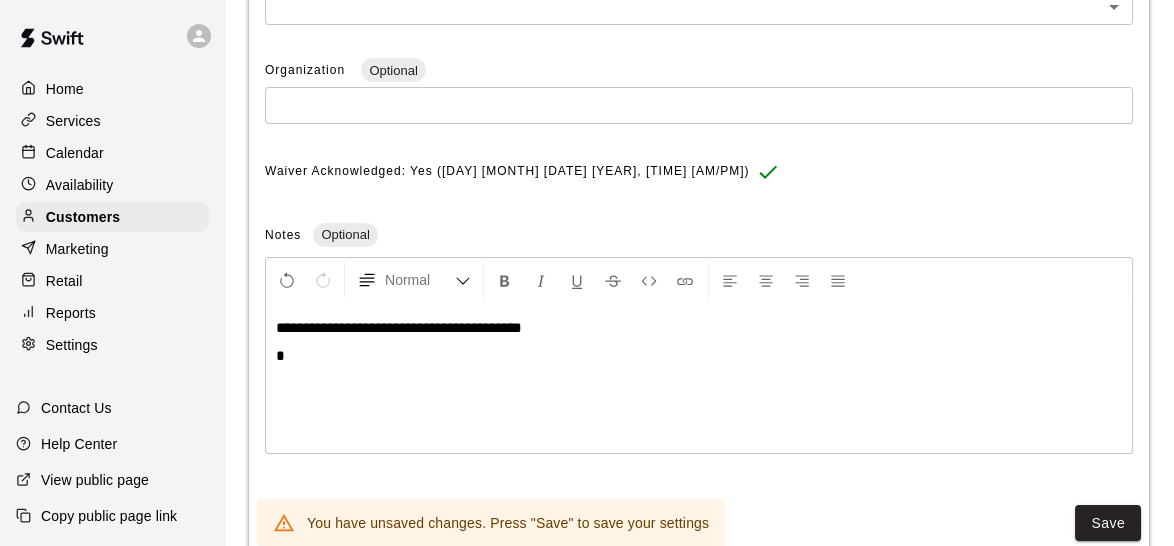 type 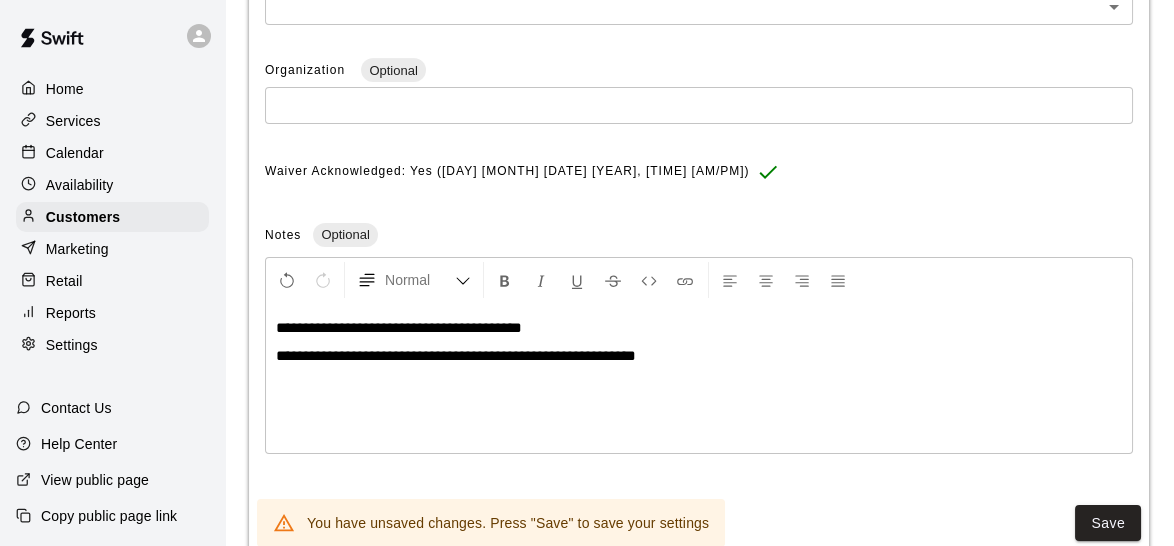 click on "**********" at bounding box center (456, 355) 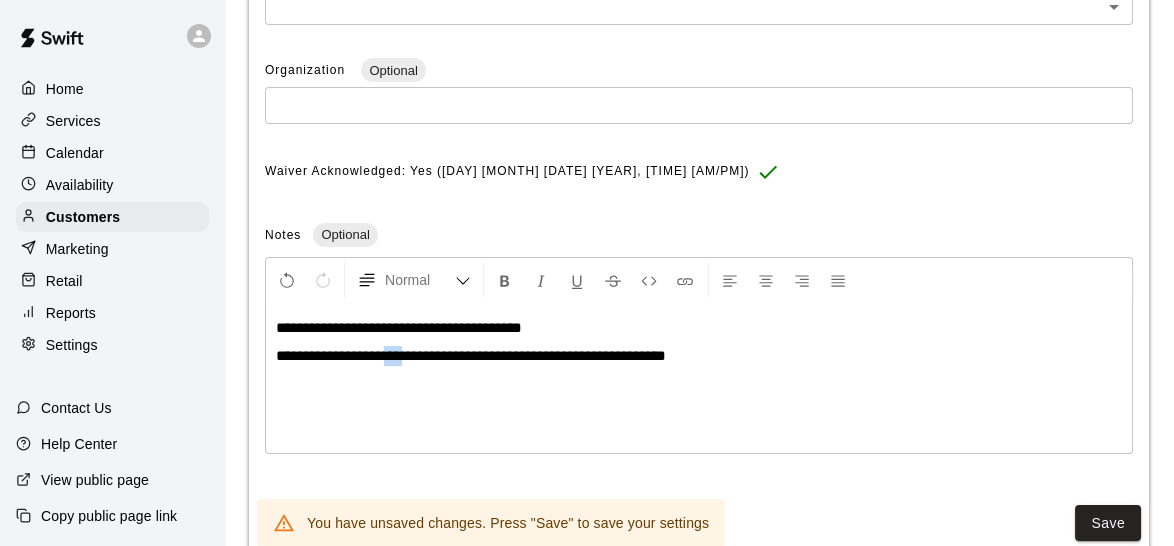 drag, startPoint x: 430, startPoint y: 359, endPoint x: 403, endPoint y: 359, distance: 27 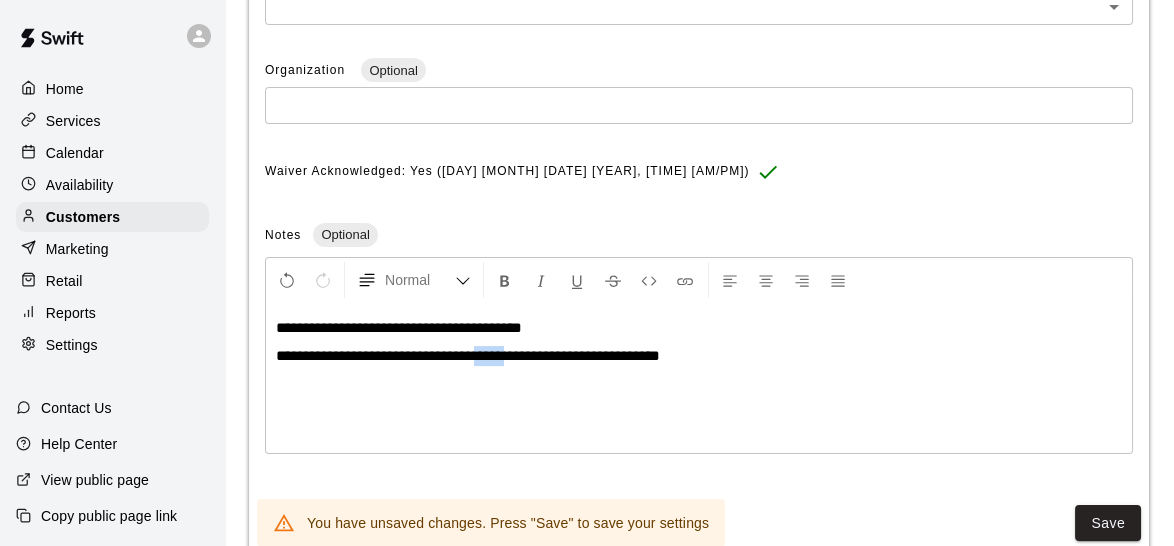 drag, startPoint x: 545, startPoint y: 355, endPoint x: 513, endPoint y: 356, distance: 32.01562 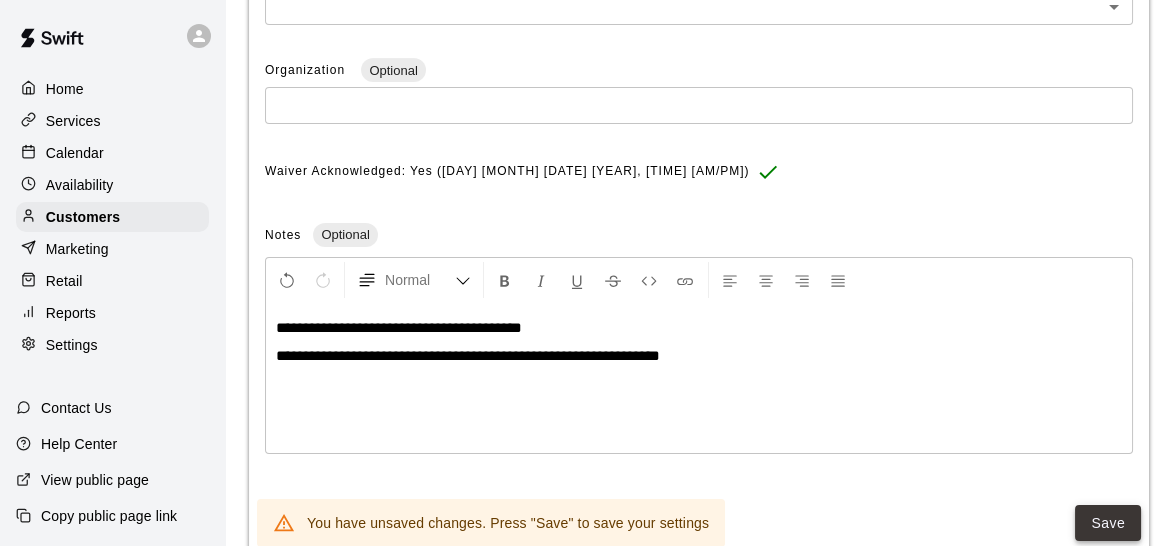 click on "Save" at bounding box center [1108, 523] 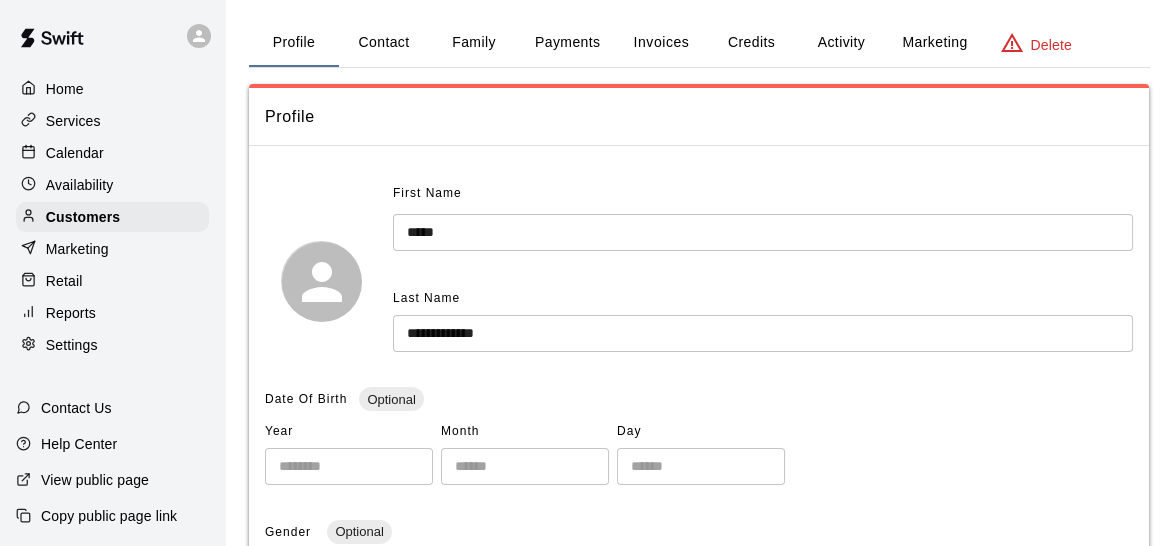 scroll, scrollTop: 82, scrollLeft: 0, axis: vertical 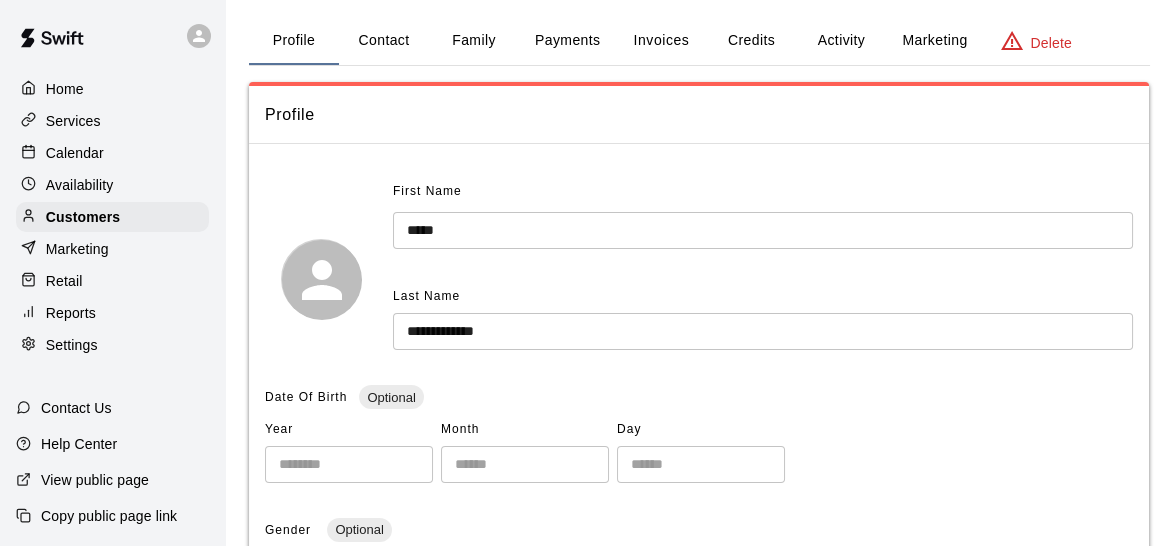 click on "Family" at bounding box center (474, 41) 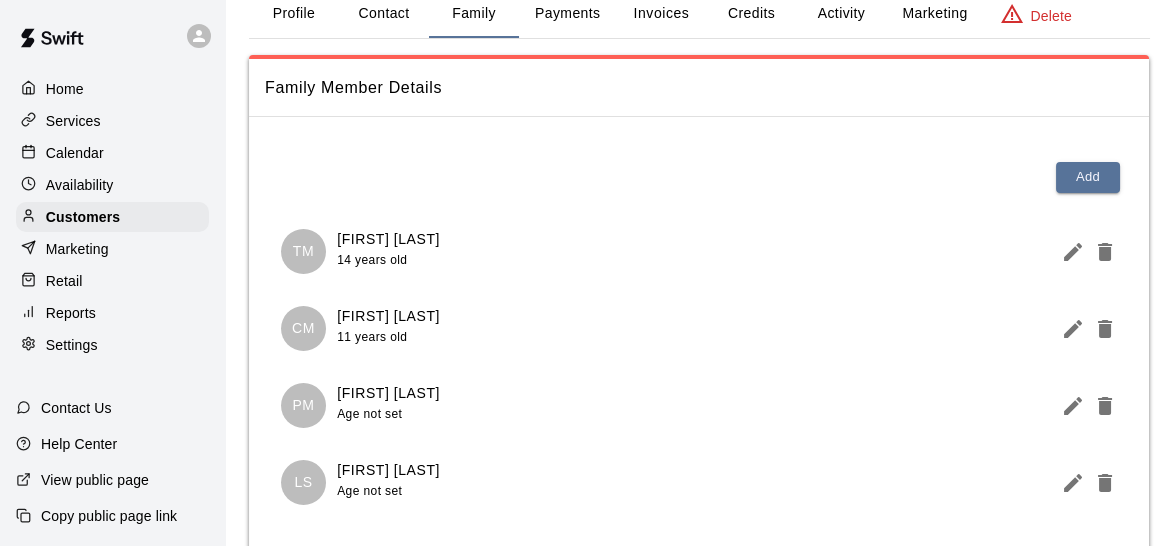 scroll, scrollTop: 101, scrollLeft: 0, axis: vertical 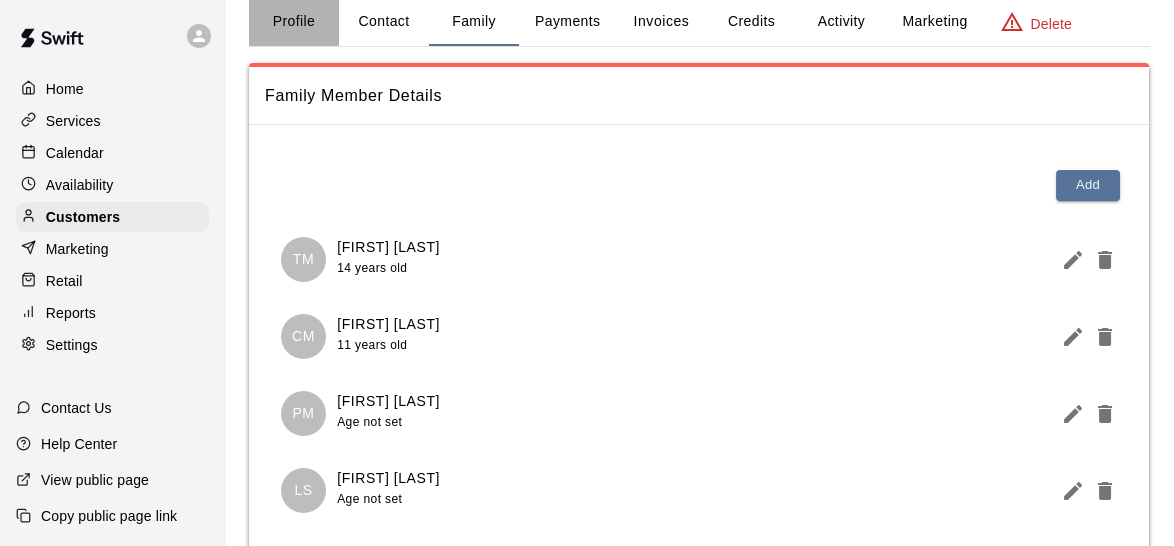 click on "Profile" at bounding box center (294, 22) 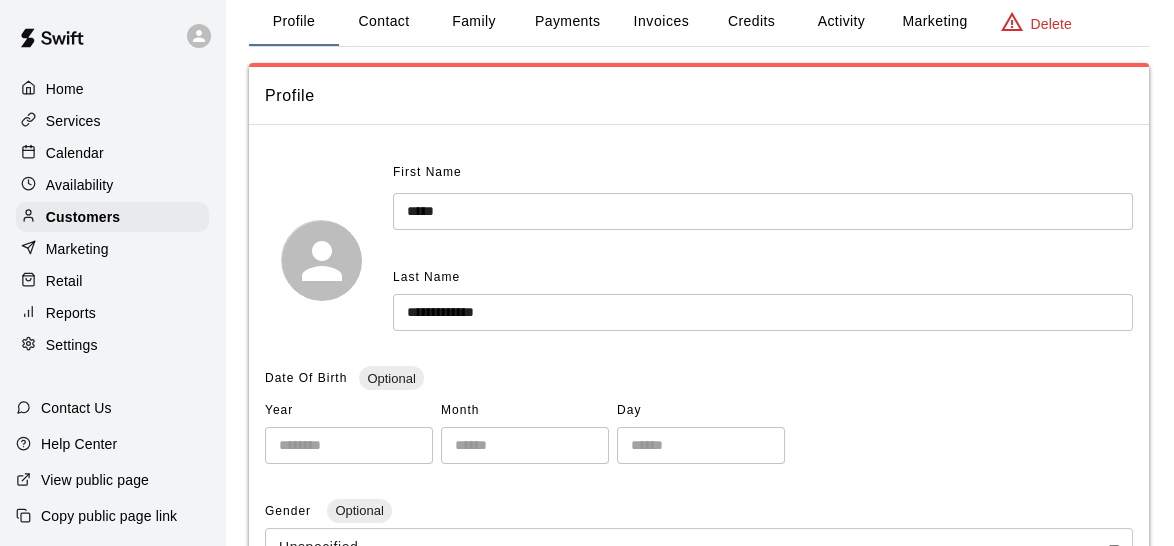 scroll, scrollTop: 559, scrollLeft: 0, axis: vertical 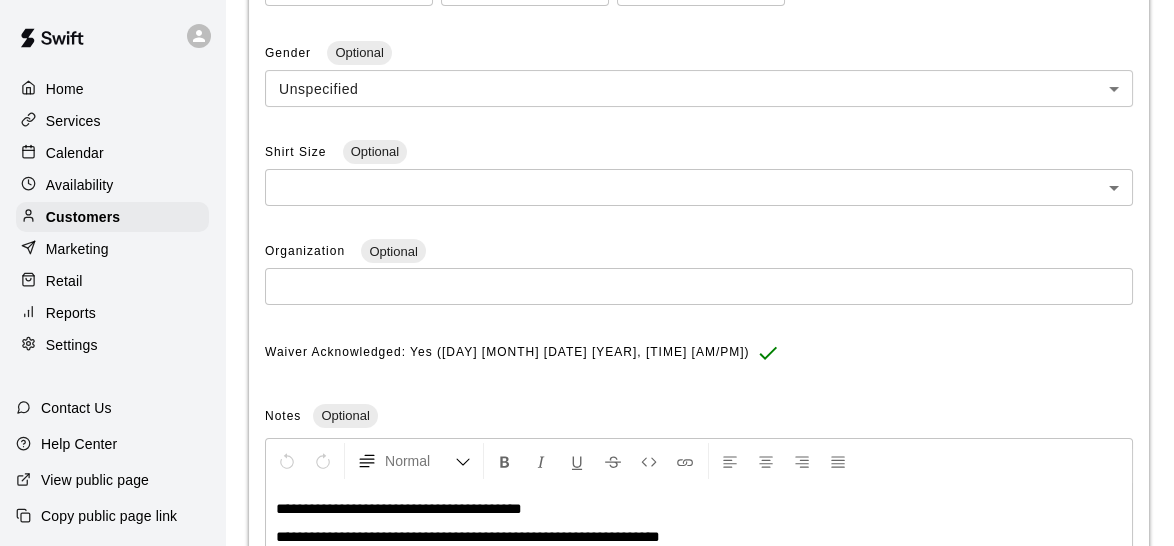 click on "**********" at bounding box center (468, 536) 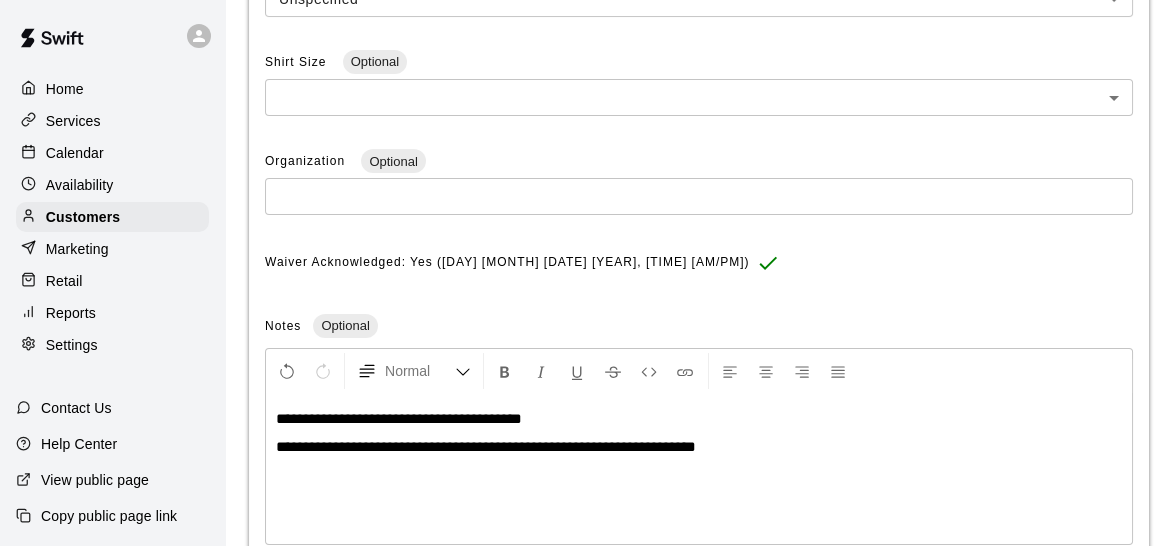 scroll, scrollTop: 660, scrollLeft: 0, axis: vertical 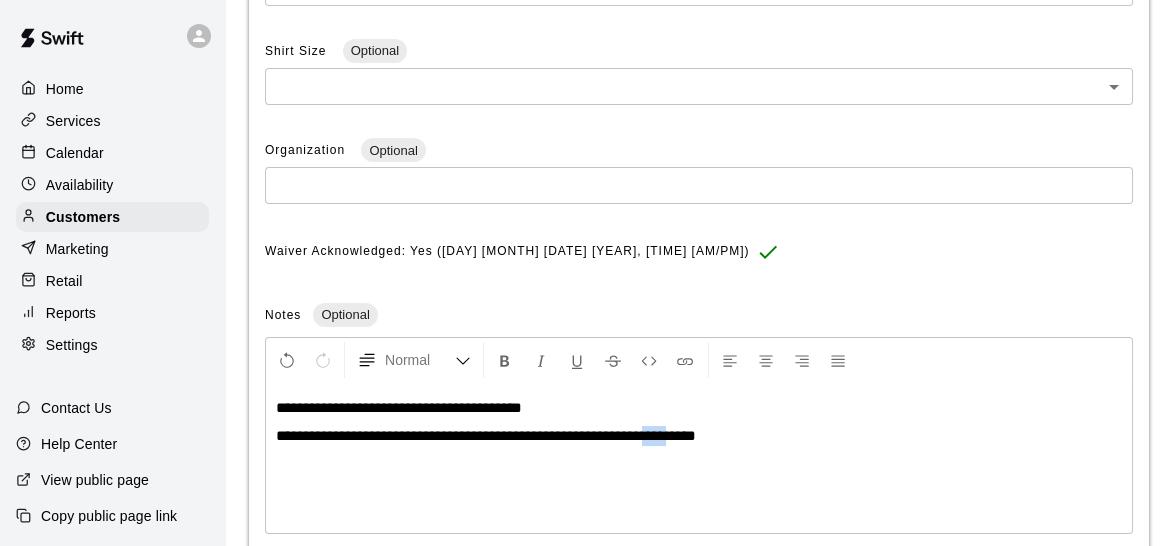 drag, startPoint x: 731, startPoint y: 437, endPoint x: 708, endPoint y: 437, distance: 23 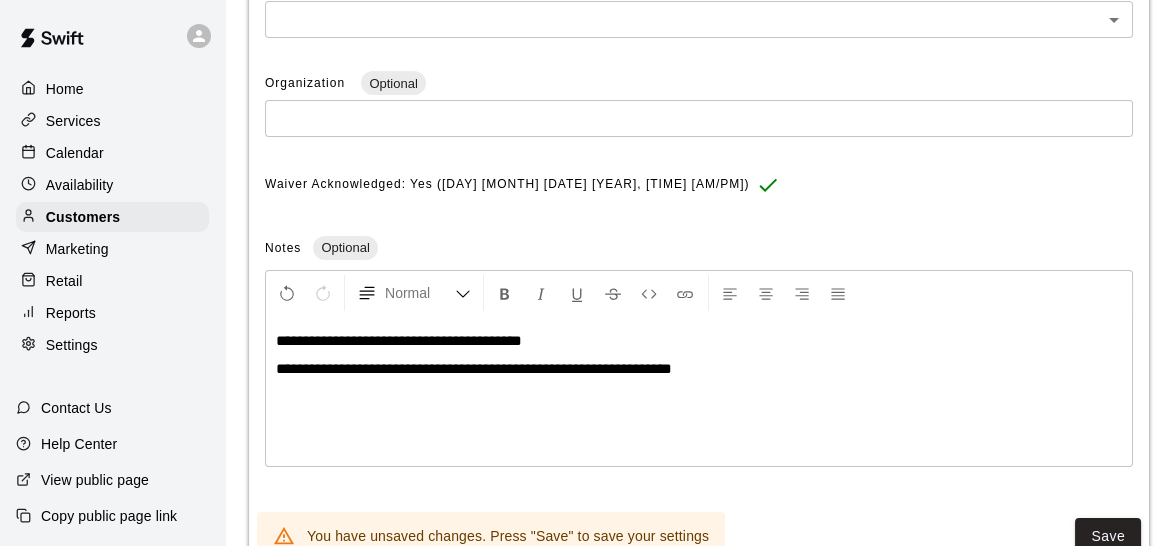 scroll, scrollTop: 746, scrollLeft: 0, axis: vertical 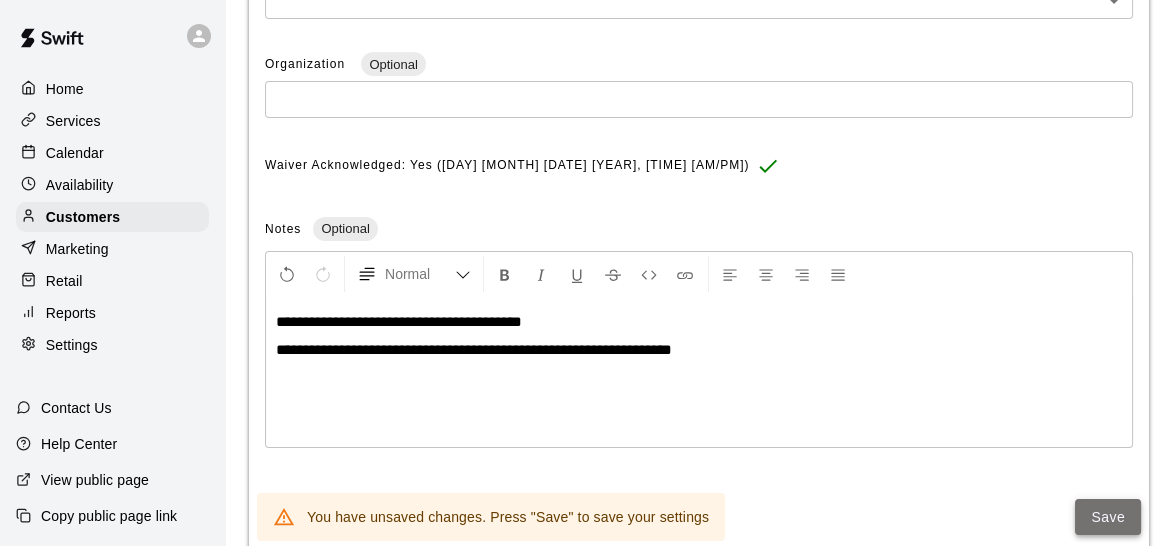 click on "Save" at bounding box center [1108, 517] 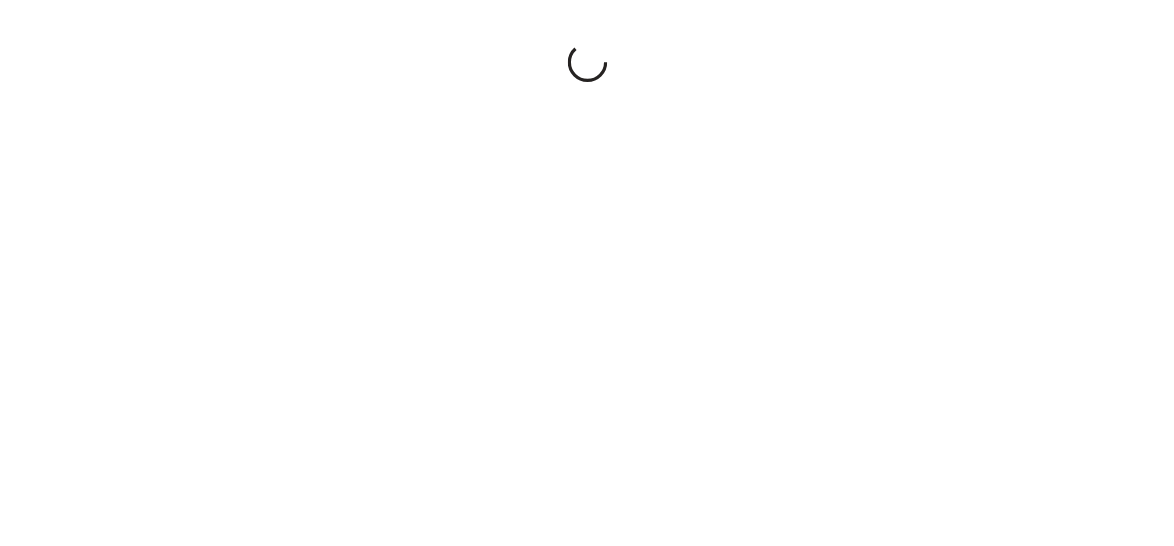 scroll, scrollTop: 0, scrollLeft: 0, axis: both 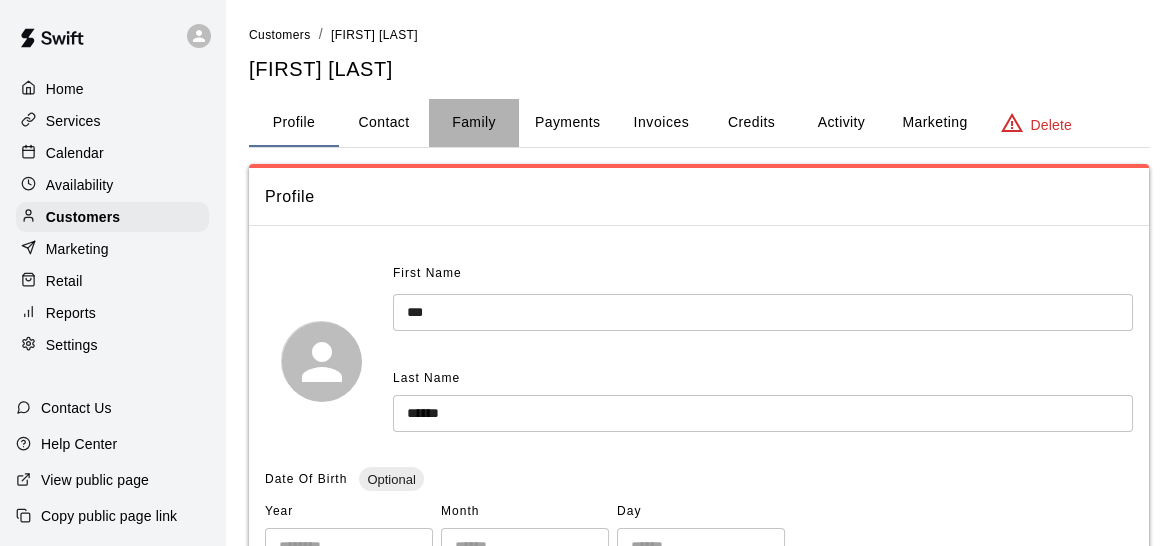 click on "Family" at bounding box center (474, 123) 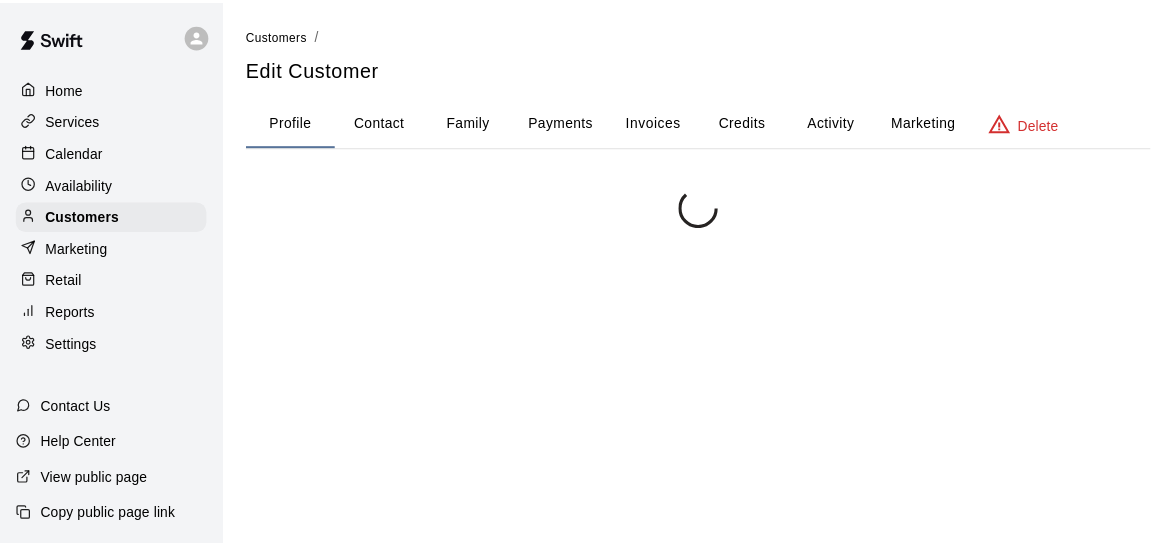scroll, scrollTop: 0, scrollLeft: 0, axis: both 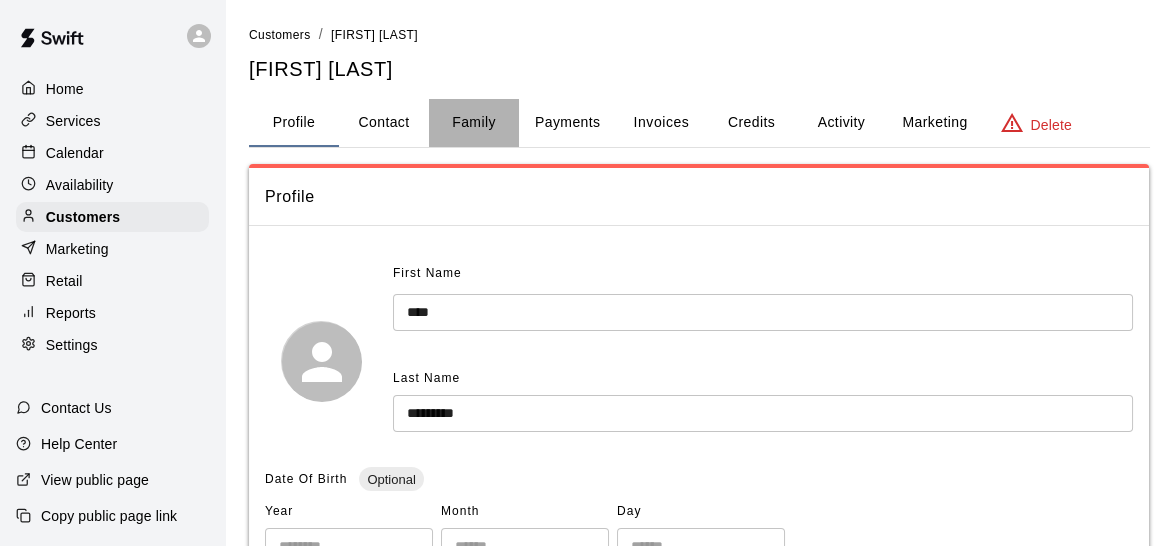 click on "Family" at bounding box center [474, 123] 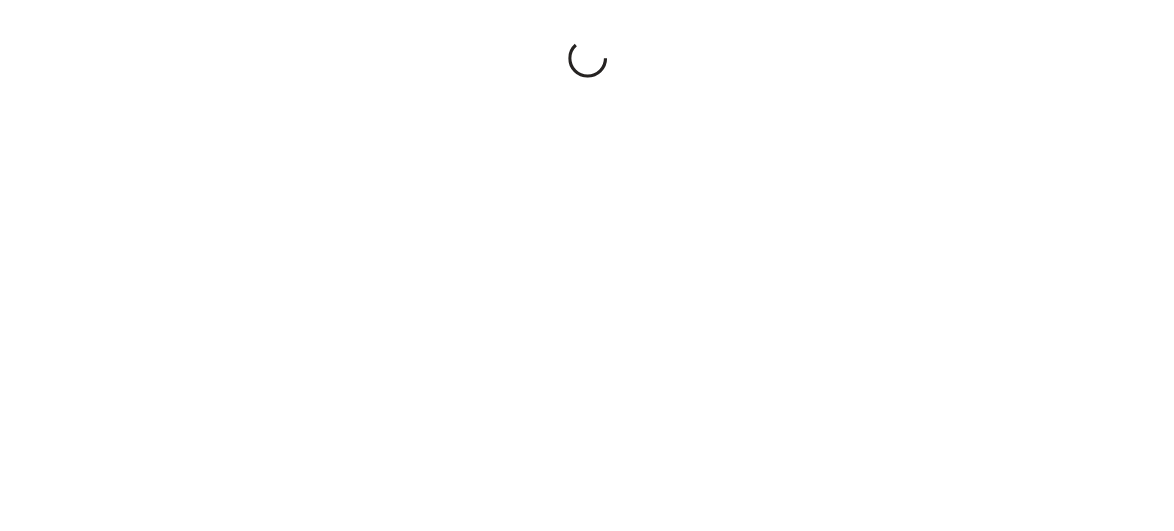 scroll, scrollTop: 0, scrollLeft: 0, axis: both 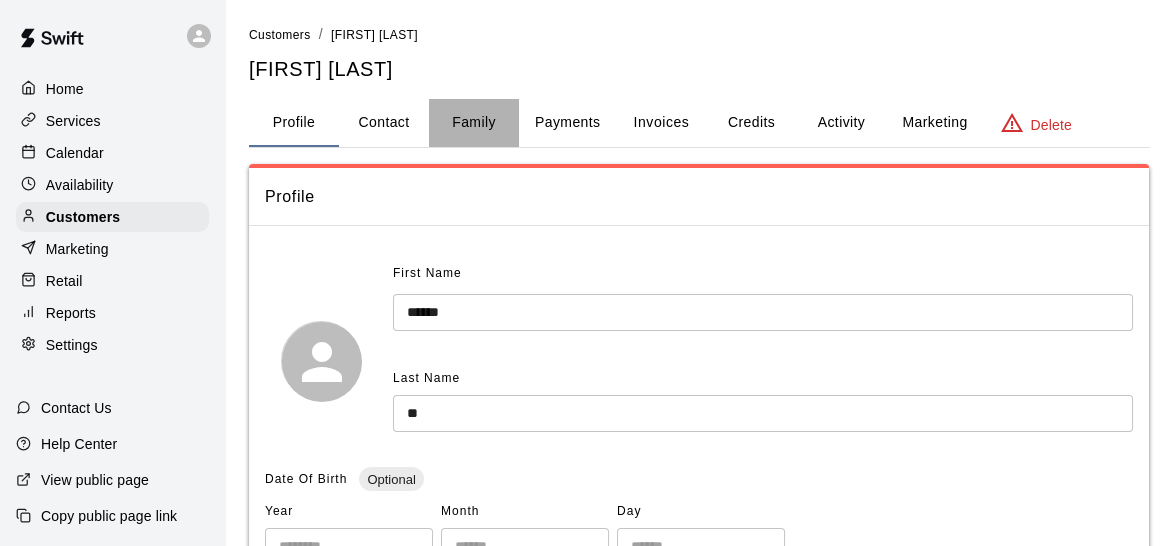 click on "Family" at bounding box center [474, 123] 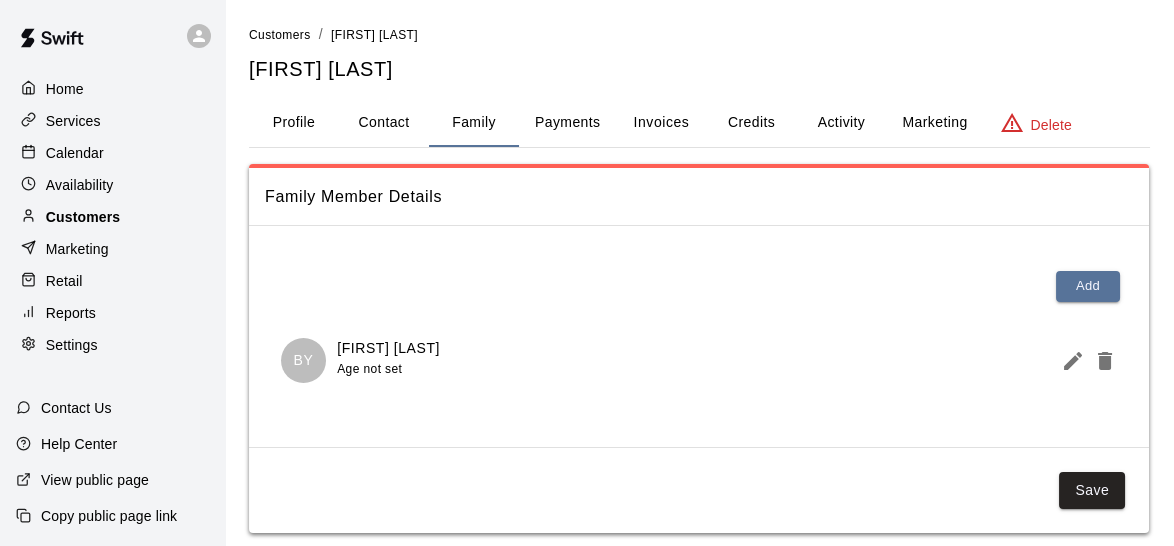 click on "Customers" at bounding box center [83, 217] 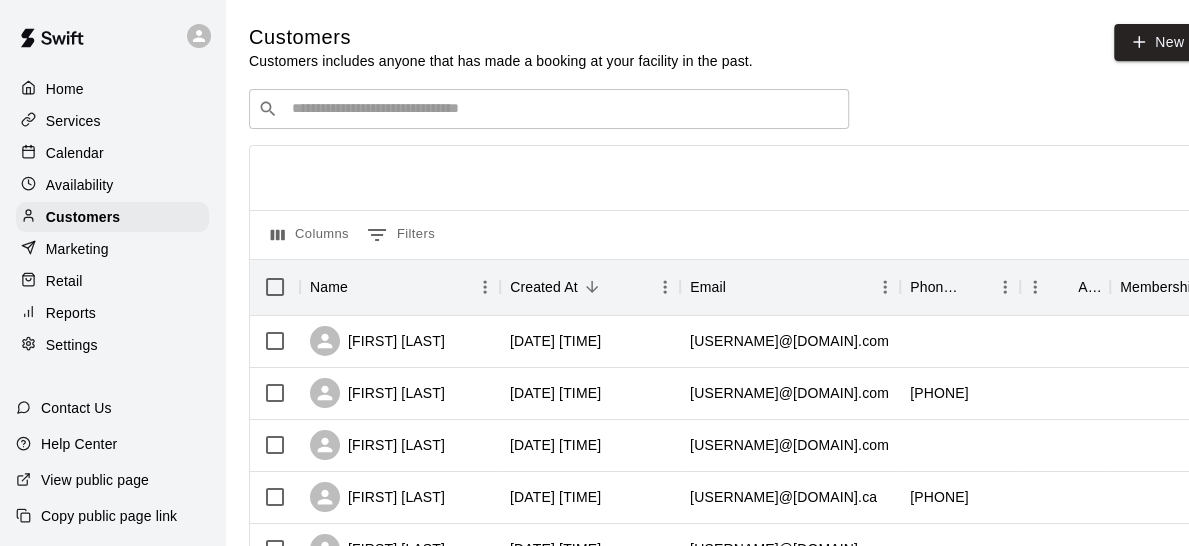 click at bounding box center (563, 109) 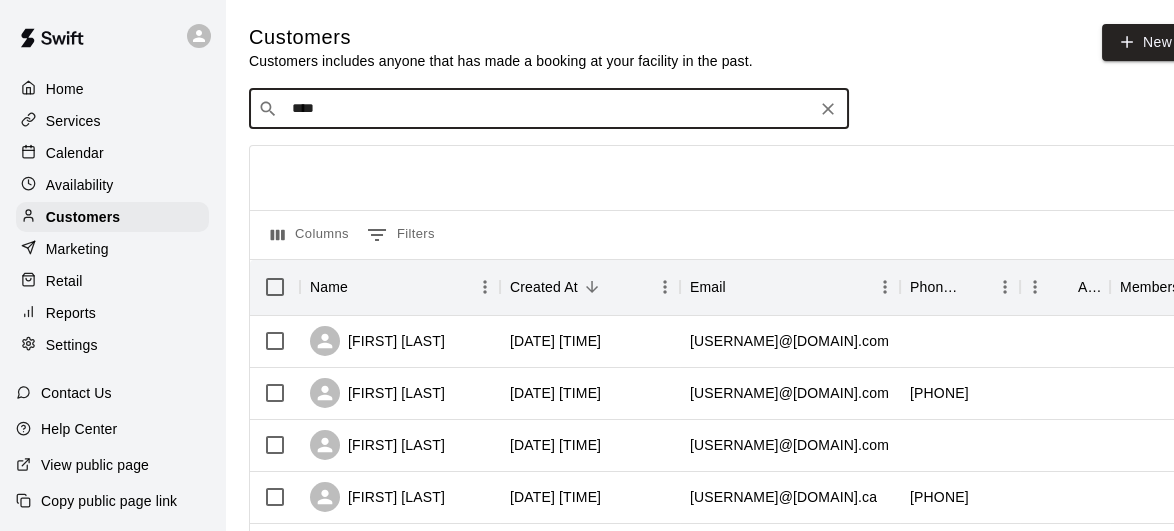 type on "*****" 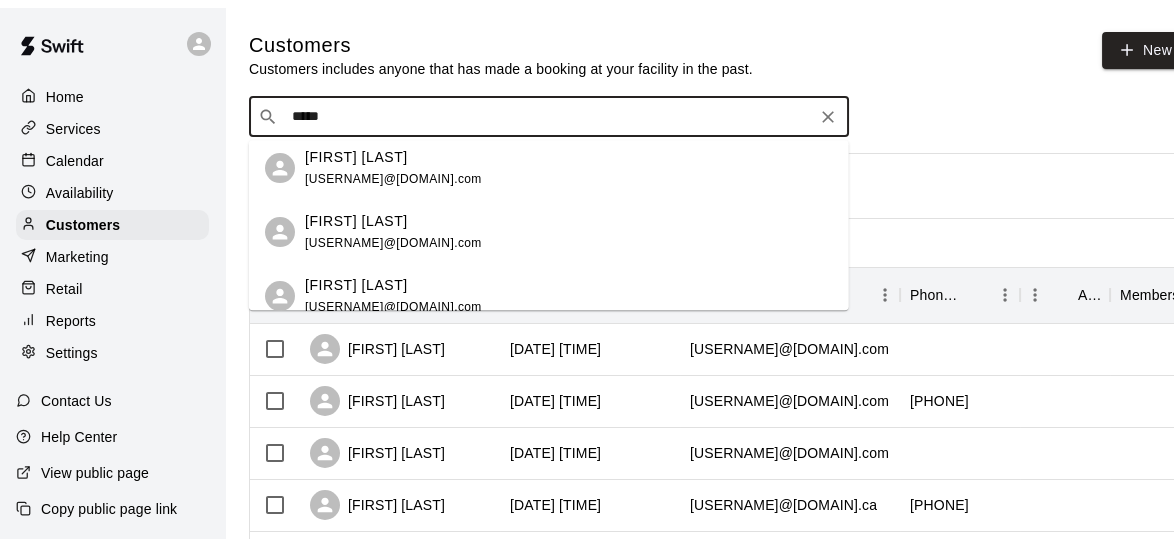 scroll, scrollTop: 914, scrollLeft: 0, axis: vertical 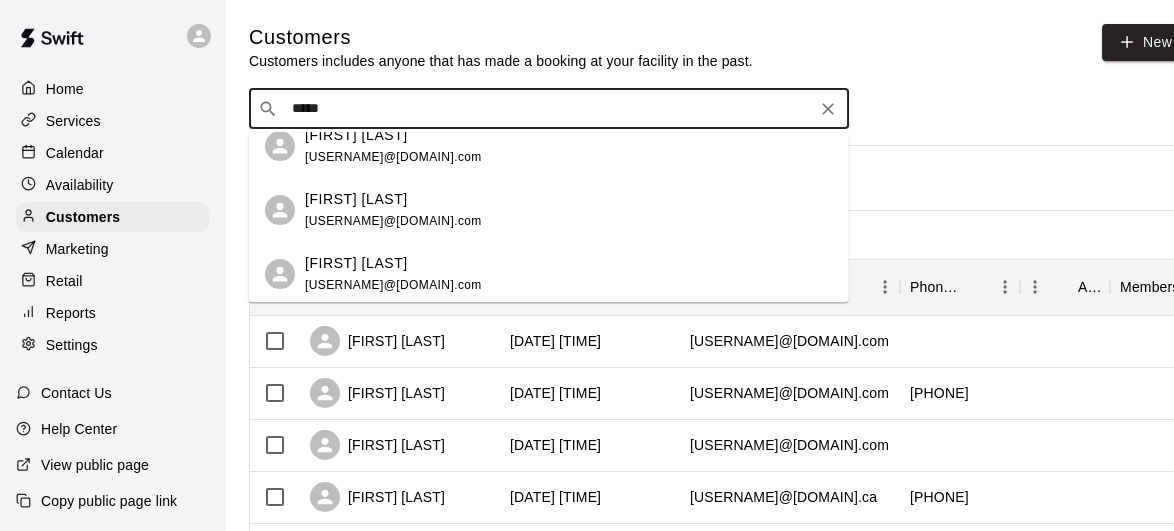 click on "Luke  Smith nahlakhouri@gmail.com" at bounding box center (569, 210) 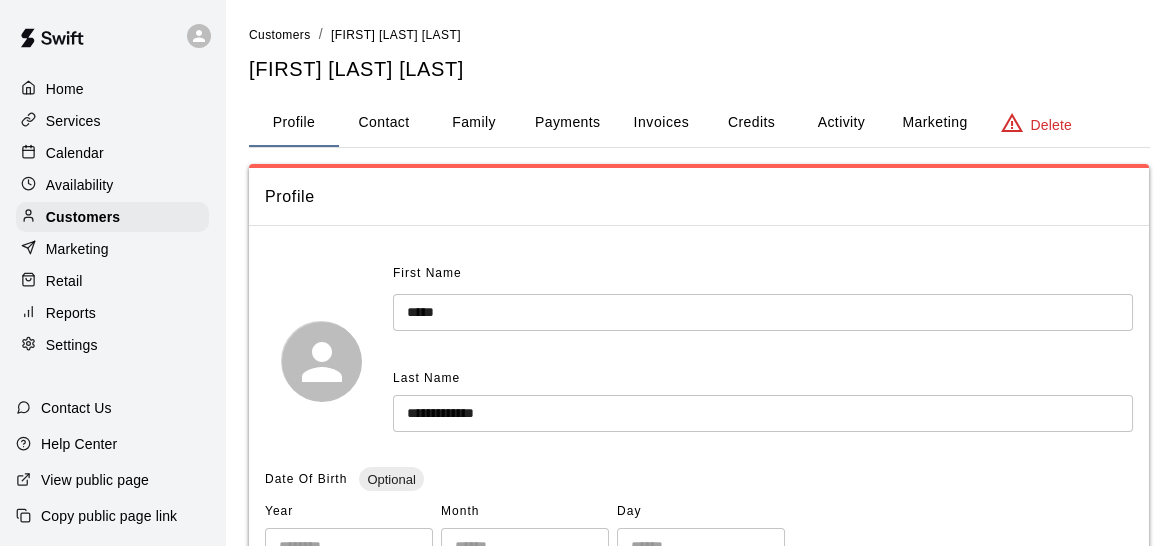 scroll, scrollTop: 531, scrollLeft: 0, axis: vertical 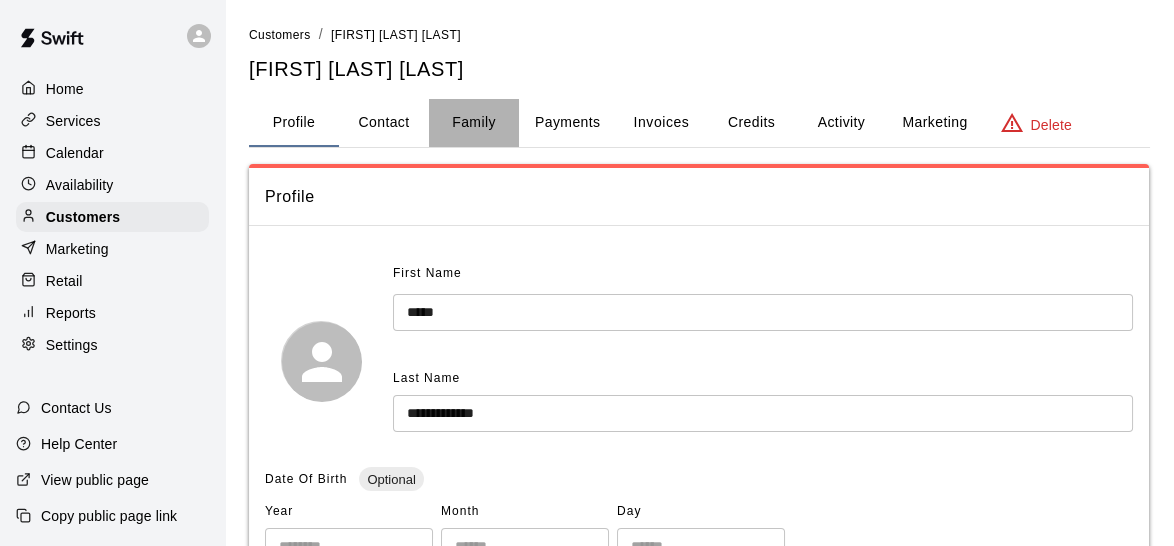 click on "Family" at bounding box center [474, 123] 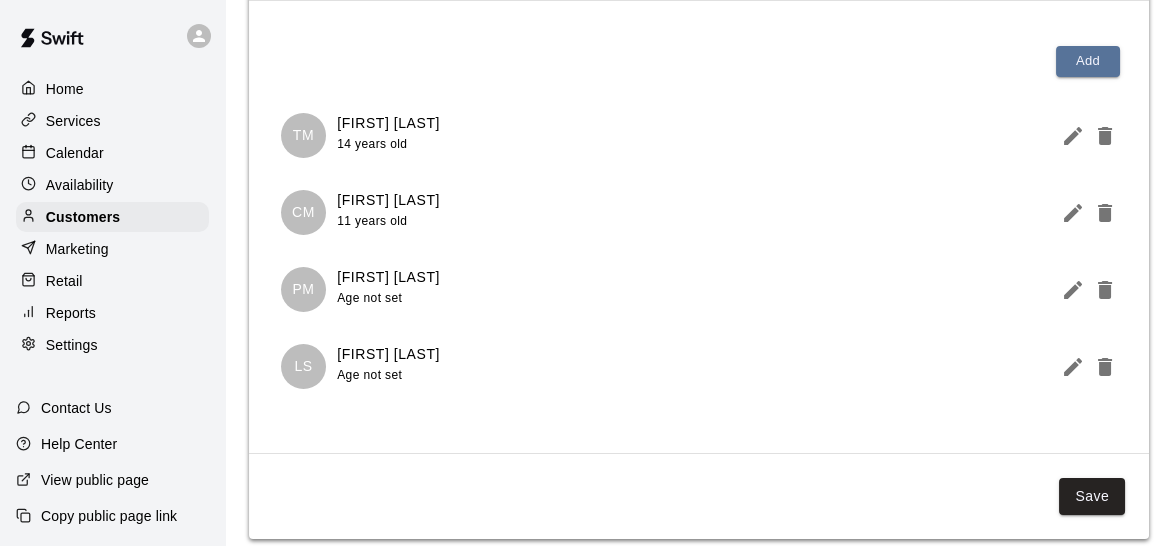 scroll, scrollTop: 258, scrollLeft: 0, axis: vertical 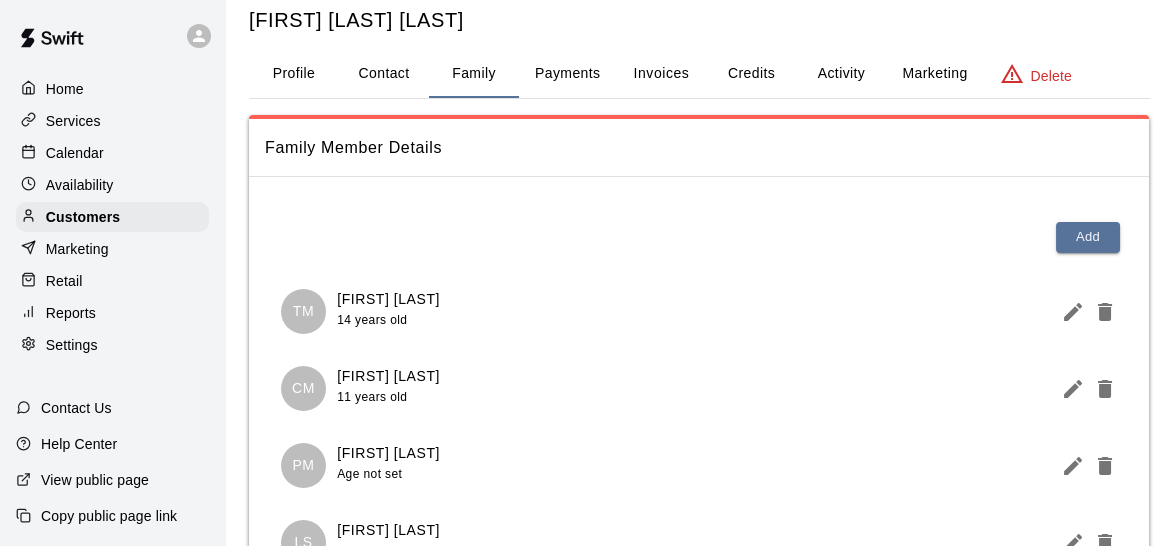 click on "Contact" at bounding box center [384, 74] 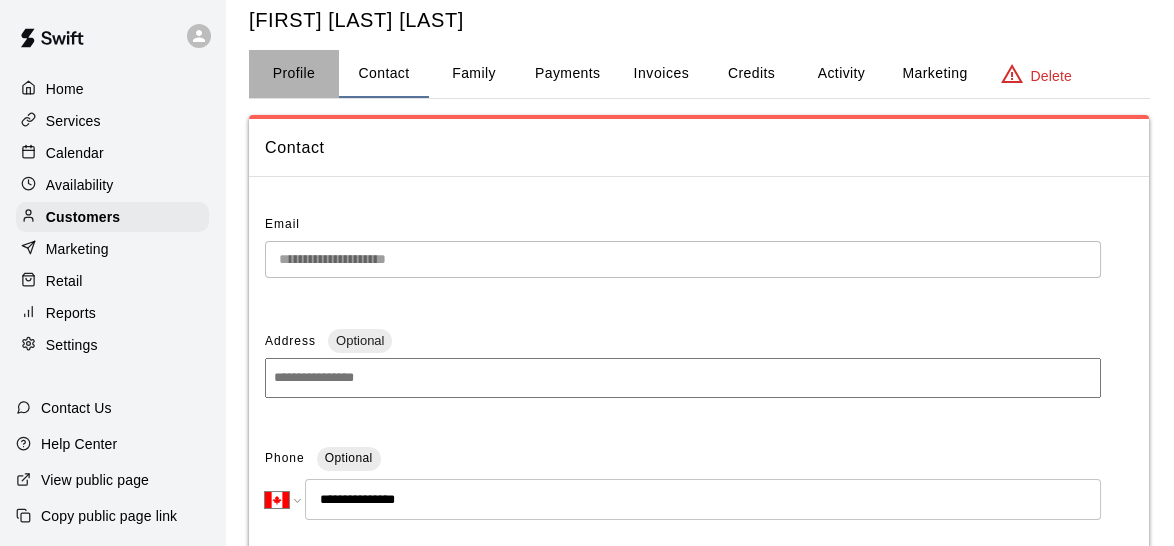 click on "Profile" at bounding box center (294, 74) 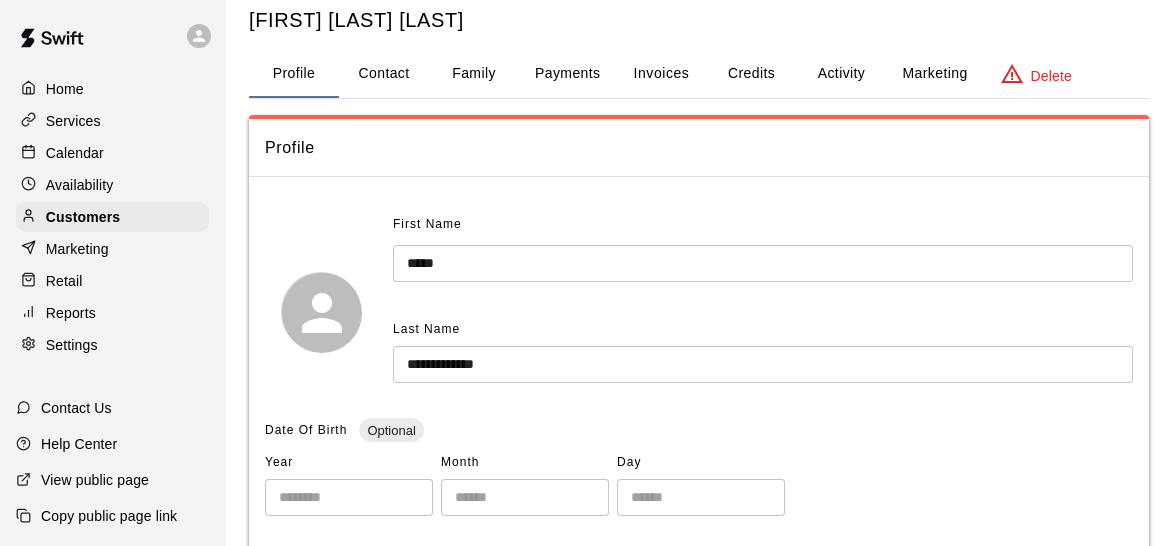 scroll, scrollTop: 531, scrollLeft: 0, axis: vertical 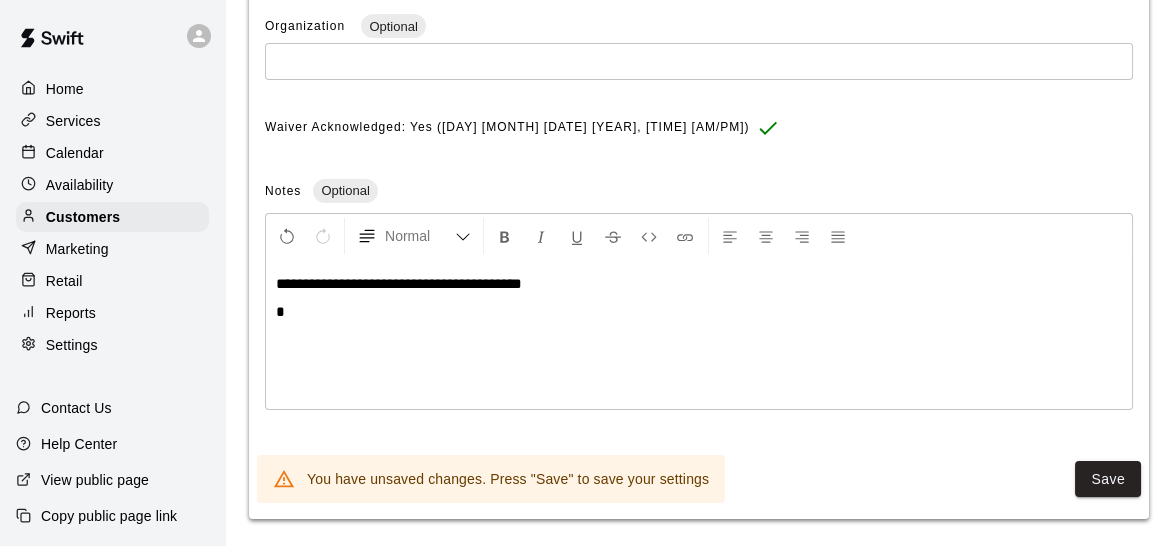 type 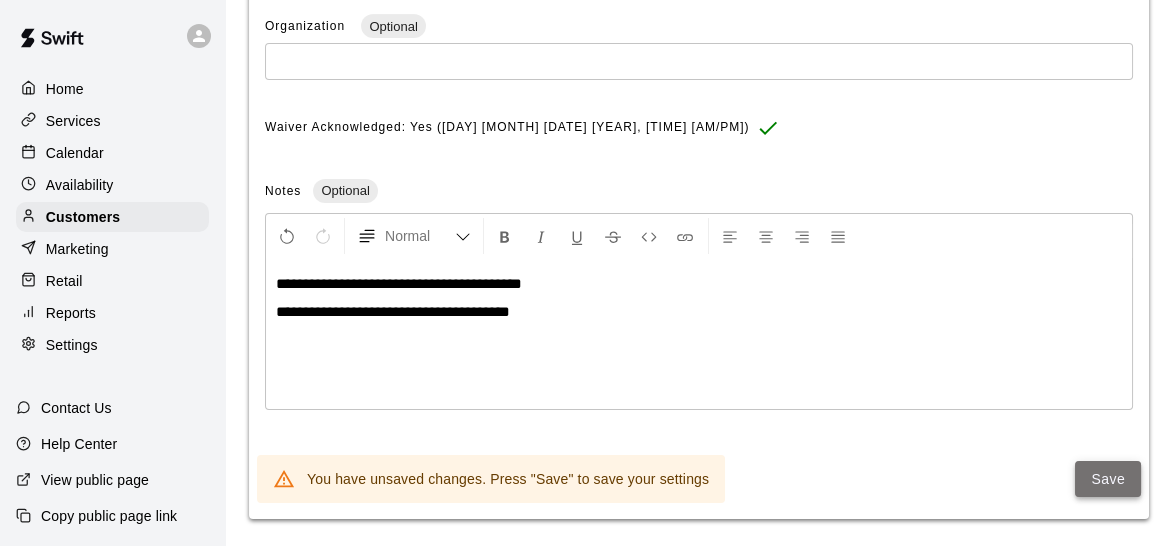click on "Save" at bounding box center [1108, 479] 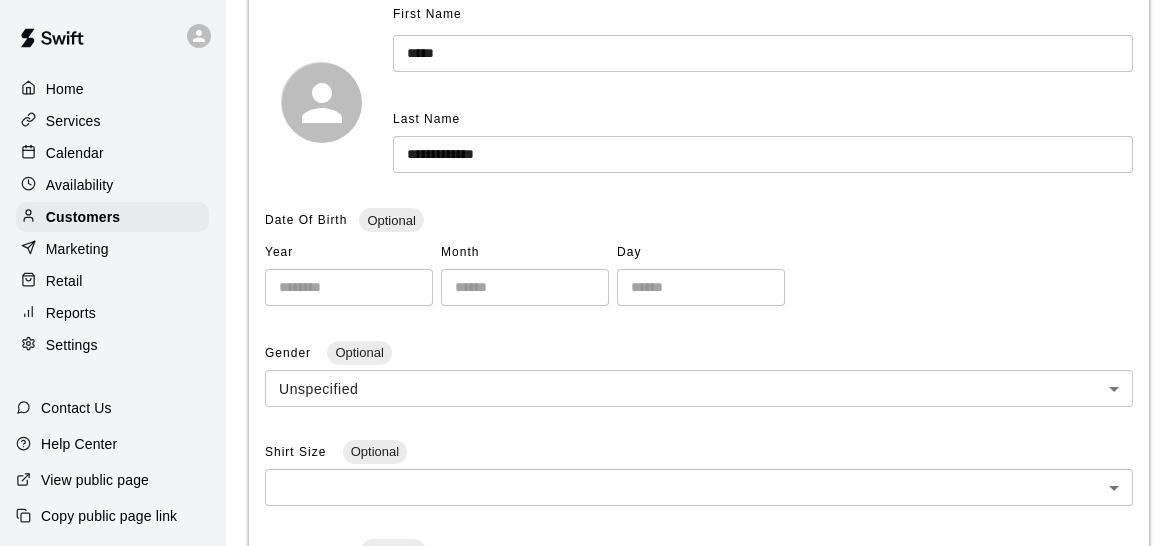 scroll, scrollTop: 0, scrollLeft: 0, axis: both 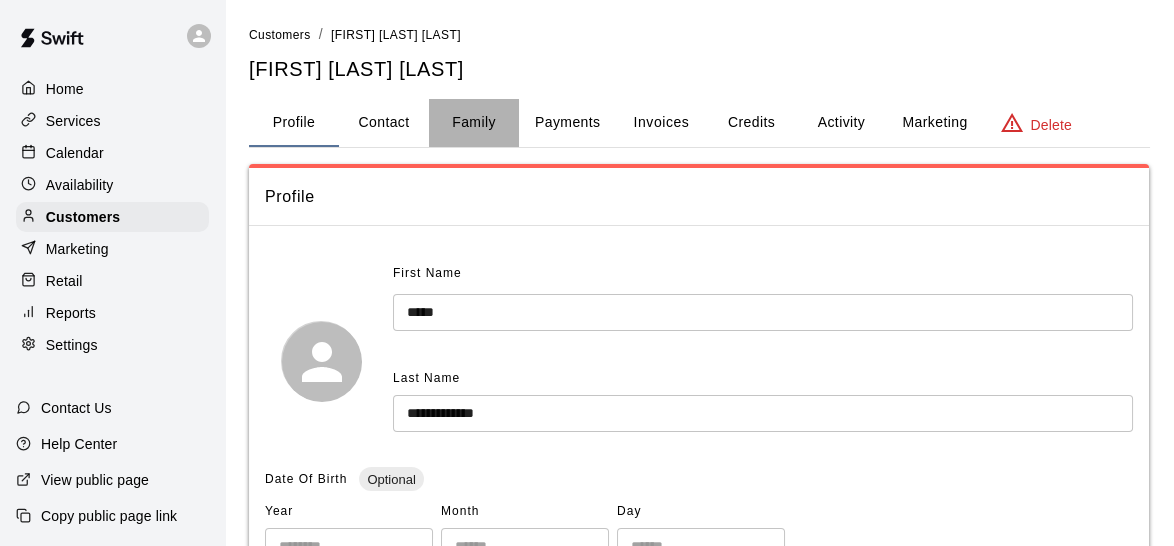 click on "Family" at bounding box center (474, 123) 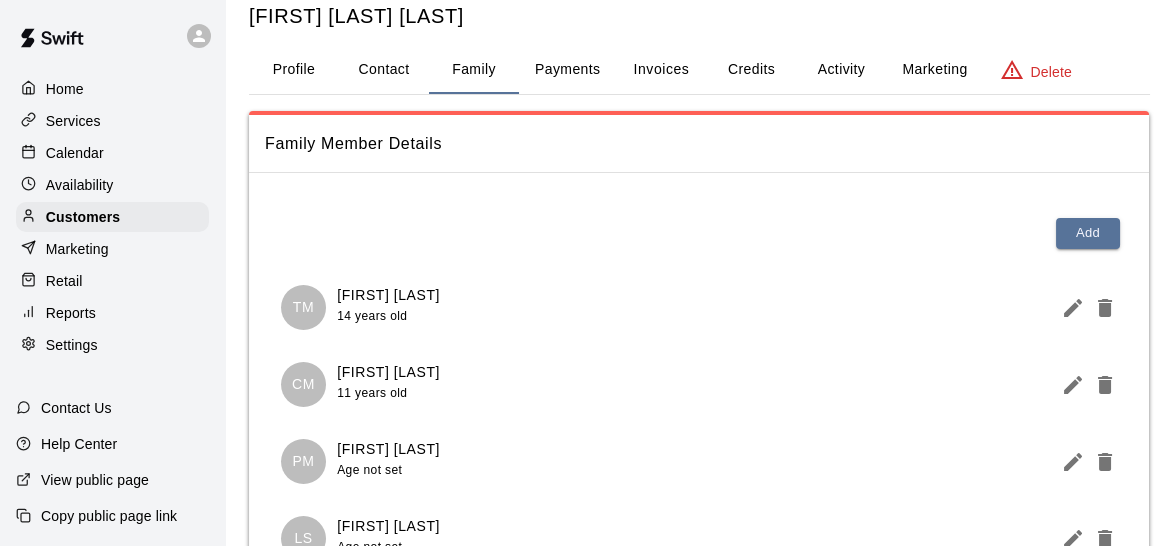 scroll, scrollTop: 99, scrollLeft: 0, axis: vertical 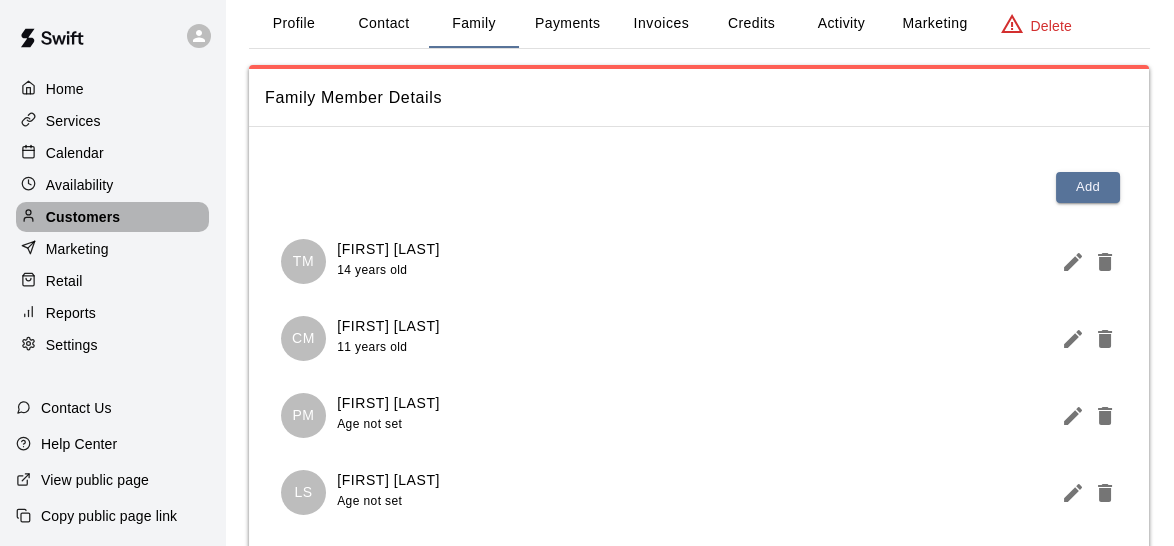 click on "Customers" at bounding box center (83, 217) 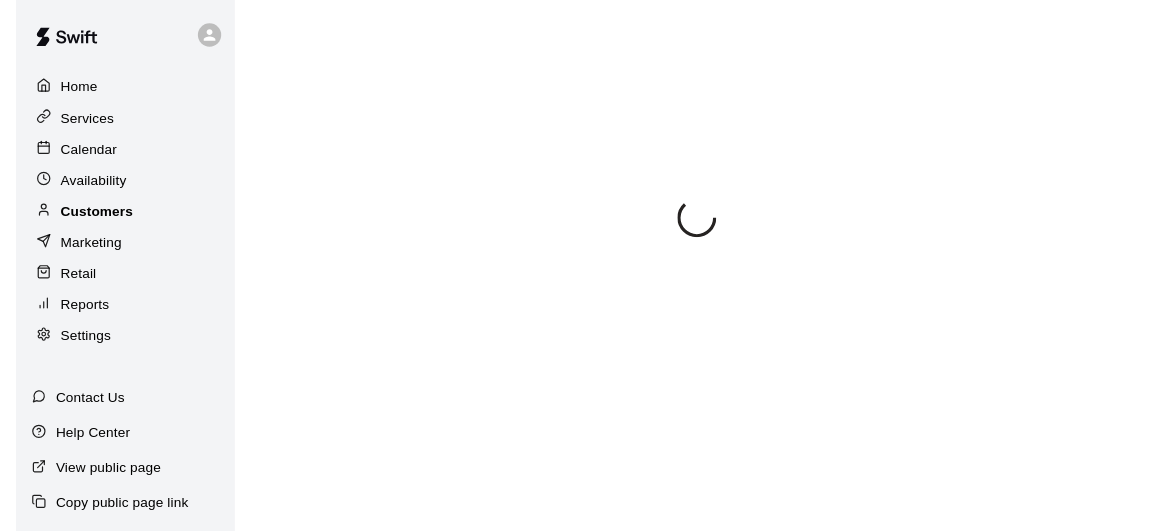 scroll, scrollTop: 0, scrollLeft: 0, axis: both 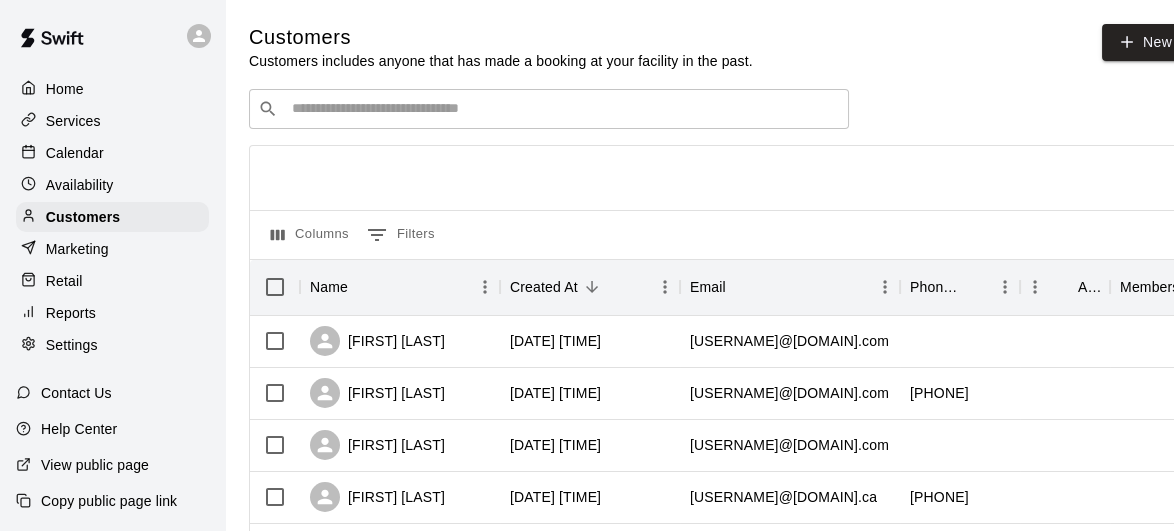 click at bounding box center [563, 109] 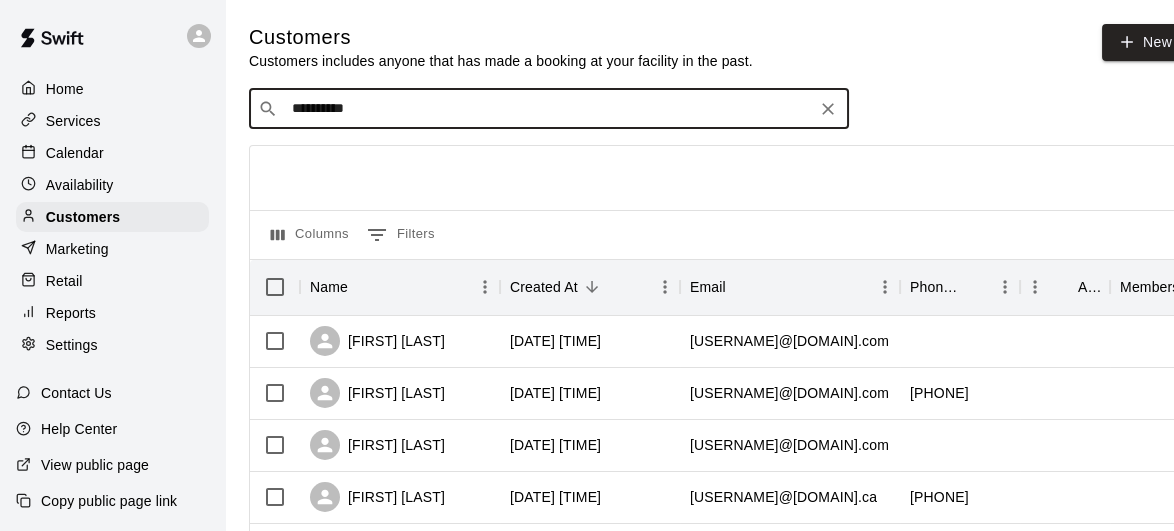 click on "**********" at bounding box center [548, 109] 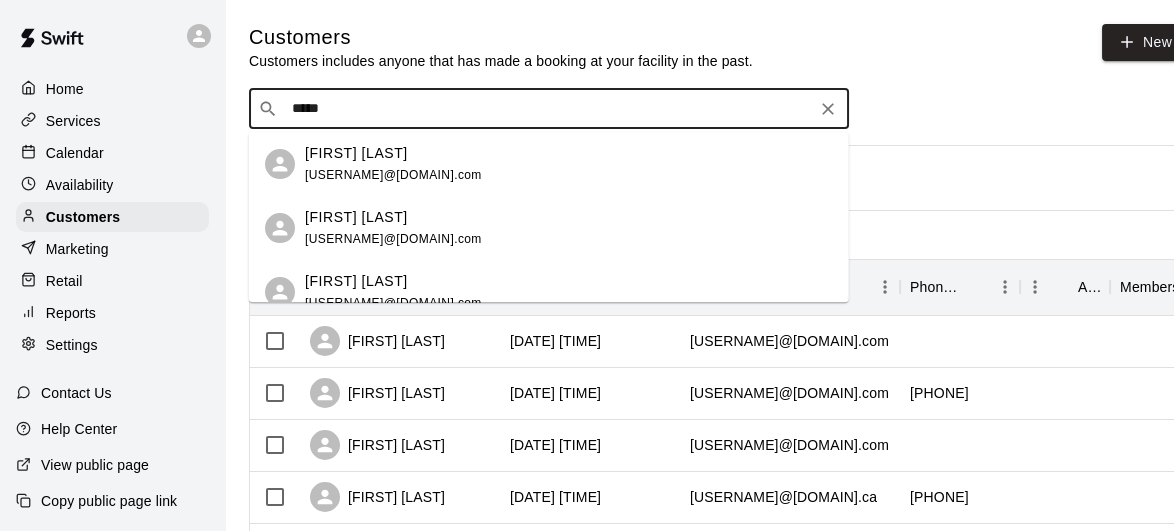 scroll, scrollTop: 975, scrollLeft: 0, axis: vertical 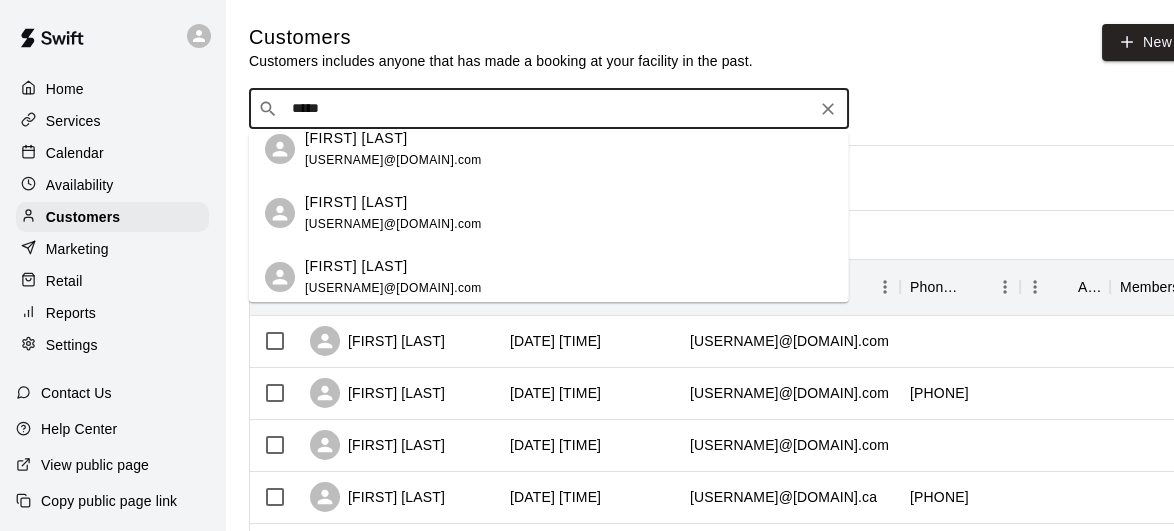 click on "Luke  Smith nahlakhouri@gmail.com" at bounding box center [569, 149] 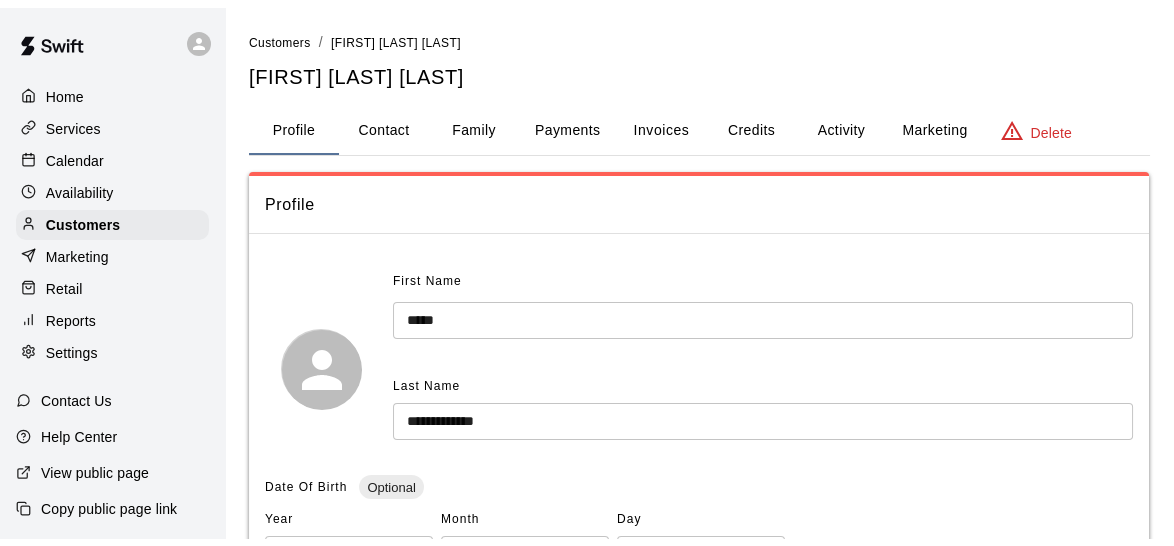 scroll, scrollTop: 559, scrollLeft: 0, axis: vertical 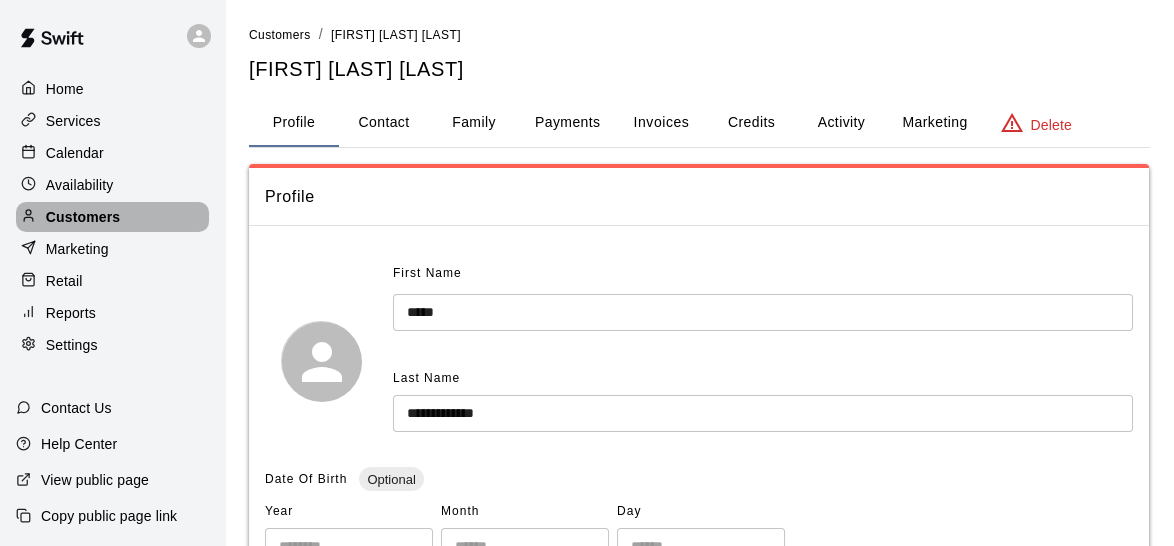 click on "Customers" at bounding box center [112, 217] 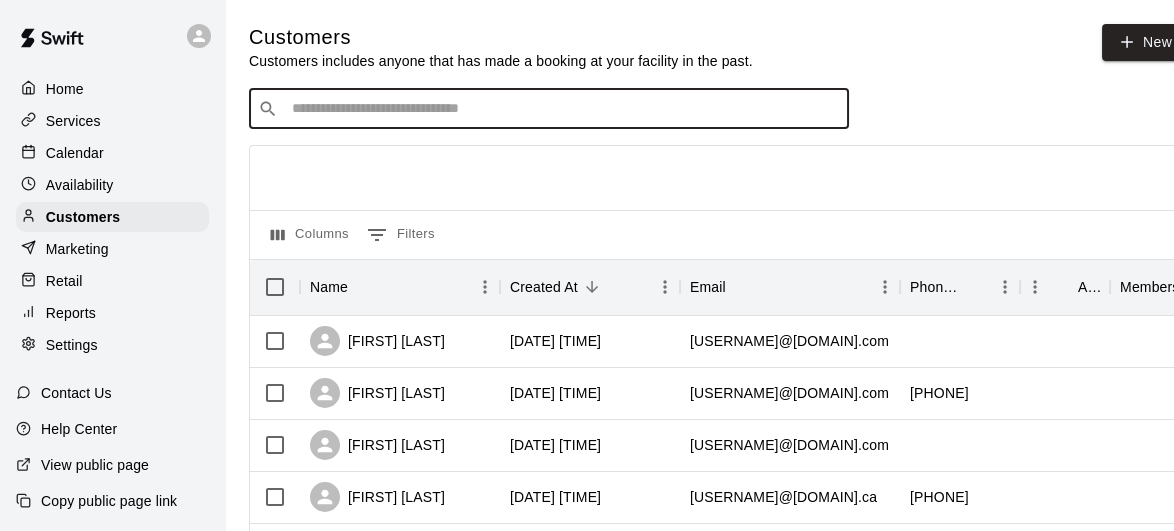 click at bounding box center [563, 109] 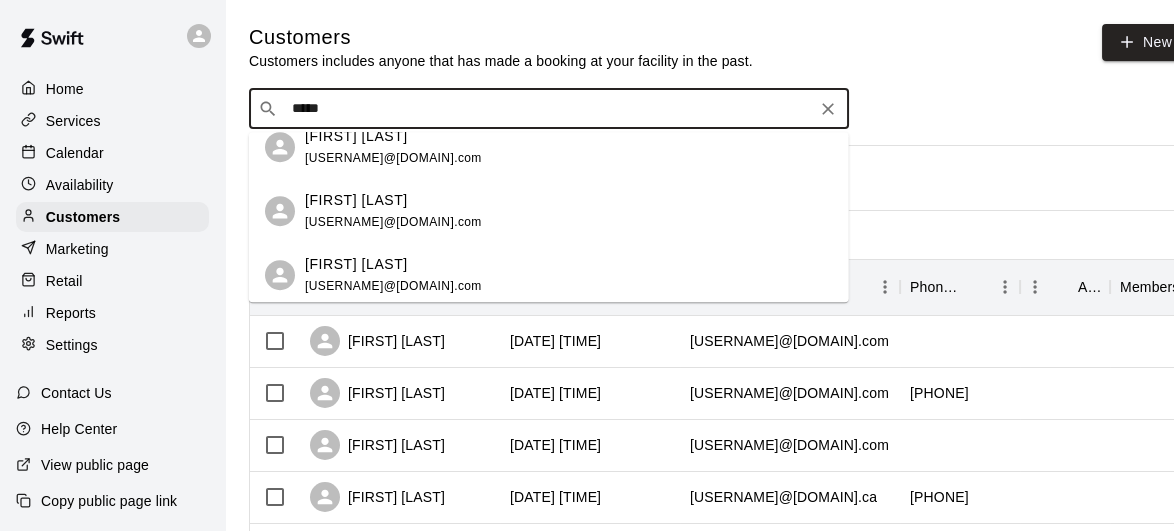 scroll, scrollTop: 0, scrollLeft: 0, axis: both 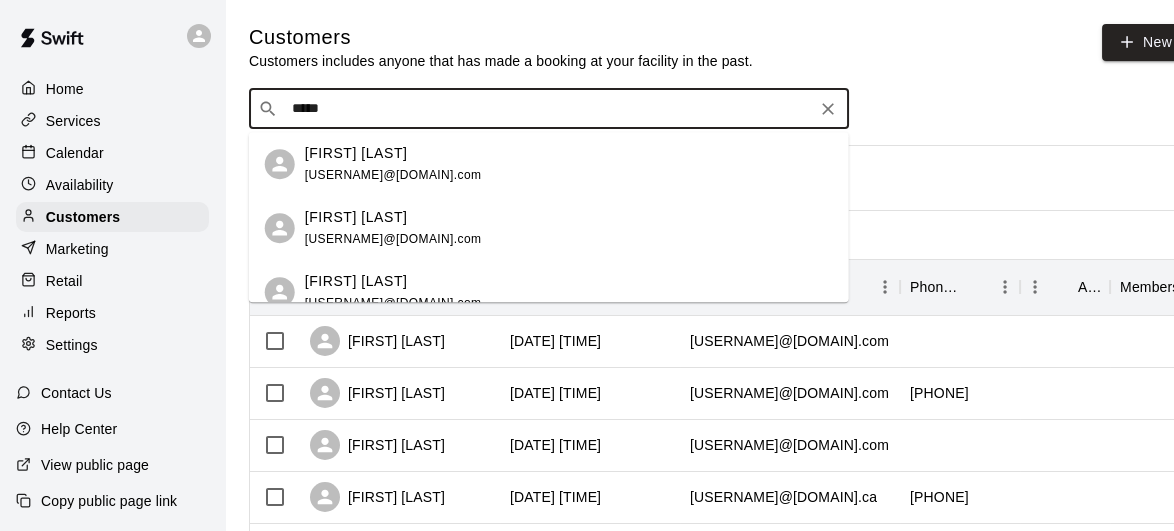 type on "*****" 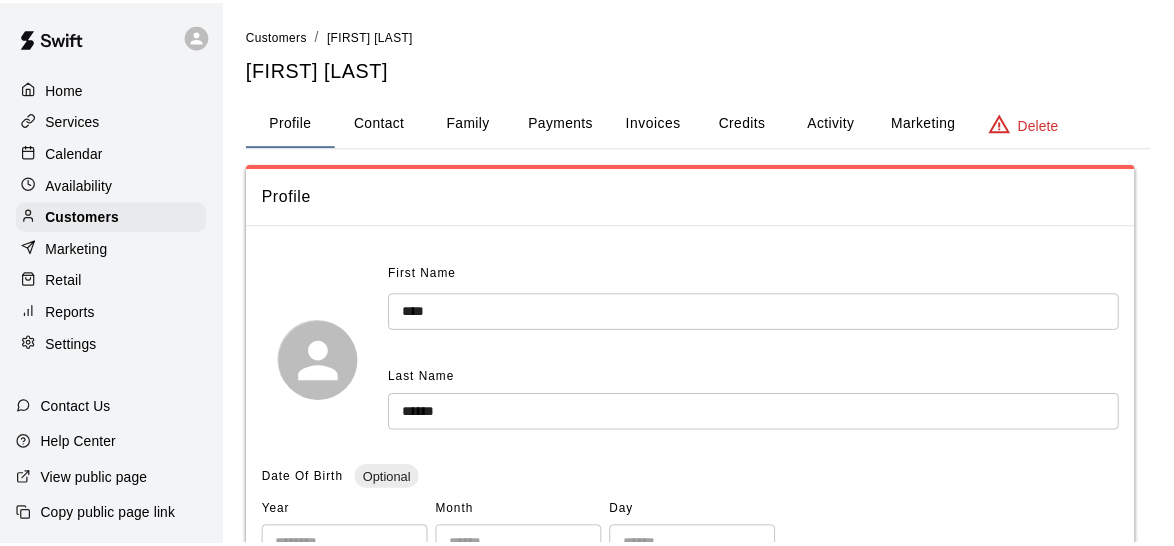 scroll, scrollTop: 0, scrollLeft: 0, axis: both 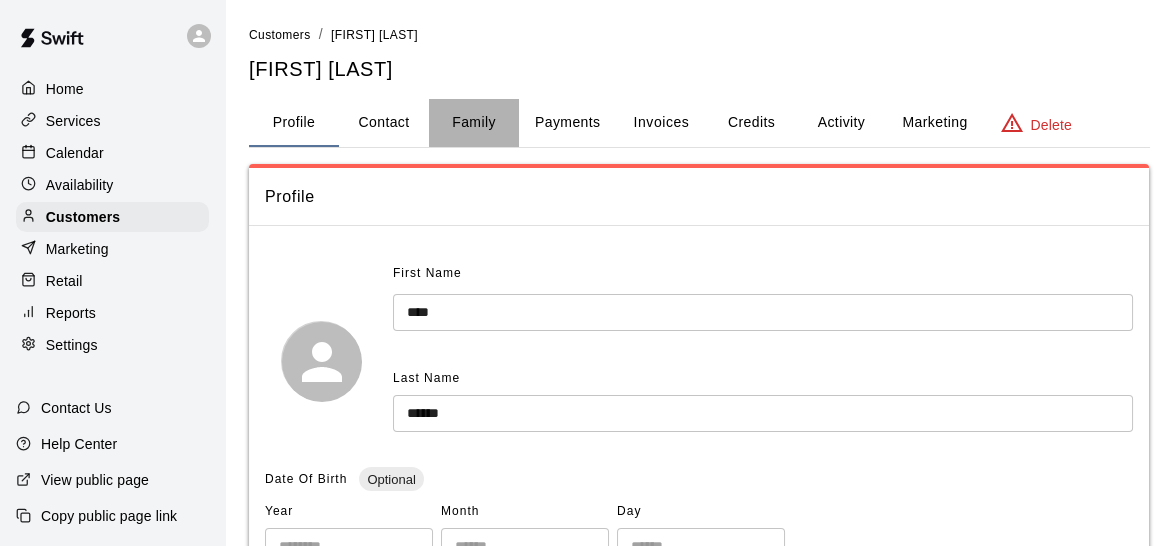 click on "Family" at bounding box center (474, 123) 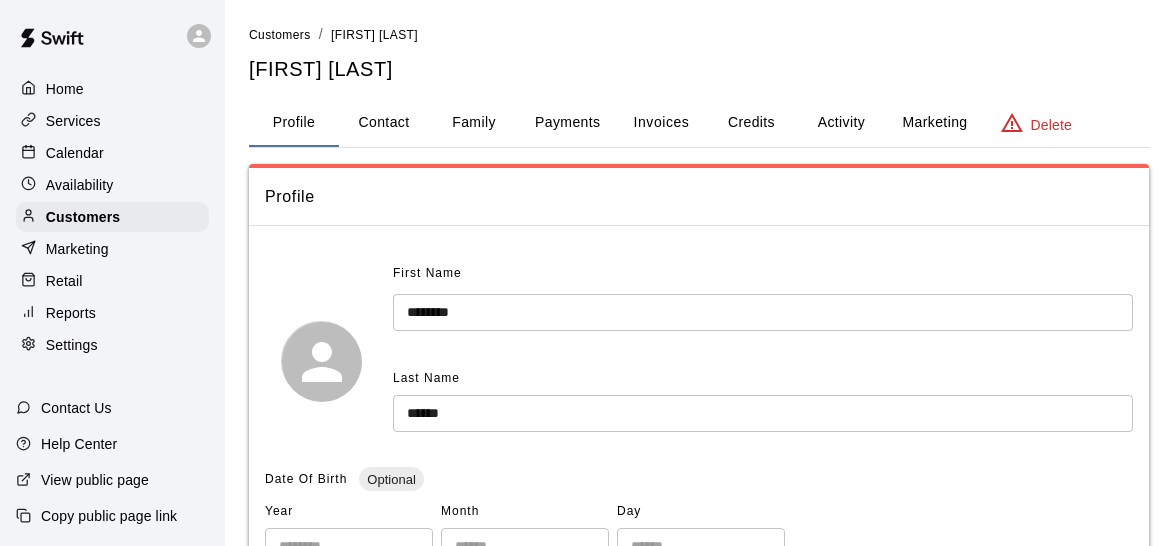 scroll, scrollTop: 0, scrollLeft: 0, axis: both 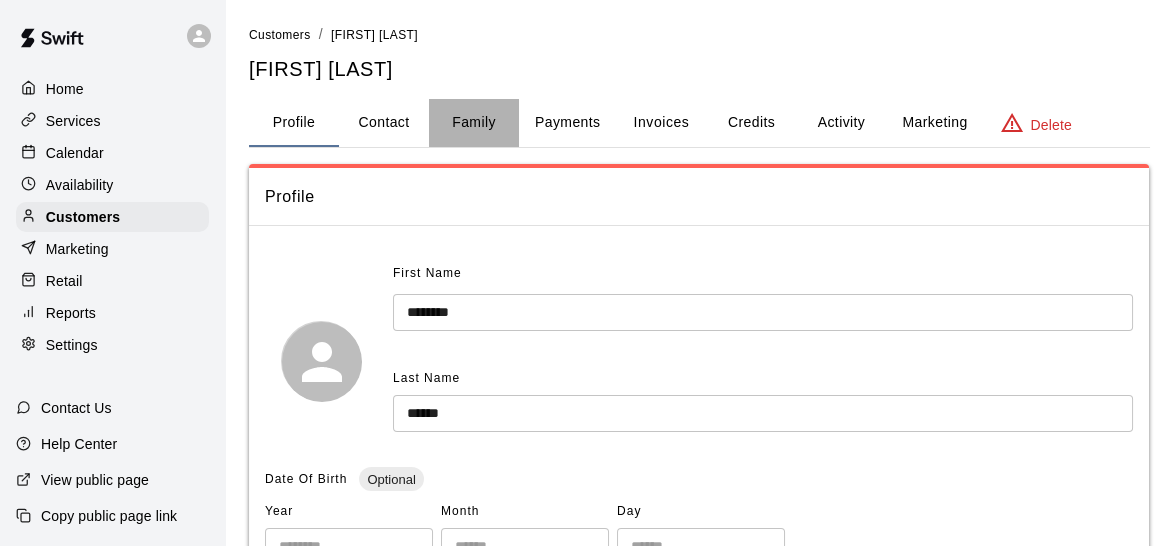 click on "Family" at bounding box center [474, 123] 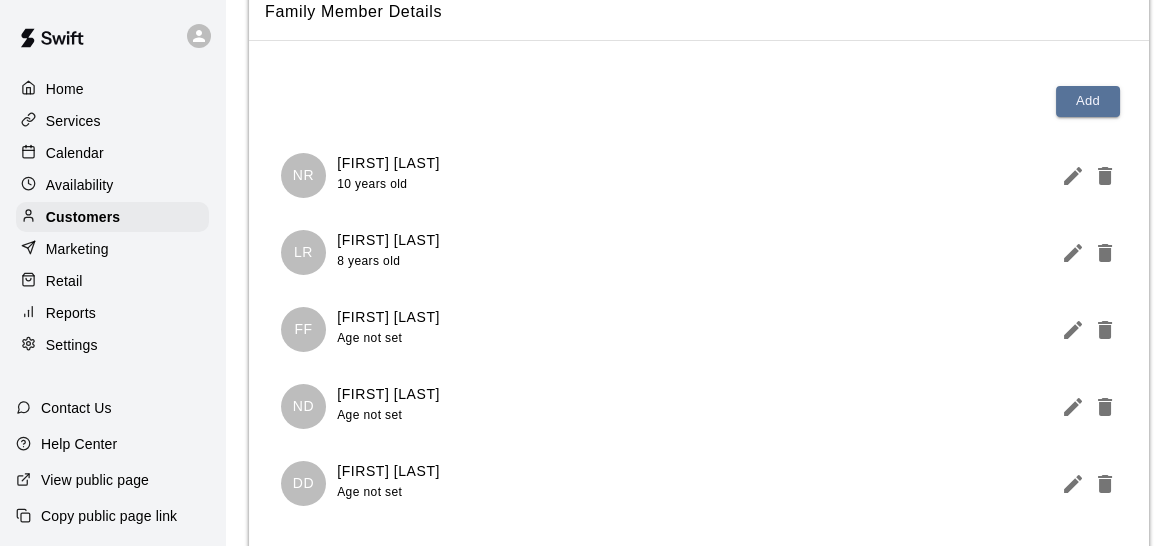 scroll, scrollTop: 335, scrollLeft: 0, axis: vertical 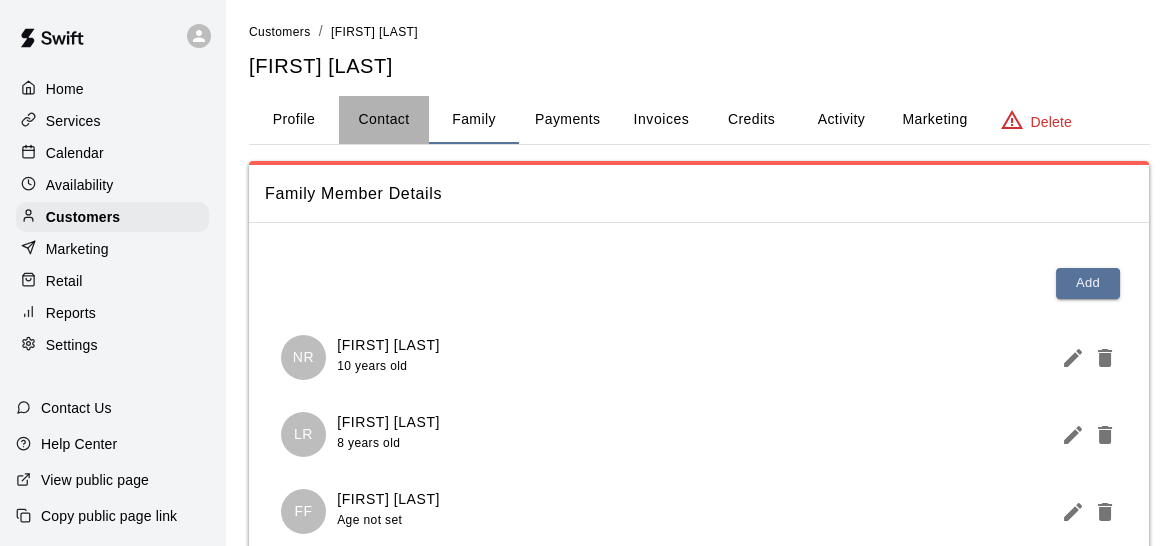 click on "Contact" at bounding box center [384, 120] 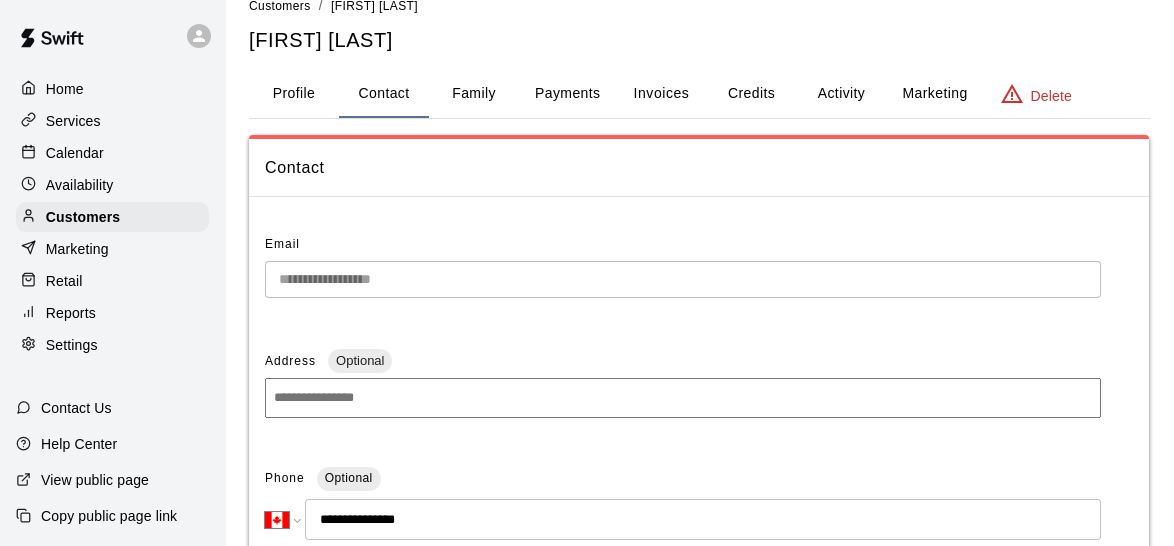 scroll, scrollTop: 0, scrollLeft: 0, axis: both 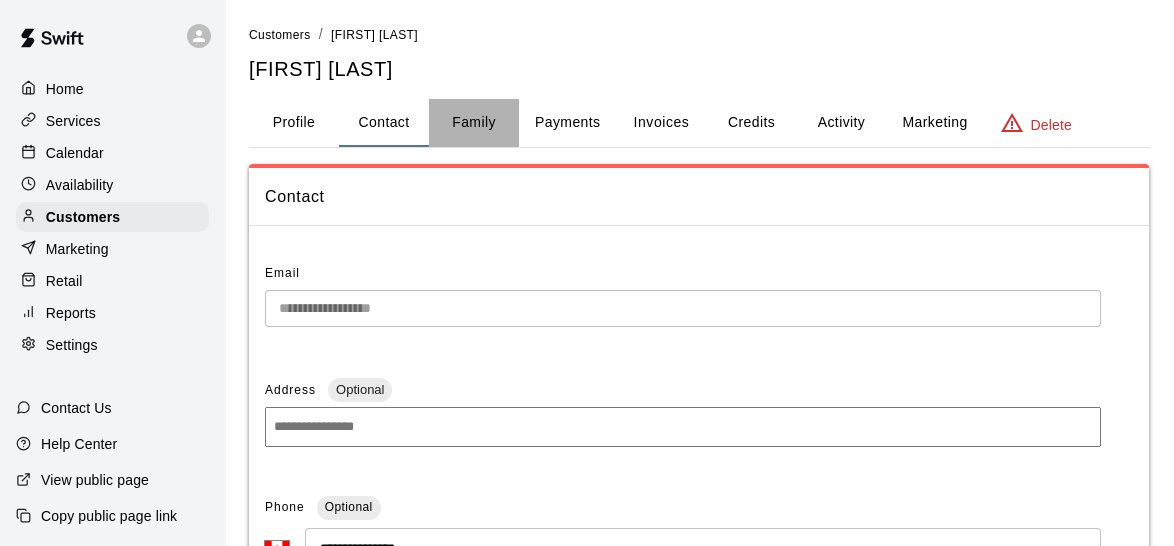 click on "Family" at bounding box center [474, 123] 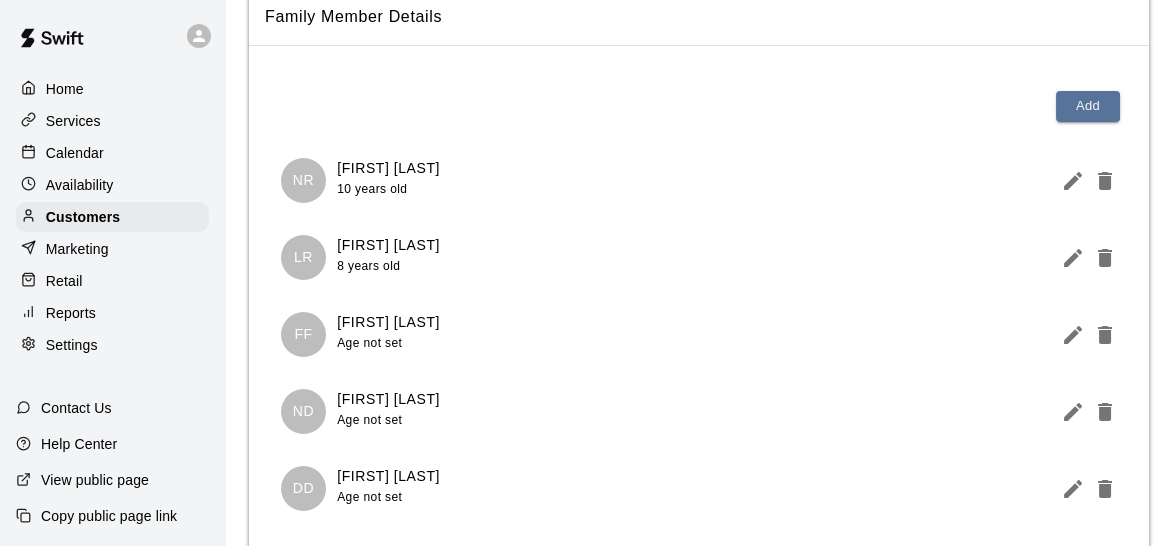 scroll, scrollTop: 182, scrollLeft: 0, axis: vertical 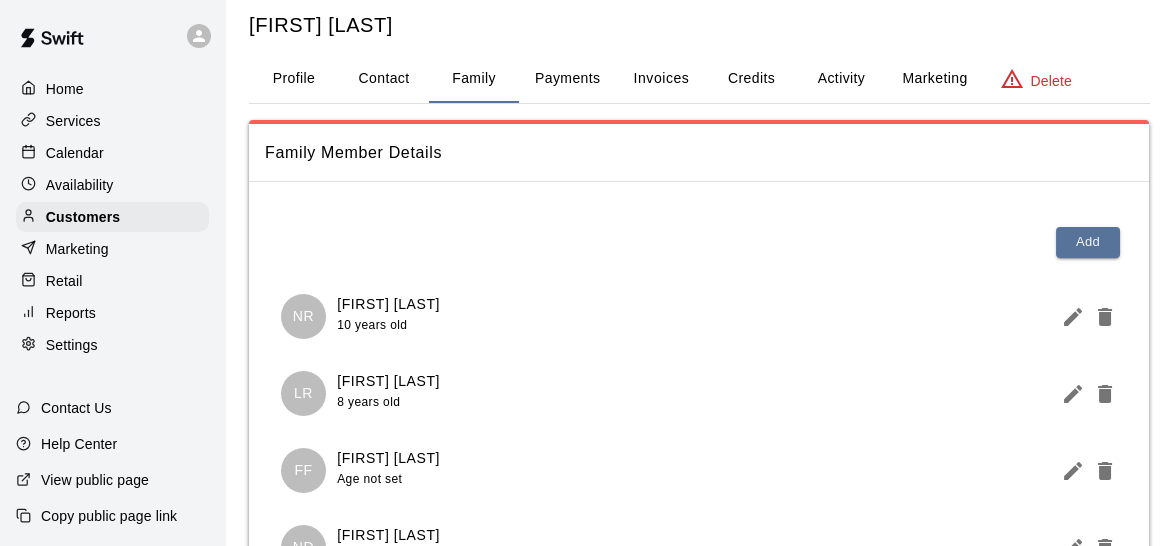 click on "Payments" at bounding box center (567, 79) 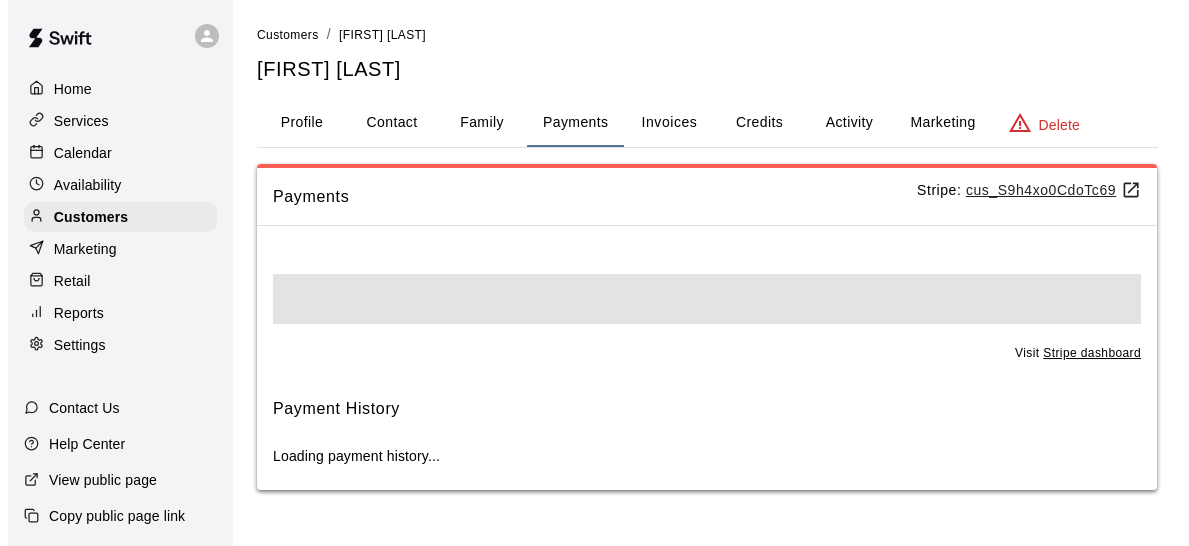 scroll, scrollTop: 0, scrollLeft: 0, axis: both 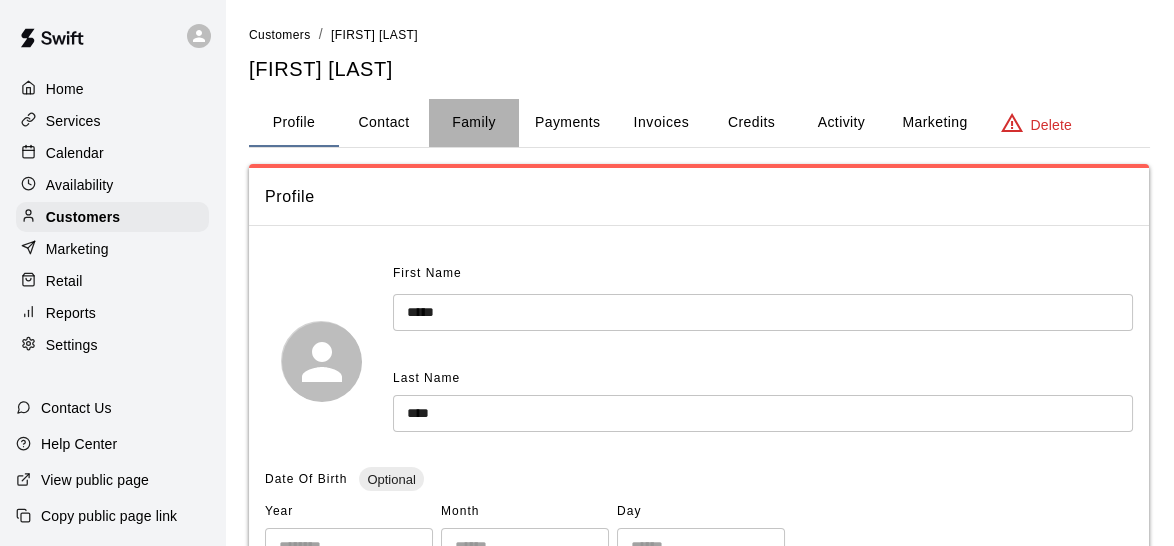 click on "Family" at bounding box center (474, 123) 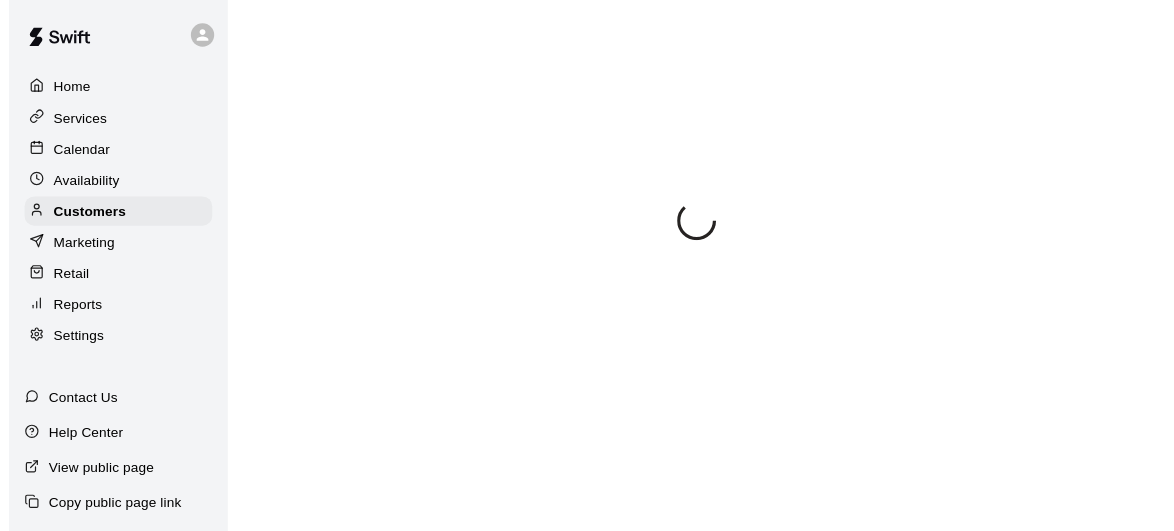scroll, scrollTop: 0, scrollLeft: 0, axis: both 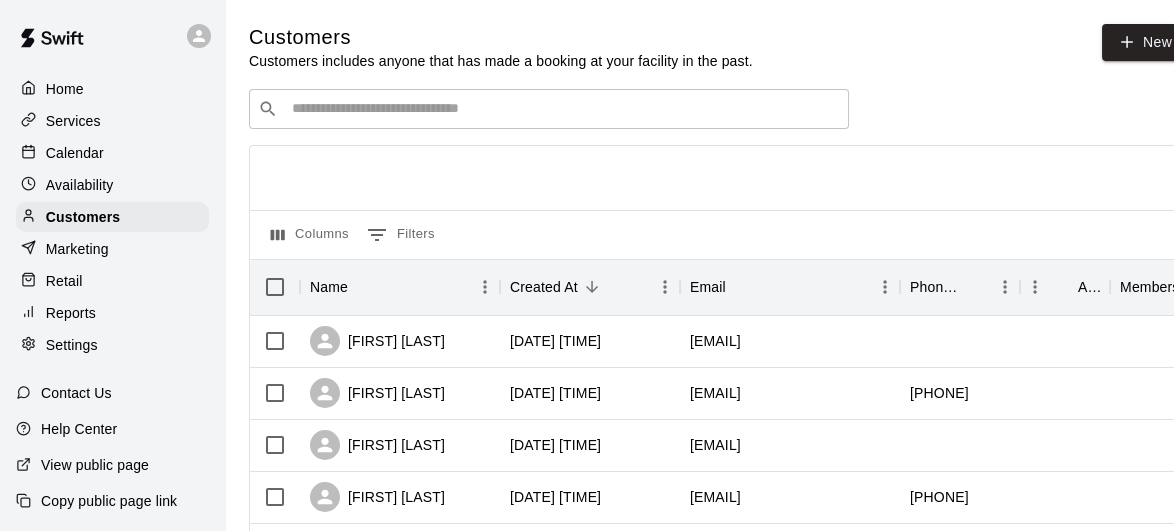 click on "​ ​" at bounding box center (549, 109) 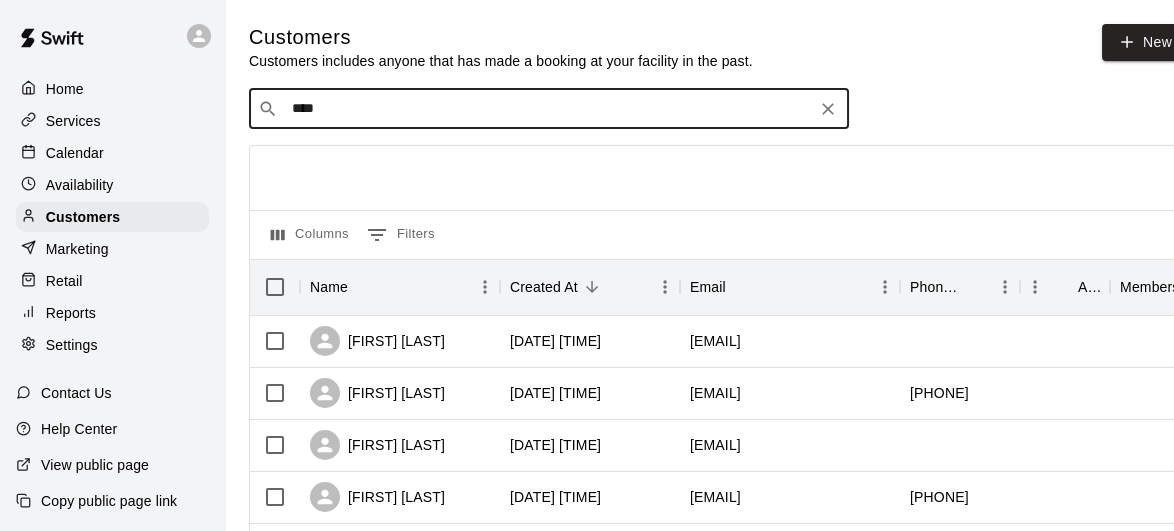 type on "*****" 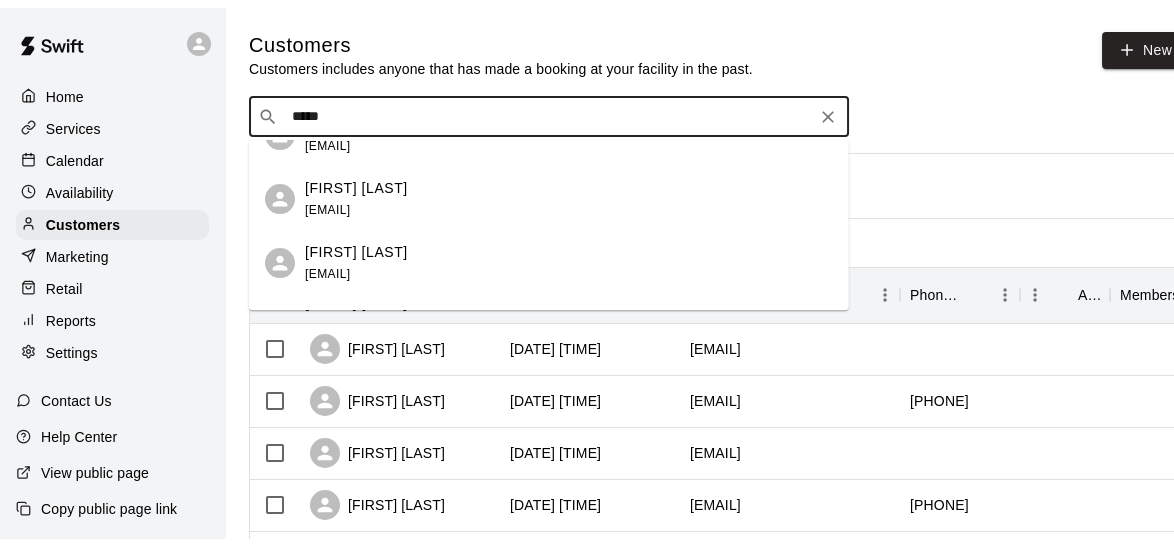 scroll, scrollTop: 884, scrollLeft: 0, axis: vertical 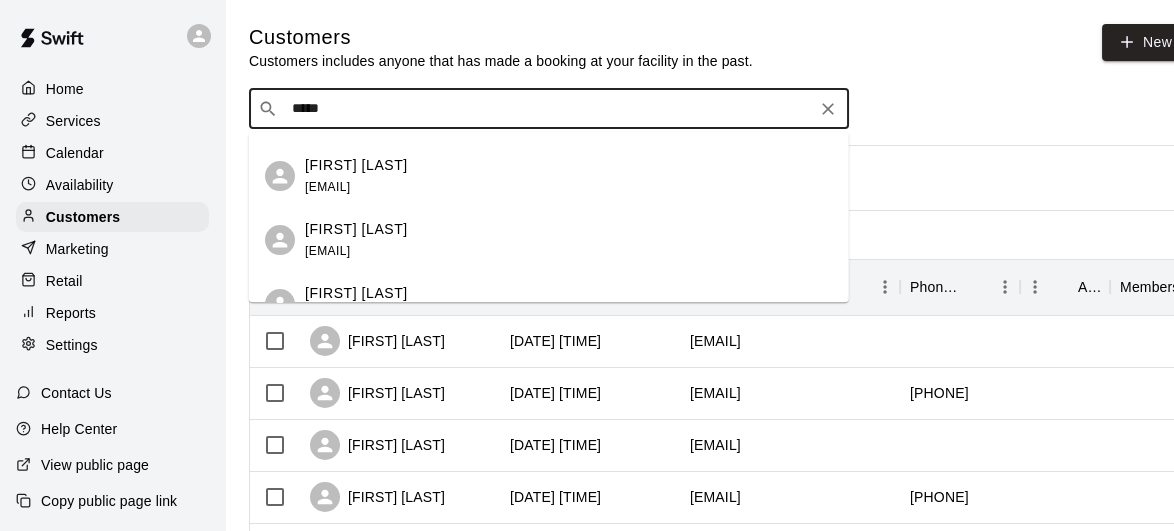 click on "Luke  Smith" at bounding box center (356, 229) 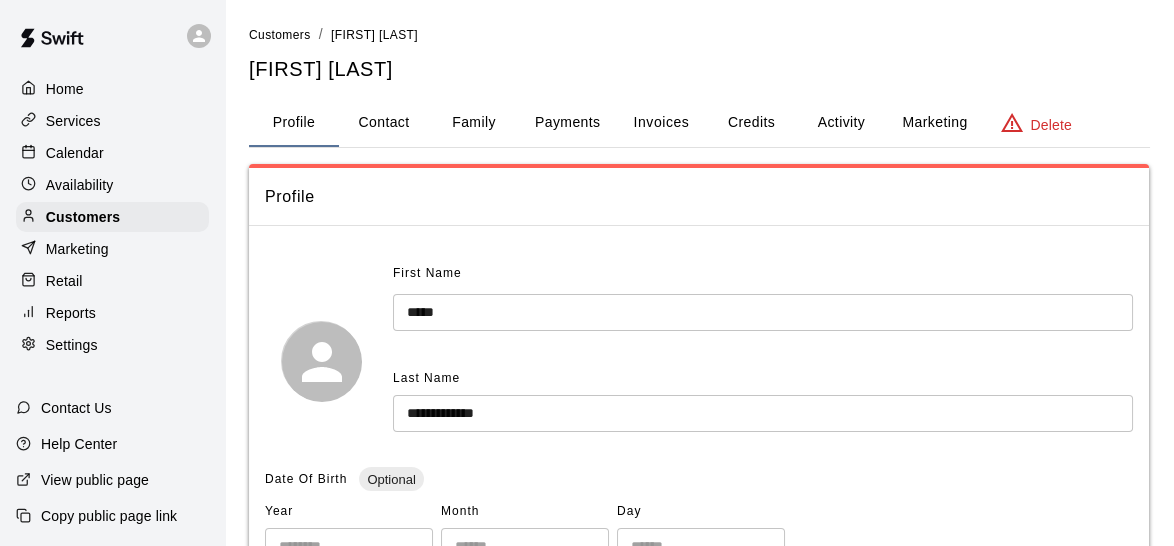 scroll, scrollTop: 559, scrollLeft: 0, axis: vertical 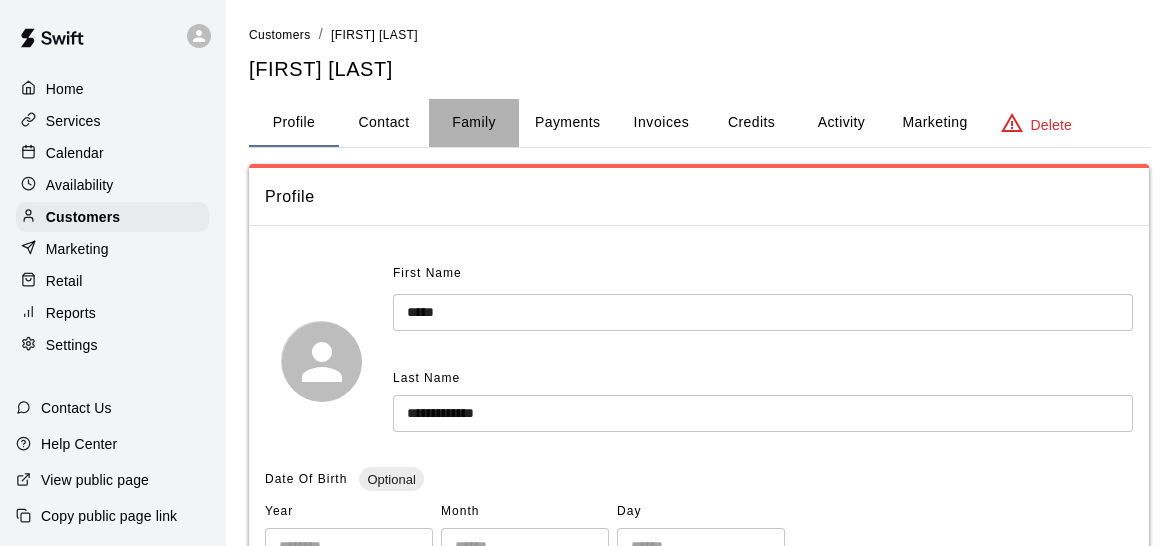 click on "Family" at bounding box center (474, 123) 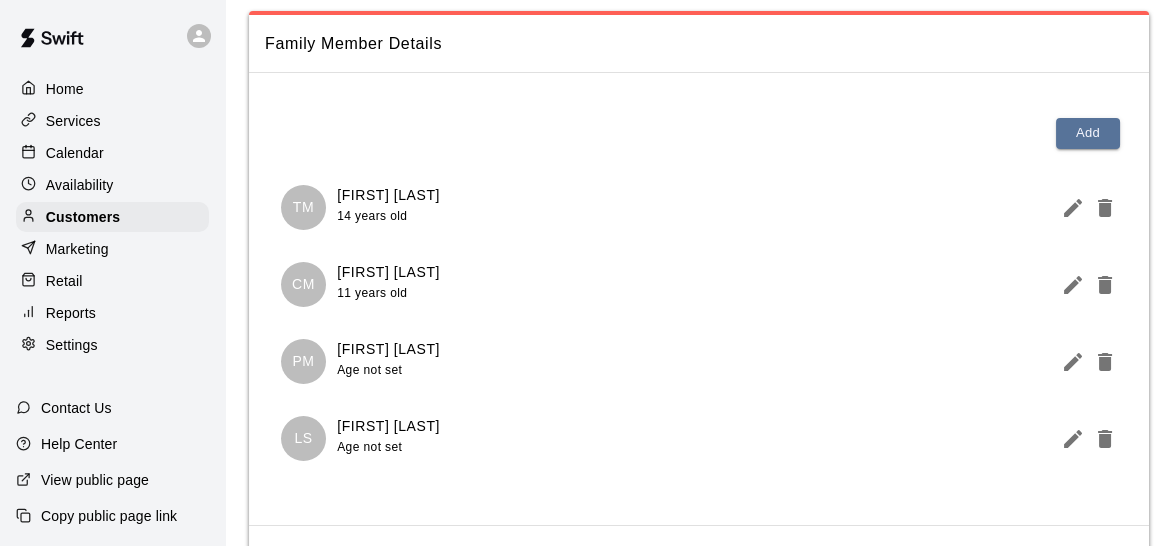 scroll, scrollTop: 155, scrollLeft: 0, axis: vertical 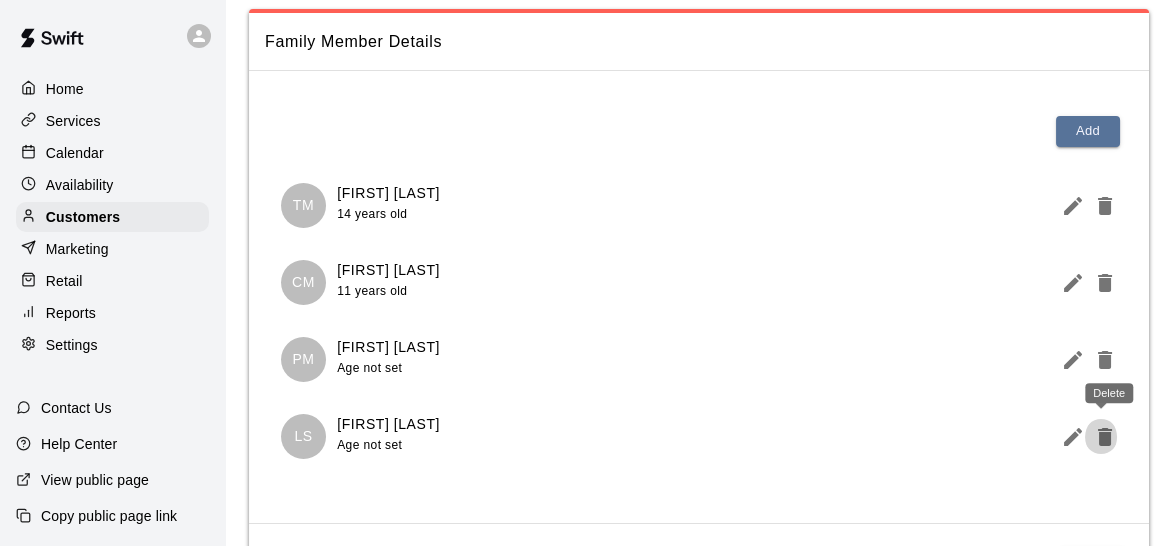 click 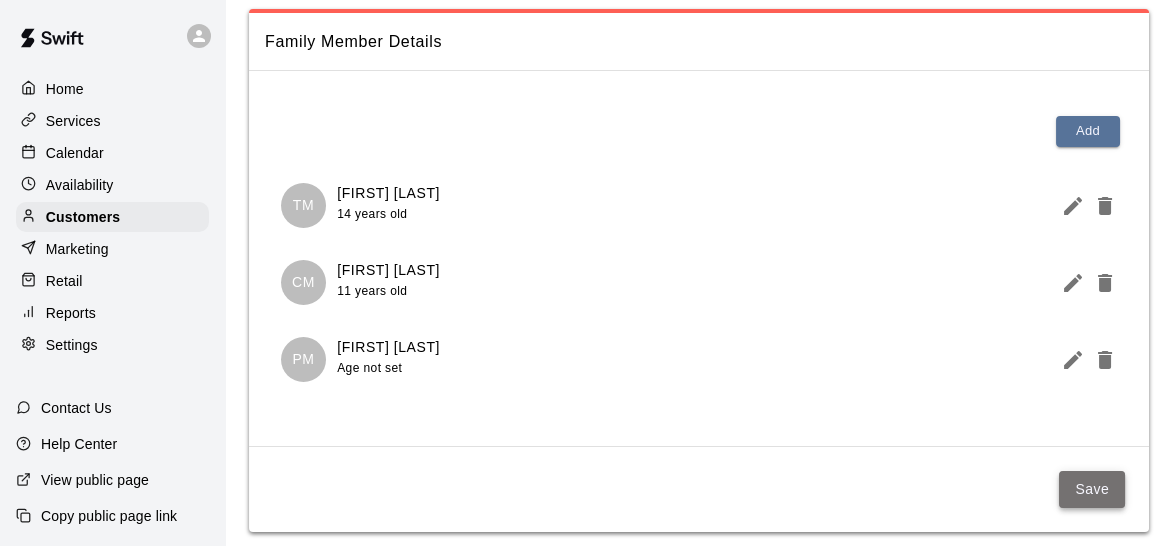 click on "Save" at bounding box center [1092, 489] 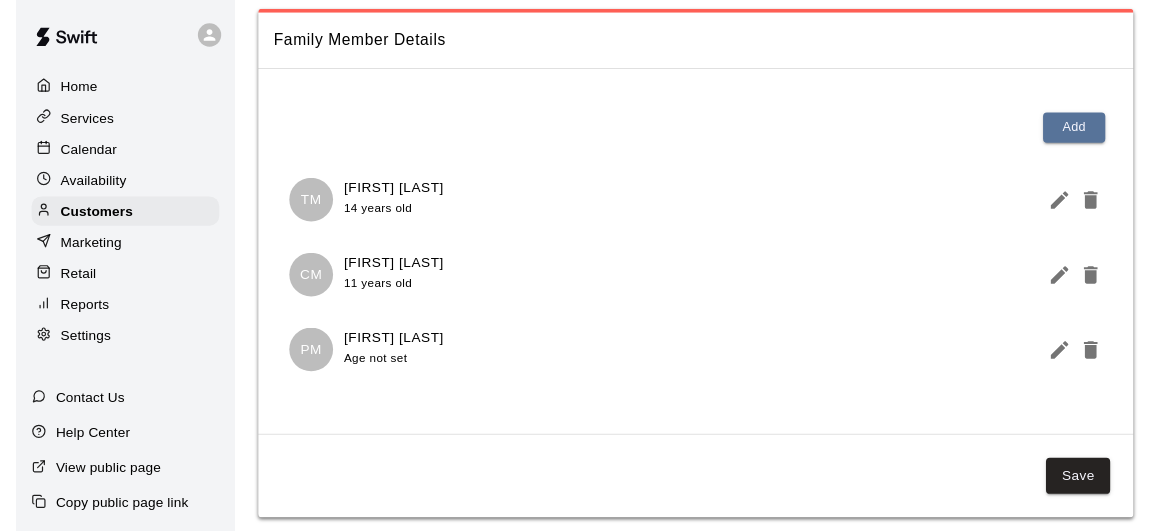 scroll, scrollTop: 0, scrollLeft: 0, axis: both 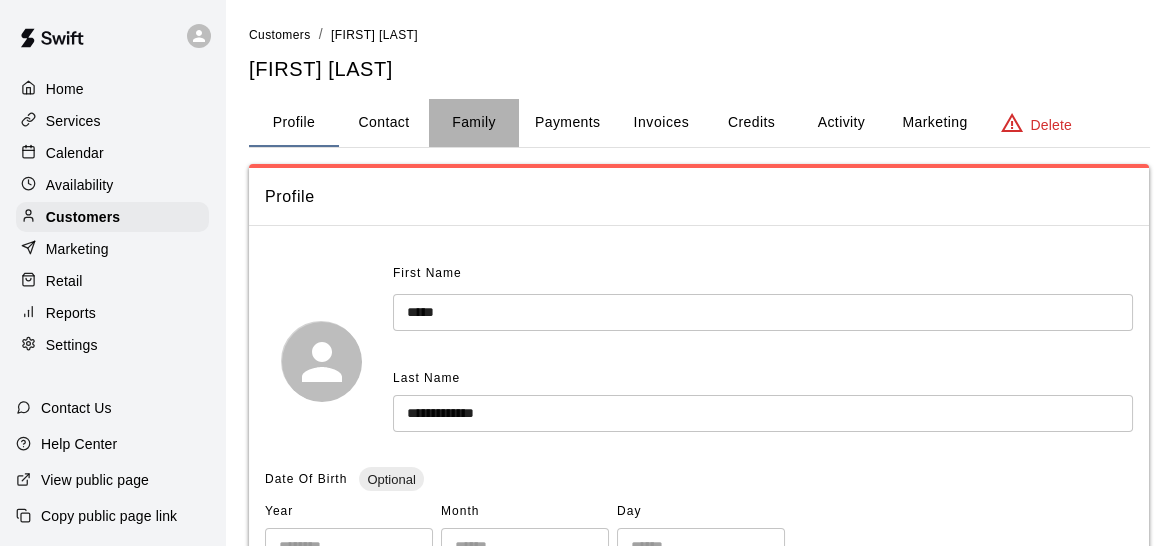 click on "Family" at bounding box center [474, 123] 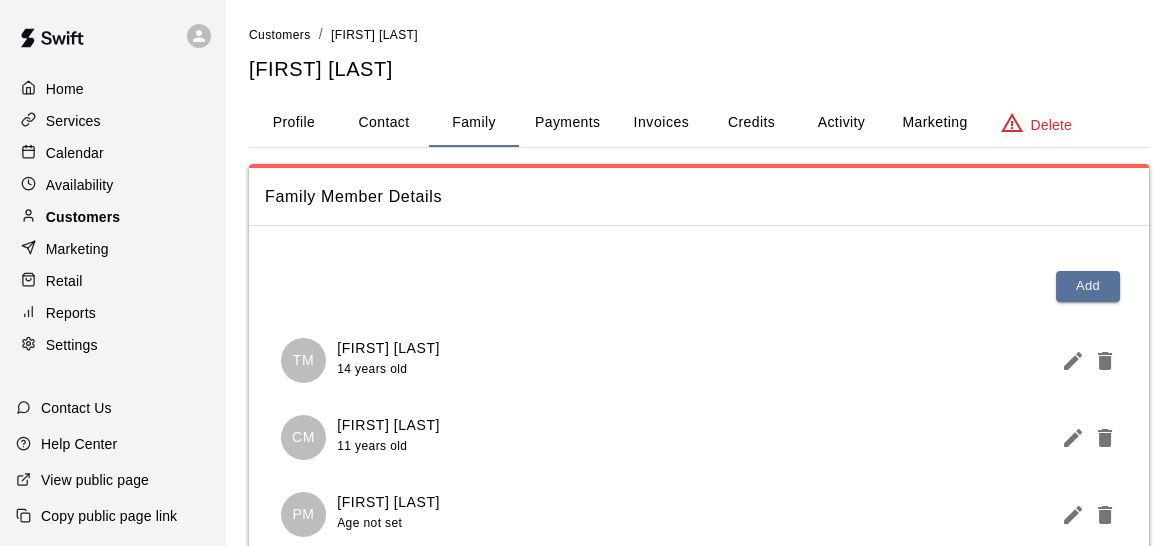 click on "Customers" at bounding box center (112, 217) 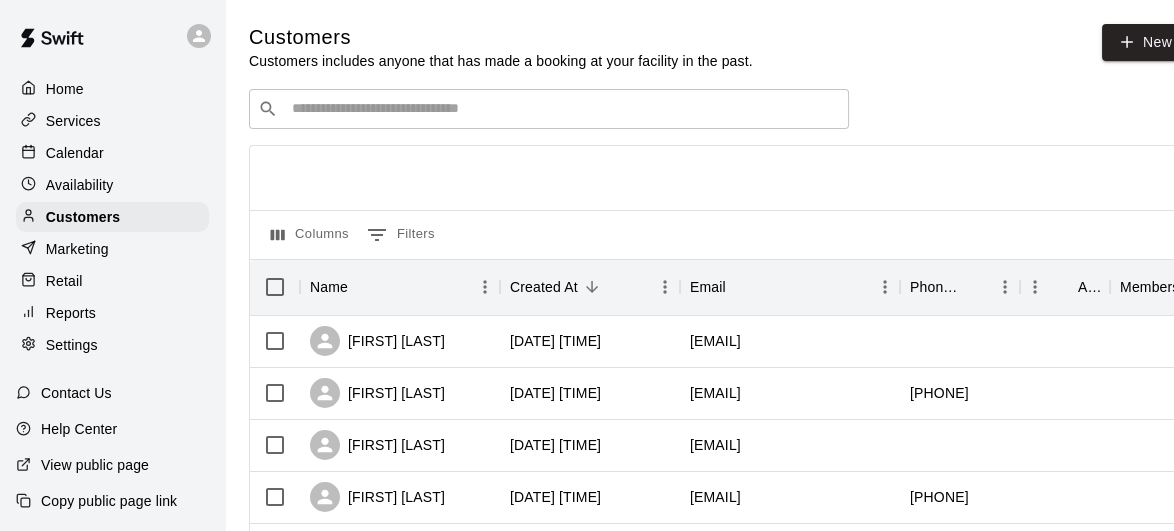 click on "​ ​" at bounding box center (549, 109) 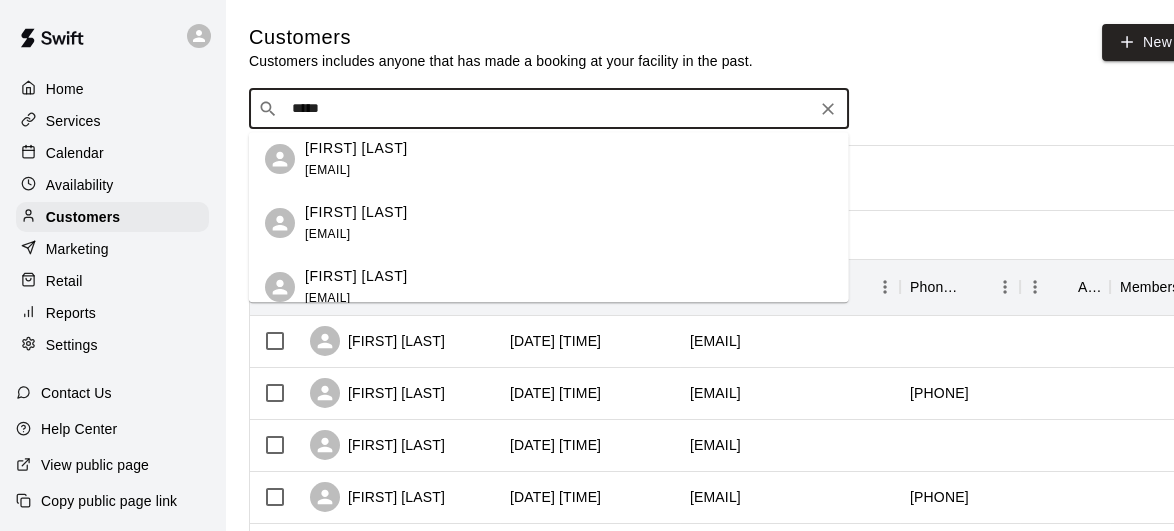 scroll, scrollTop: 0, scrollLeft: 0, axis: both 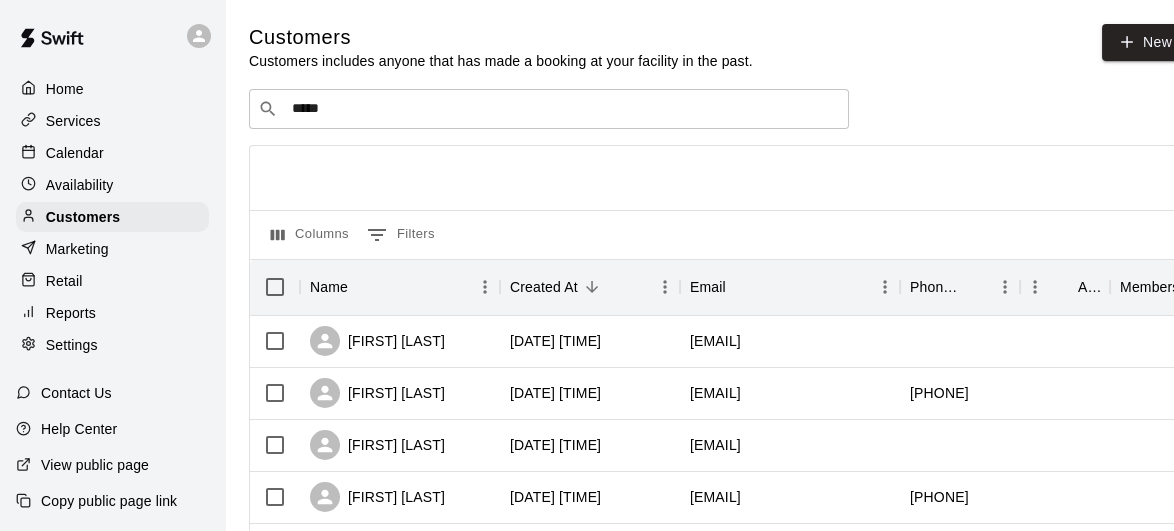 click on "Customers Customers includes anyone that has made a booking at your facility in the past.   New ​ ***** ​ Columns 0 Filters Name Created At Email Phone Number Age Memberships Matthew Rowe 2025-07-11 12:13:25 15mattrowe@gmail.com Laurie Schuyler 2025-07-11 11:59:23 laurieschuyler2014@gmail.com +19055050307 Brad Levick 2025-07-11 08:40:29 brad.levick17@gmail.com Ryan Flores 2025-07-11 05:51:48 ryan7flores@yahoo.ca +14166984202 Chris Zehr 2025-07-10 20:05:49 c.zehr@hotmail.com Justin Ye 2025-07-10 10:32:51 justiny2011@gmail.com +16473395970 Hyungtae Shim 2025-07-09 15:25:42 shyungtae@gmail.com Tyler Sadler 2025-07-09 01:53:30 tylerwilliamsadler@hotmail.com +17052412085 Alexander Murchison 2025-07-07 22:49:50 alexmurrch@gmail.com +12892318607 Thrust Logistics 2025-07-07 17:15:19 thrustlogistics@gmail.com +14168284910 Lisa Sherwood 2025-07-07 16:38:50 ldukesgm@gmail.com +19057175175 Anika Schneider 2025-07-06 23:40:12 anikaschneider@hotmail.com +12892216016 Brendan Rawlins 2025-07-06 21:07:27 +19055052387 81" at bounding box center (718, 863) 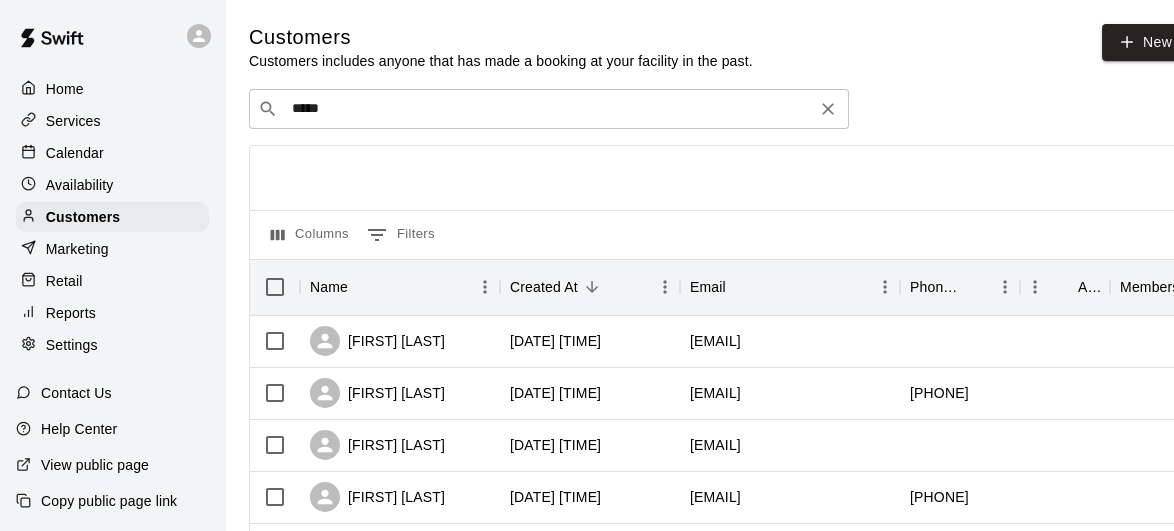click on "*****" at bounding box center (548, 109) 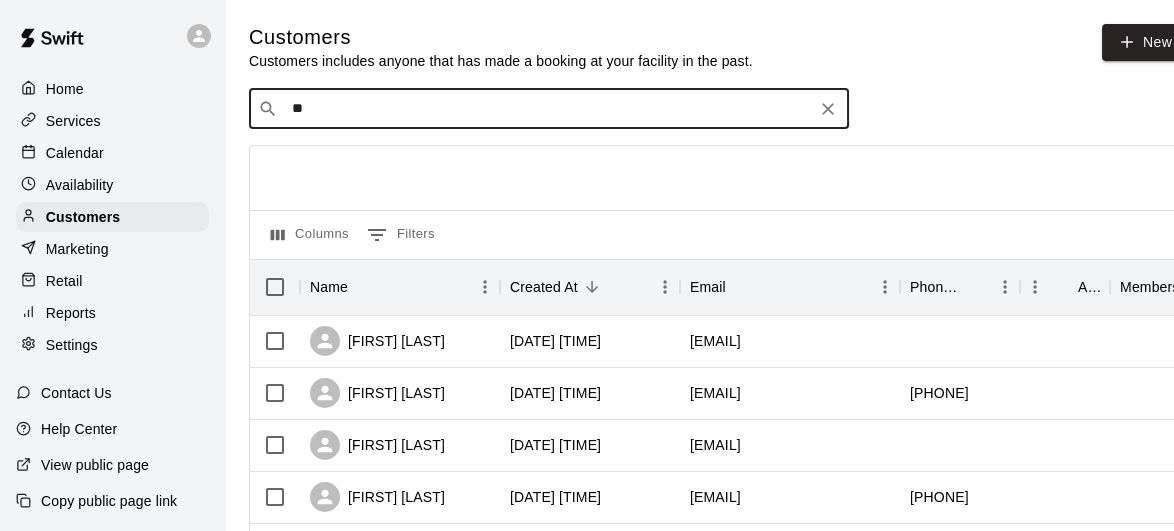 type on "*" 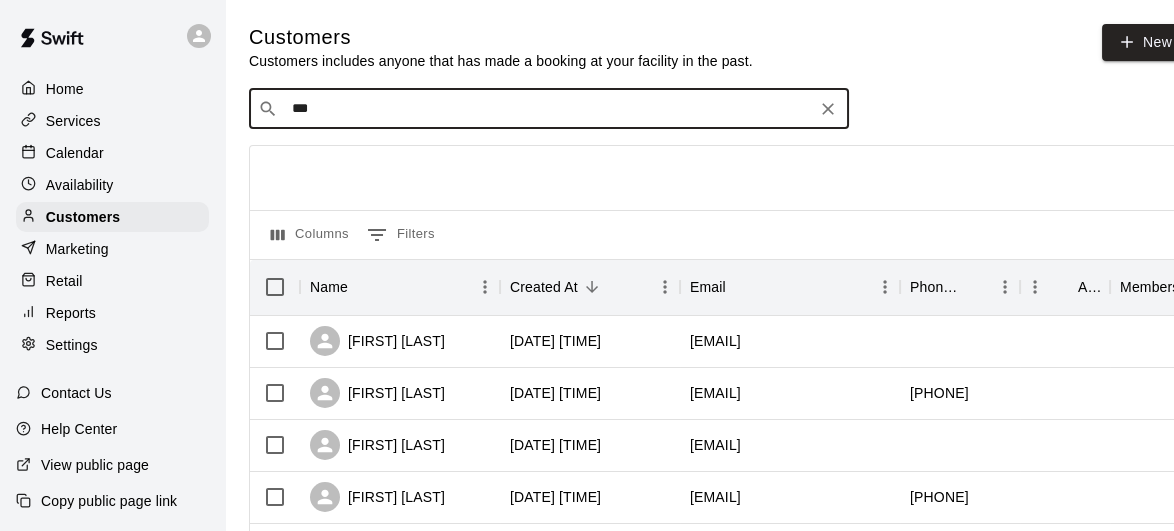 type on "****" 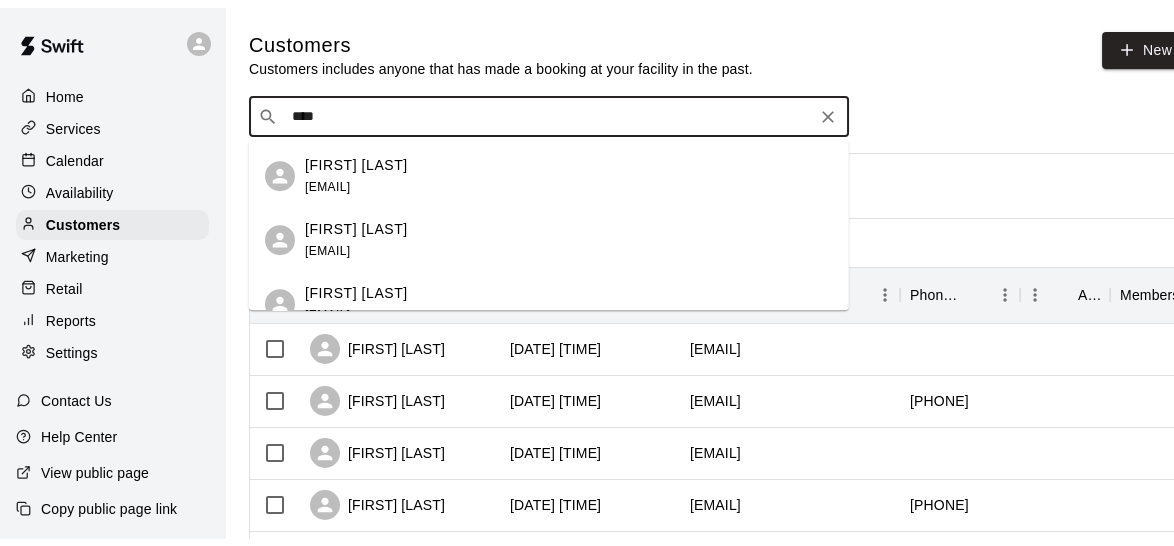 scroll, scrollTop: 2278, scrollLeft: 0, axis: vertical 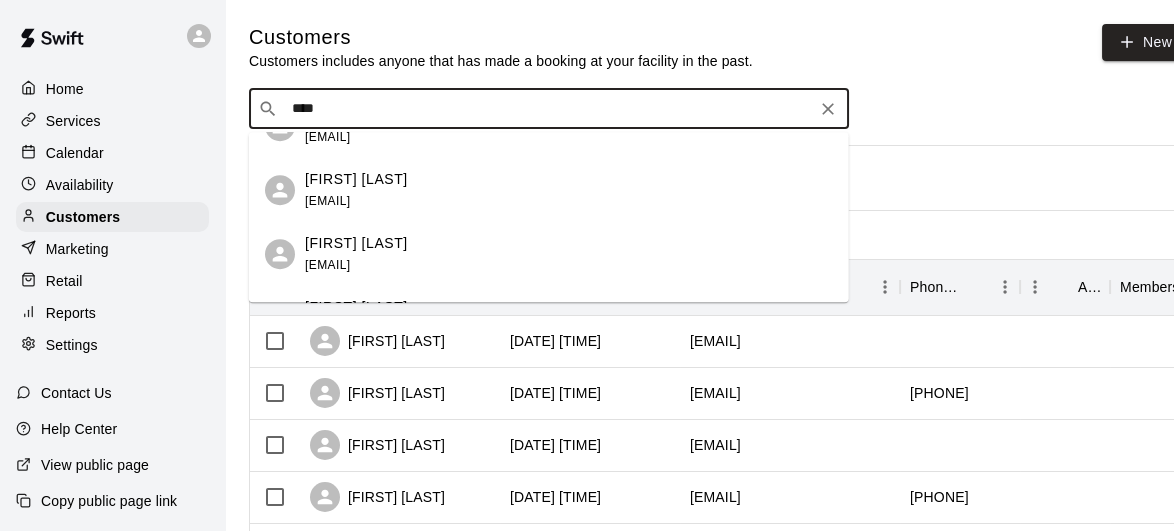 click on "bob.choo@gmail.com" at bounding box center [327, 265] 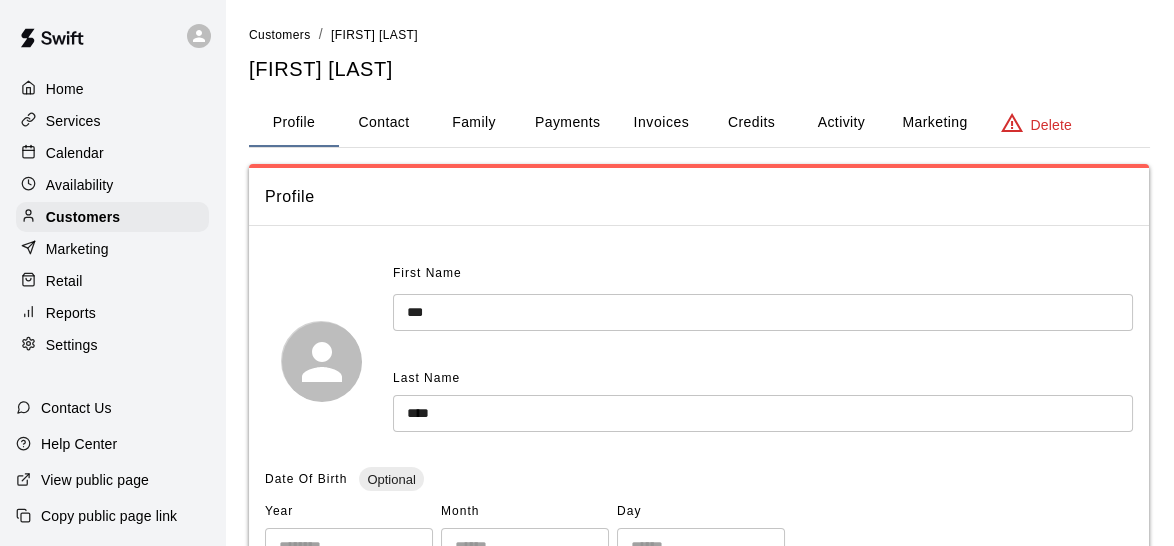 scroll, scrollTop: 783, scrollLeft: 0, axis: vertical 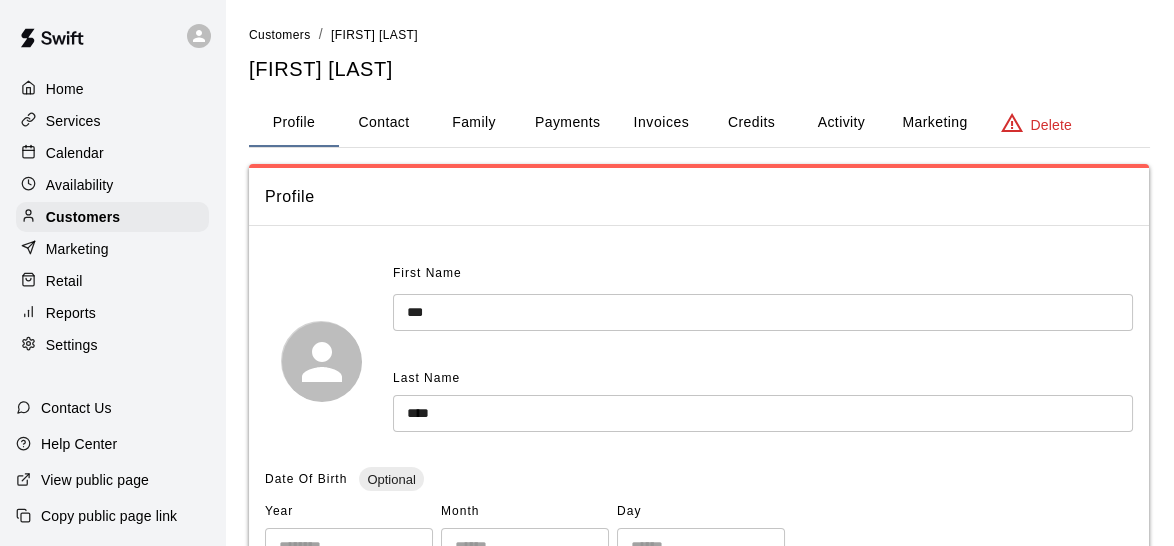 click on "Family" at bounding box center (474, 123) 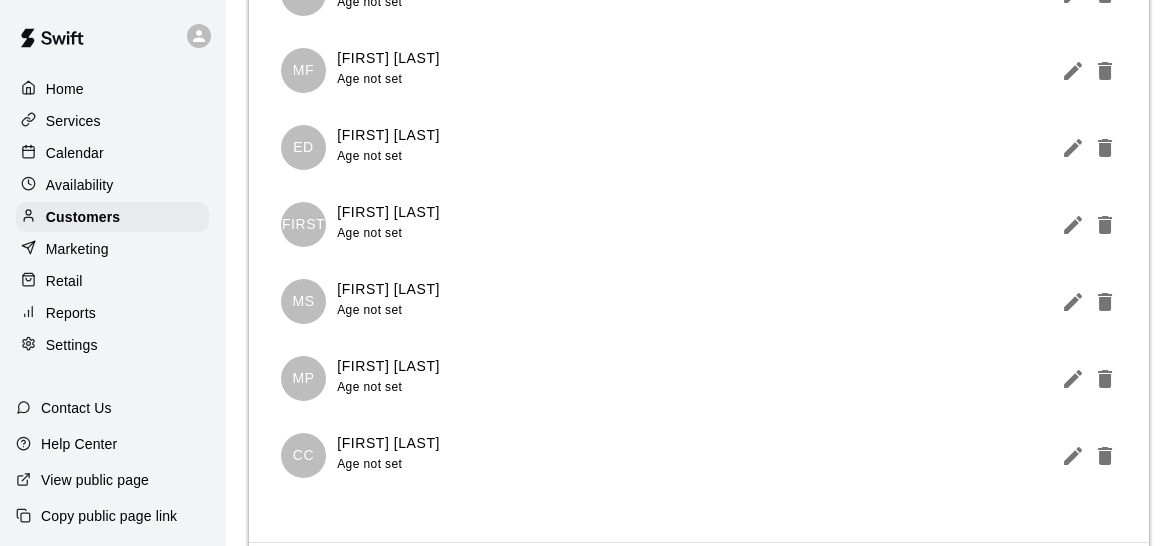 scroll, scrollTop: 369, scrollLeft: 0, axis: vertical 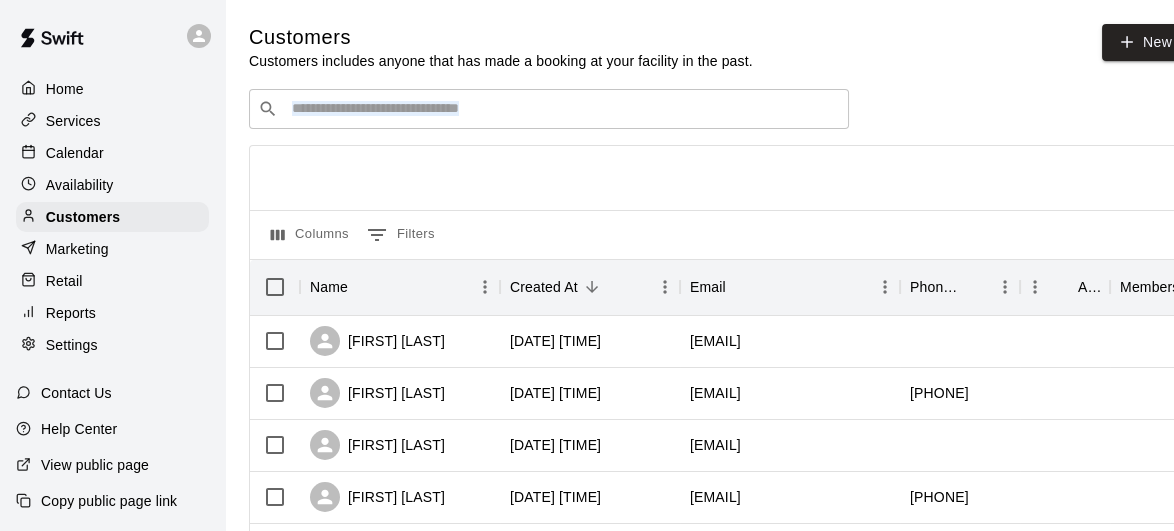 drag, startPoint x: 398, startPoint y: 134, endPoint x: 422, endPoint y: 126, distance: 25.298222 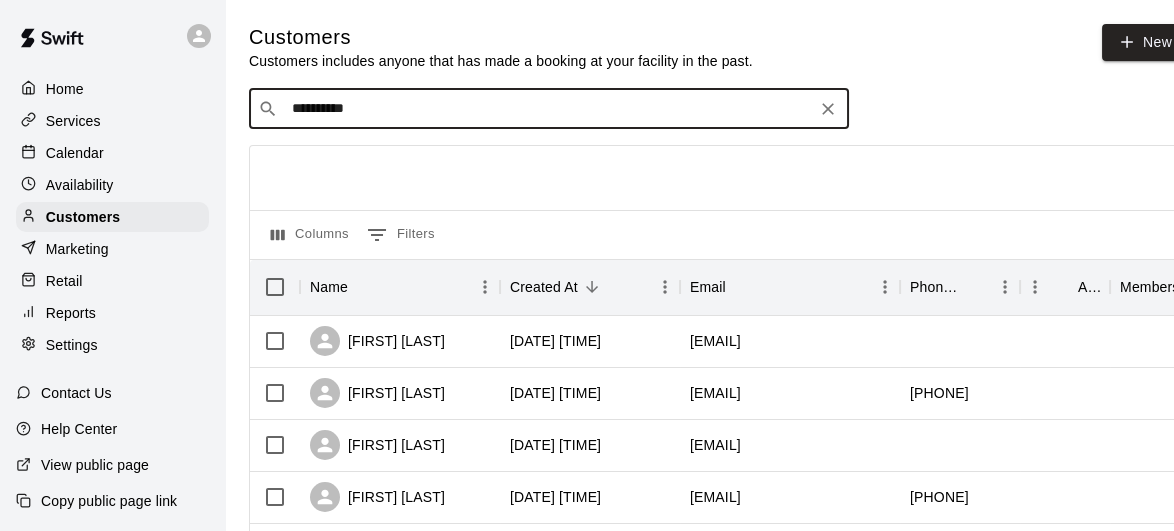type on "**********" 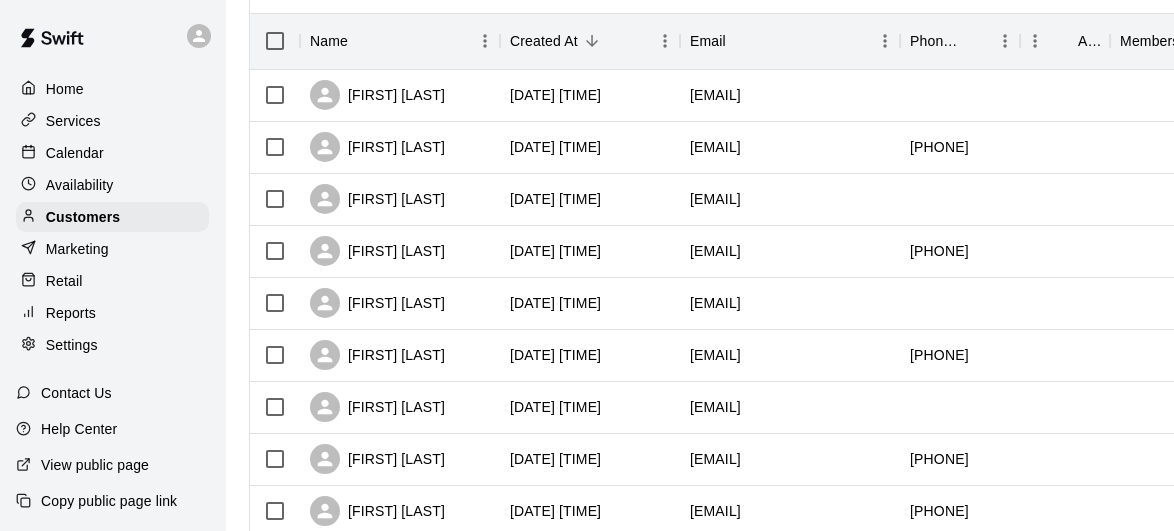 scroll, scrollTop: 0, scrollLeft: 0, axis: both 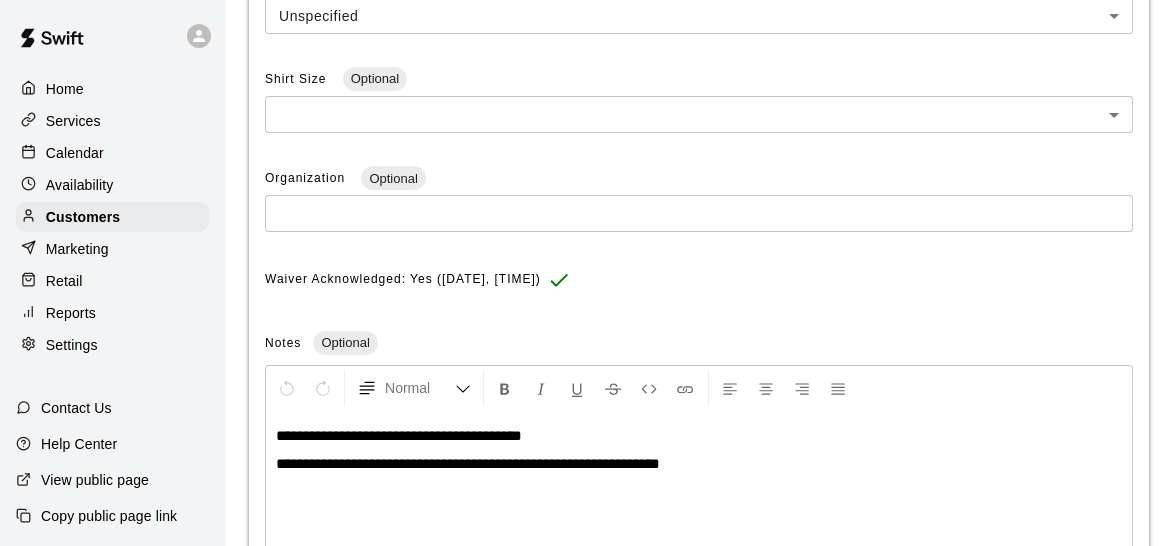 click on "**********" at bounding box center [699, 486] 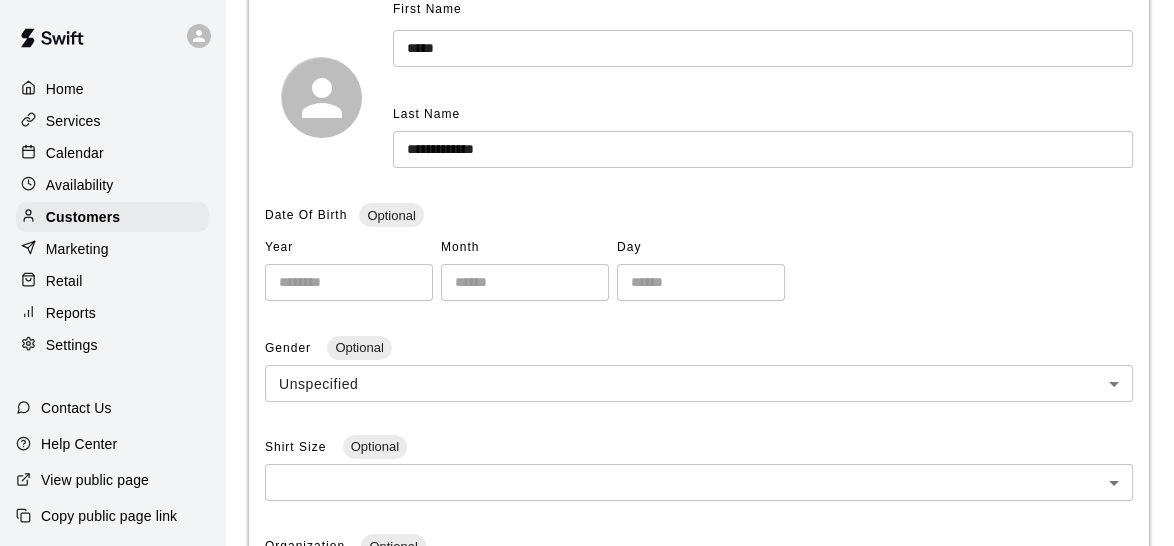 scroll, scrollTop: 266, scrollLeft: 0, axis: vertical 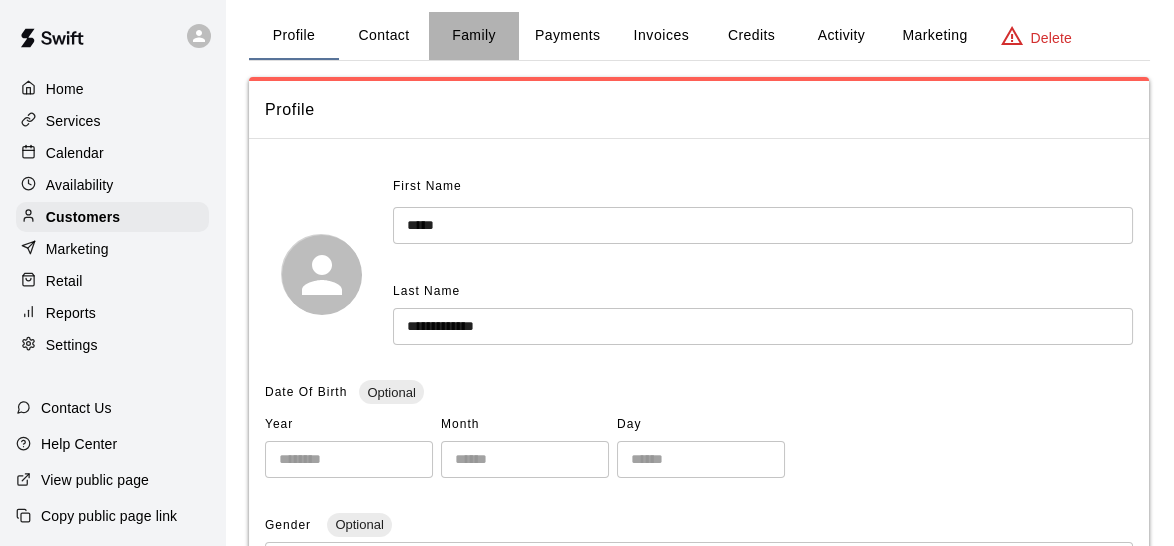 click on "Family" at bounding box center (474, 36) 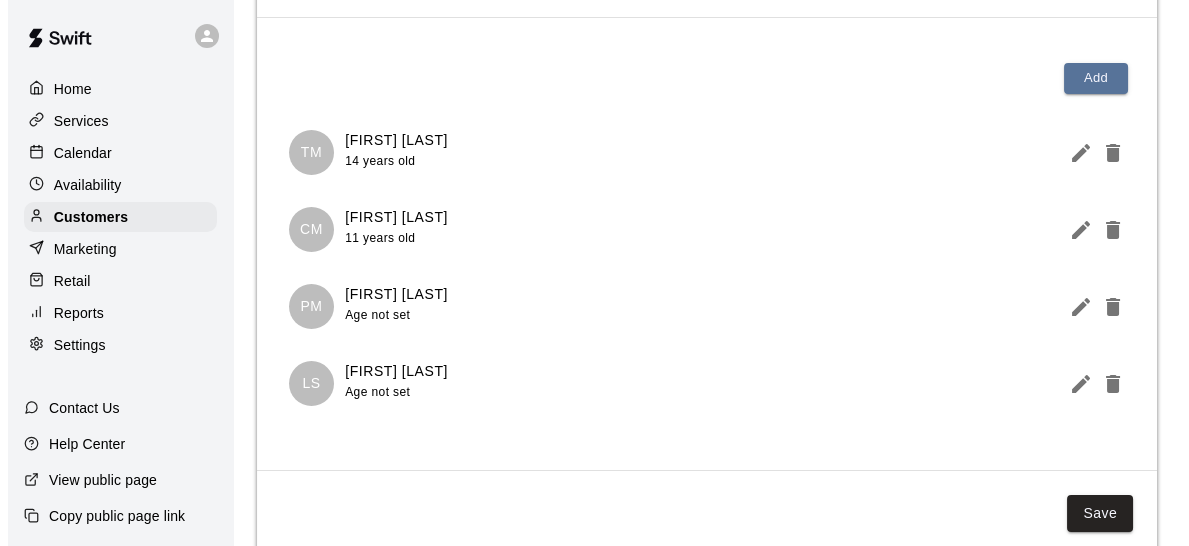 scroll, scrollTop: 206, scrollLeft: 0, axis: vertical 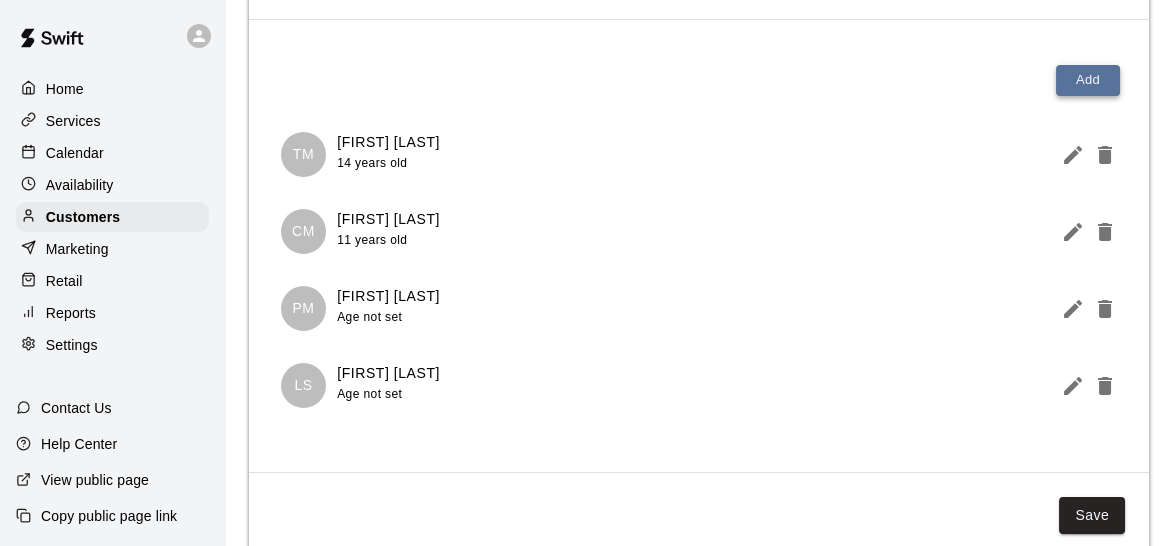 click on "Add" at bounding box center [1088, 80] 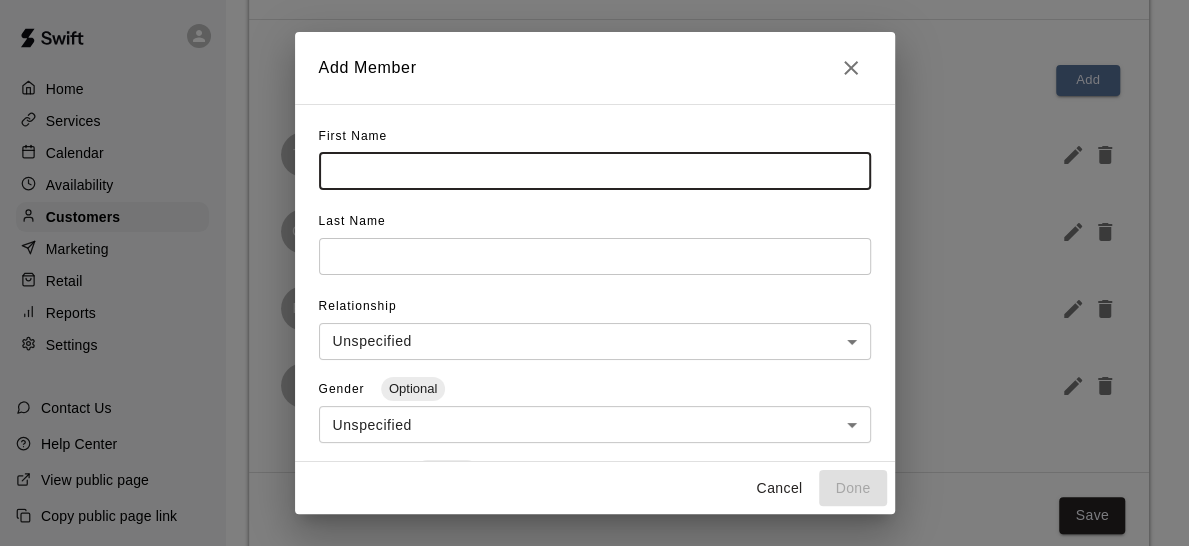click at bounding box center [595, 171] 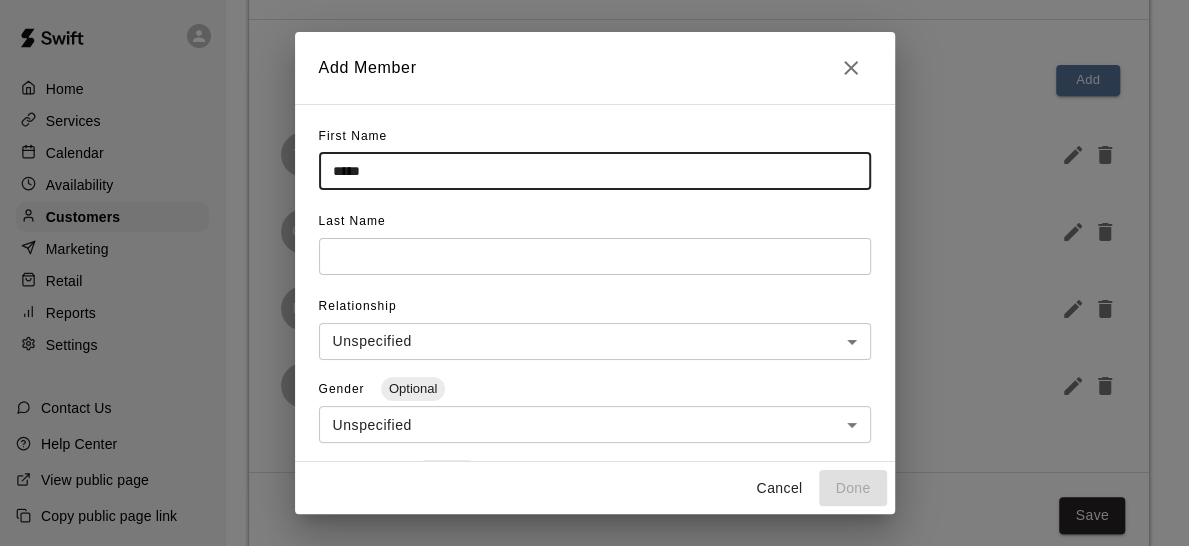 type on "****" 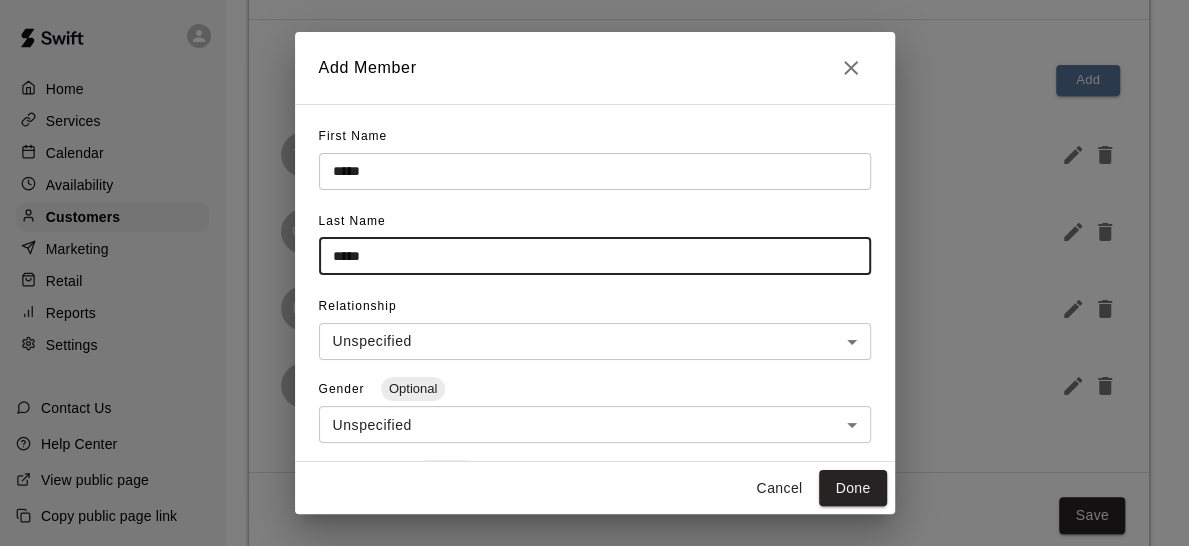 type on "*****" 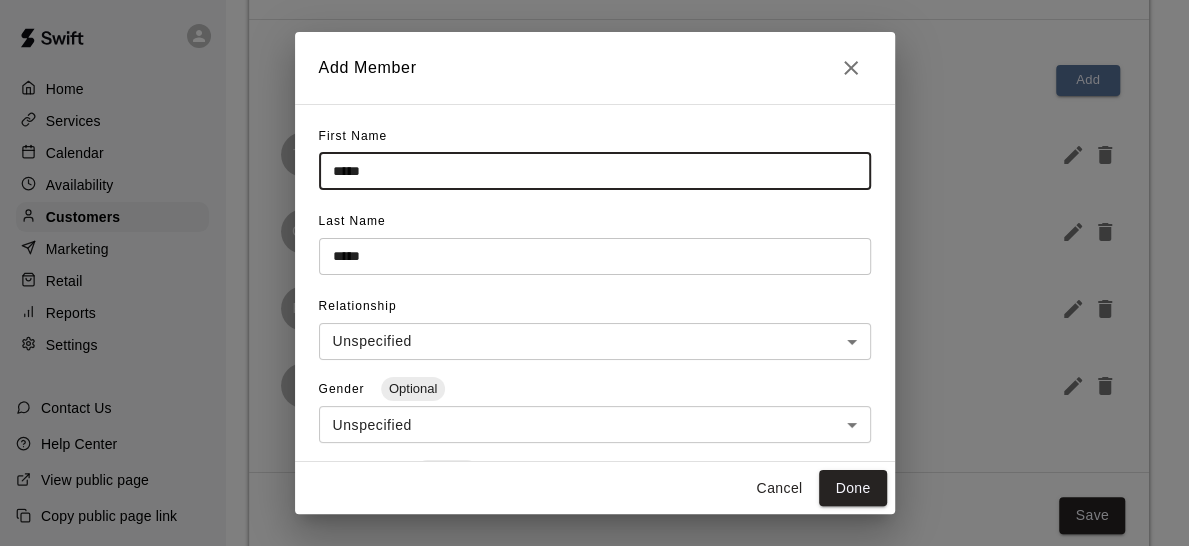 click on "****" at bounding box center (595, 171) 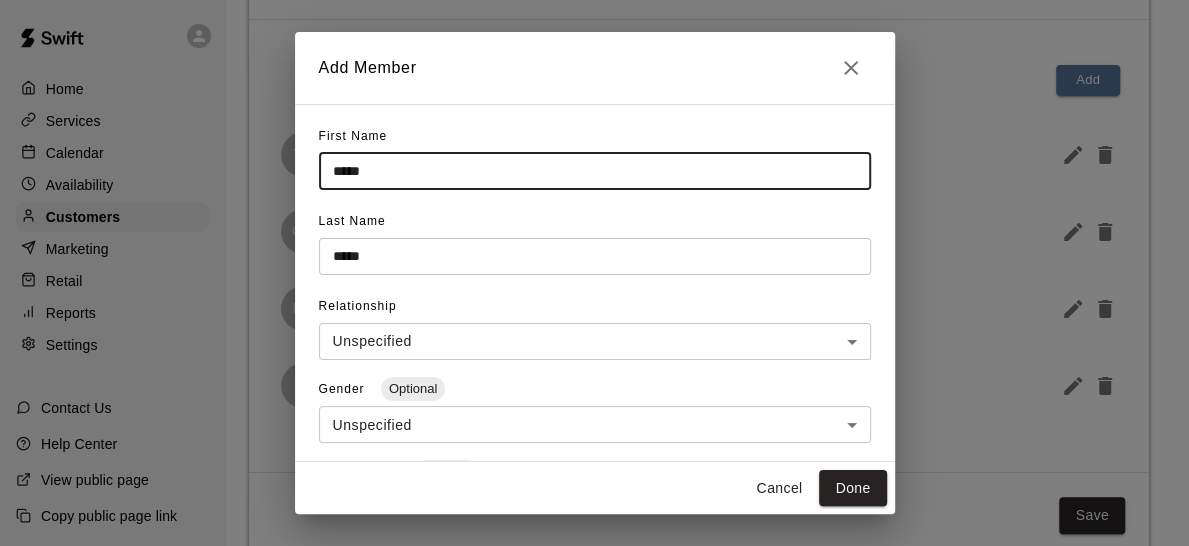 type on "****" 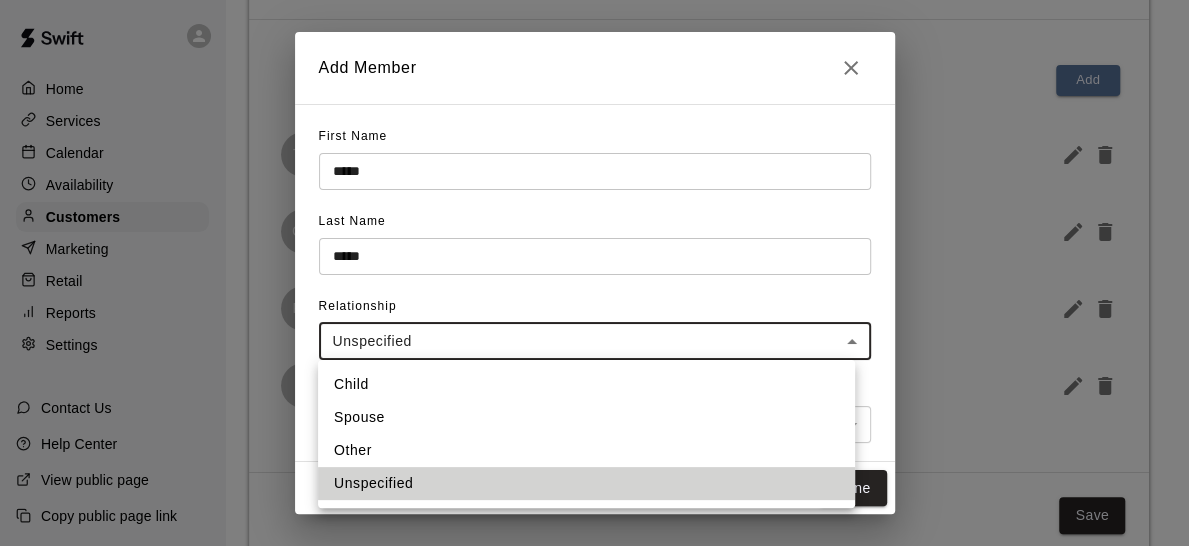 click on "**********" at bounding box center (594, 196) 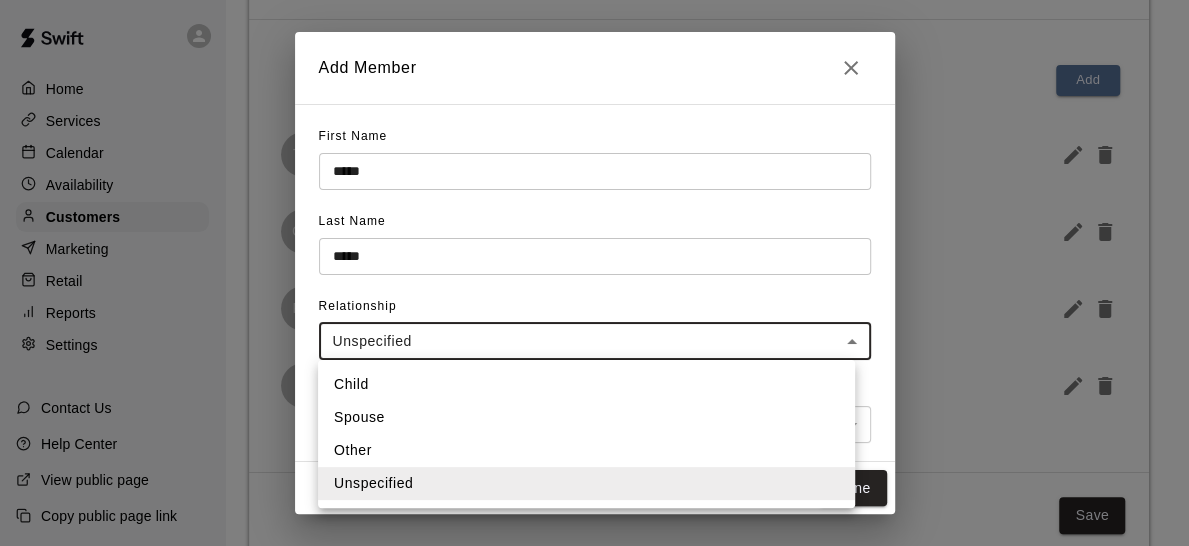 click at bounding box center (594, 273) 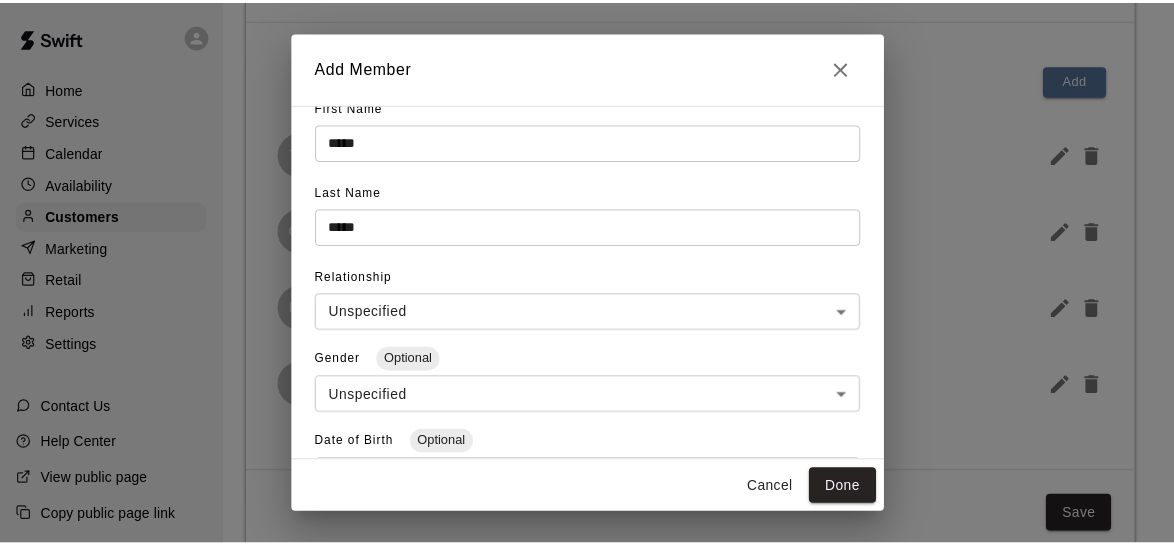 scroll, scrollTop: 26, scrollLeft: 0, axis: vertical 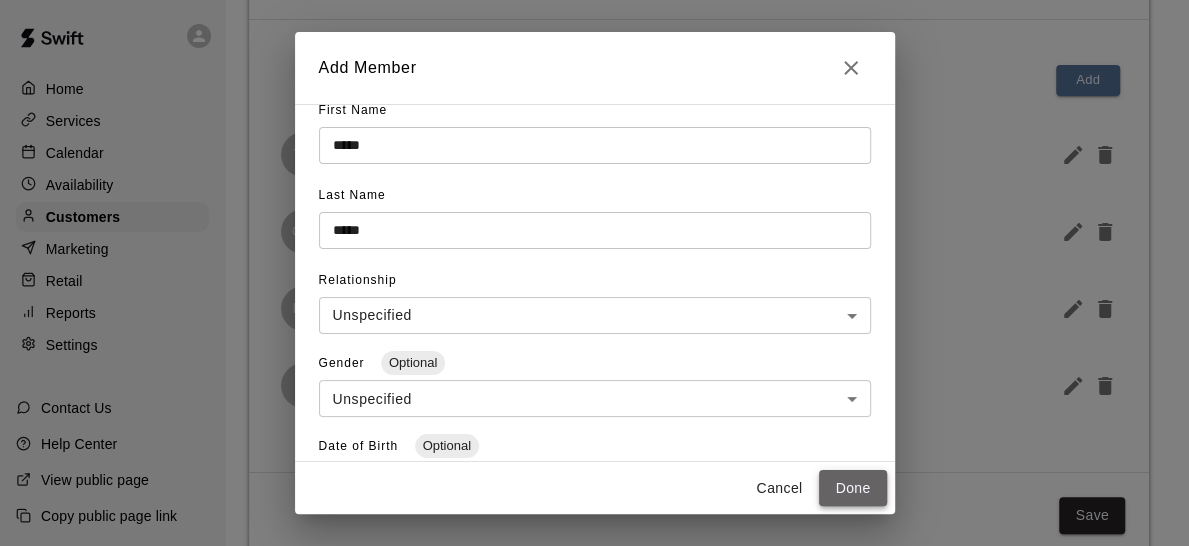 click on "Done" at bounding box center [852, 488] 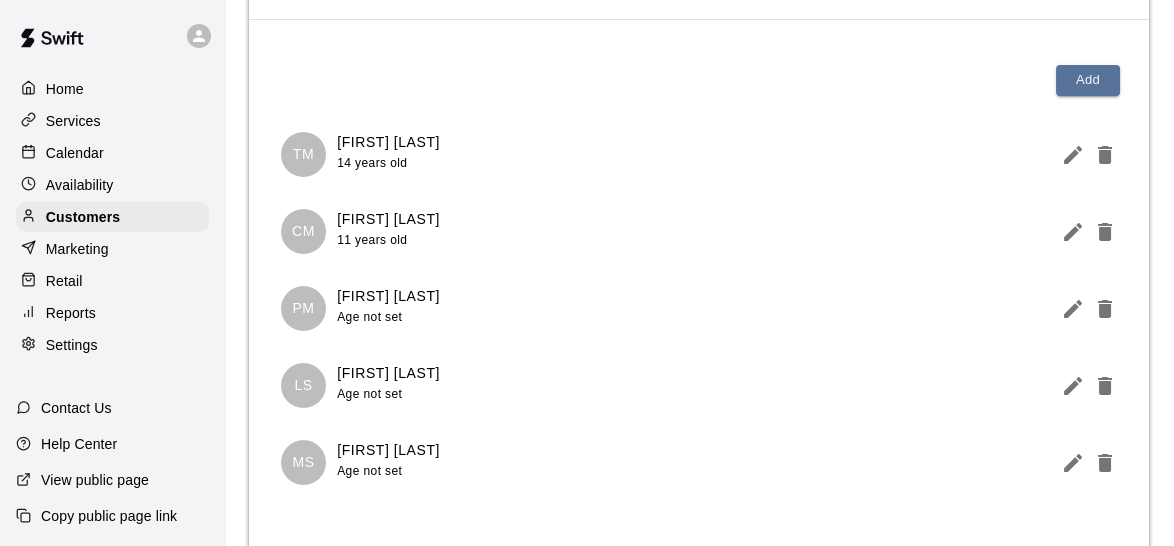 scroll, scrollTop: 335, scrollLeft: 0, axis: vertical 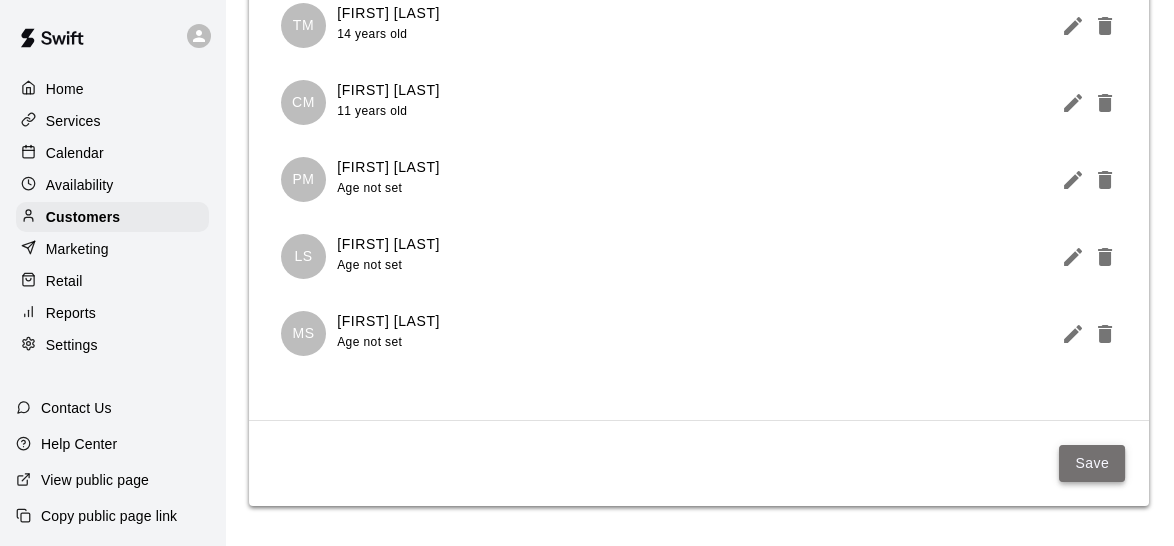 click on "Save" at bounding box center [1092, 463] 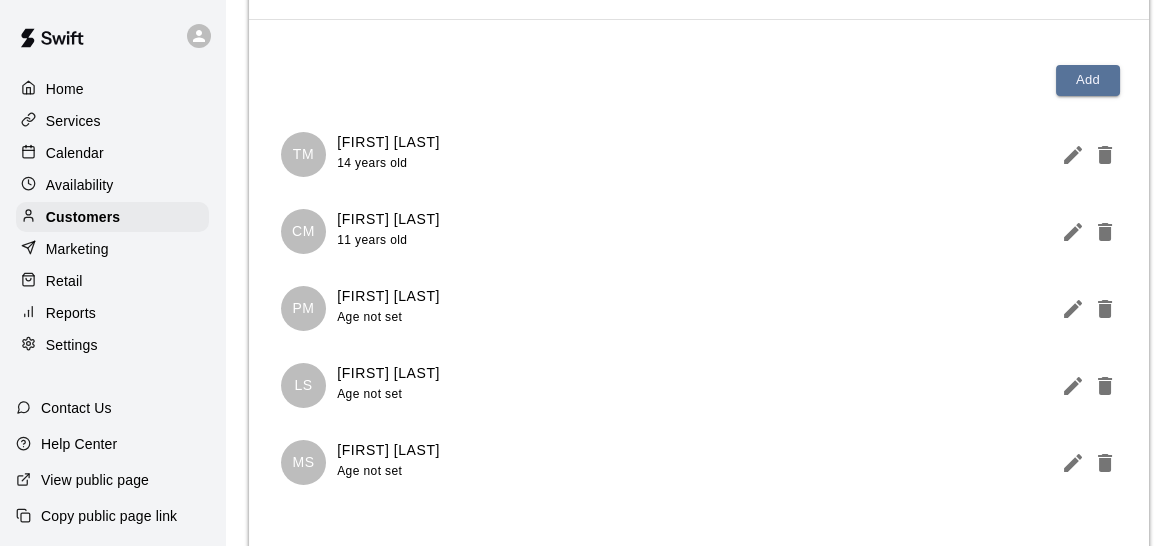 scroll, scrollTop: 233, scrollLeft: 0, axis: vertical 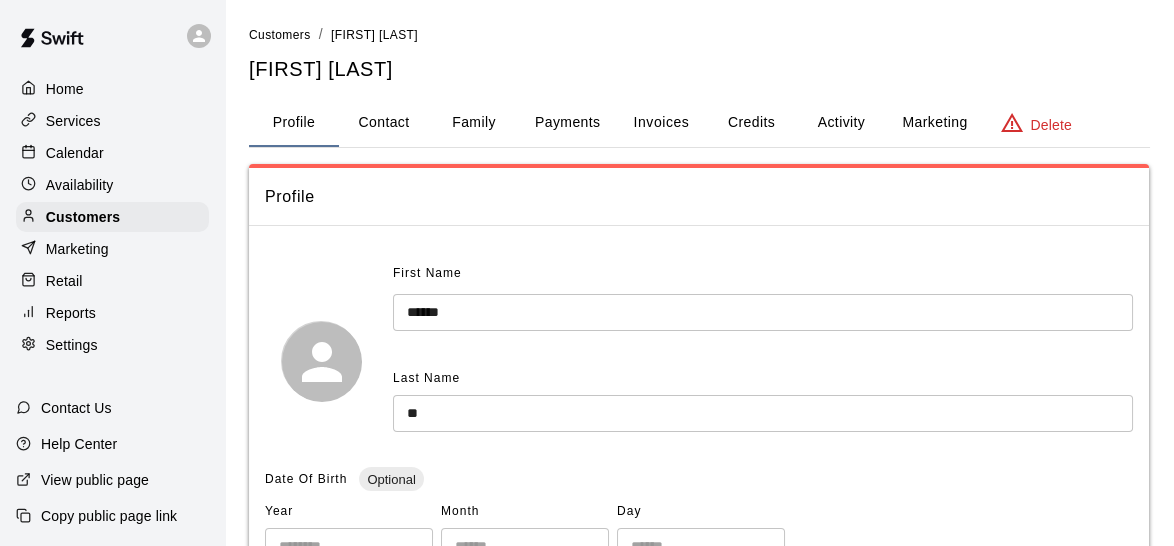 click on "Family" at bounding box center [474, 123] 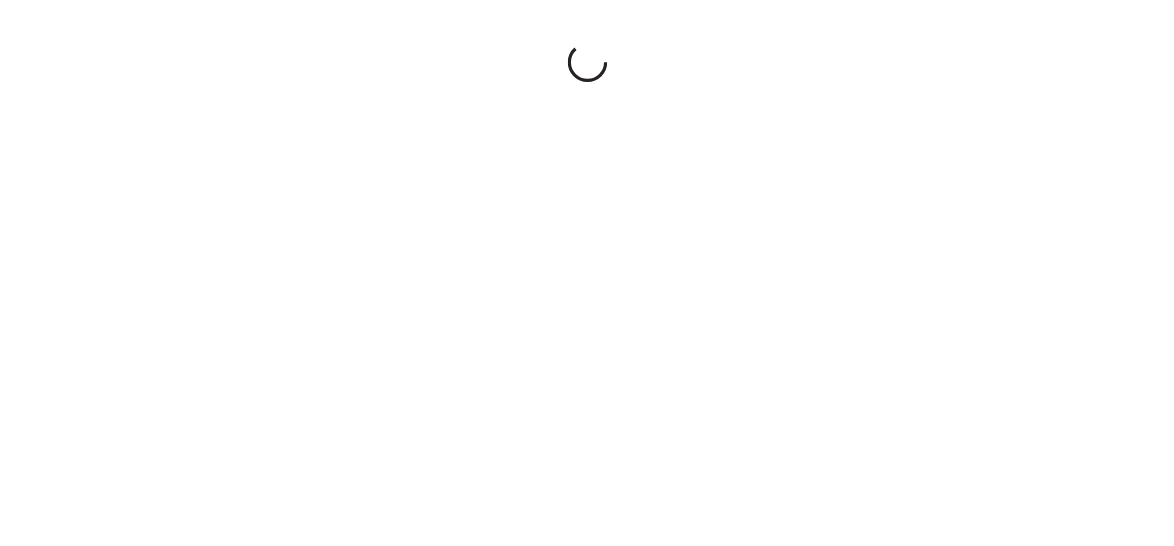 scroll, scrollTop: 0, scrollLeft: 0, axis: both 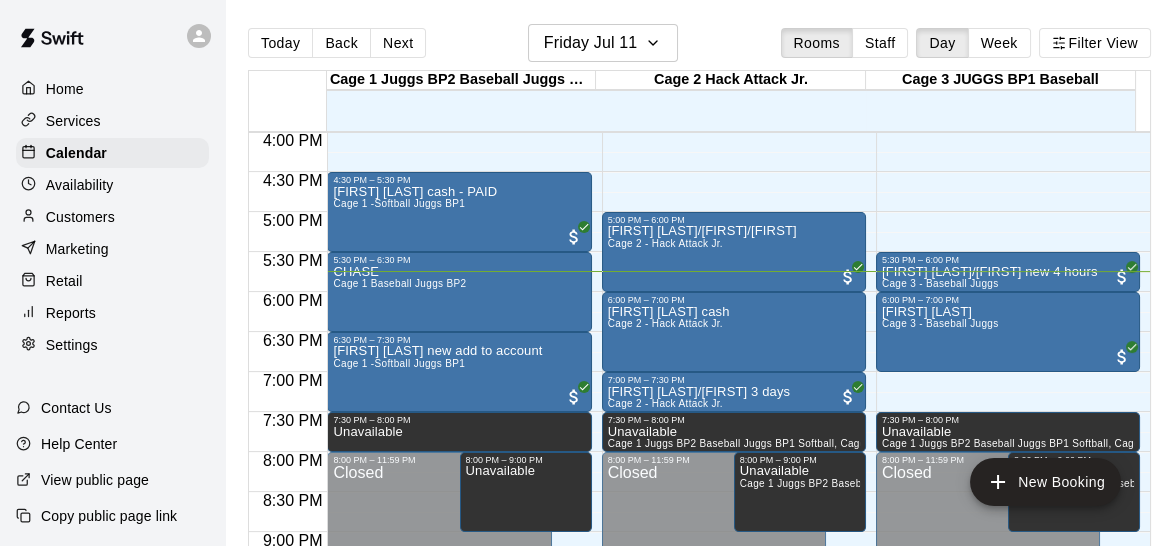 drag, startPoint x: 405, startPoint y: 238, endPoint x: 814, endPoint y: 134, distance: 422.0154 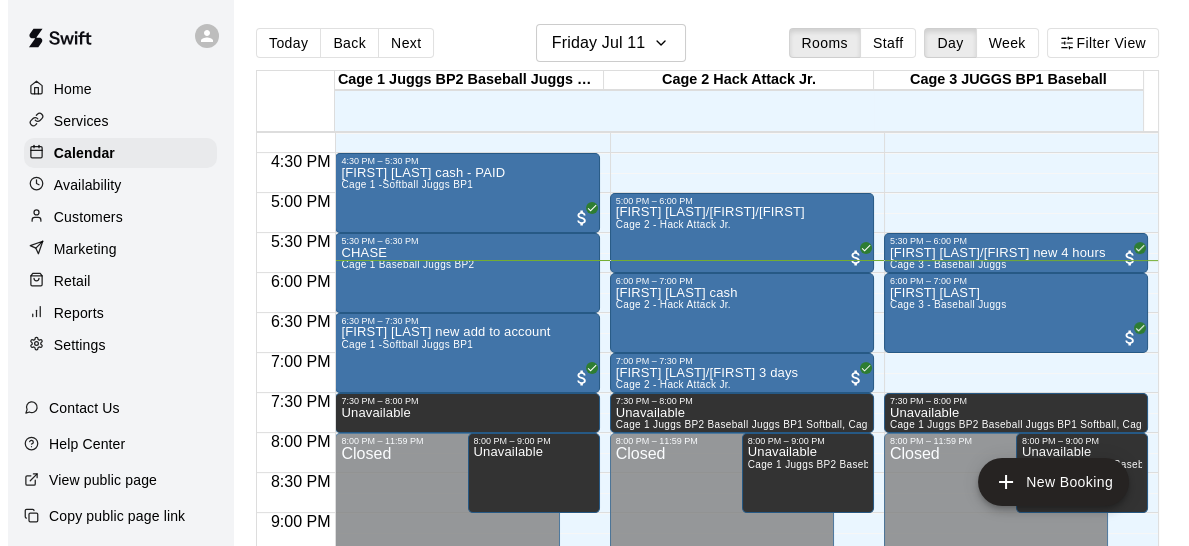 scroll, scrollTop: 1293, scrollLeft: 0, axis: vertical 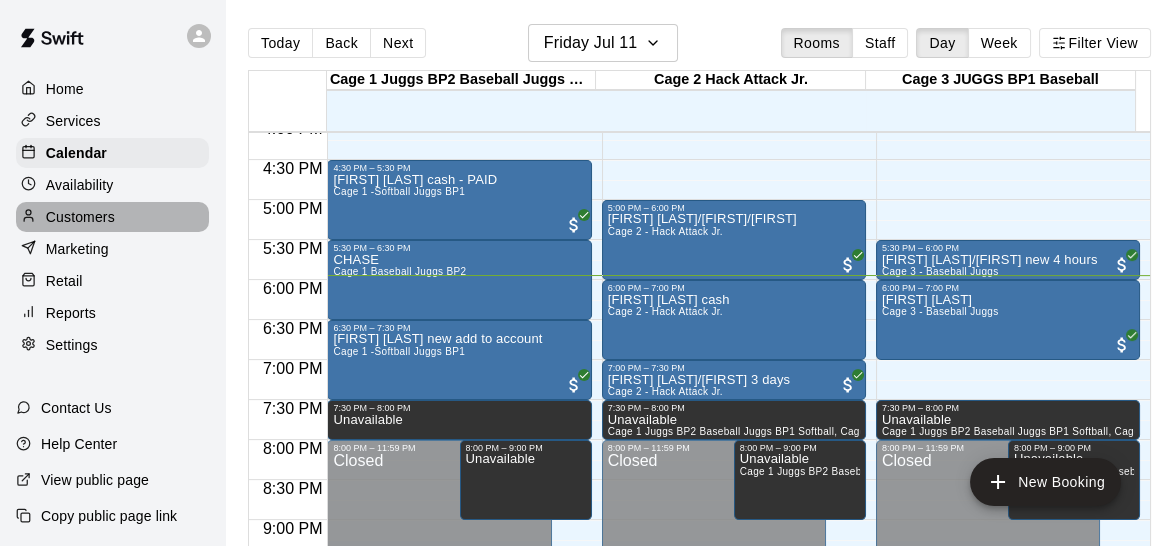 click on "Customers" at bounding box center [80, 217] 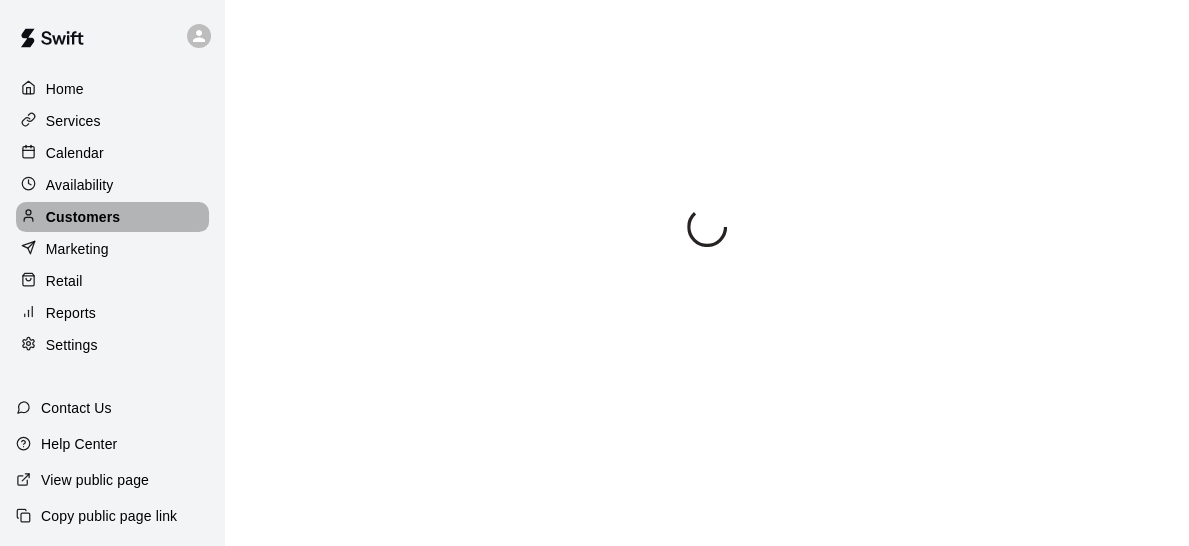 click on "Customers" at bounding box center [112, 217] 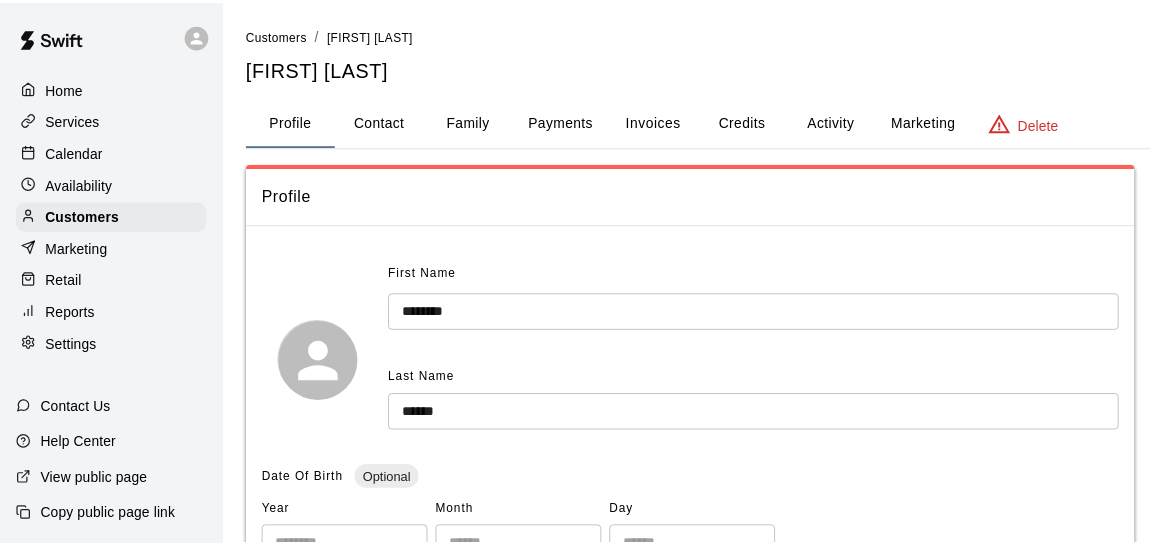 scroll, scrollTop: 0, scrollLeft: 0, axis: both 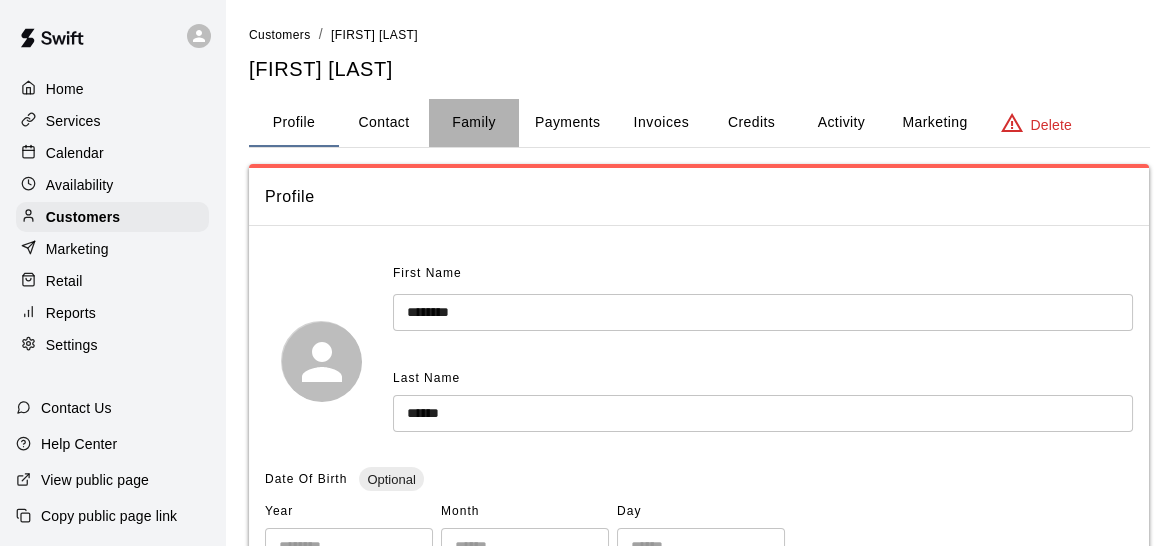 click on "Family" at bounding box center (474, 123) 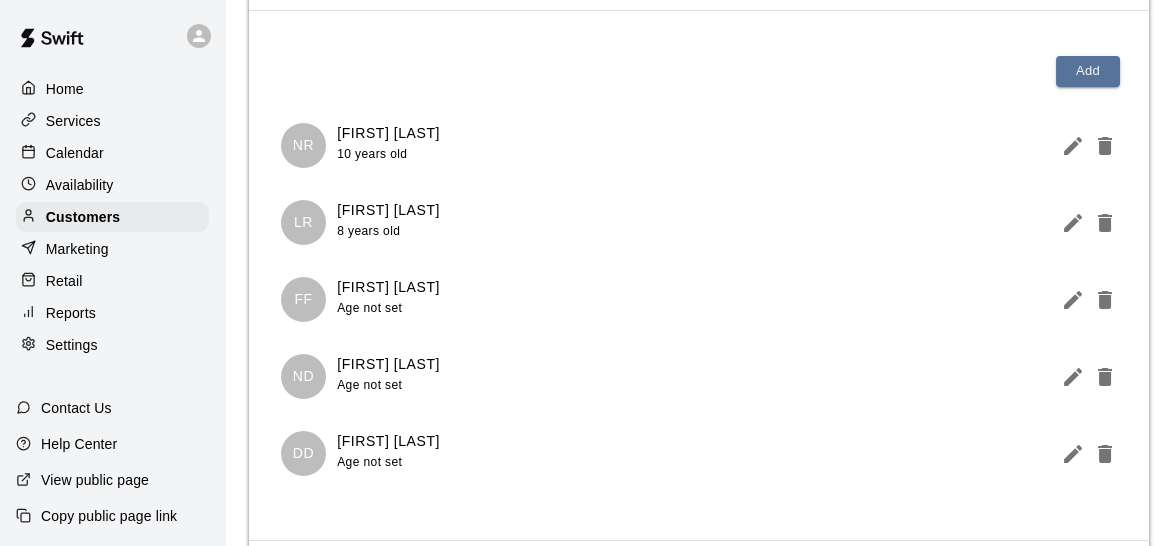 scroll, scrollTop: 188, scrollLeft: 0, axis: vertical 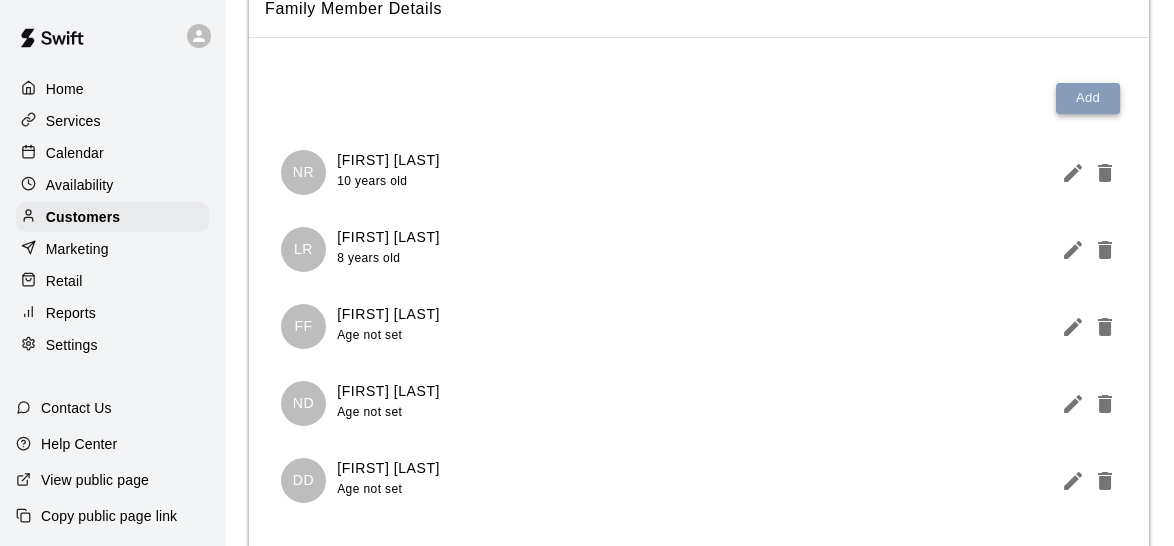 click on "Add" at bounding box center [1088, 98] 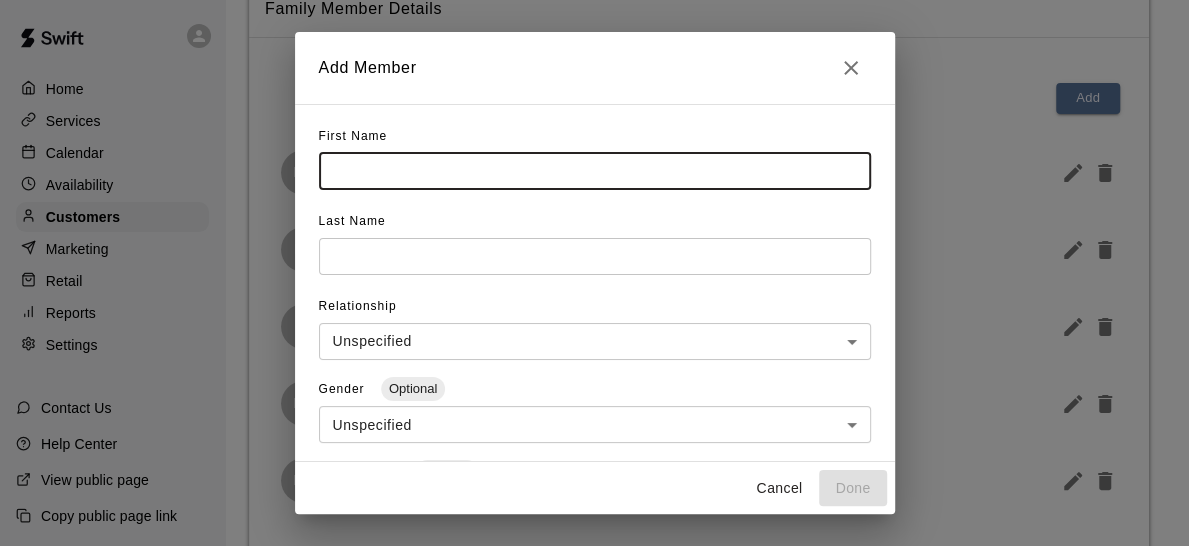 click at bounding box center (595, 171) 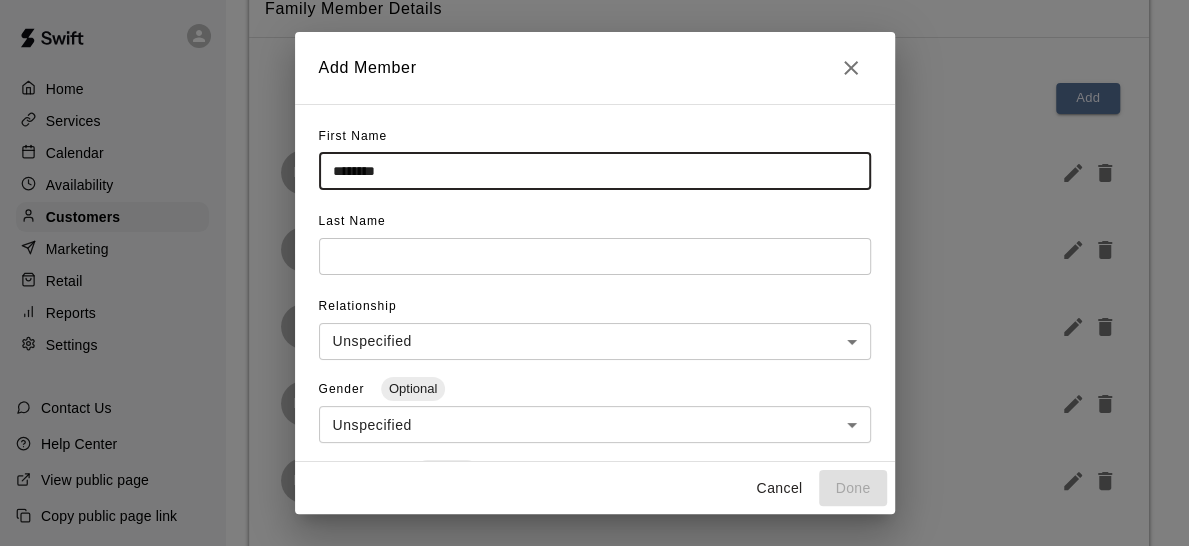 type on "********" 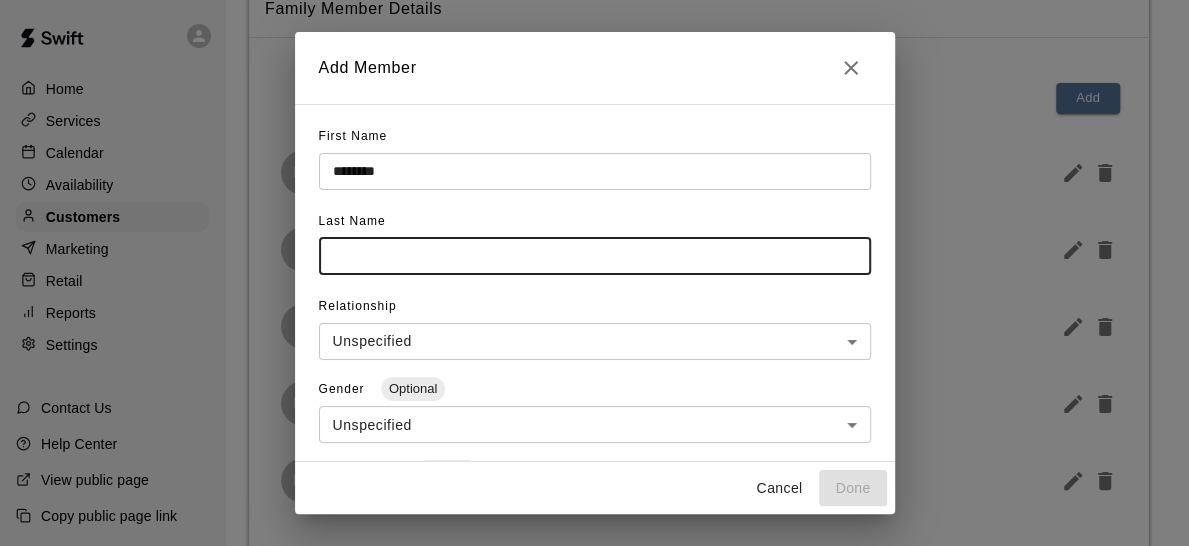 click at bounding box center (595, 256) 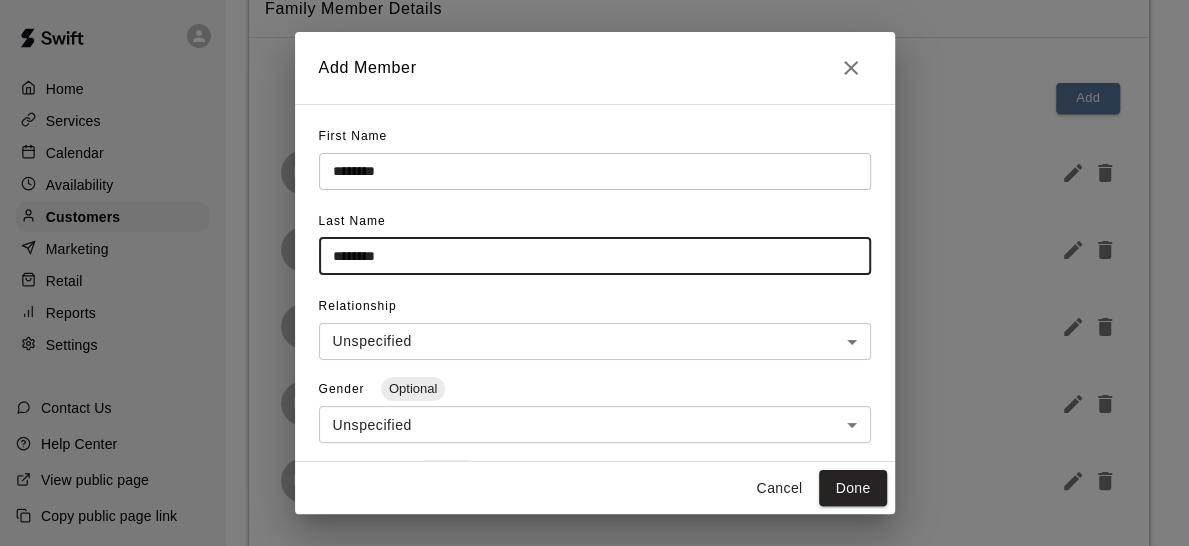 drag, startPoint x: 465, startPoint y: 258, endPoint x: 286, endPoint y: 266, distance: 179.17868 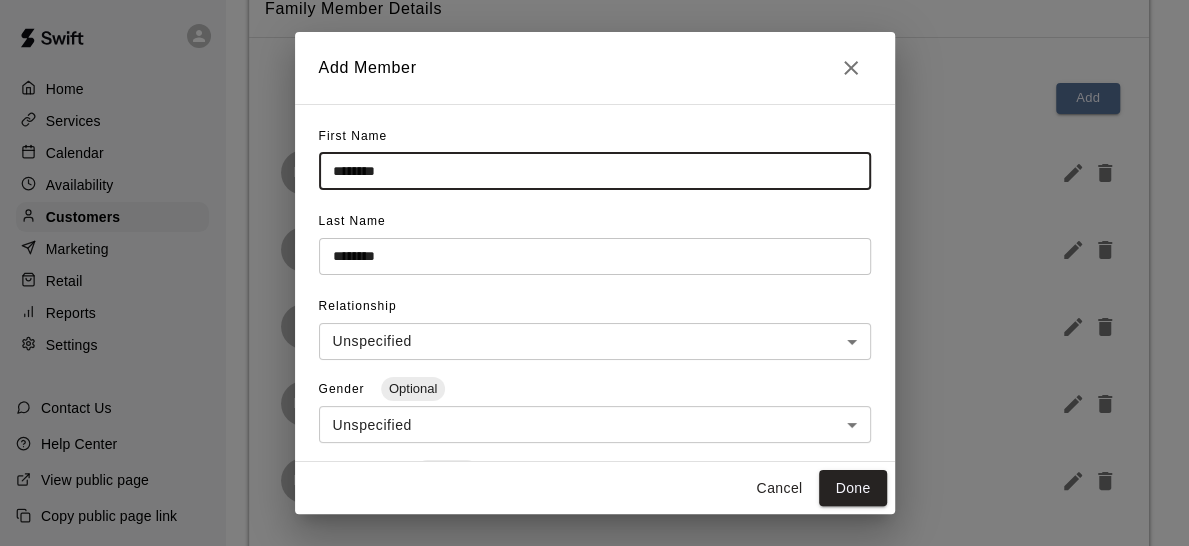 click on "********" at bounding box center [595, 171] 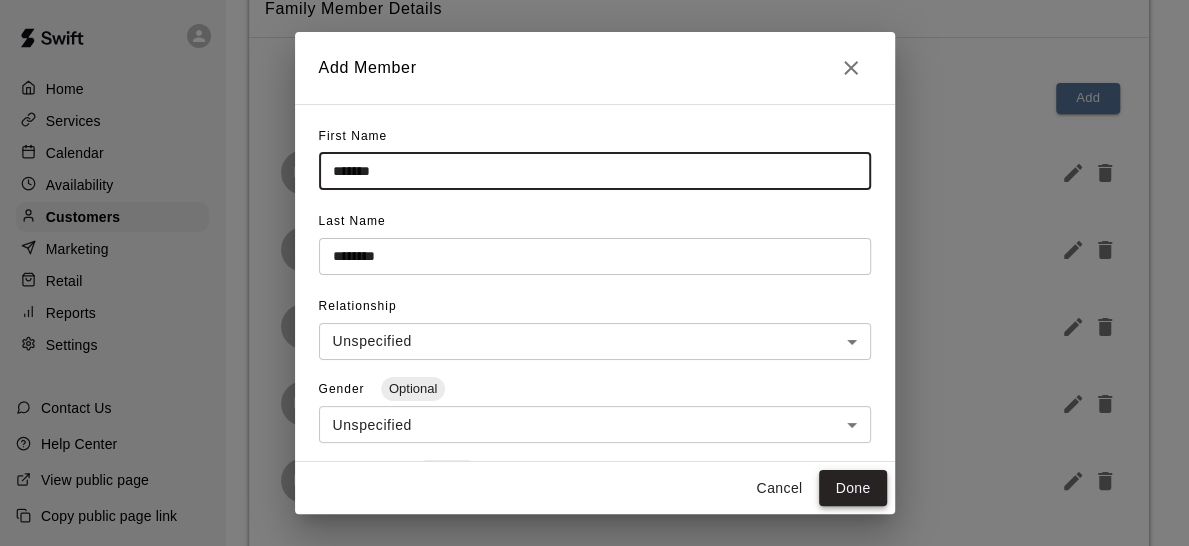 type on "*******" 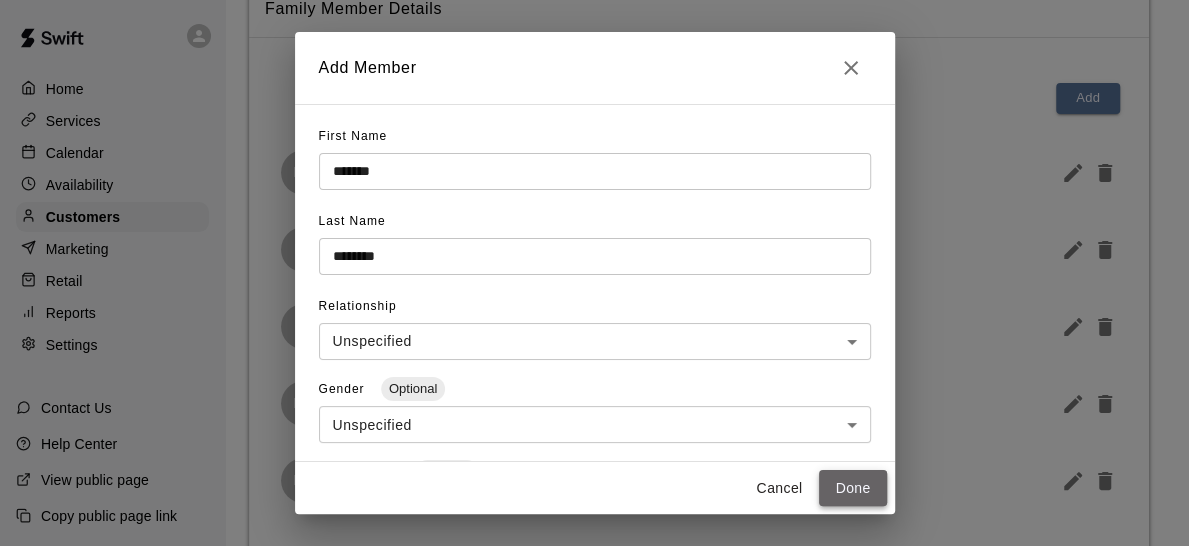 click on "Done" at bounding box center [852, 488] 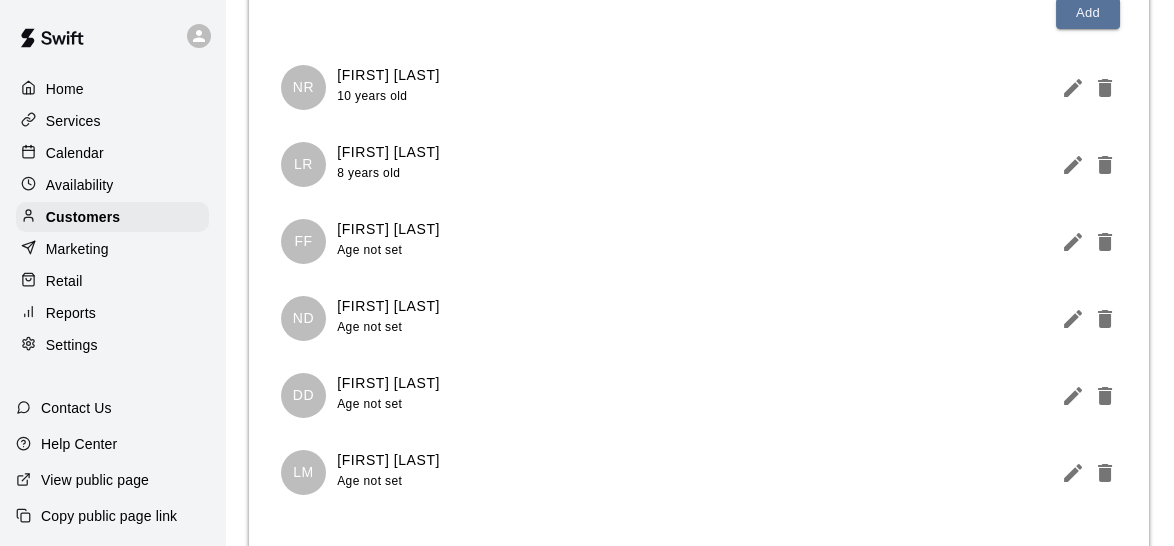 scroll, scrollTop: 270, scrollLeft: 0, axis: vertical 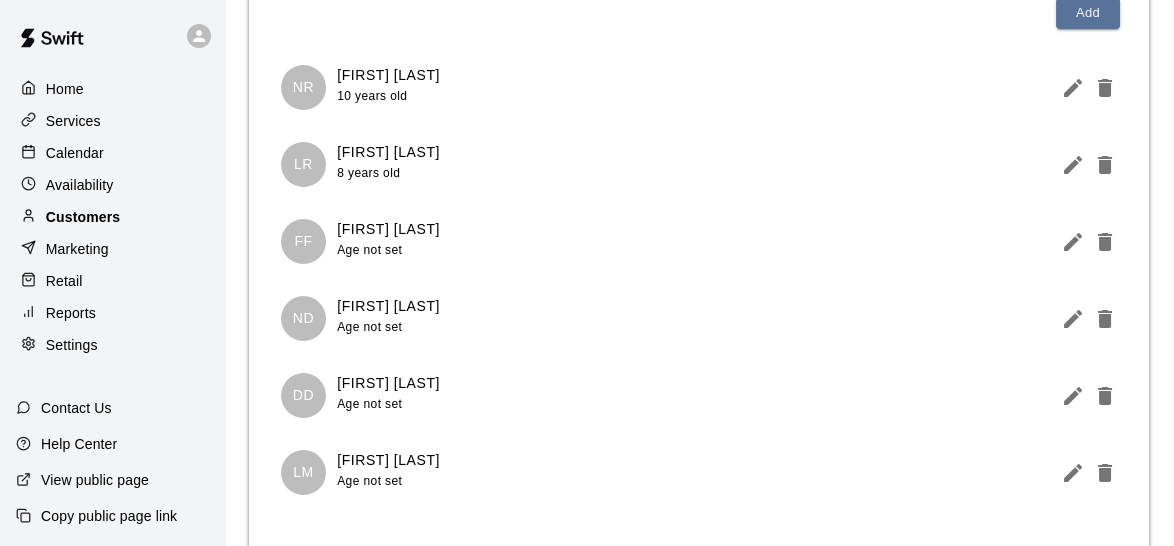 click on "Customers" at bounding box center (83, 217) 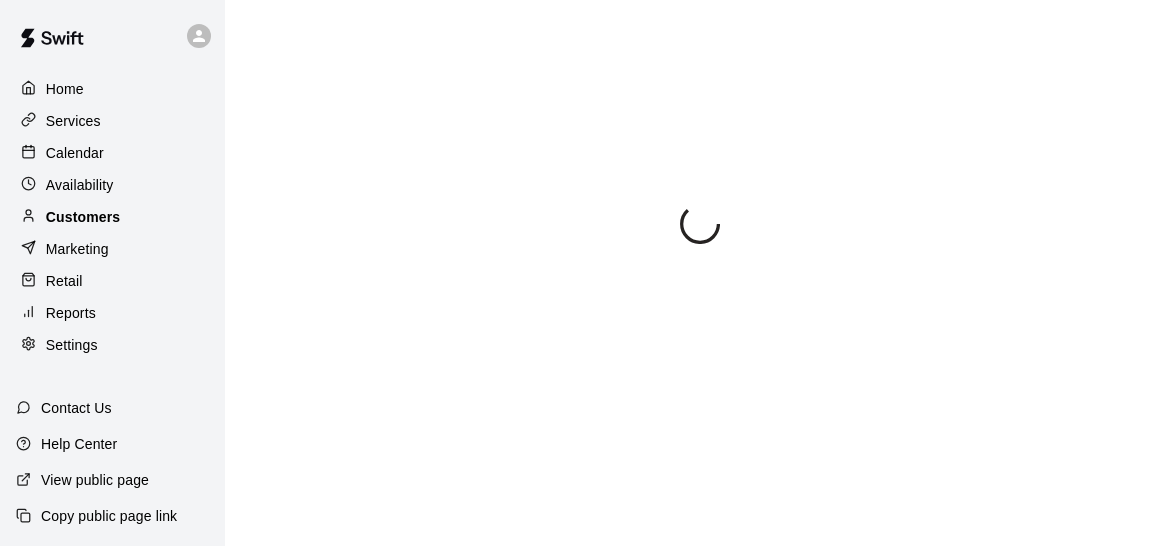 scroll, scrollTop: 0, scrollLeft: 0, axis: both 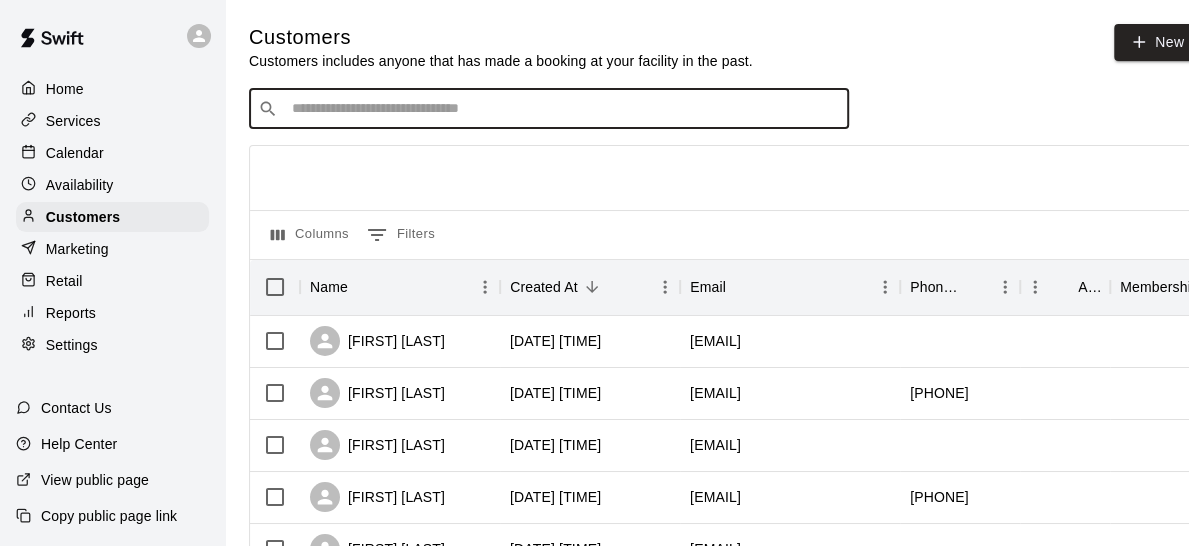 click at bounding box center [563, 109] 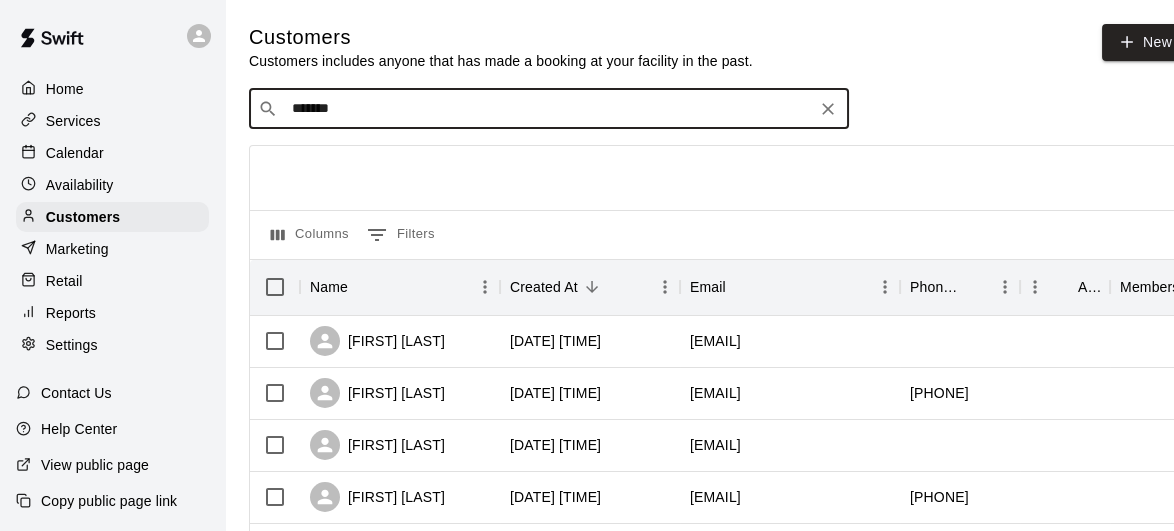 type on "********" 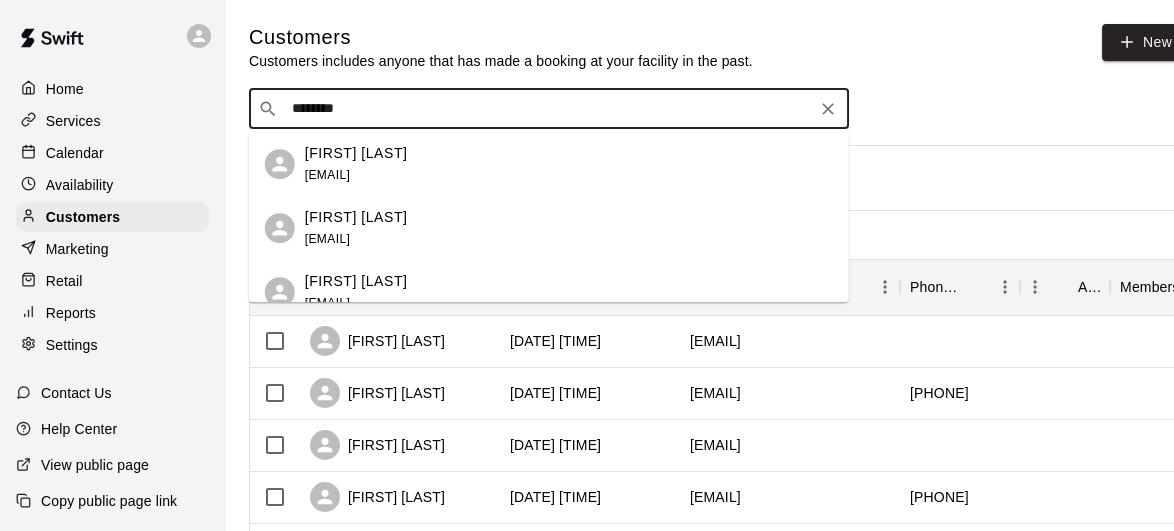 click on "[FIRST] [LAST] [EMAIL]" at bounding box center [356, 228] 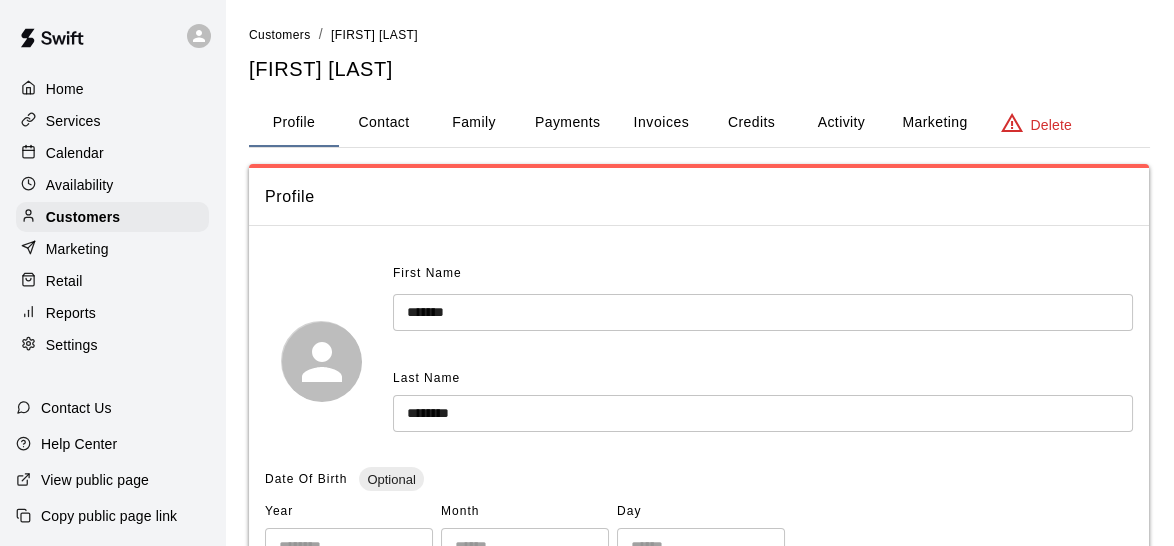 scroll, scrollTop: 672, scrollLeft: 0, axis: vertical 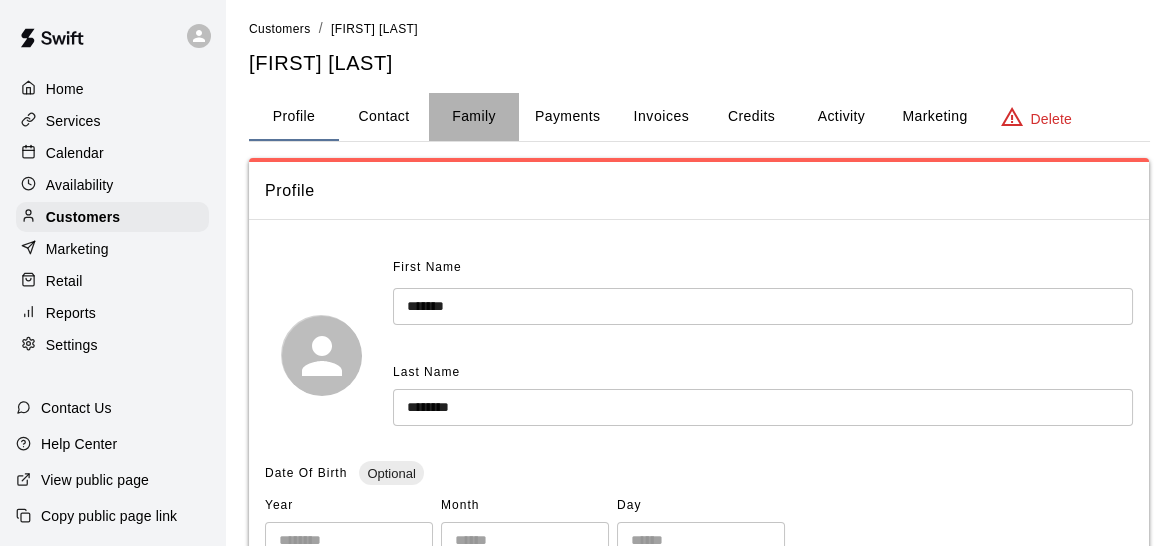 click on "Family" at bounding box center [474, 117] 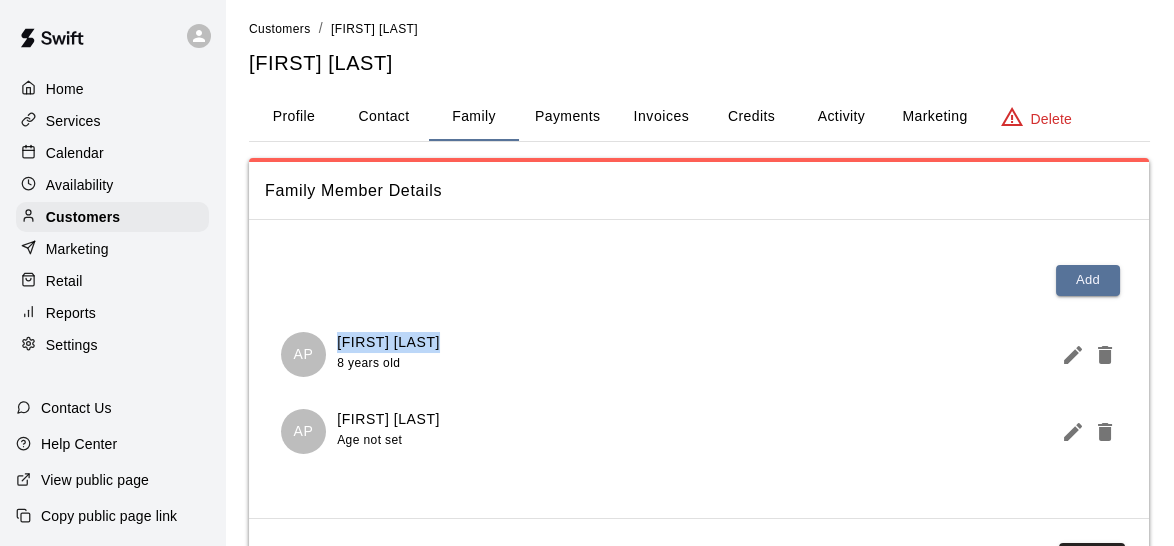 drag, startPoint x: 446, startPoint y: 336, endPoint x: 333, endPoint y: 344, distance: 113.28283 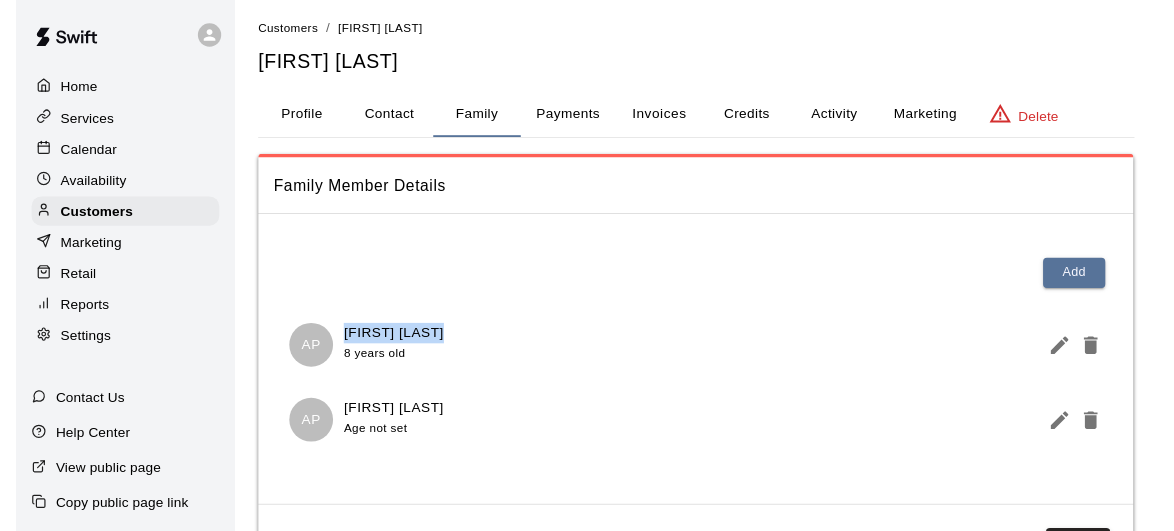 scroll, scrollTop: 0, scrollLeft: 0, axis: both 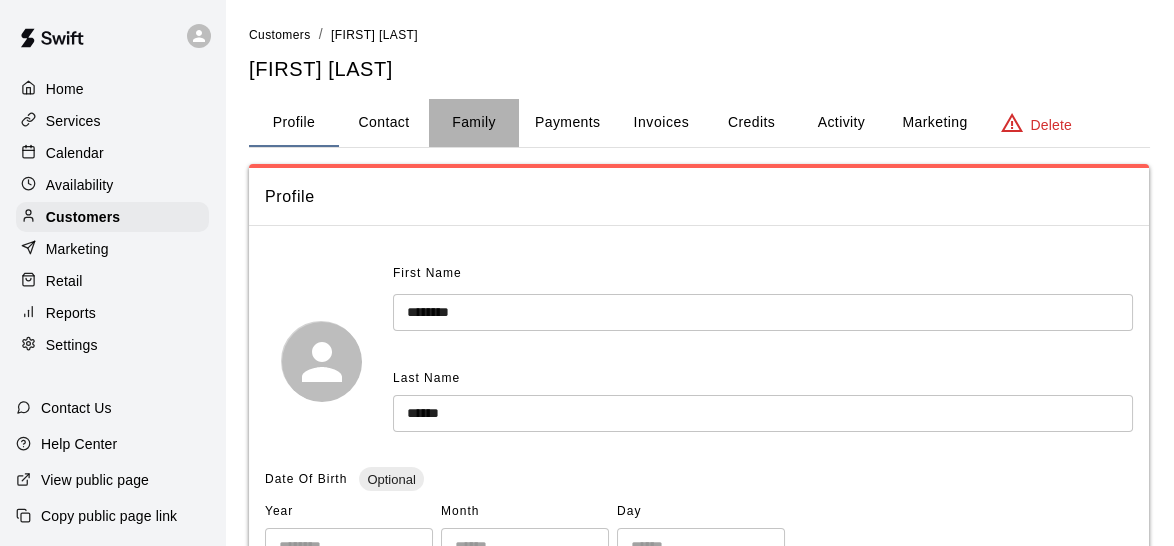 click on "Family" at bounding box center (474, 123) 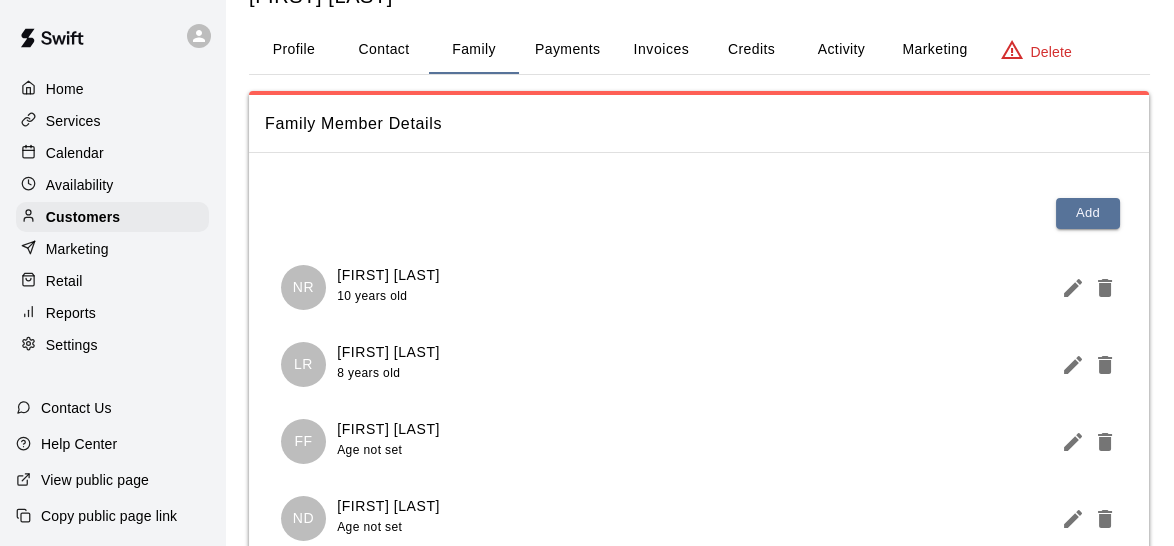 scroll, scrollTop: 80, scrollLeft: 0, axis: vertical 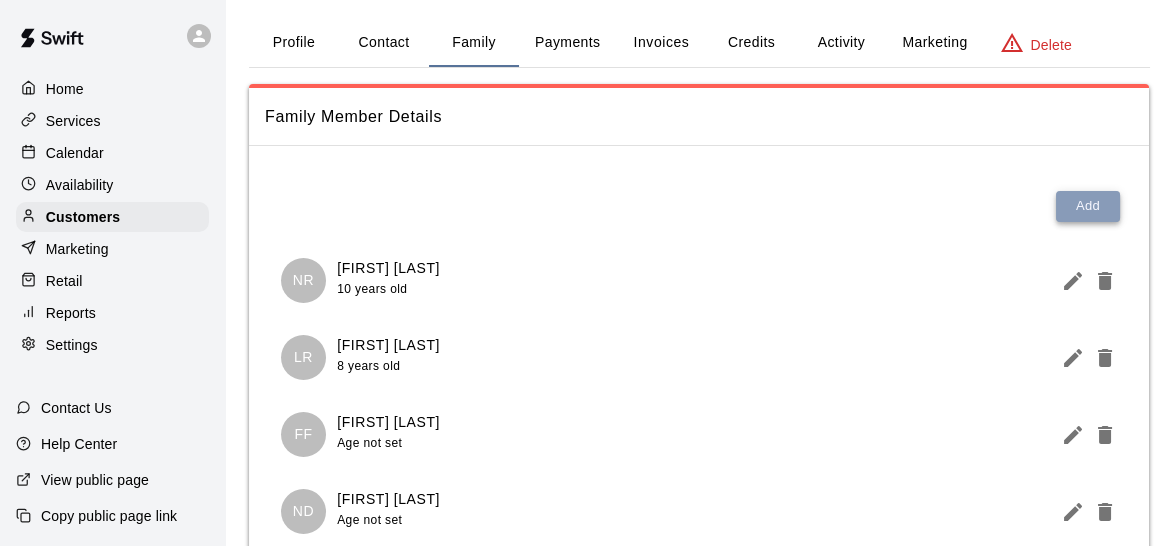 click on "Add" at bounding box center [1088, 206] 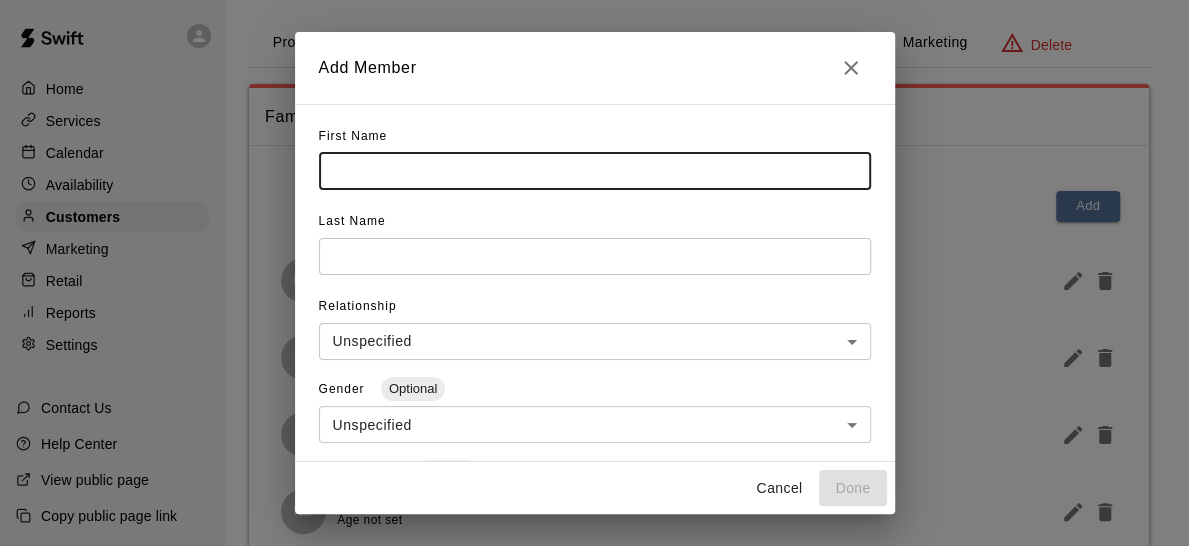click at bounding box center (595, 171) 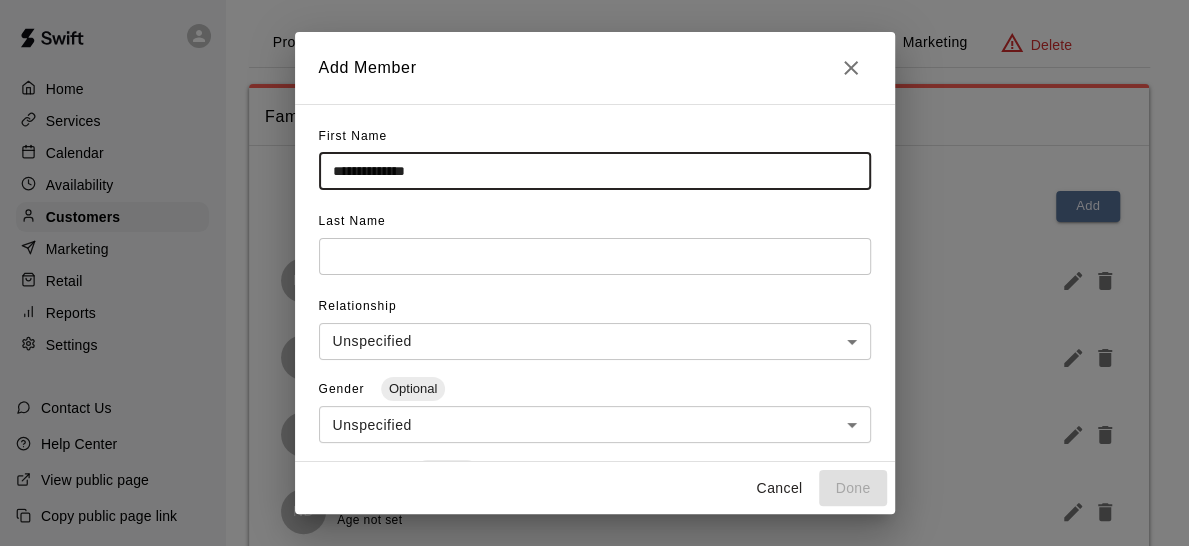 type on "**********" 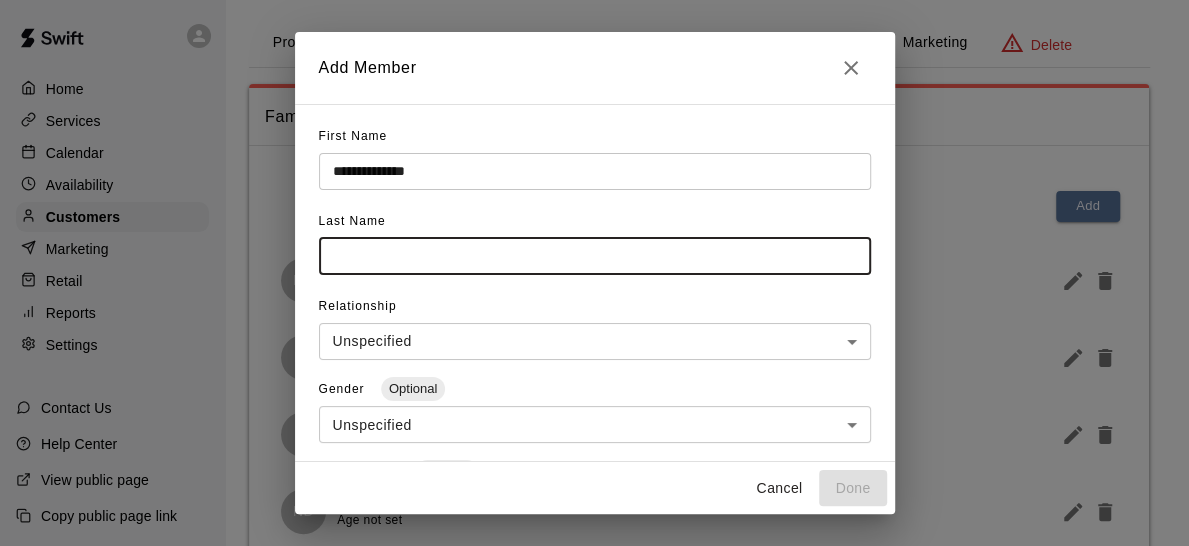 click at bounding box center [595, 256] 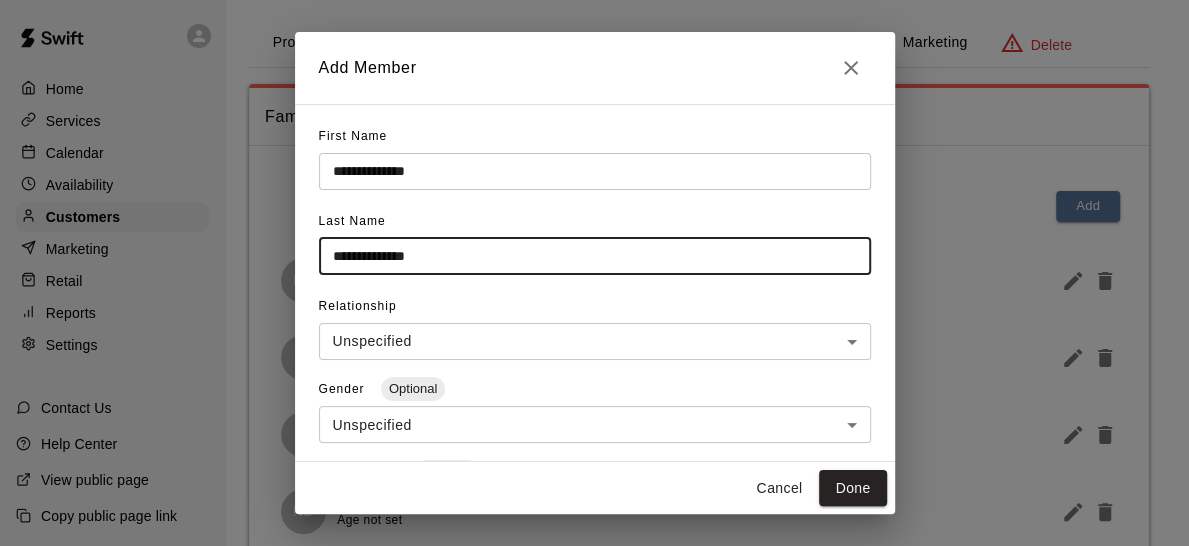 drag, startPoint x: 378, startPoint y: 254, endPoint x: 152, endPoint y: 297, distance: 230.05434 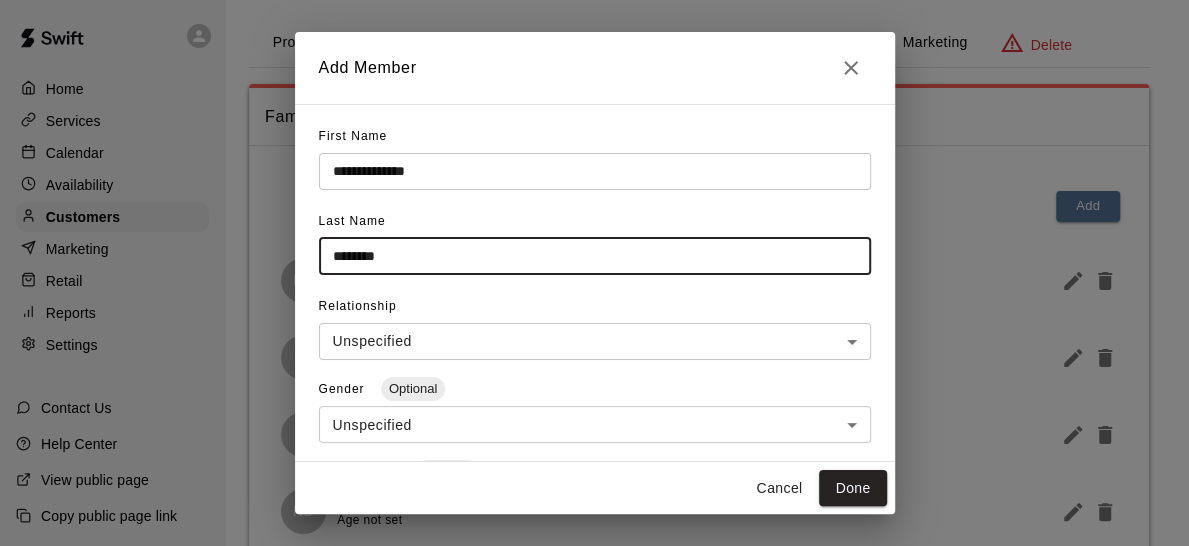 type on "********" 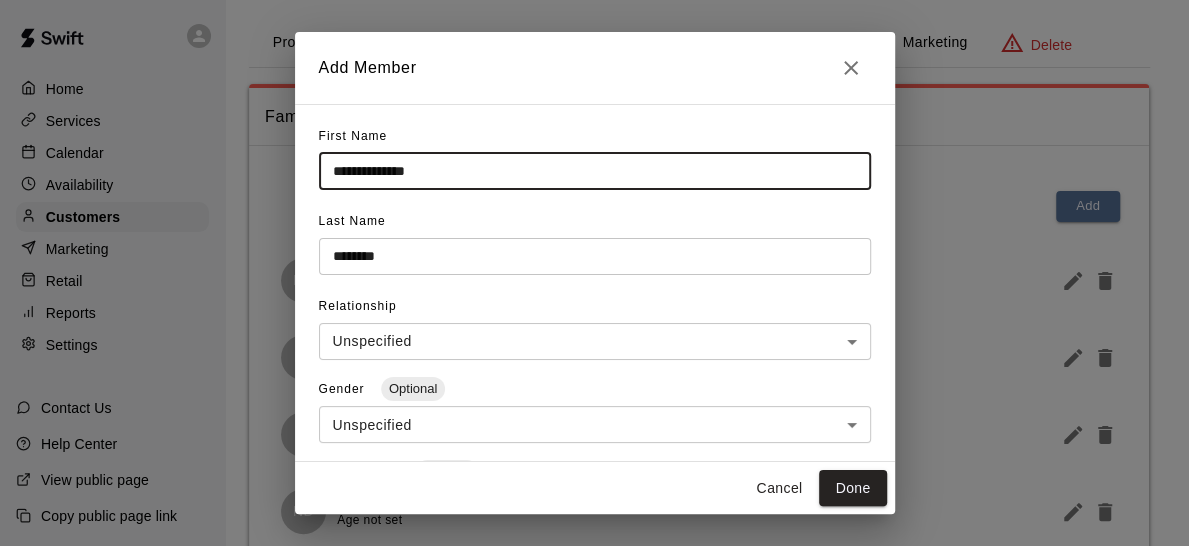 click on "**********" at bounding box center (595, 171) 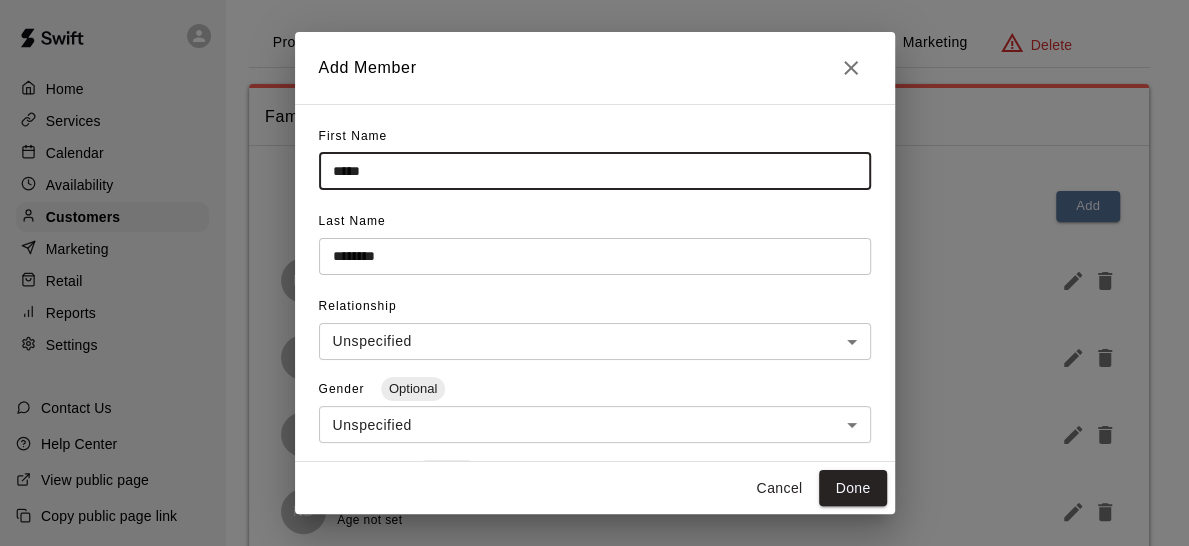 type on "*****" 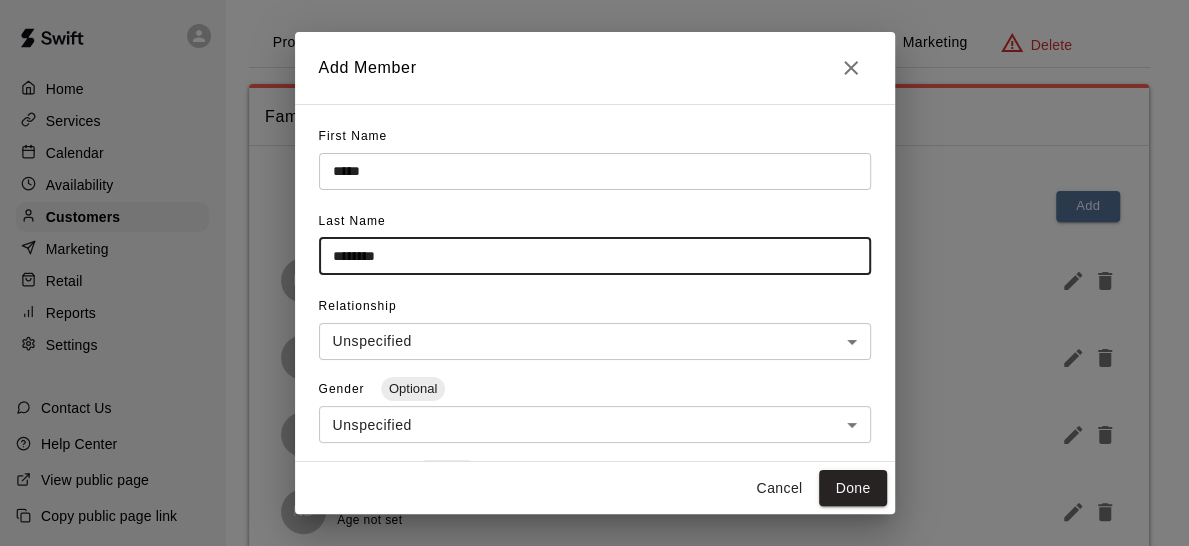 click on "********" at bounding box center [595, 256] 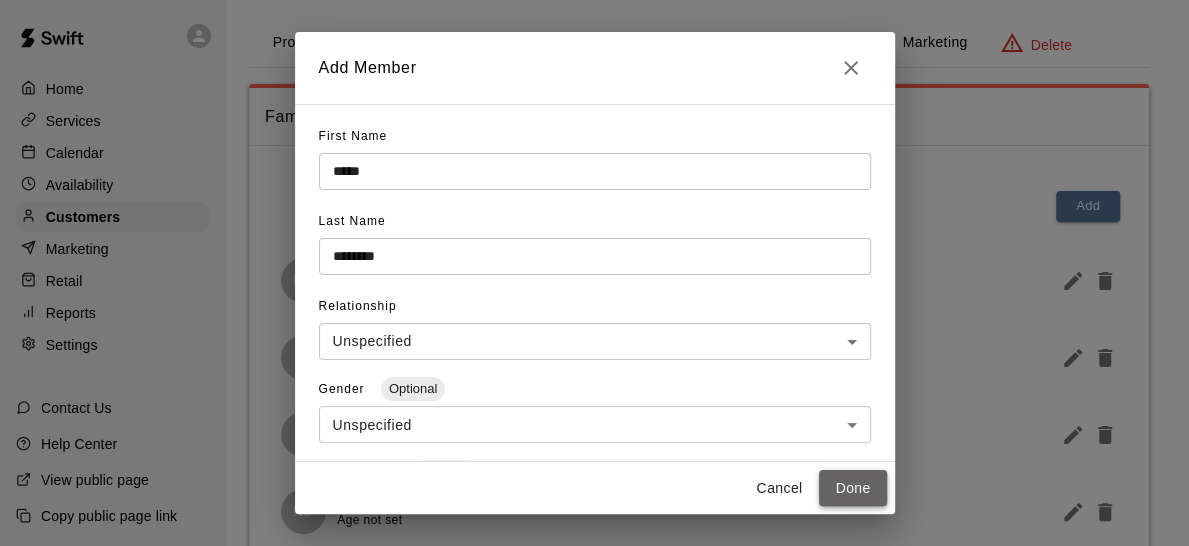 click on "Done" at bounding box center [852, 488] 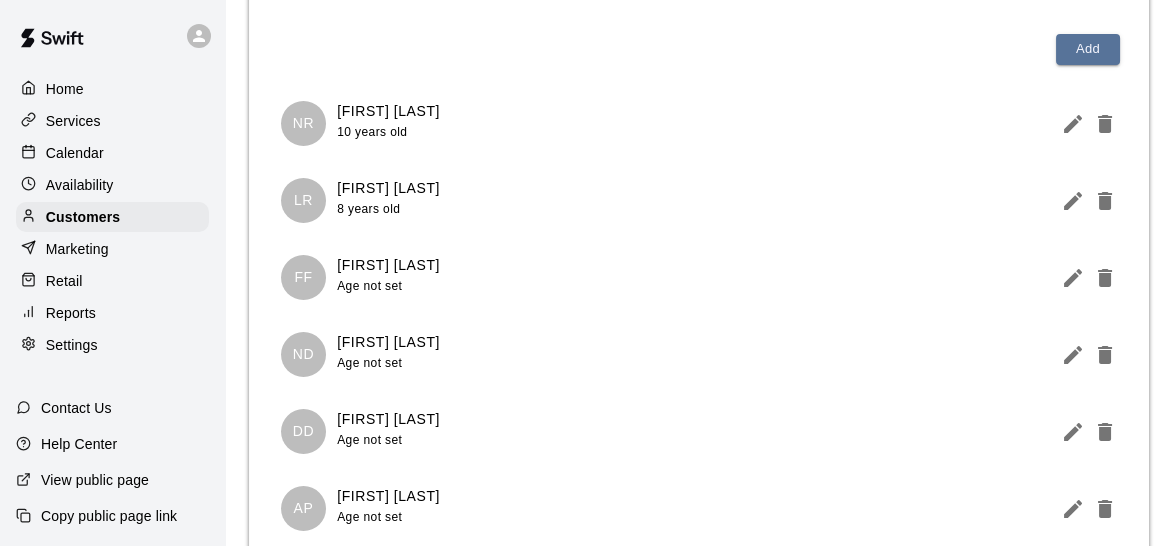 scroll, scrollTop: 276, scrollLeft: 0, axis: vertical 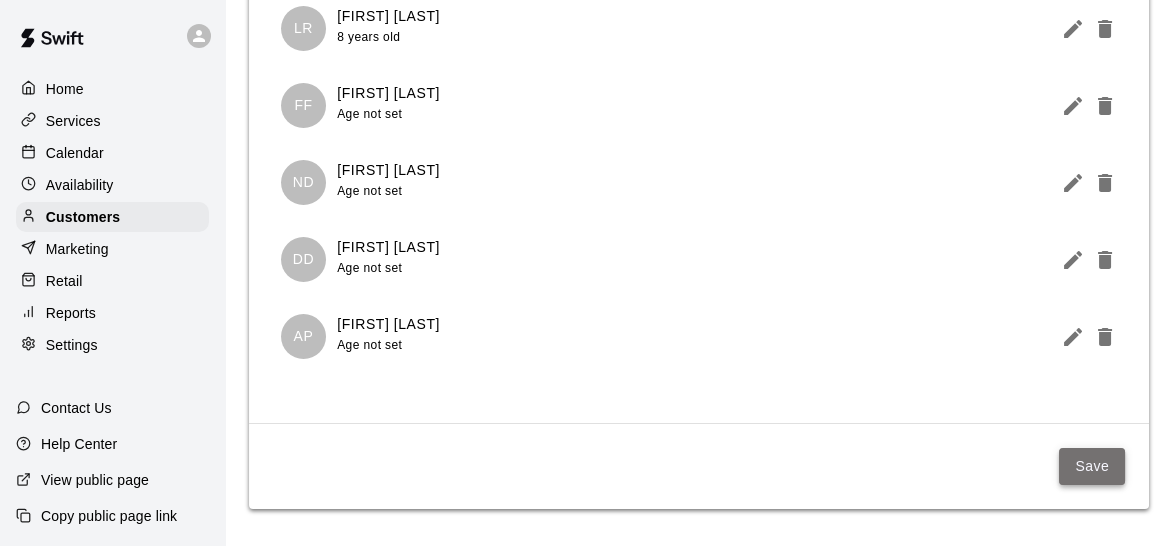click on "Save" at bounding box center [1092, 466] 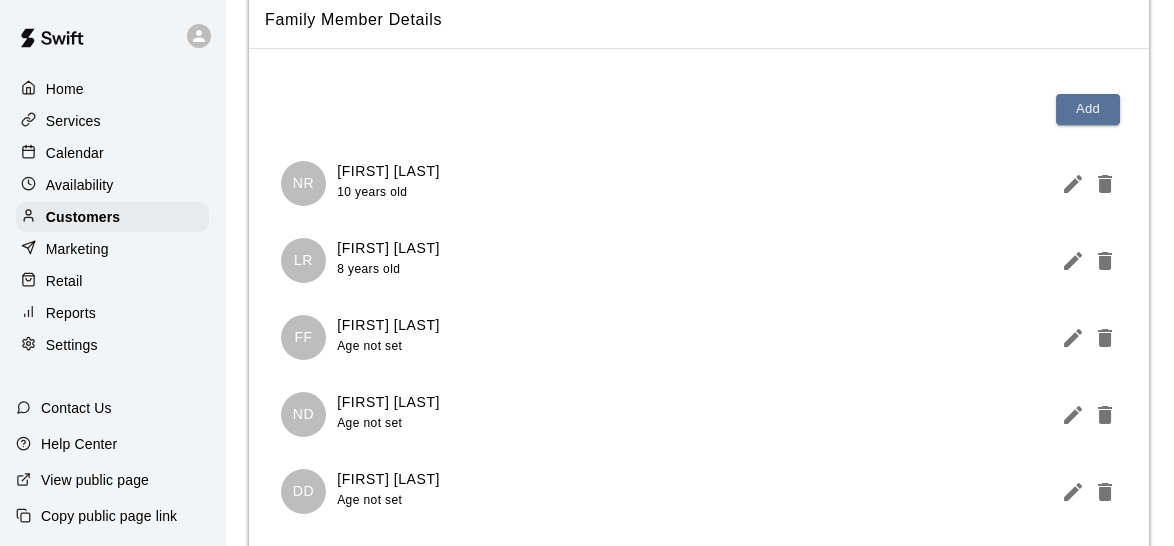 scroll, scrollTop: 179, scrollLeft: 0, axis: vertical 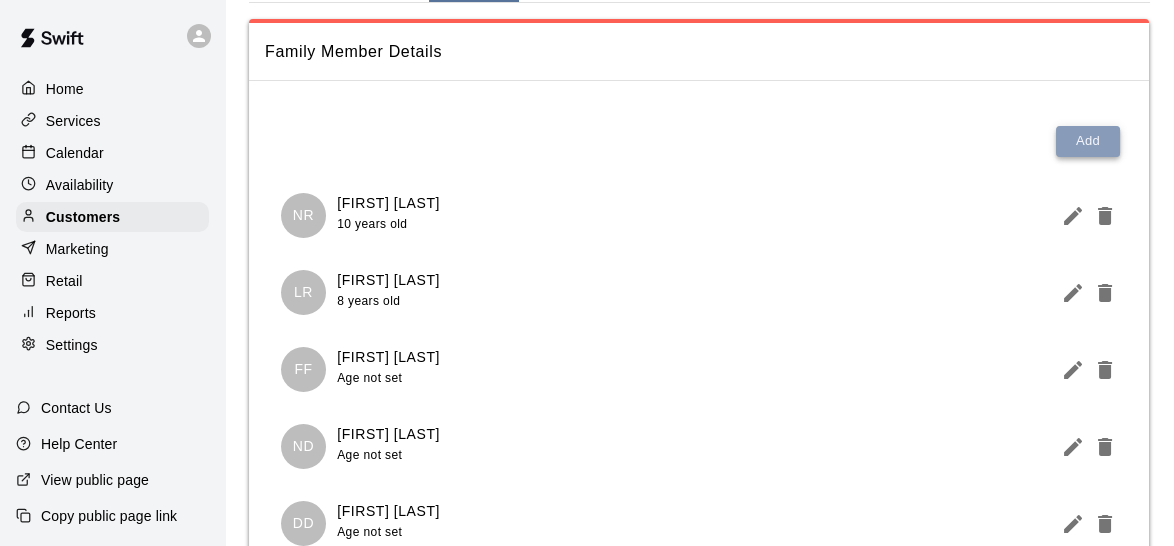 click on "Add" at bounding box center (1088, 141) 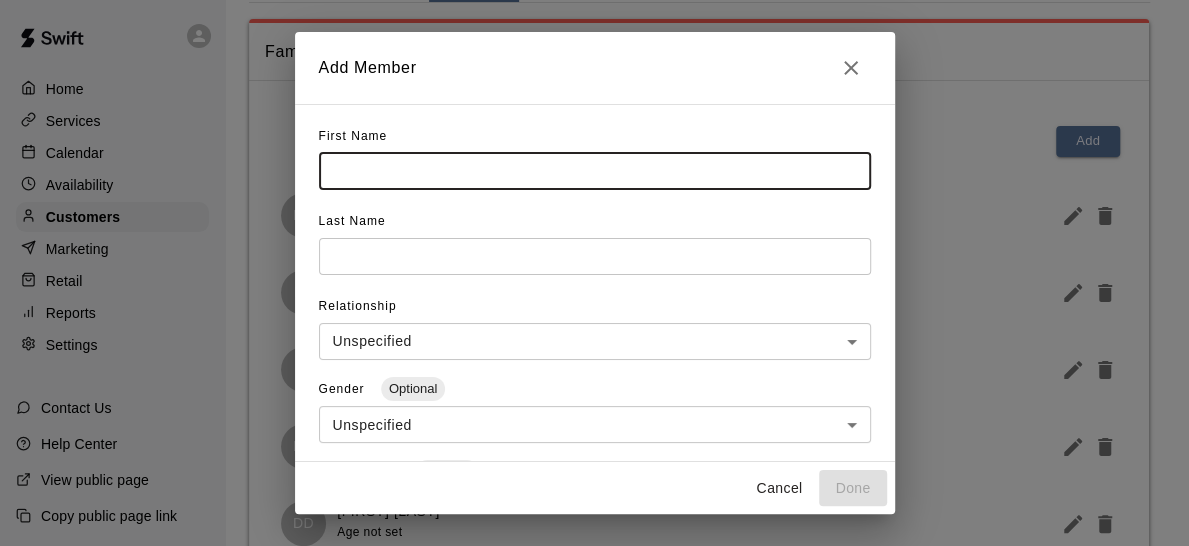 click at bounding box center (595, 171) 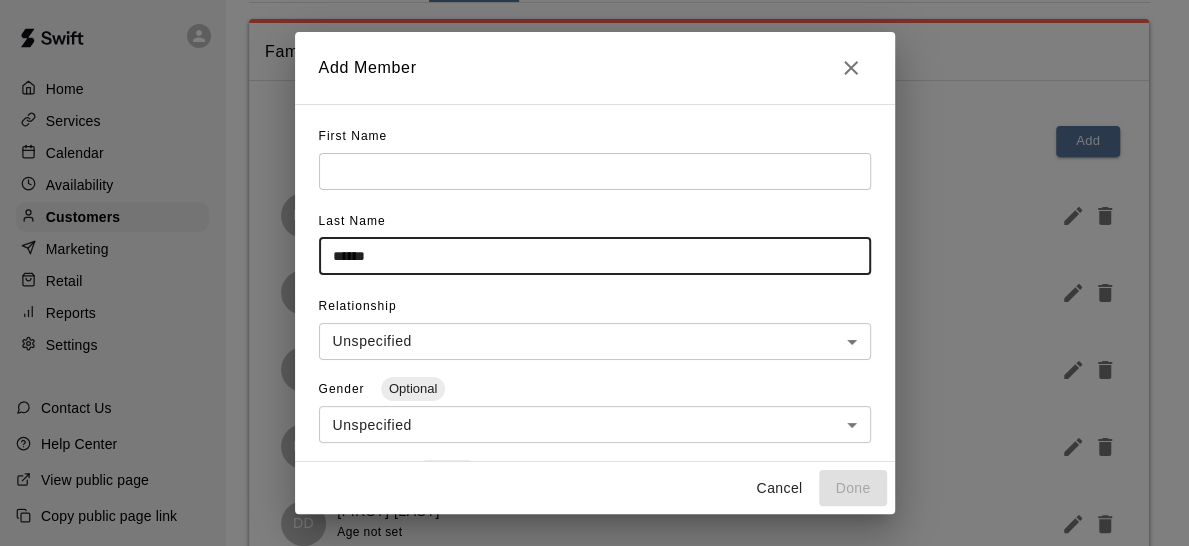 type on "******" 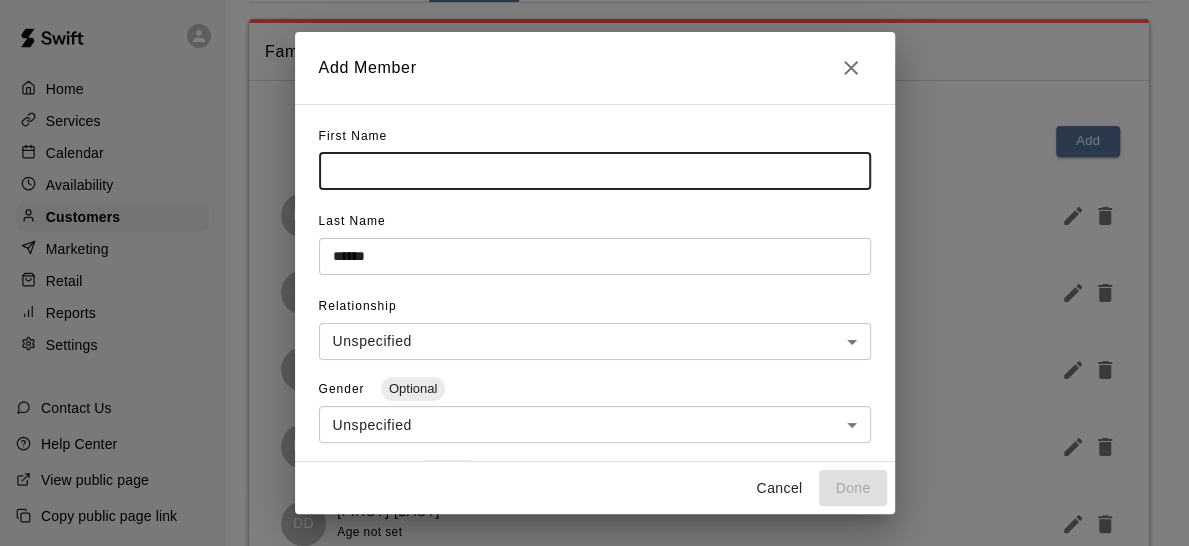 click at bounding box center (595, 171) 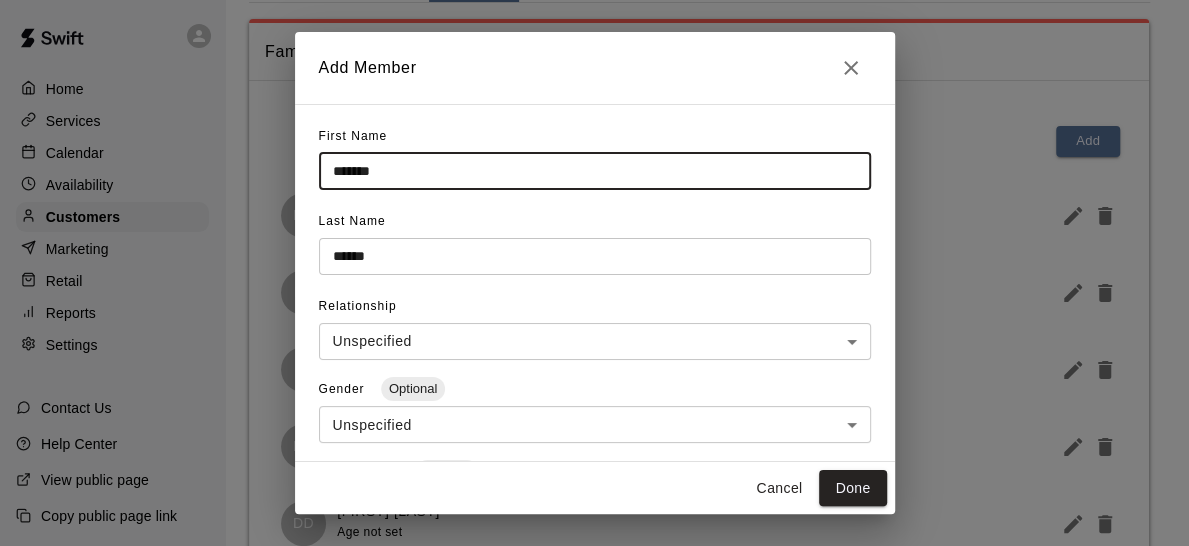 type on "*******" 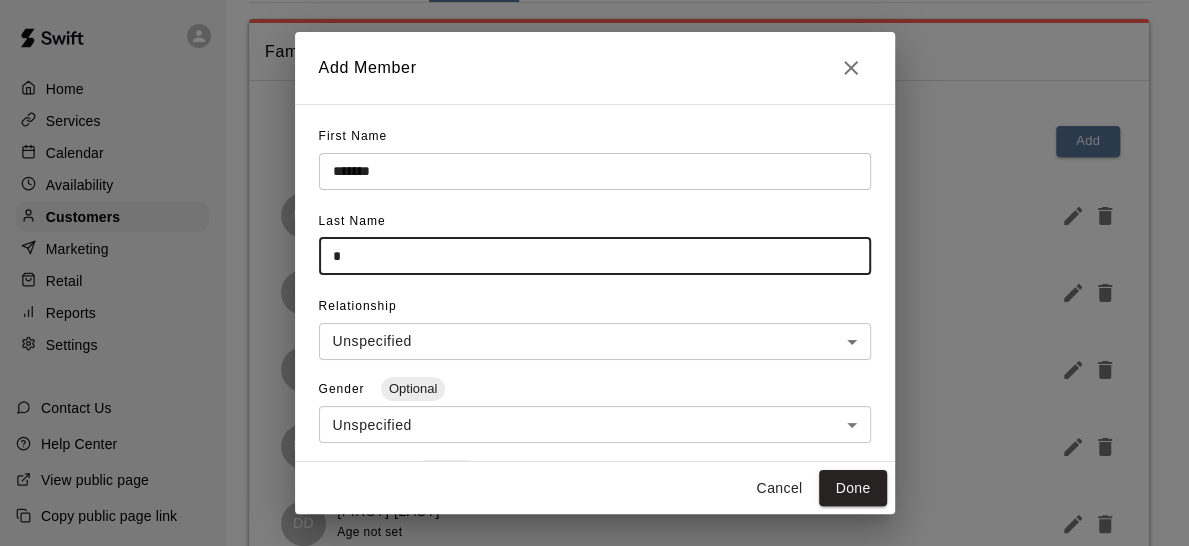 type on "*" 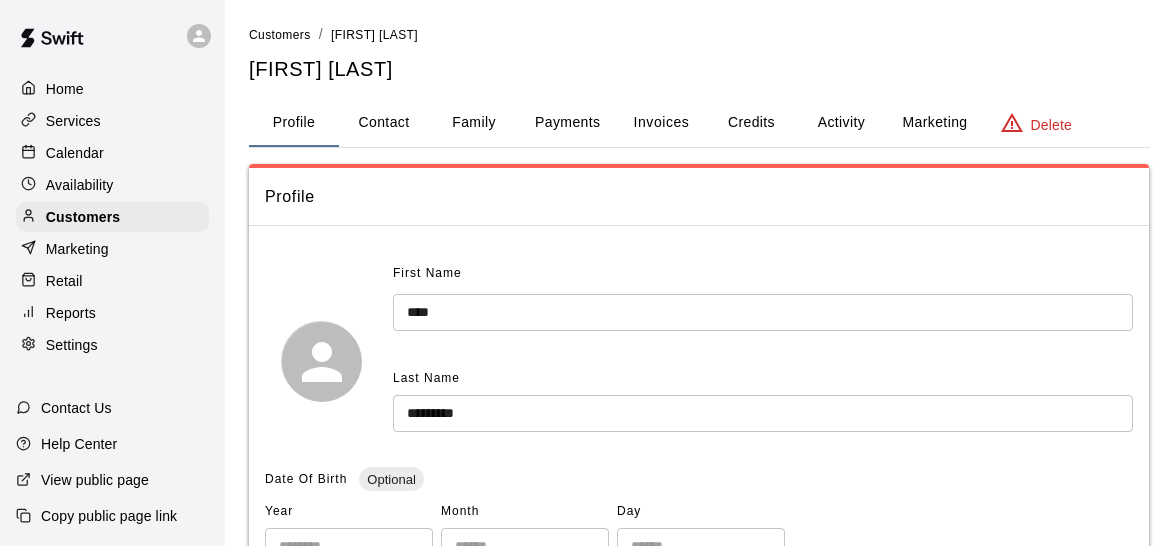 scroll, scrollTop: 0, scrollLeft: 0, axis: both 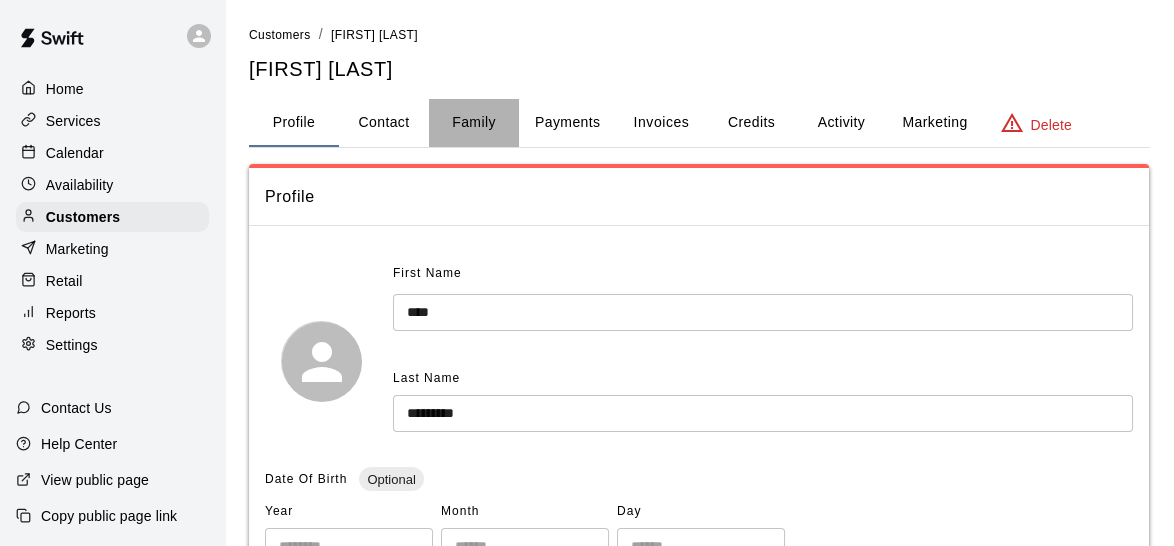 click on "Family" at bounding box center (474, 123) 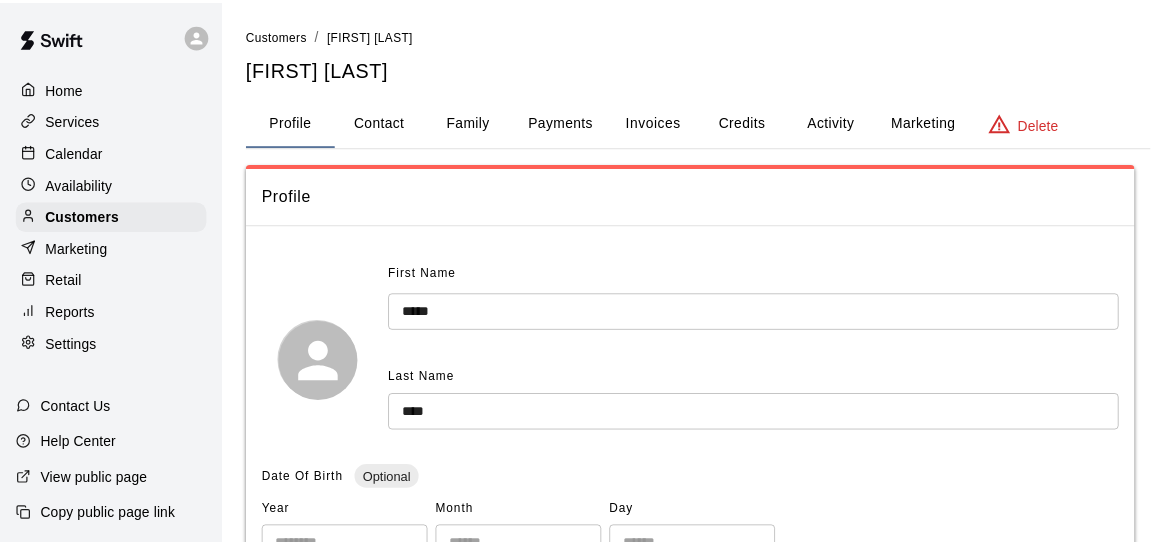 scroll, scrollTop: 0, scrollLeft: 0, axis: both 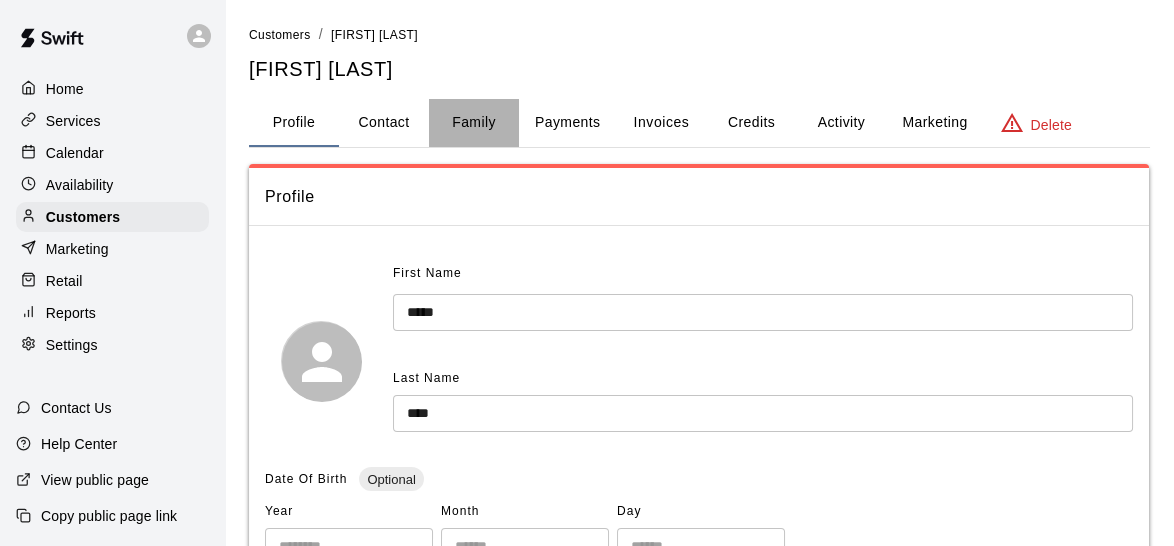 click on "Family" at bounding box center [474, 123] 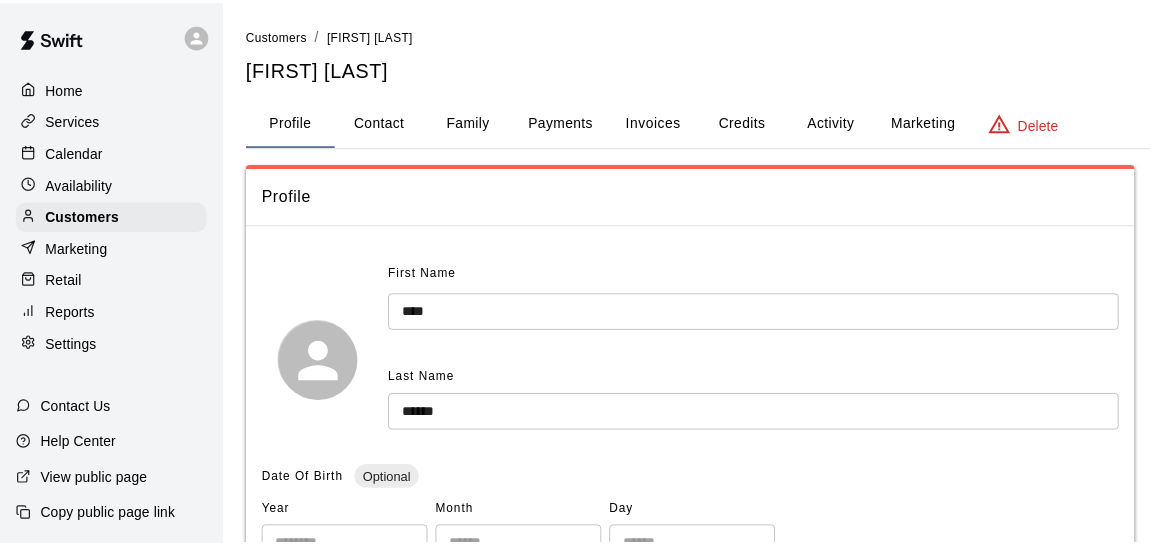 scroll, scrollTop: 0, scrollLeft: 0, axis: both 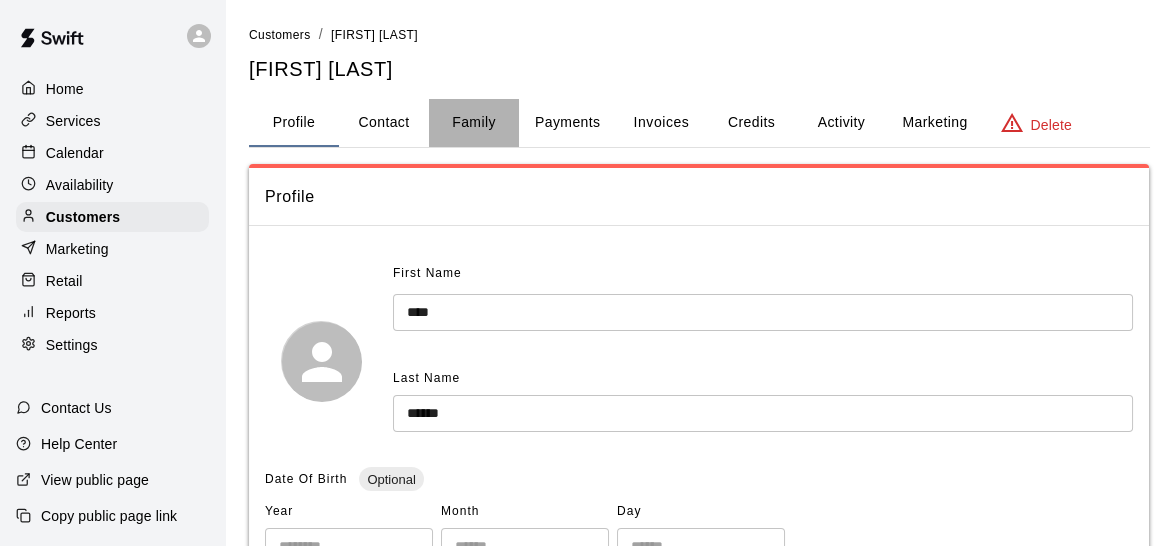 click on "Family" at bounding box center [474, 123] 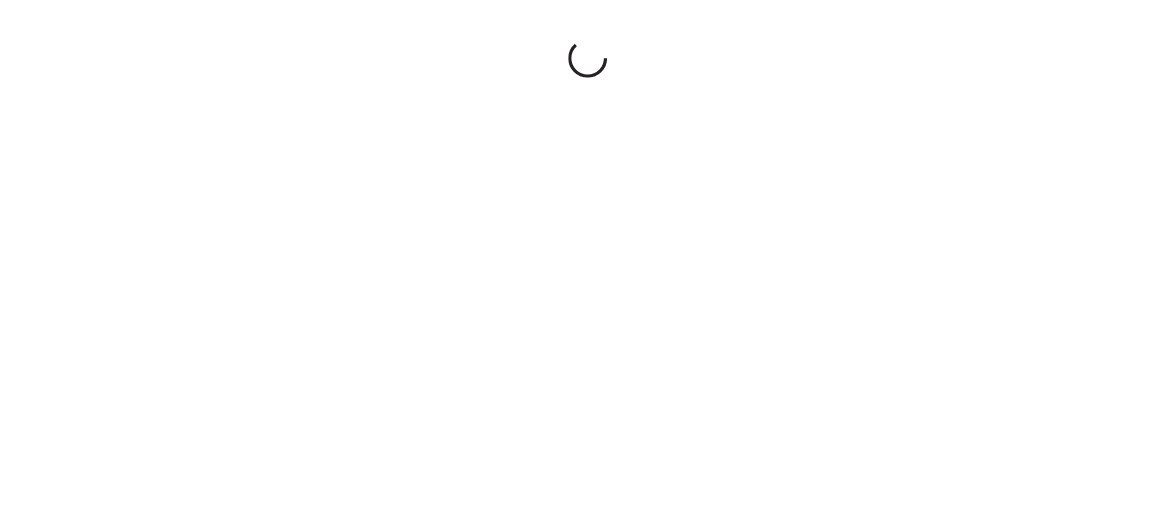 scroll, scrollTop: 0, scrollLeft: 0, axis: both 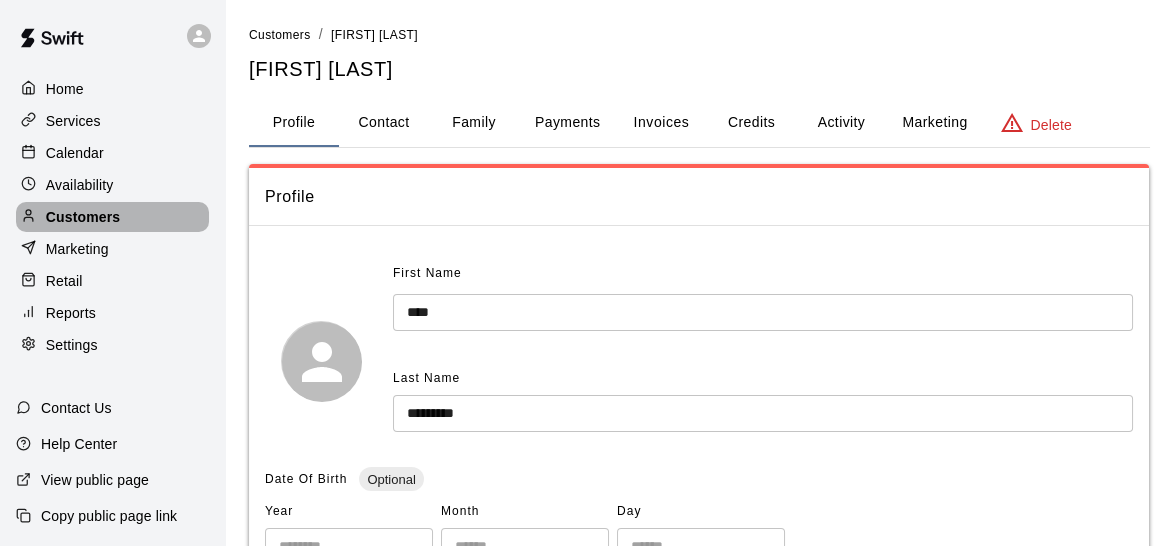 click on "Customers" at bounding box center [83, 217] 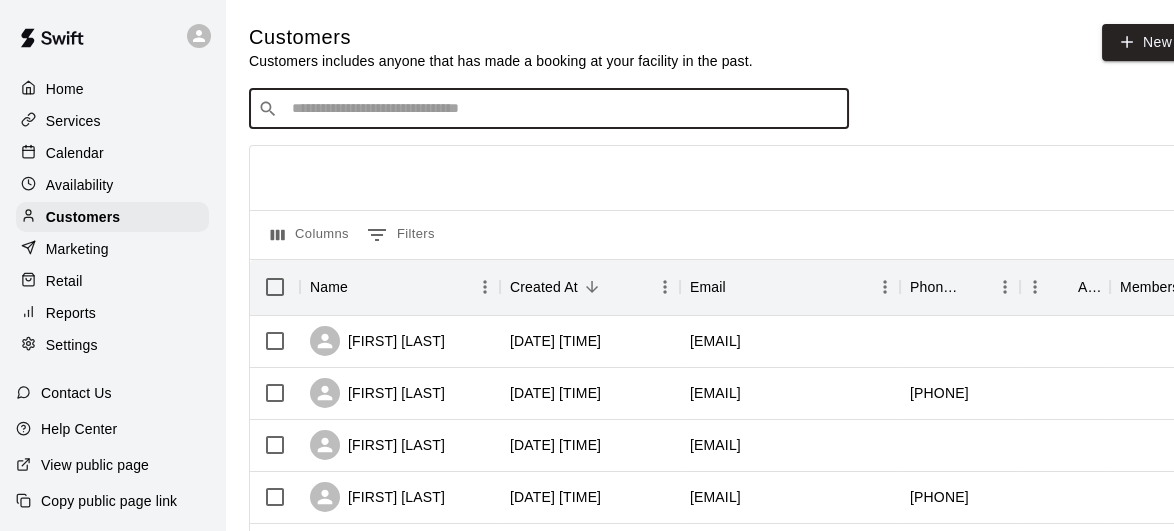 click at bounding box center [563, 109] 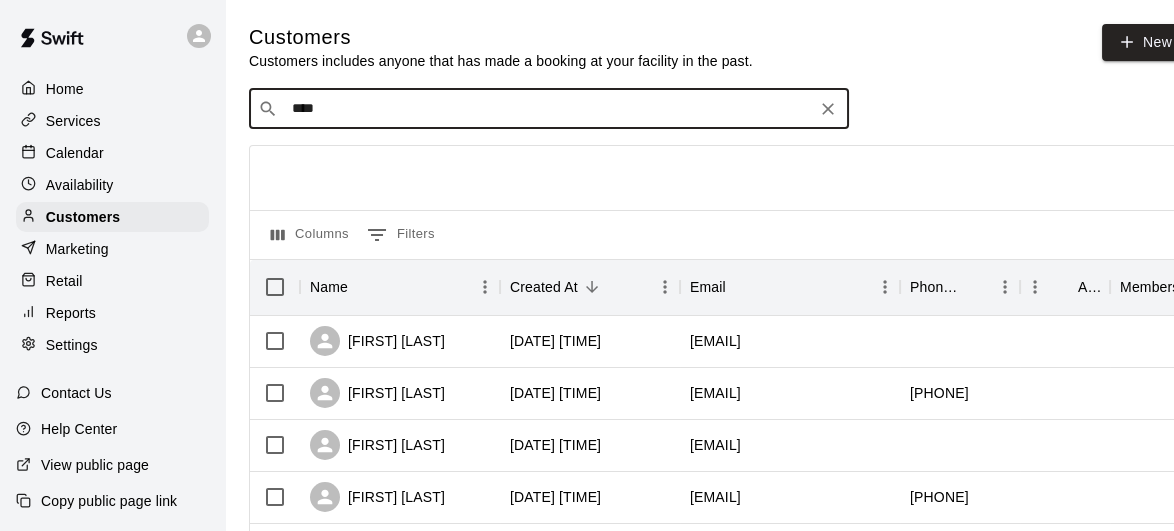 type on "*****" 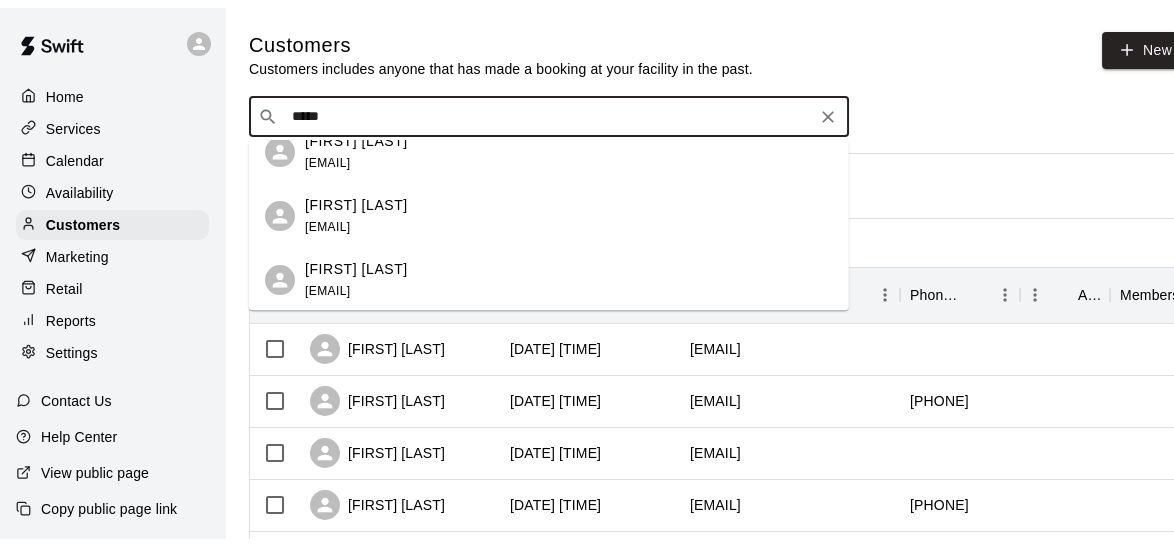 scroll, scrollTop: 1451, scrollLeft: 0, axis: vertical 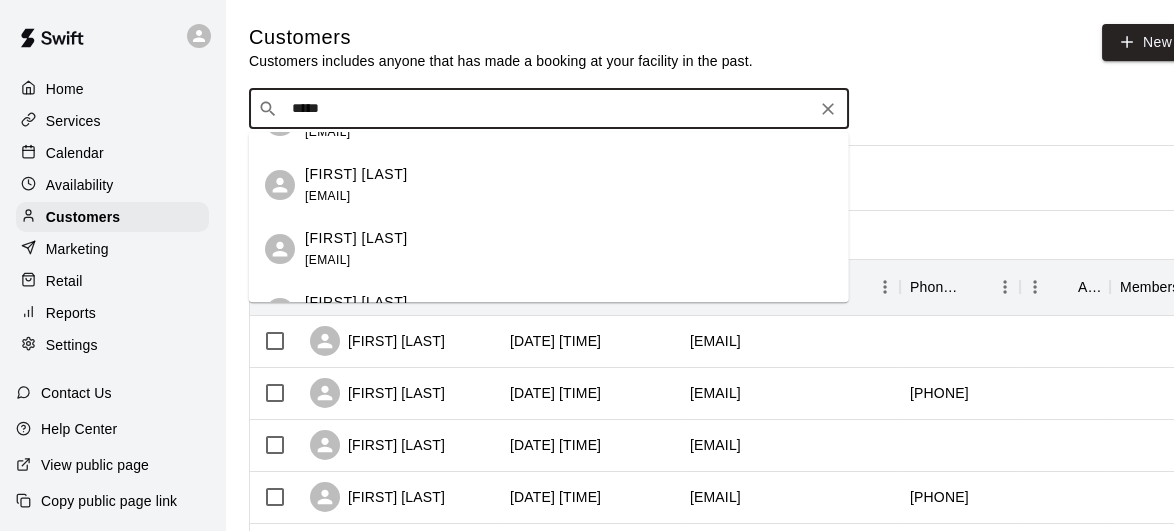 click on "Andre Peterson sheena_sheridan_67@hotmail.com" at bounding box center [356, 185] 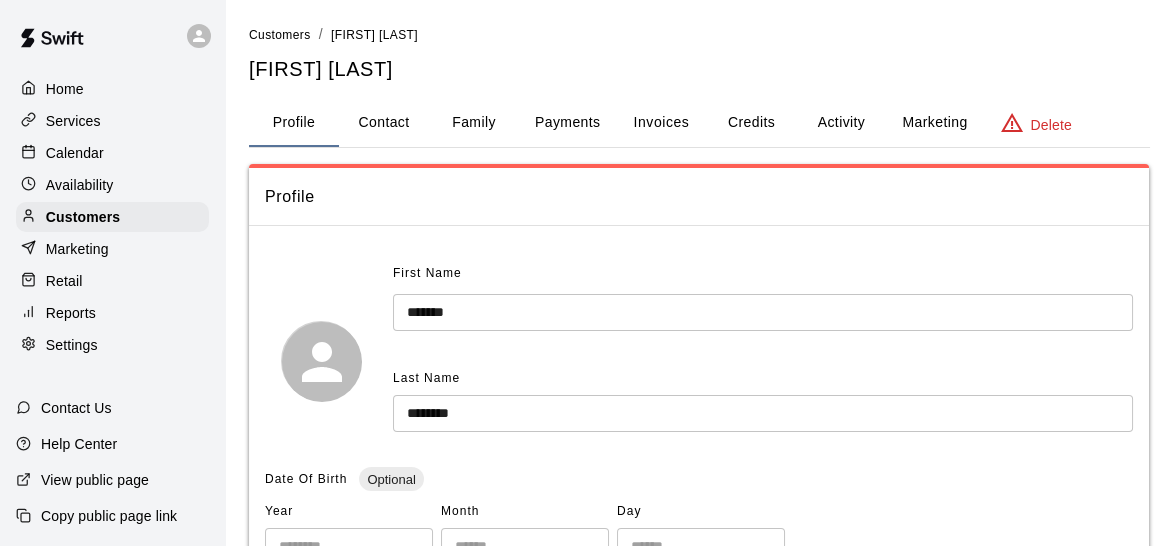 scroll, scrollTop: 672, scrollLeft: 0, axis: vertical 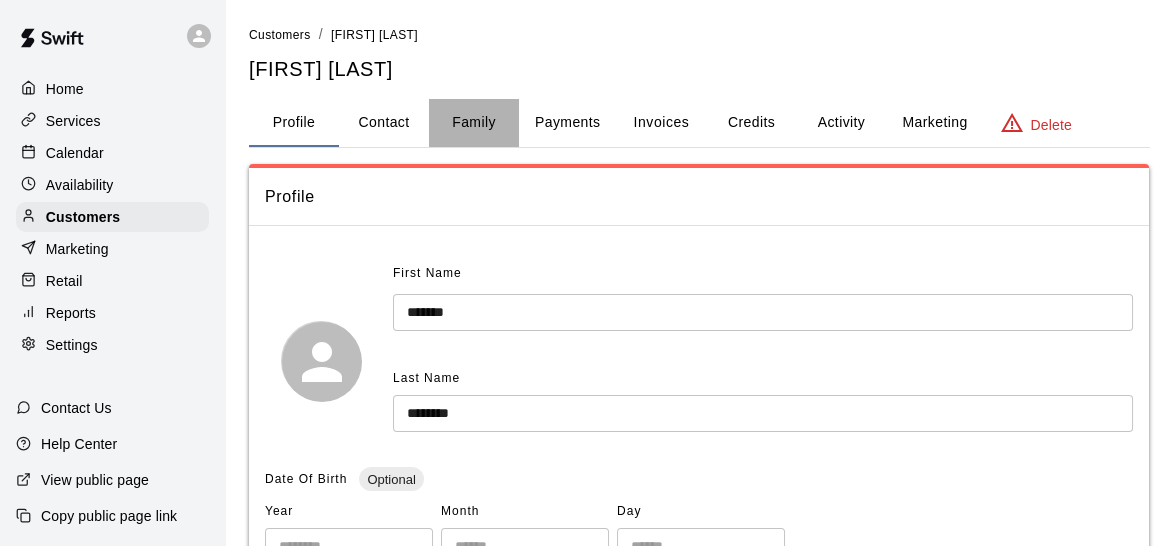 click on "Family" at bounding box center (474, 123) 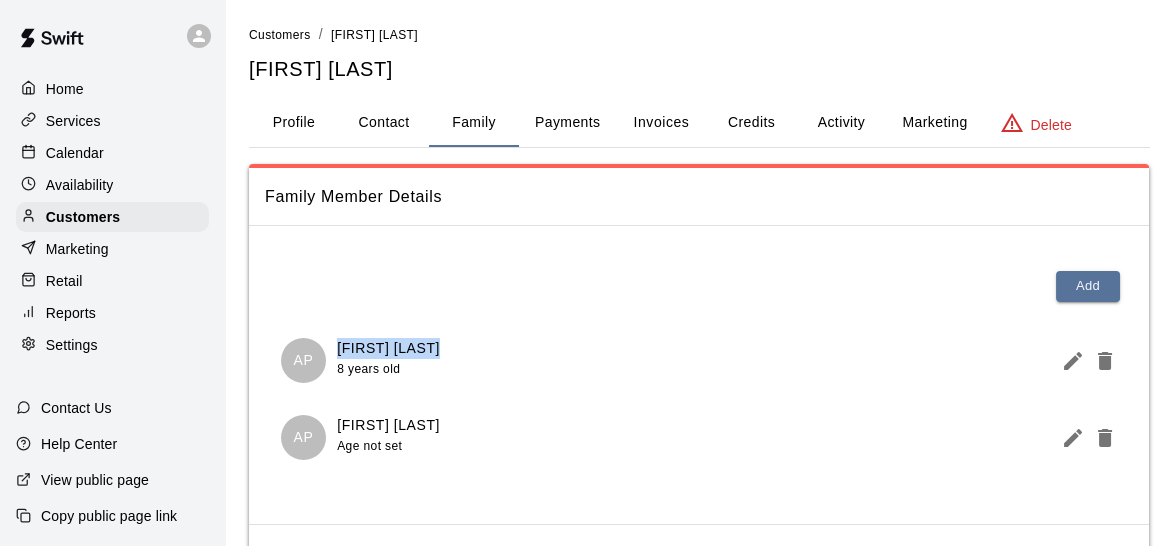 drag, startPoint x: 439, startPoint y: 353, endPoint x: 333, endPoint y: 354, distance: 106.004715 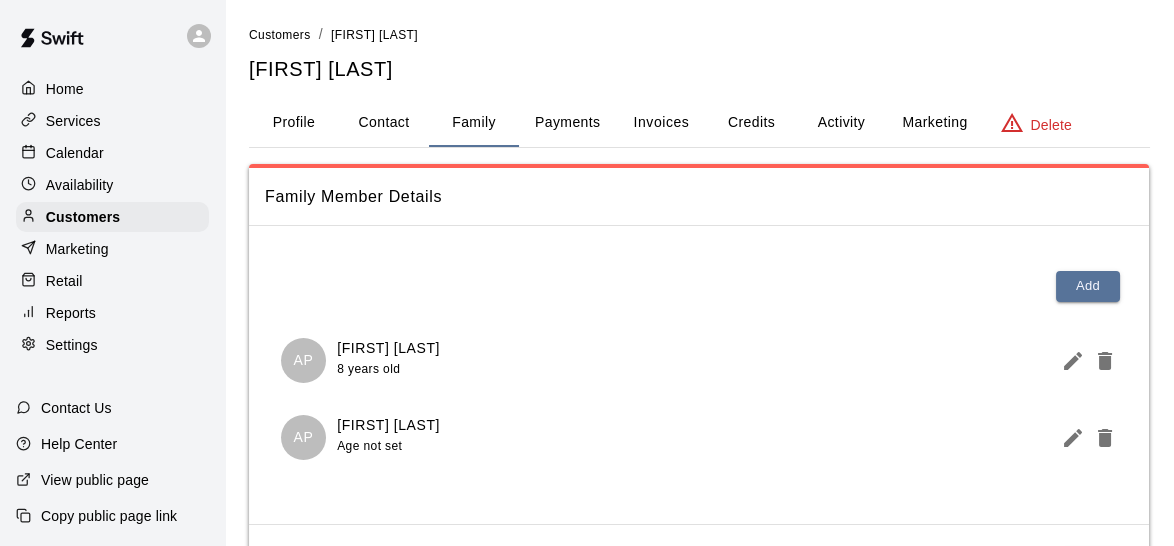 click on "Sheena  Sheridan" at bounding box center [699, 69] 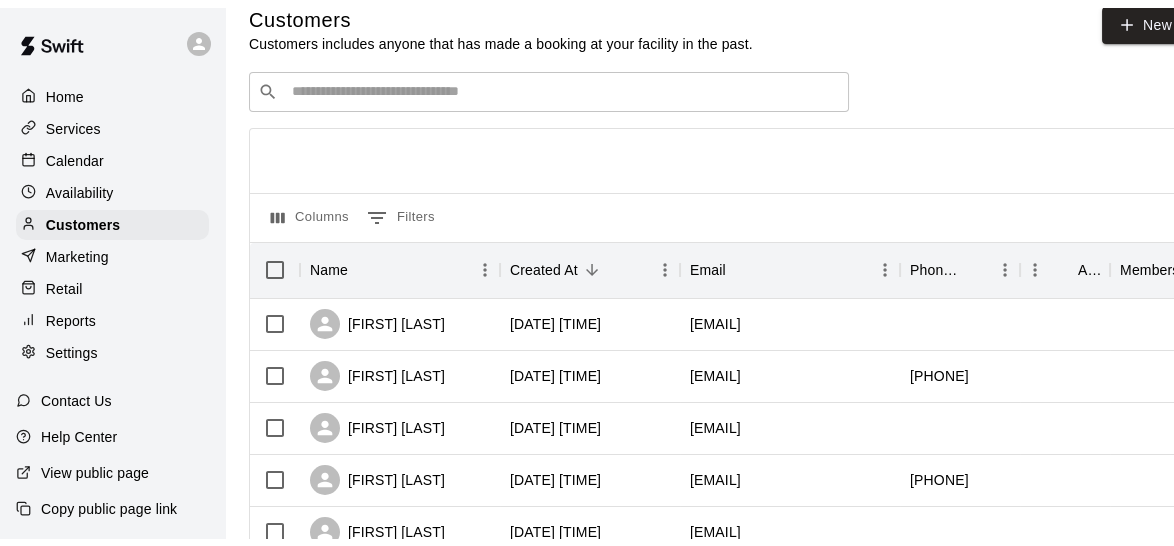 scroll, scrollTop: 0, scrollLeft: 0, axis: both 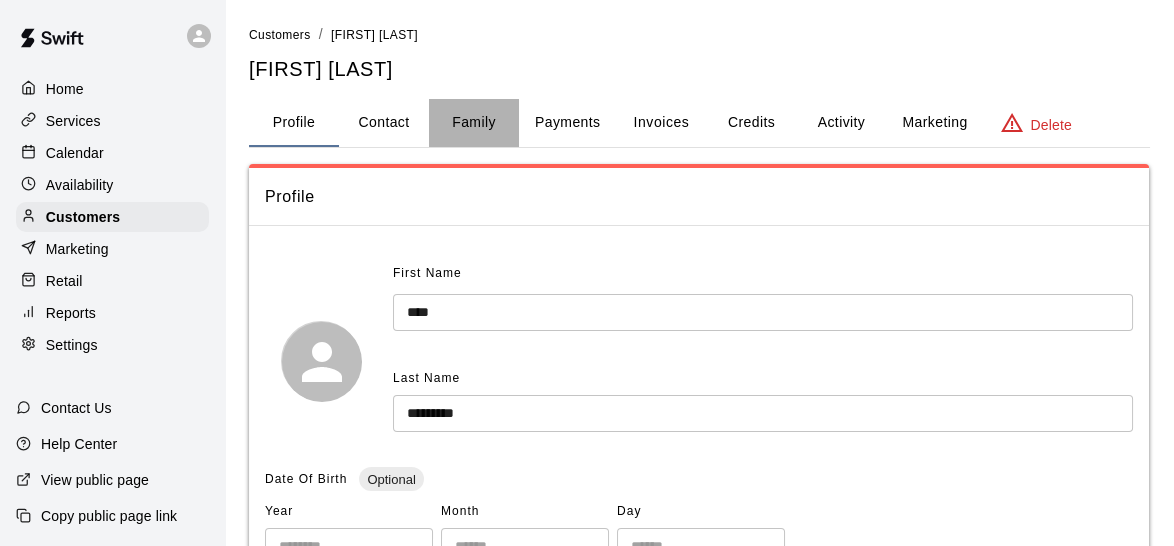 click on "Family" at bounding box center (474, 123) 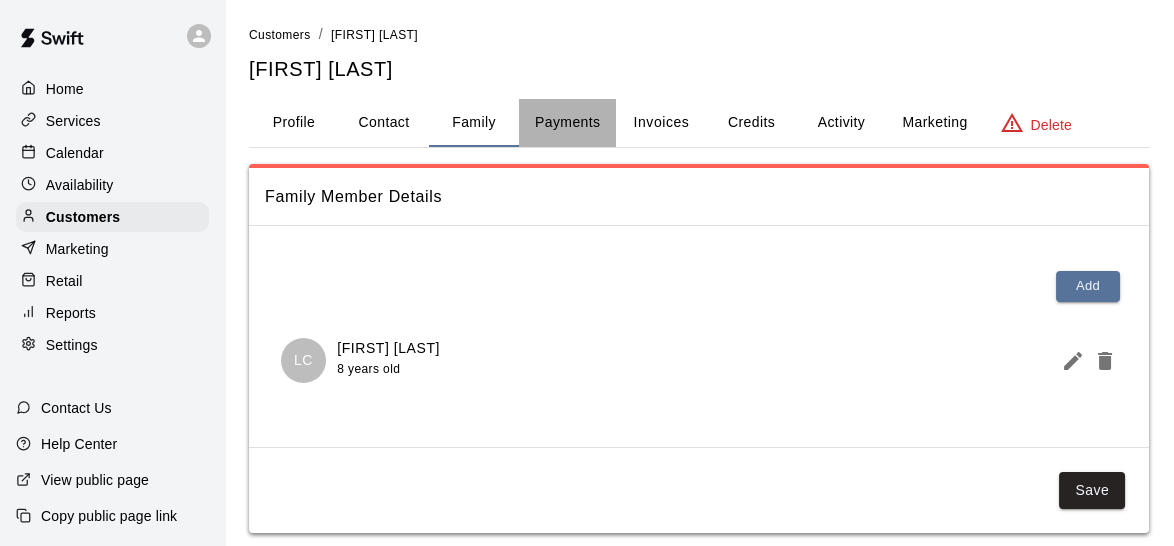 click on "Payments" at bounding box center (567, 123) 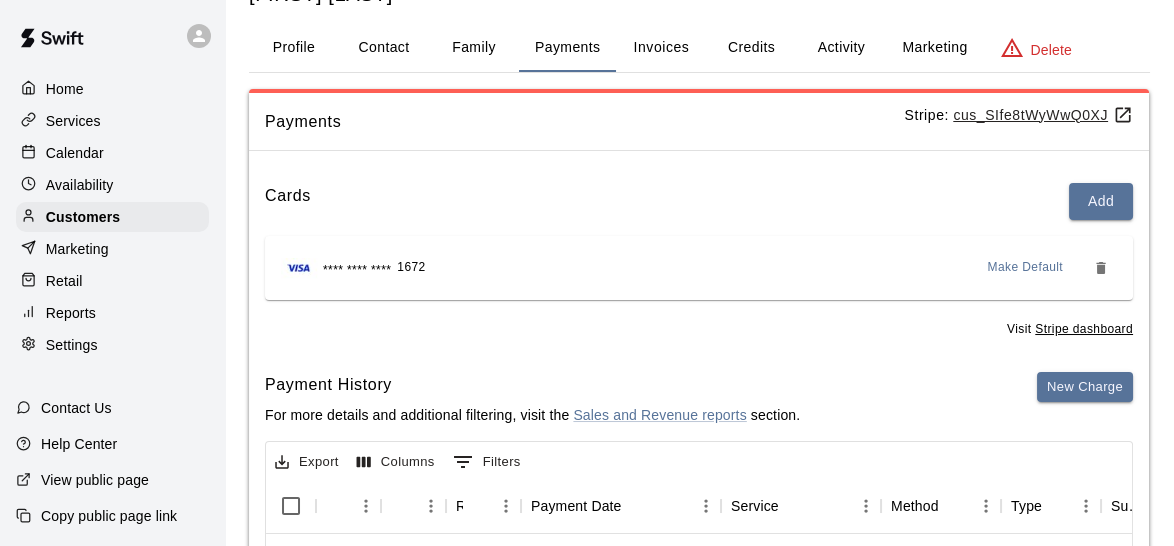 scroll, scrollTop: 0, scrollLeft: 0, axis: both 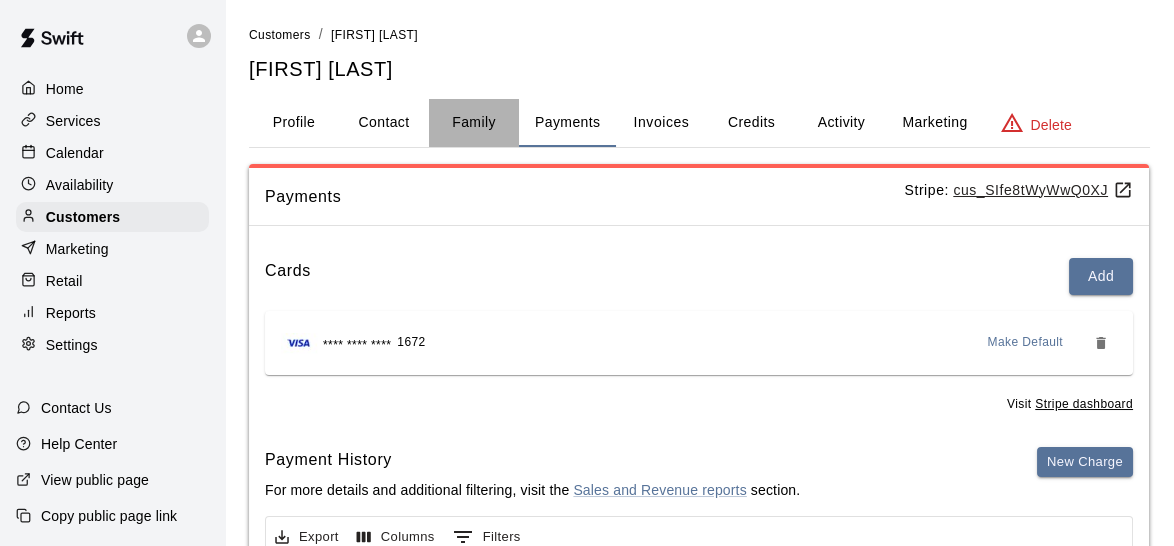click on "Family" at bounding box center (474, 123) 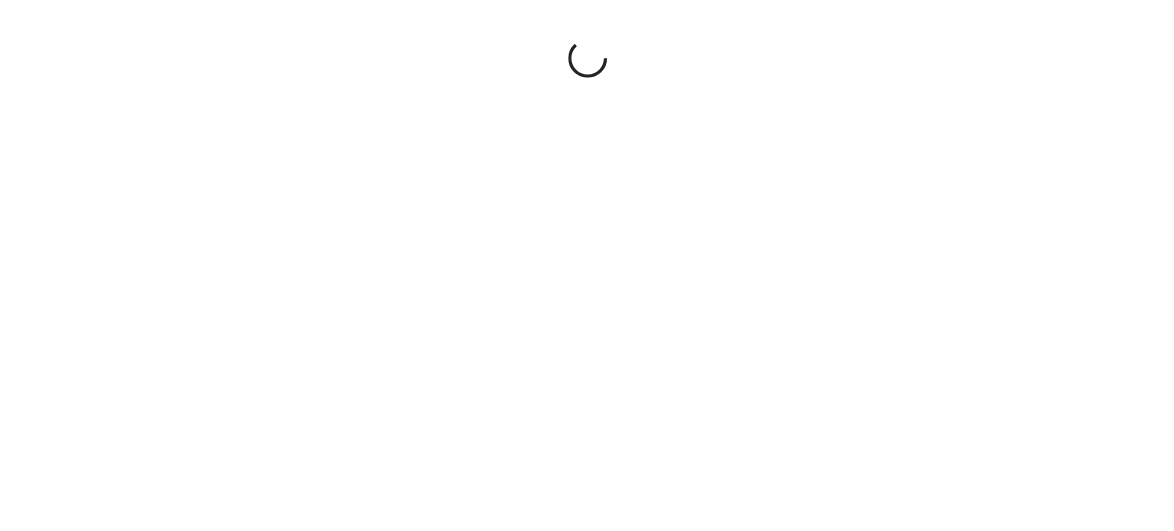 scroll, scrollTop: 0, scrollLeft: 0, axis: both 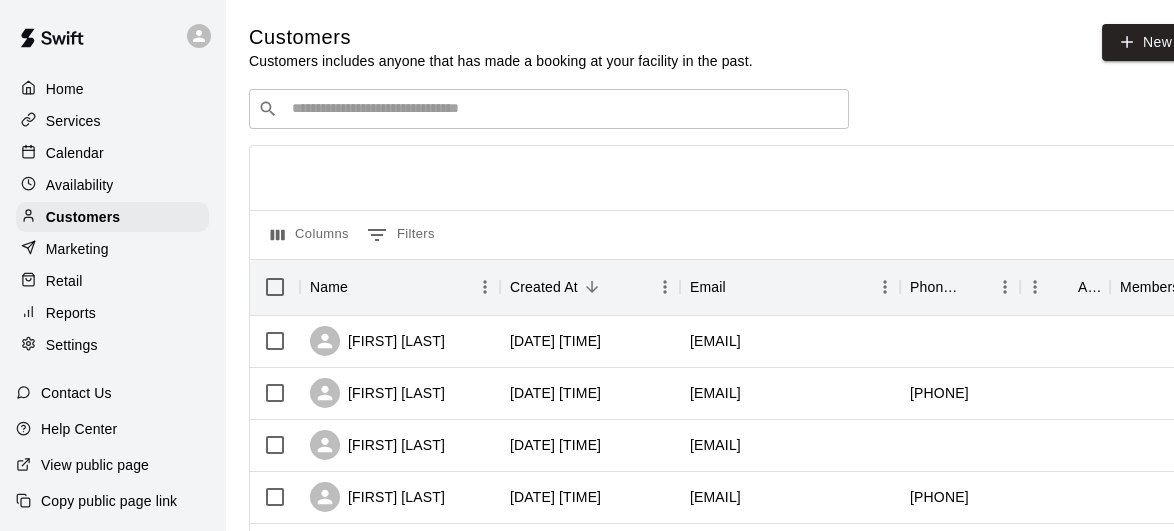 click on "Calendar" at bounding box center [75, 153] 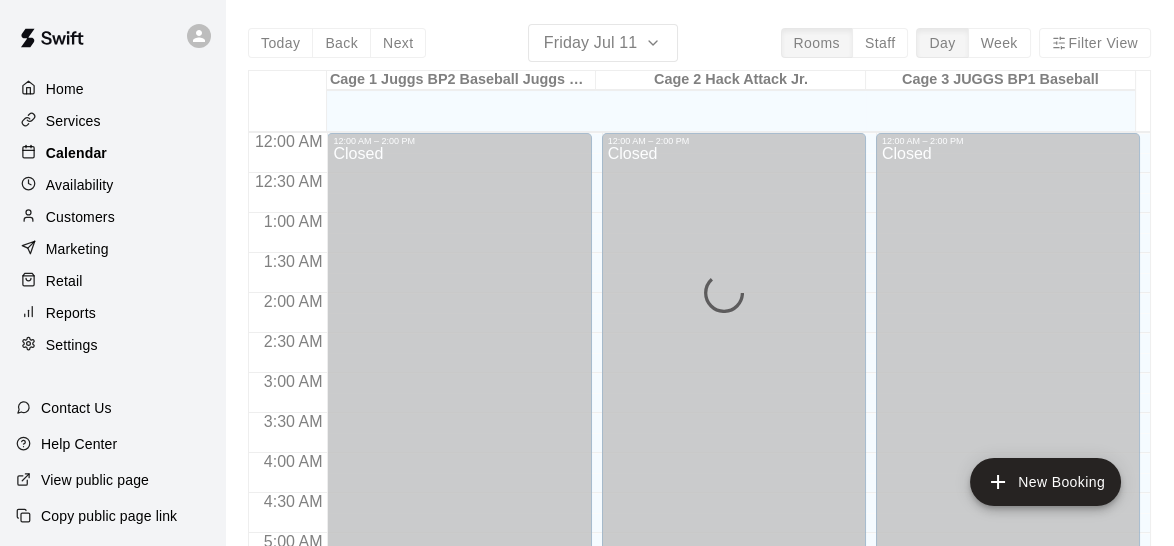scroll, scrollTop: 1423, scrollLeft: 0, axis: vertical 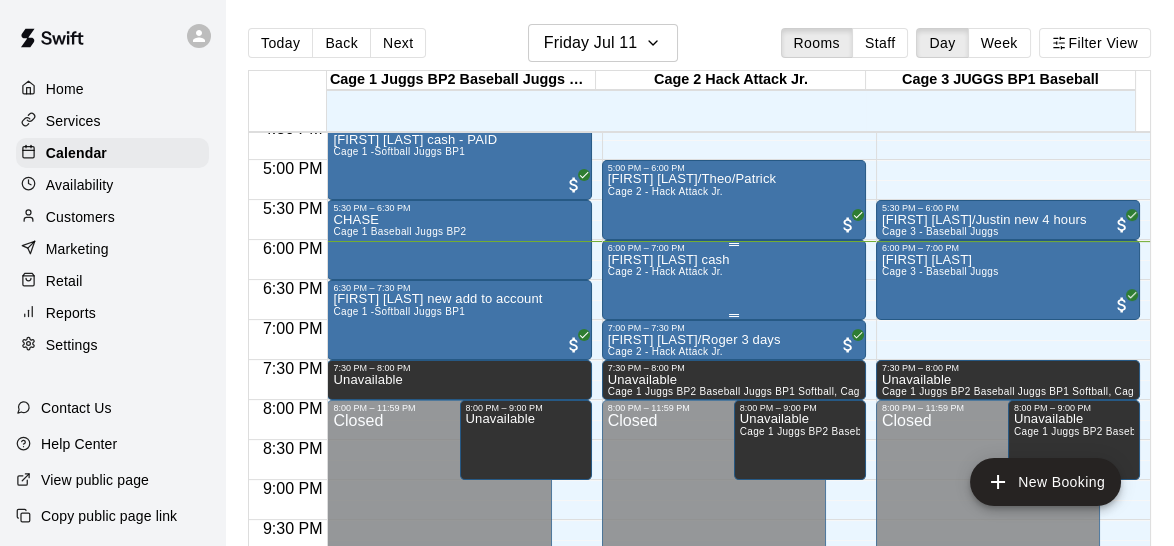 click on "[FIRST] [LAST] cash Cage 2 - Hack Attack Jr." at bounding box center (734, 526) 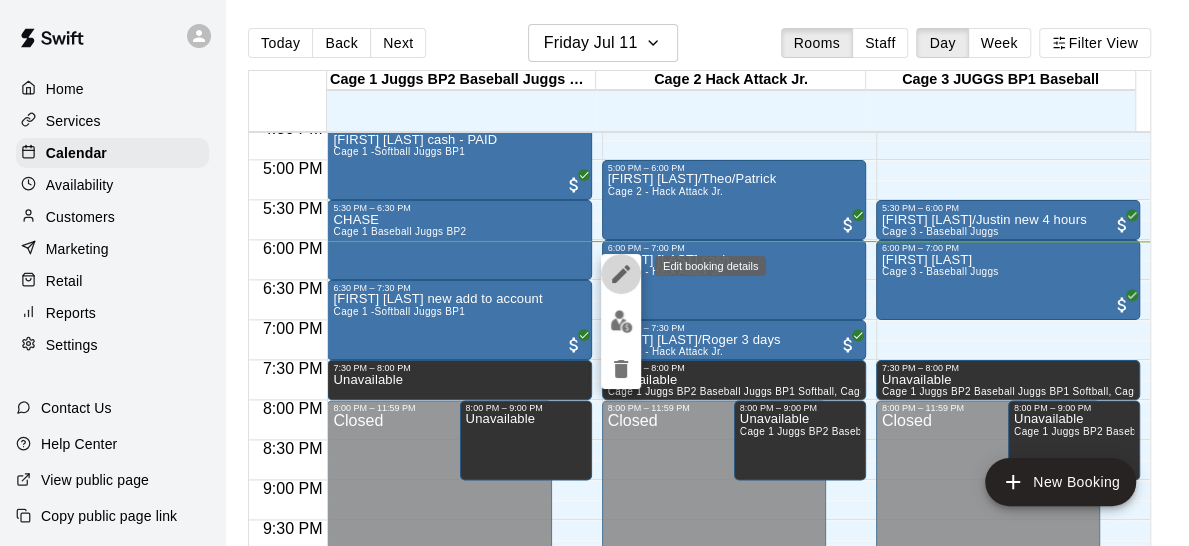 click 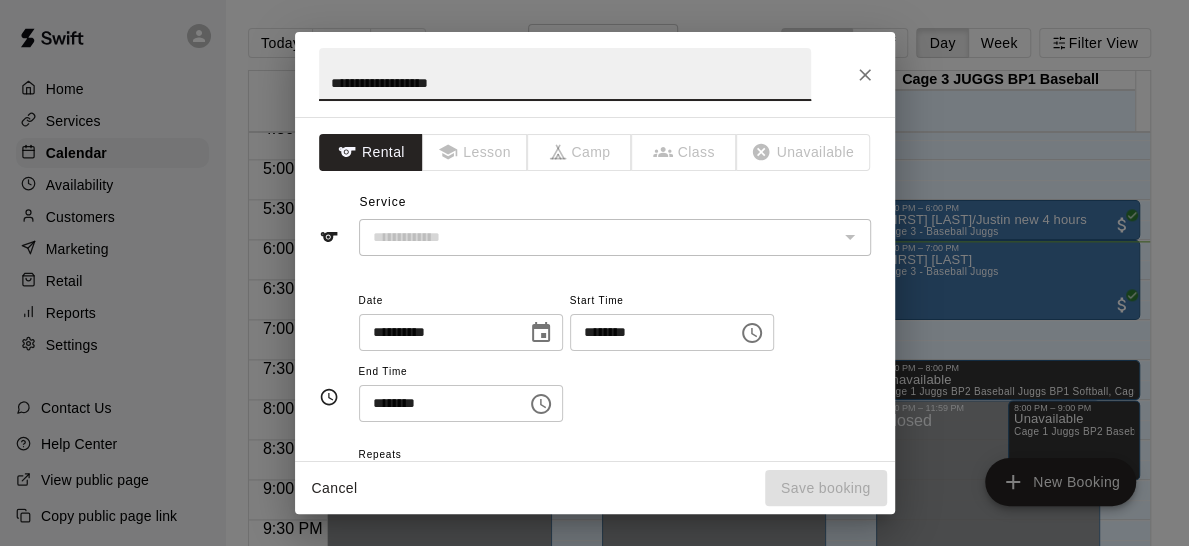 click on "**********" at bounding box center (565, 74) 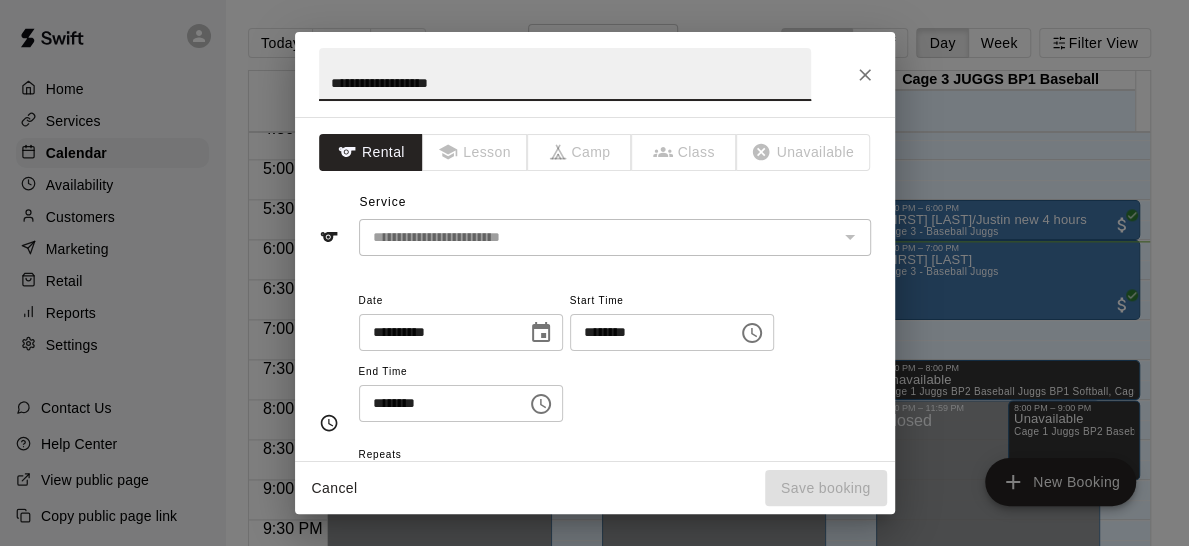 type on "**********" 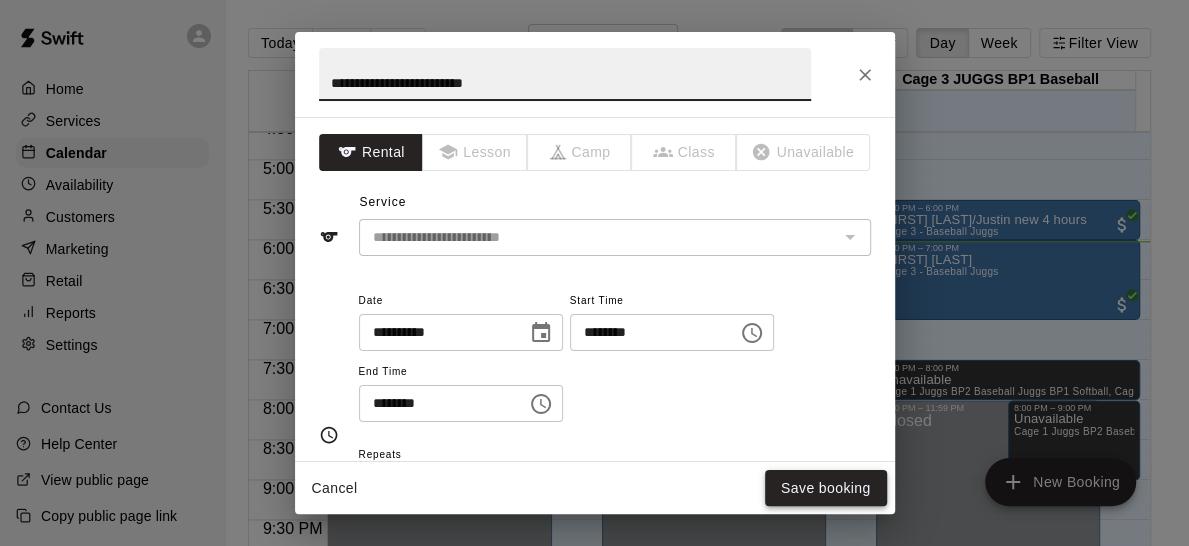 type on "**********" 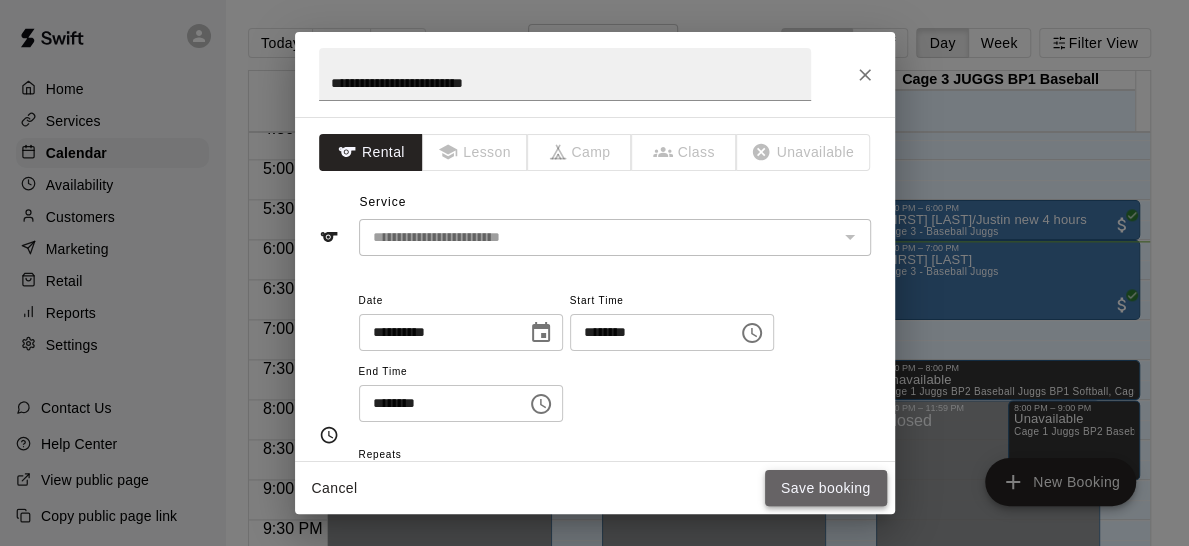 click on "Save booking" at bounding box center [826, 488] 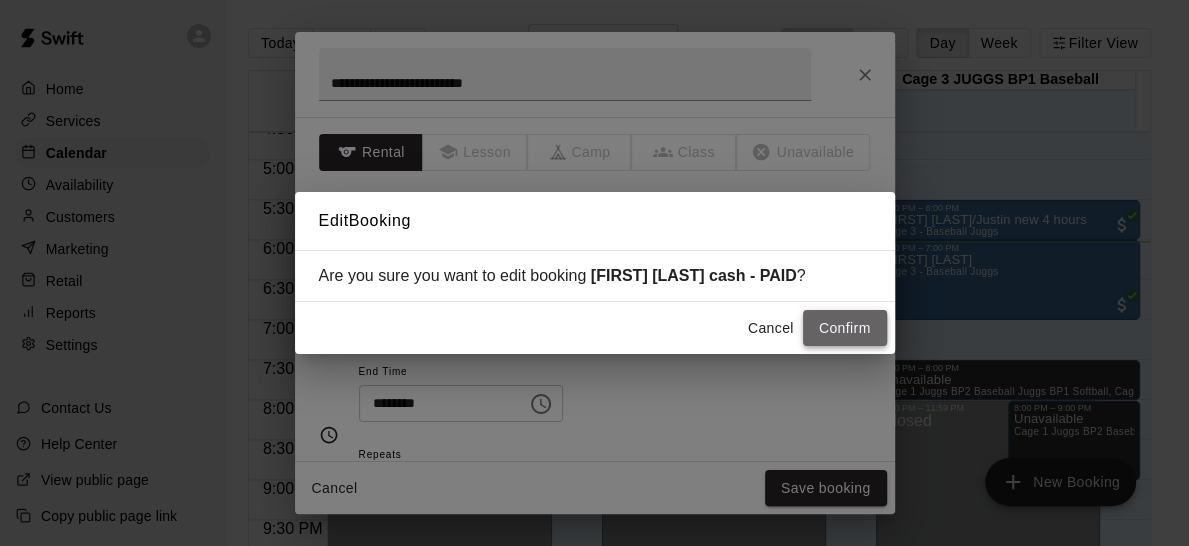 click on "Confirm" at bounding box center [845, 328] 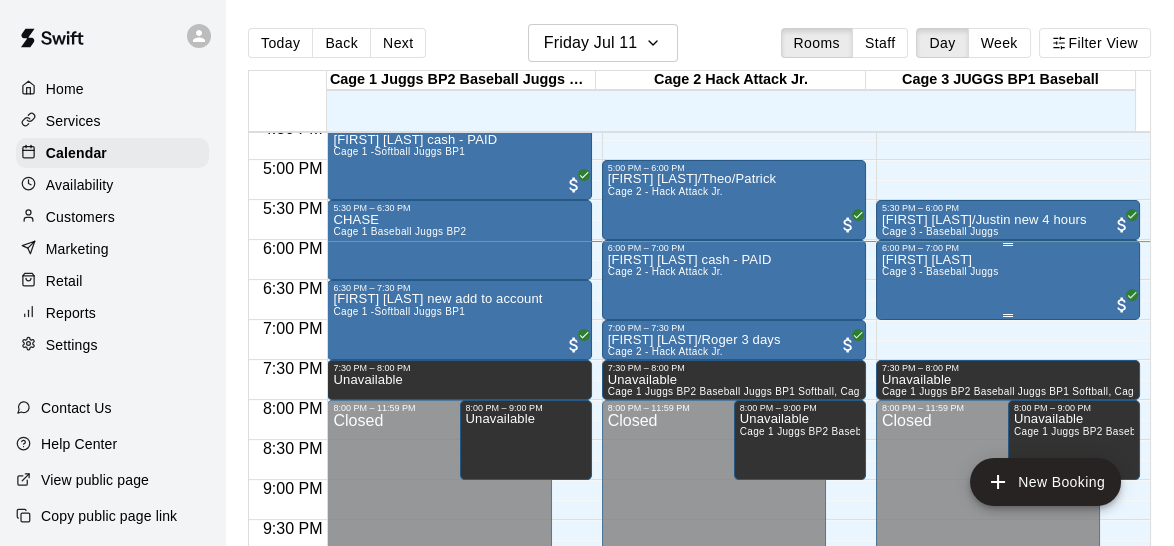 click on "Nolan DoHarris Cage 3 - Baseball Juggs" at bounding box center [1008, 526] 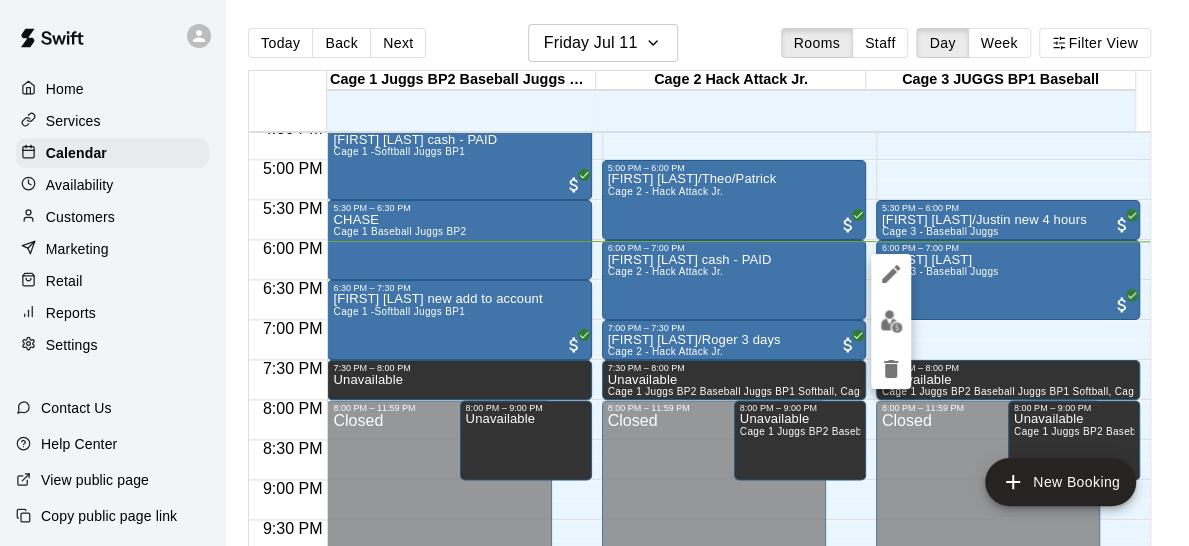 drag, startPoint x: 1139, startPoint y: 457, endPoint x: 1138, endPoint y: 477, distance: 20.024984 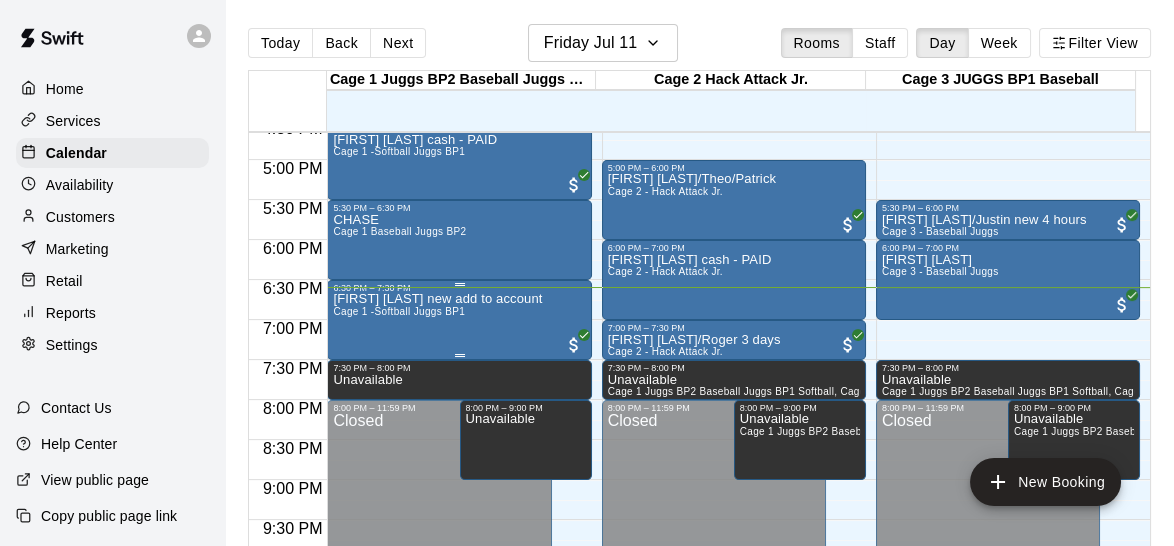 drag, startPoint x: 423, startPoint y: 303, endPoint x: 386, endPoint y: 292, distance: 38.600517 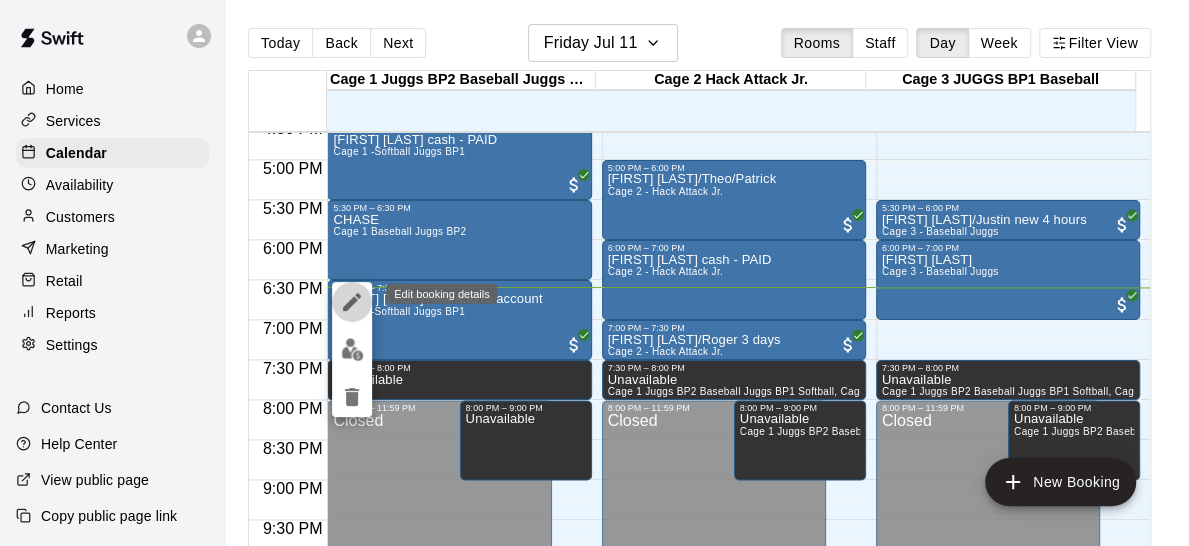 click 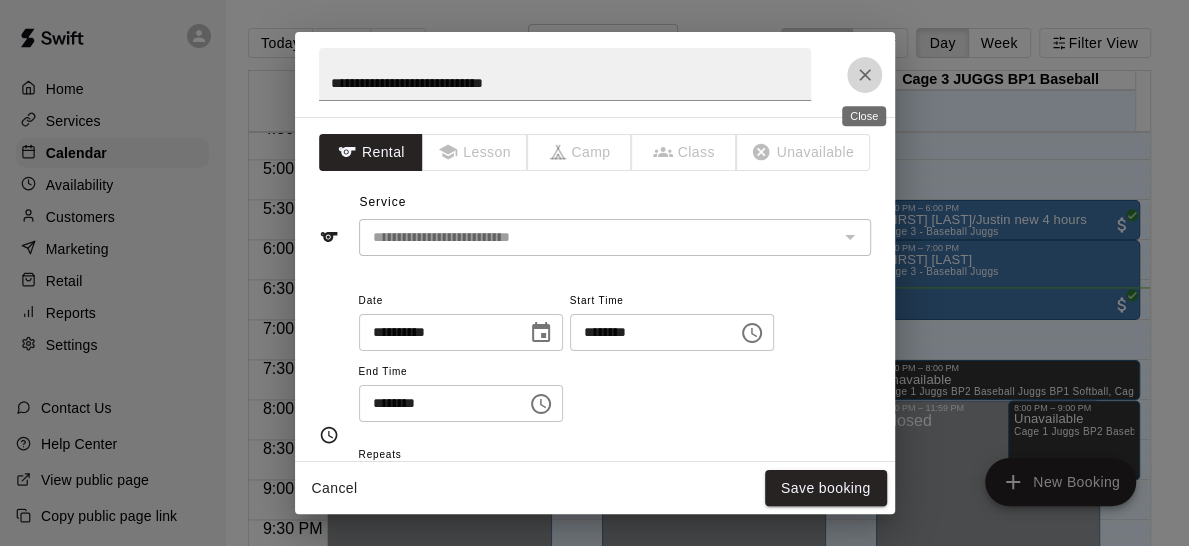 click 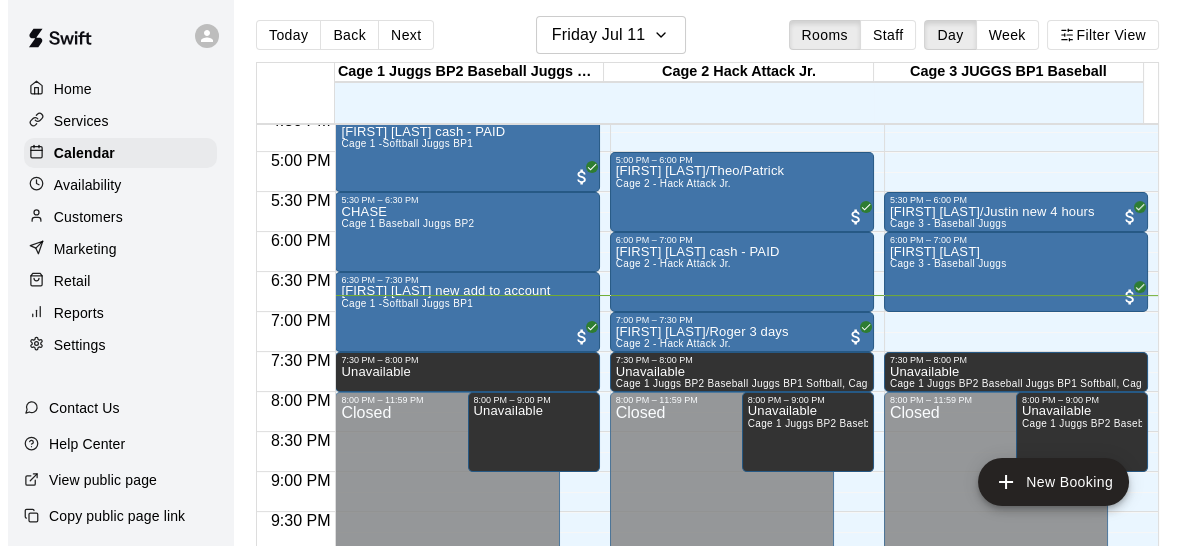 scroll, scrollTop: 0, scrollLeft: 0, axis: both 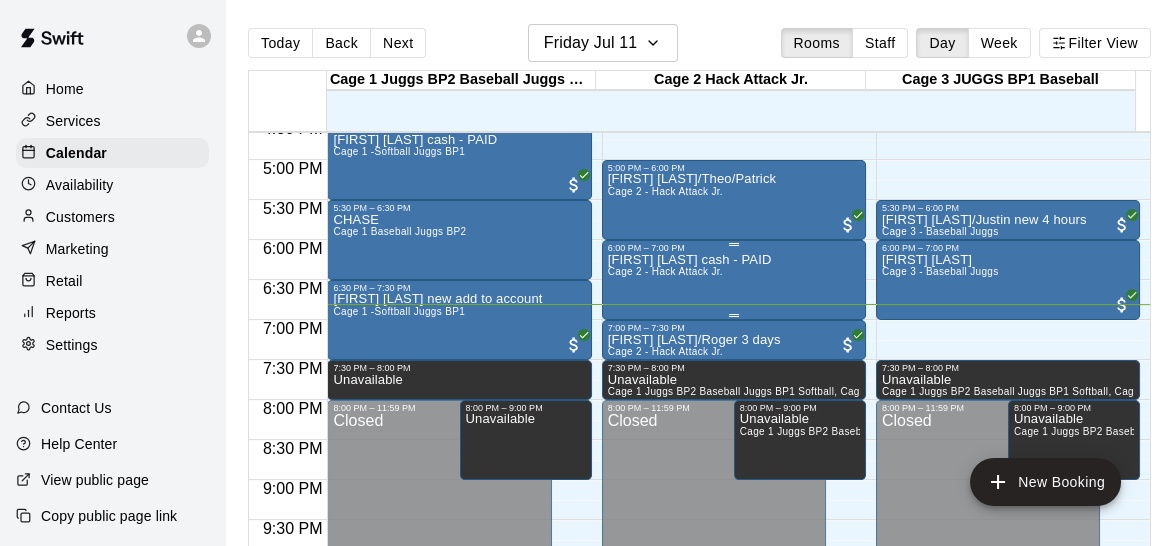 drag, startPoint x: 722, startPoint y: 252, endPoint x: 673, endPoint y: 300, distance: 68.593 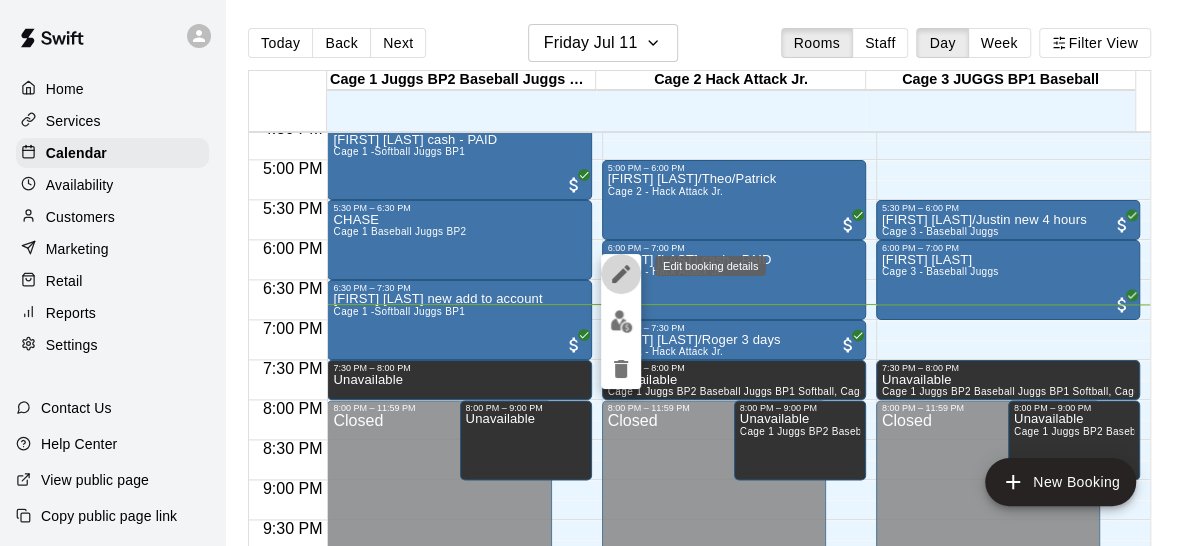 click 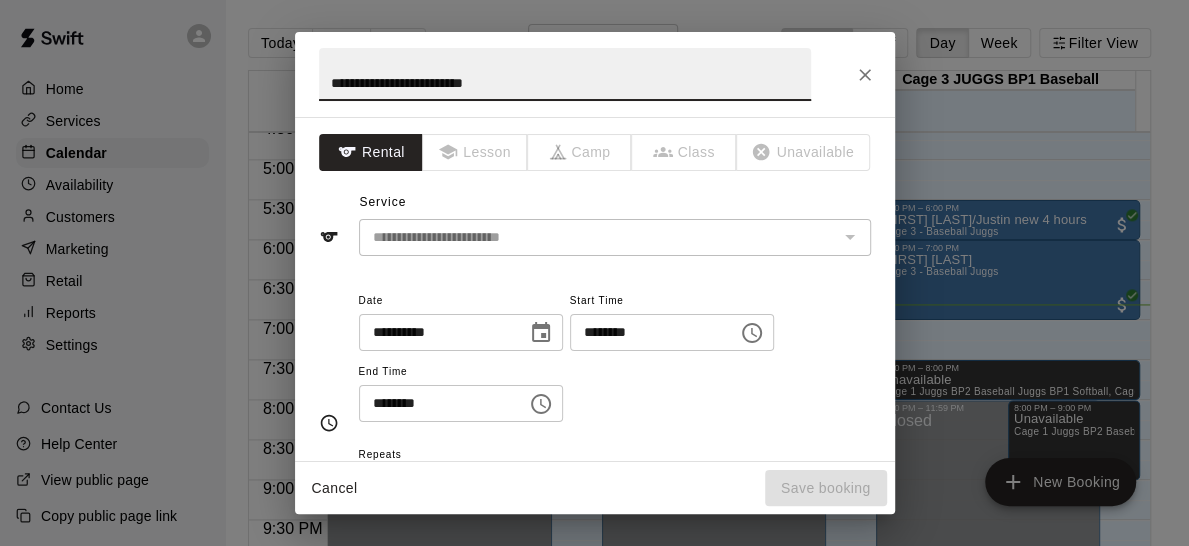 type on "**********" 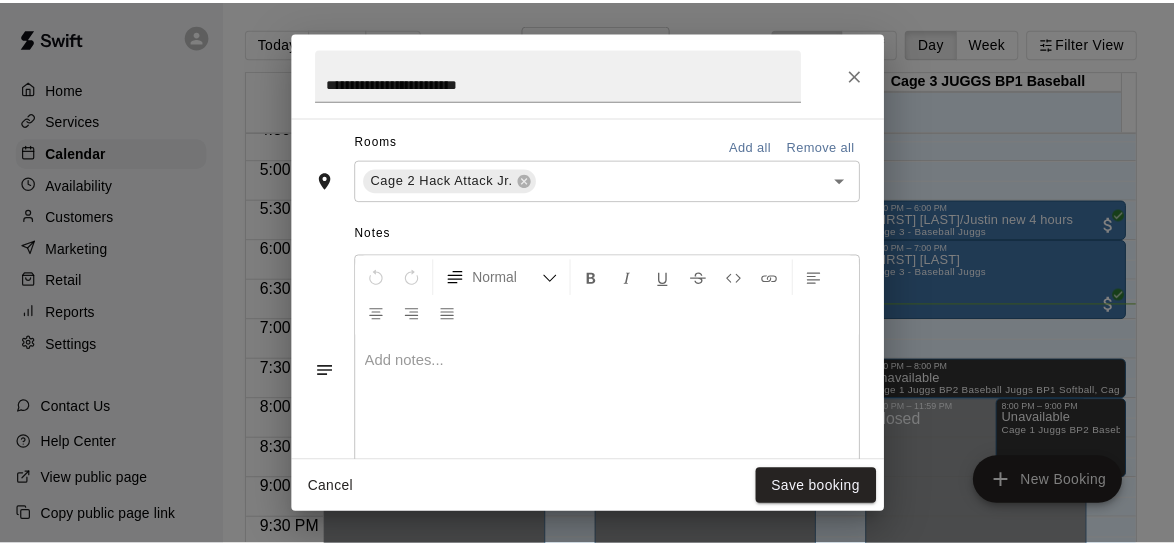 scroll, scrollTop: 0, scrollLeft: 0, axis: both 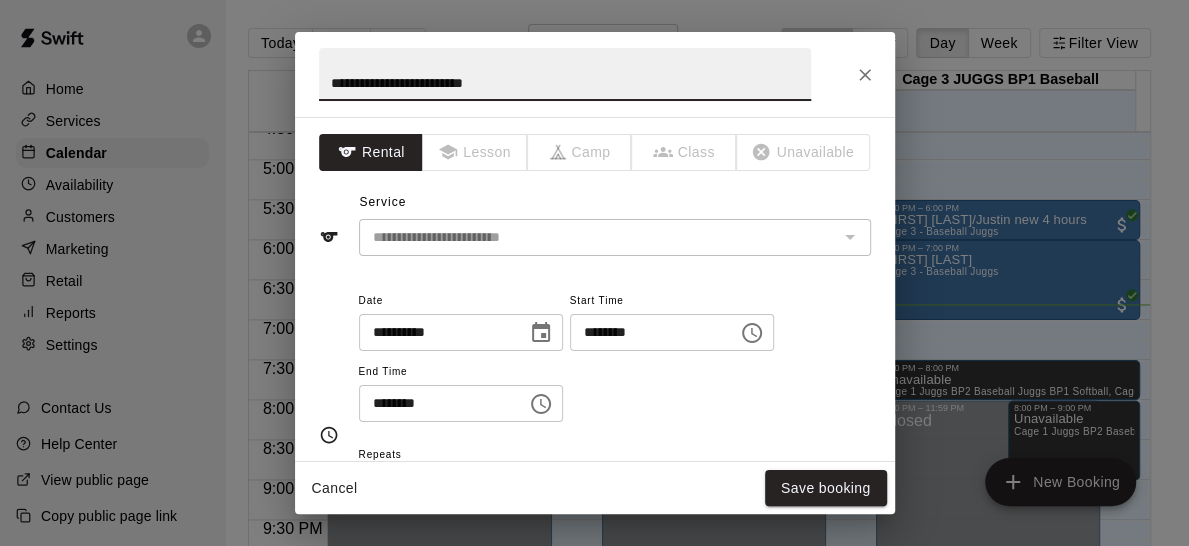 click on "**********" at bounding box center [565, 74] 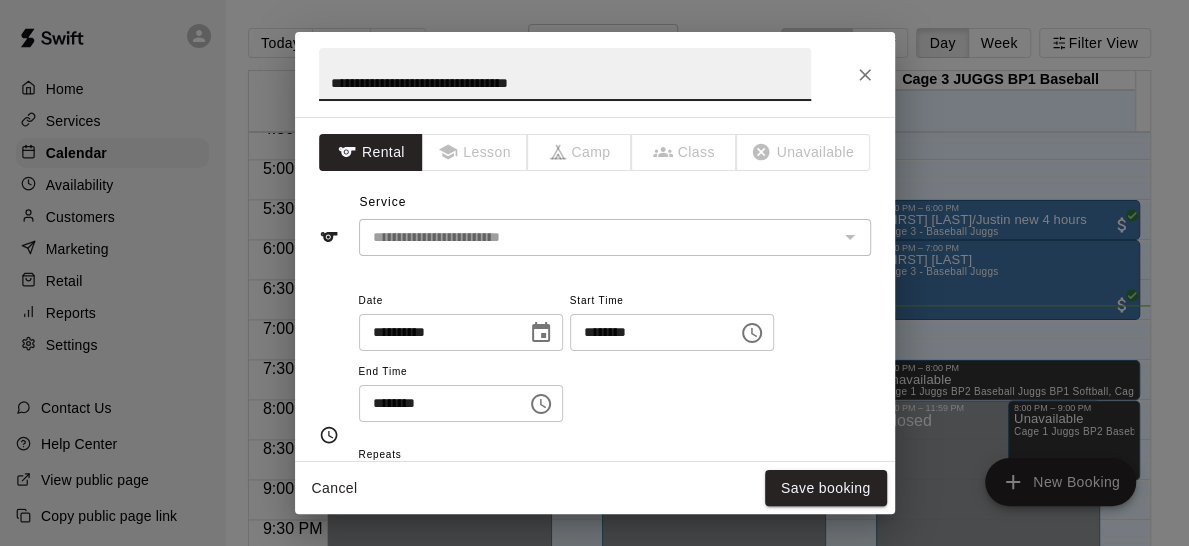 drag, startPoint x: 593, startPoint y: 81, endPoint x: 530, endPoint y: 81, distance: 63 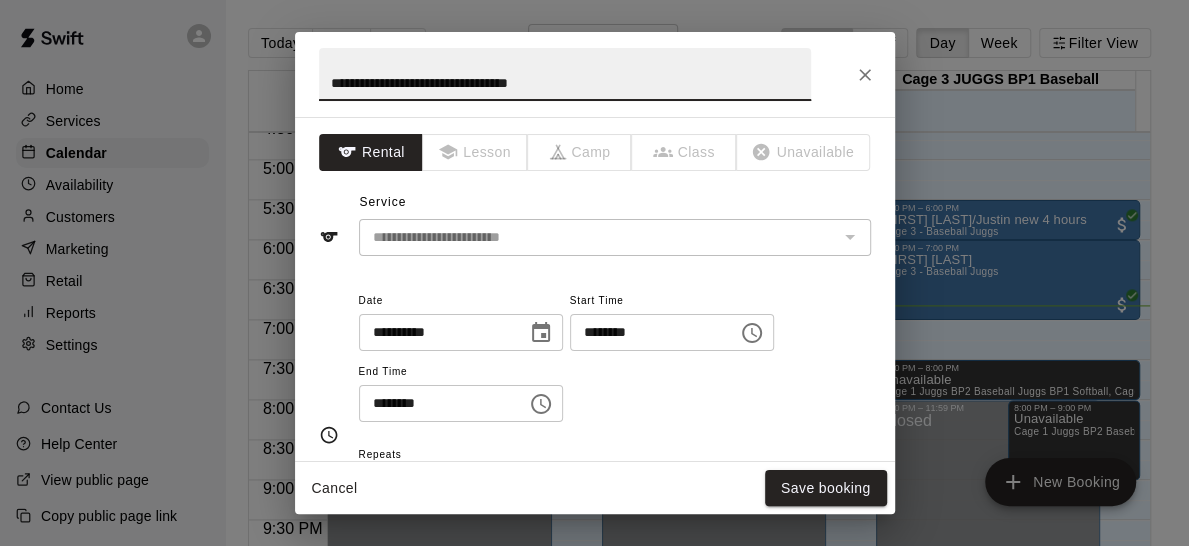 click on "**********" at bounding box center (565, 74) 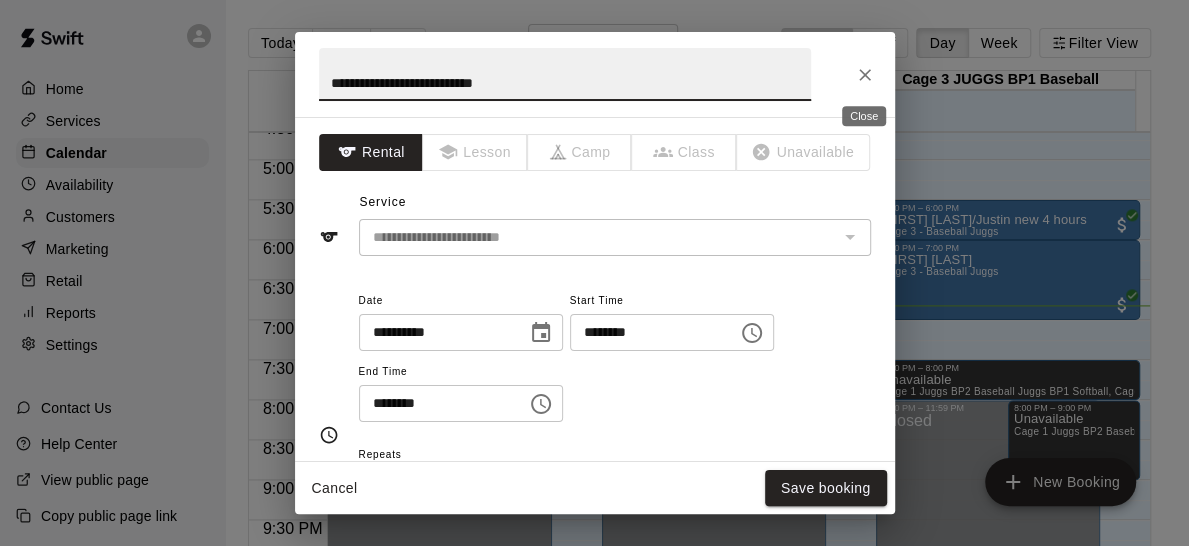 type on "**********" 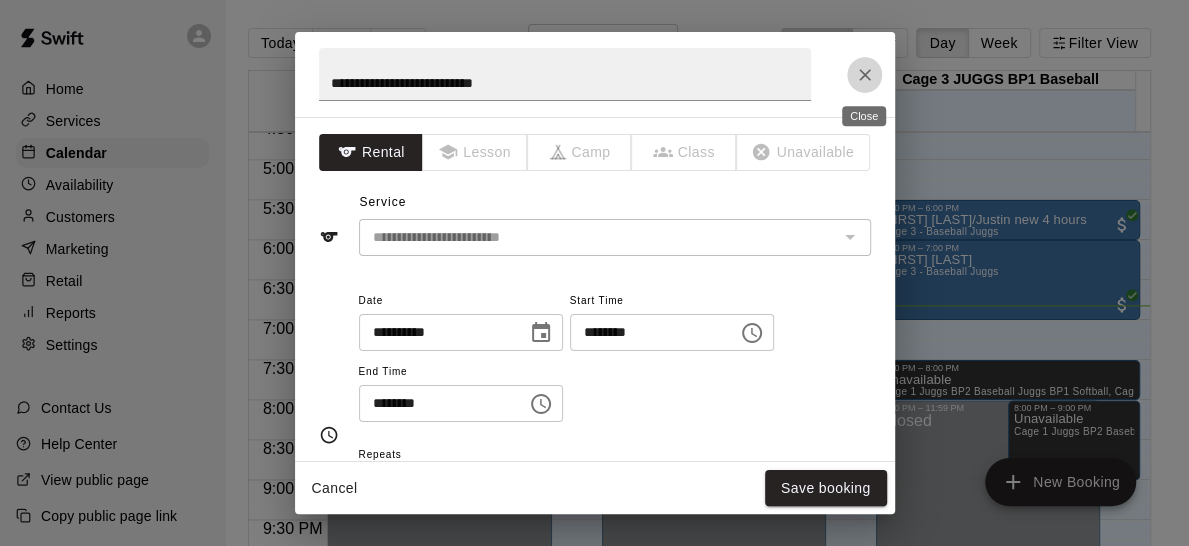 click 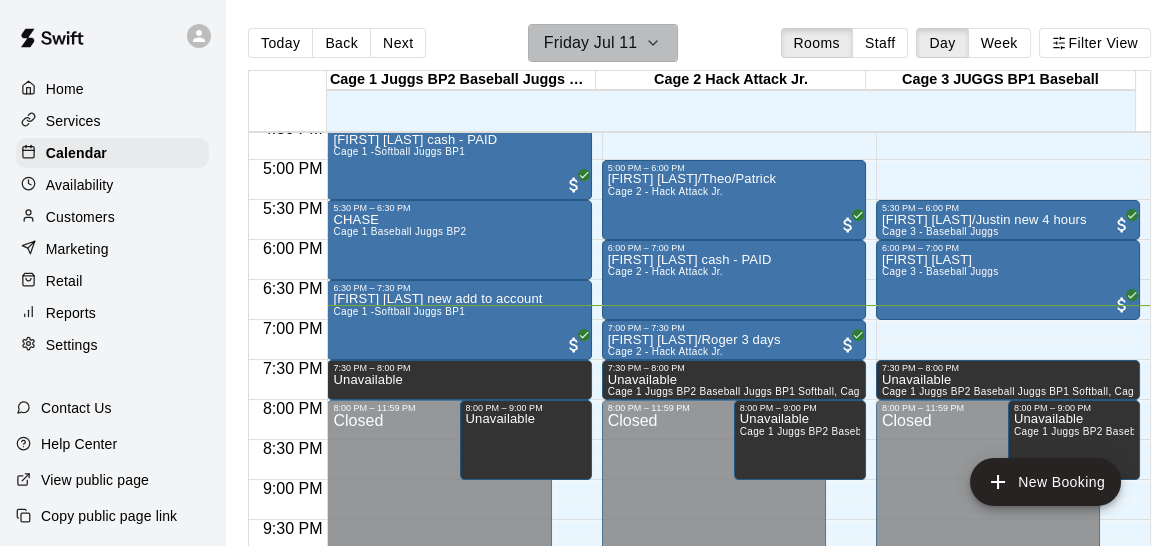 click on "Friday Jul 11" at bounding box center [603, 43] 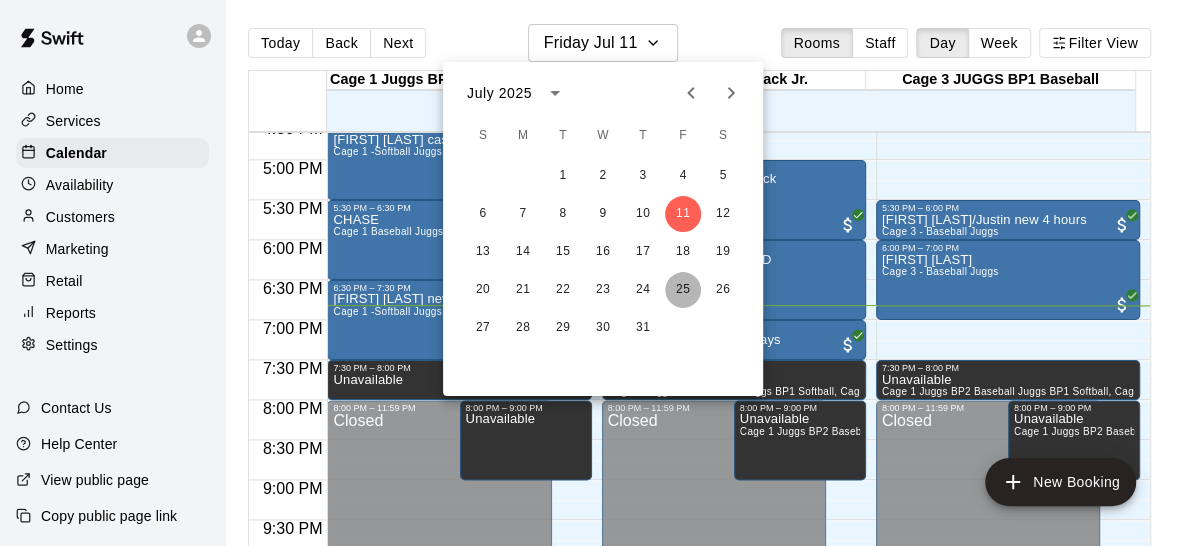 click on "25" at bounding box center (683, 290) 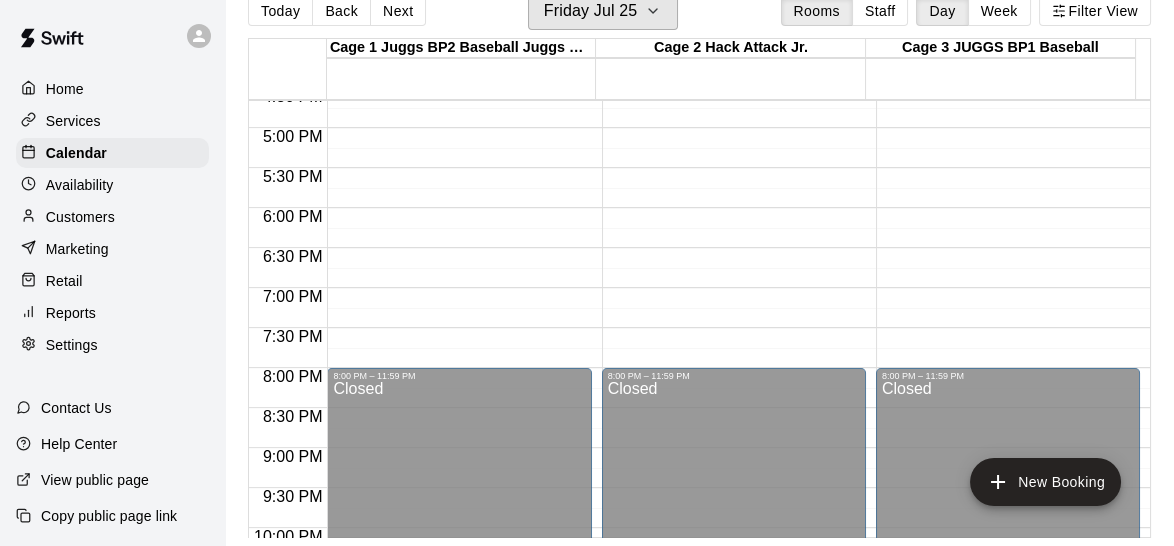 scroll, scrollTop: 0, scrollLeft: 0, axis: both 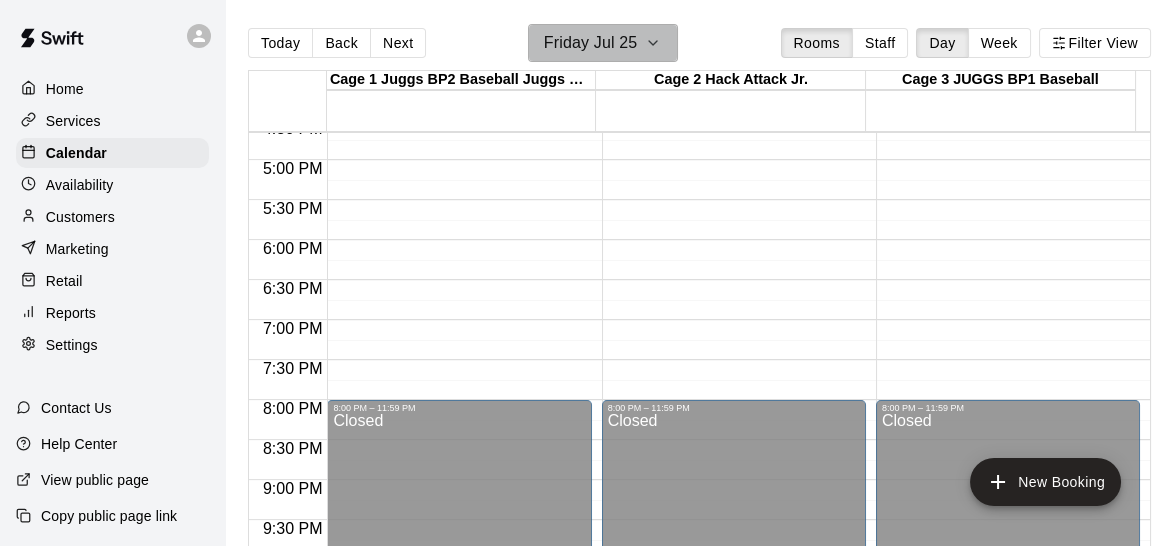 click on "Friday Jul 25" at bounding box center [603, 43] 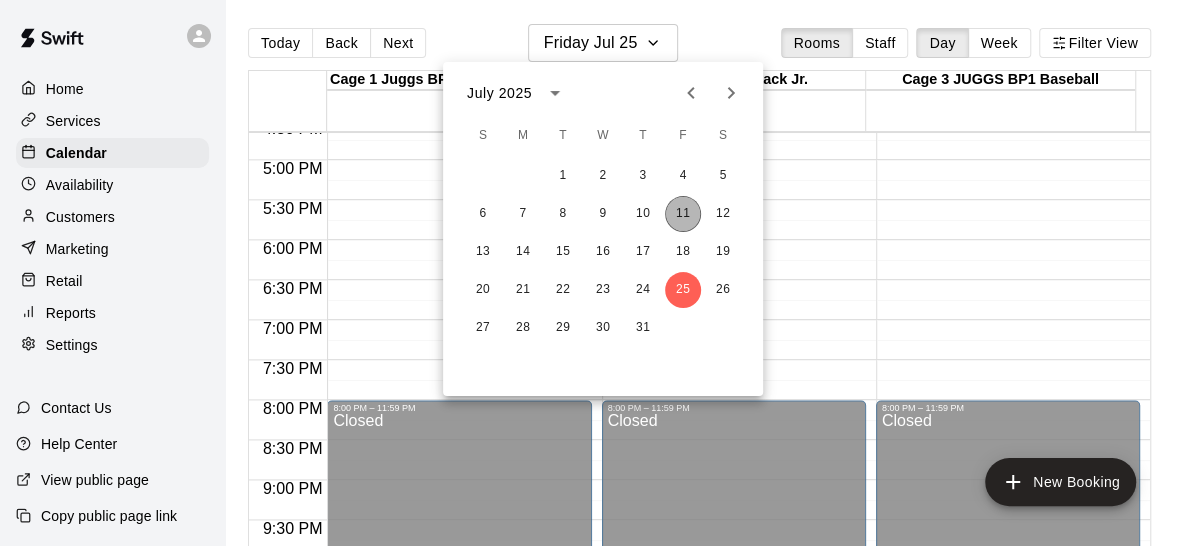 click on "11" at bounding box center (683, 214) 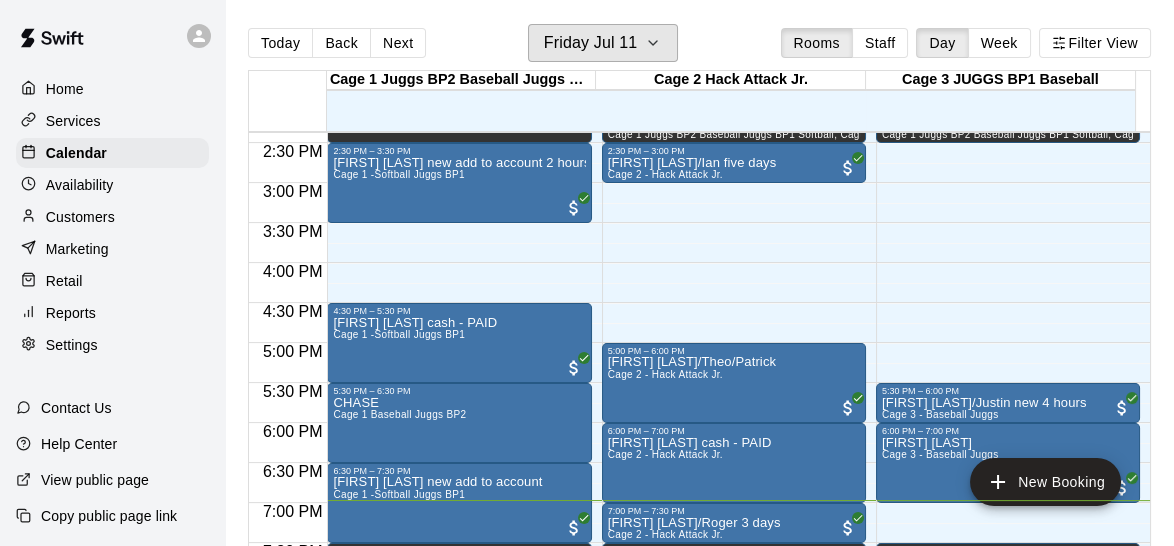 scroll, scrollTop: 1146, scrollLeft: 0, axis: vertical 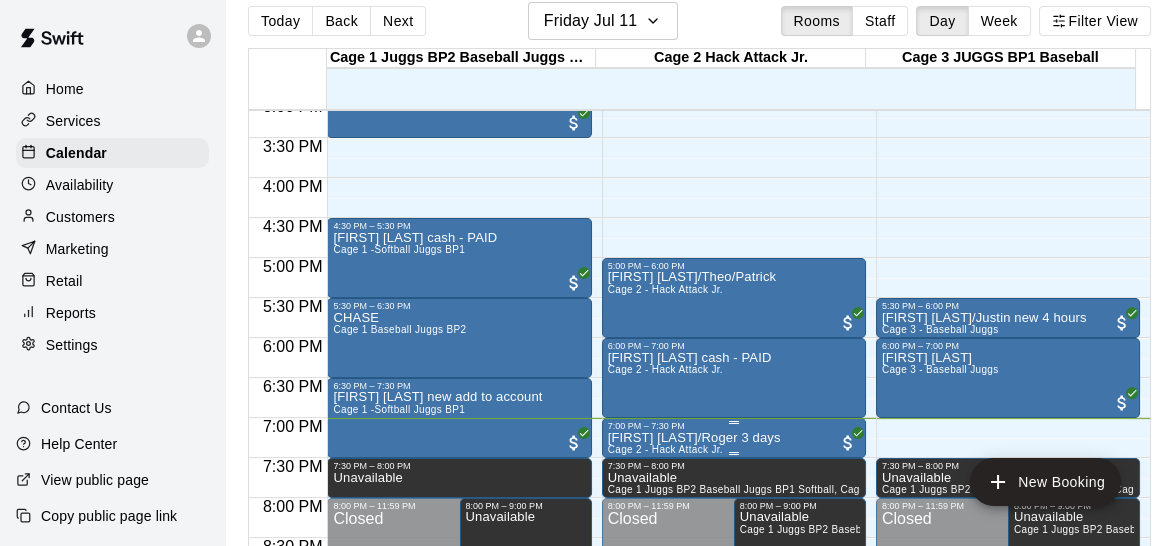 click on "Yasiel Loor/Roger 3 days" at bounding box center (694, 438) 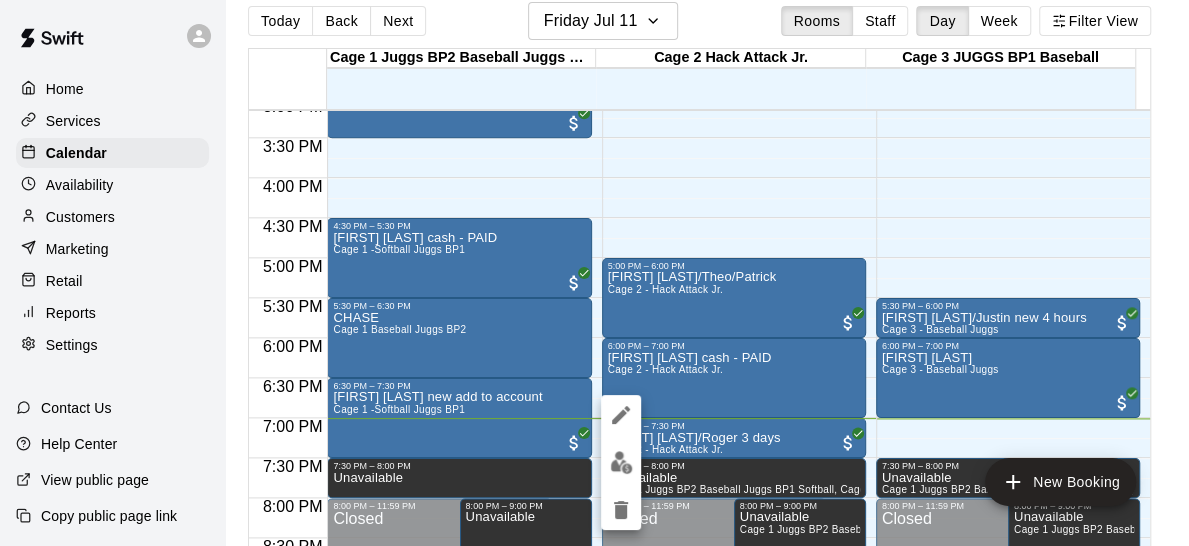 click at bounding box center (594, 273) 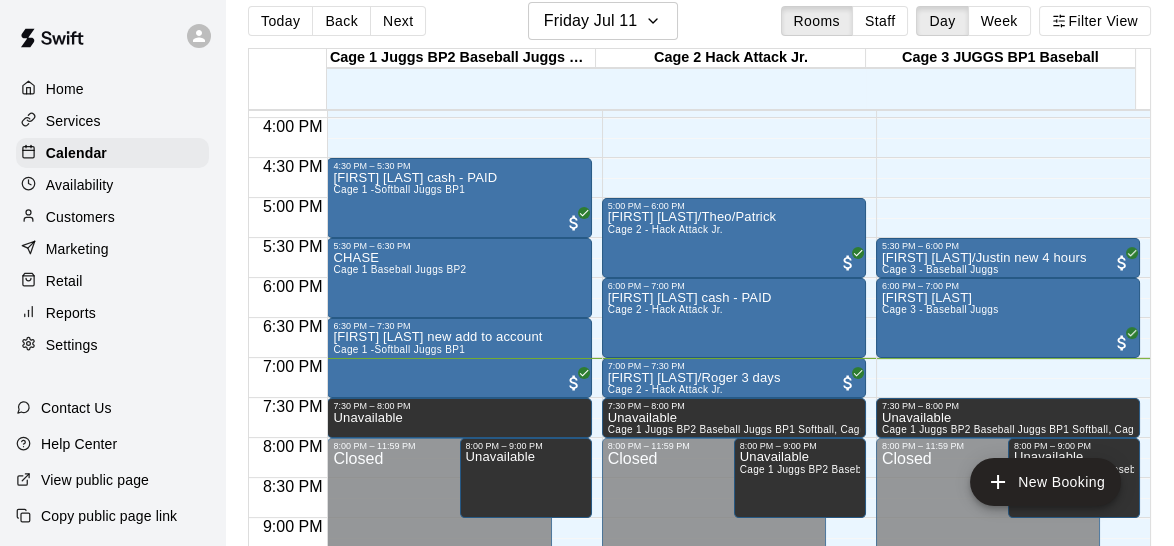 scroll, scrollTop: 1280, scrollLeft: 0, axis: vertical 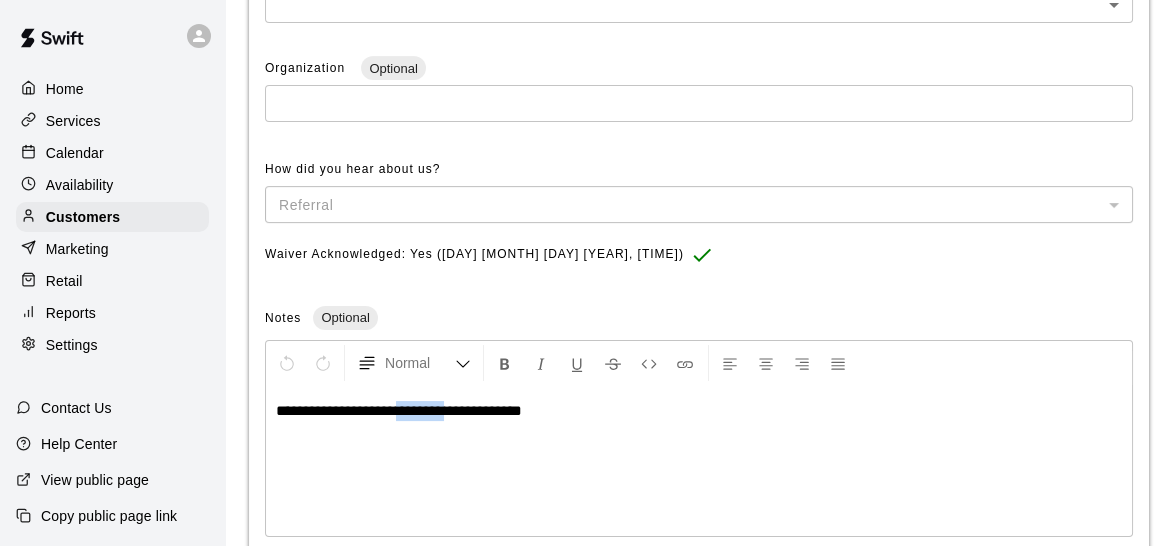 drag, startPoint x: 469, startPoint y: 414, endPoint x: 410, endPoint y: 414, distance: 59 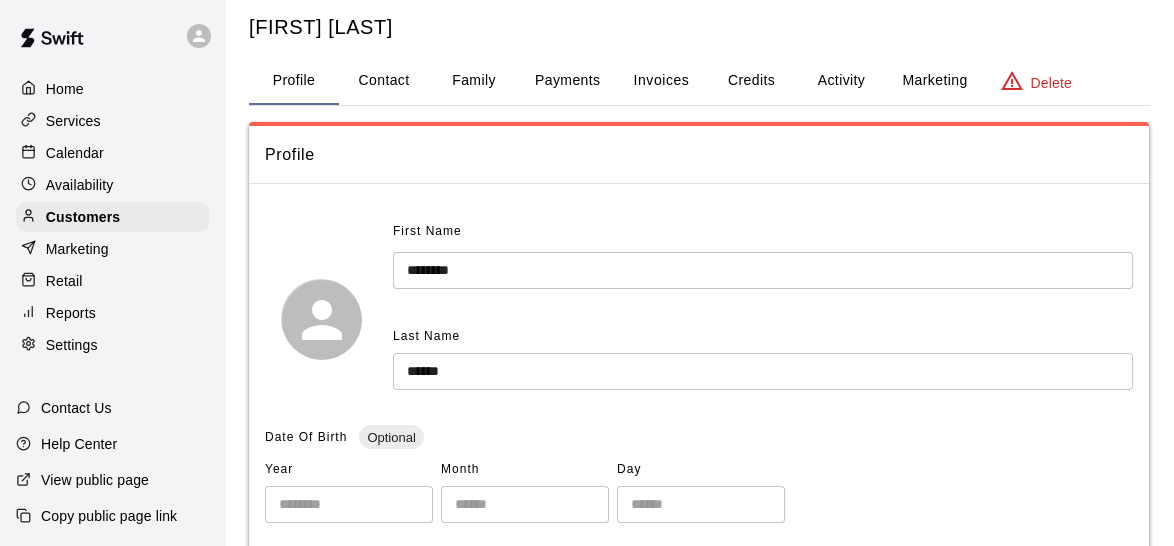 scroll, scrollTop: 0, scrollLeft: 0, axis: both 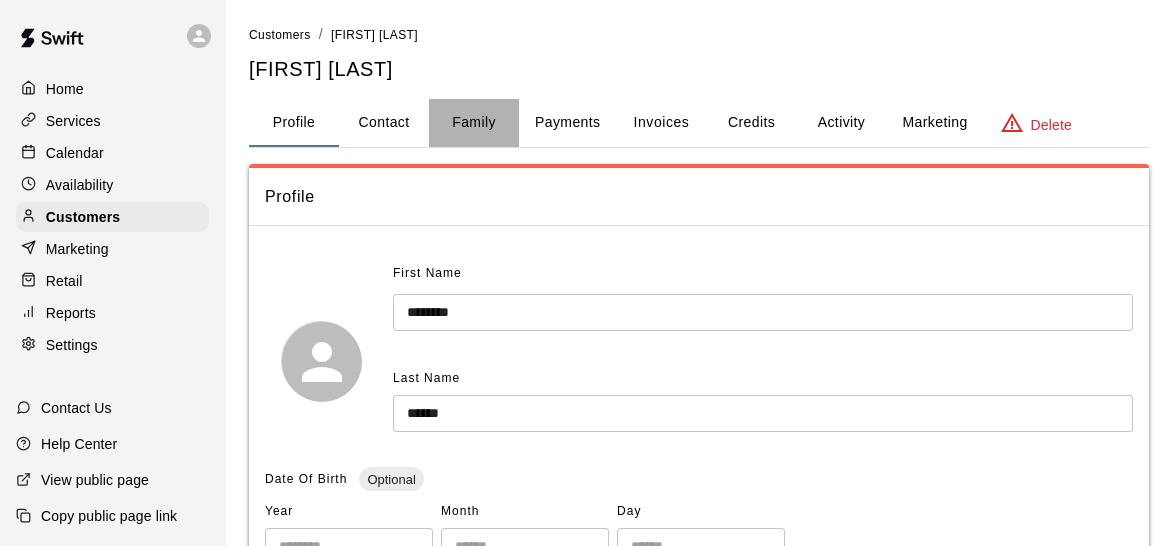 click on "Family" at bounding box center (474, 123) 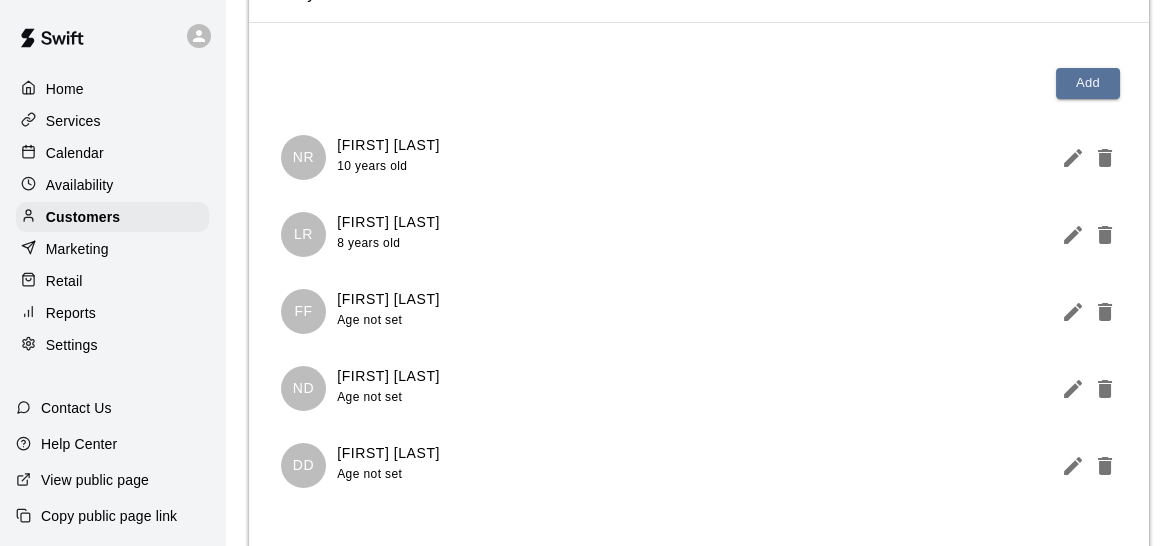 scroll, scrollTop: 236, scrollLeft: 0, axis: vertical 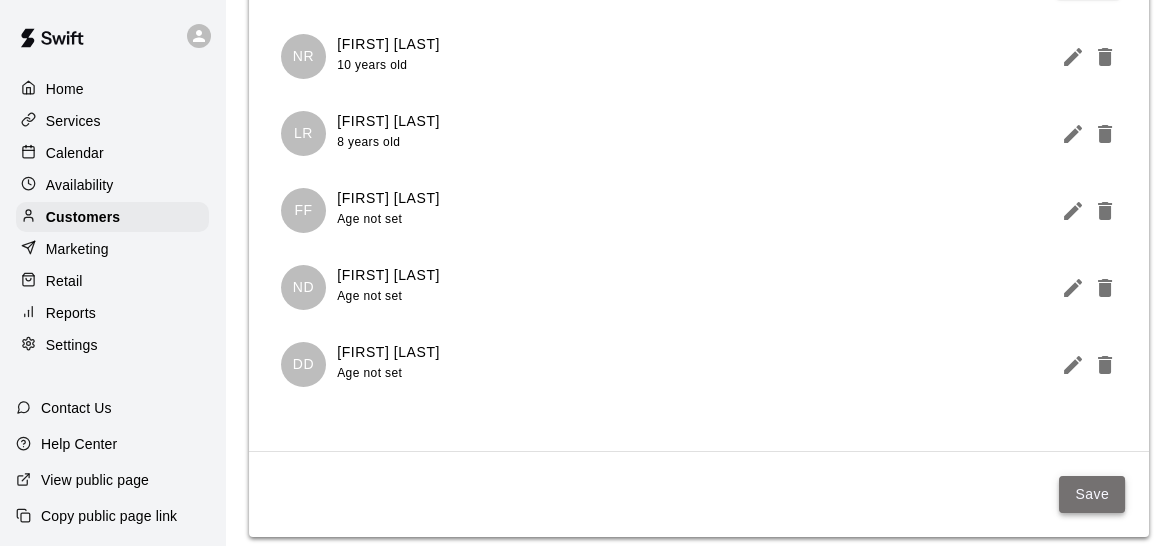click on "Save" at bounding box center [1092, 494] 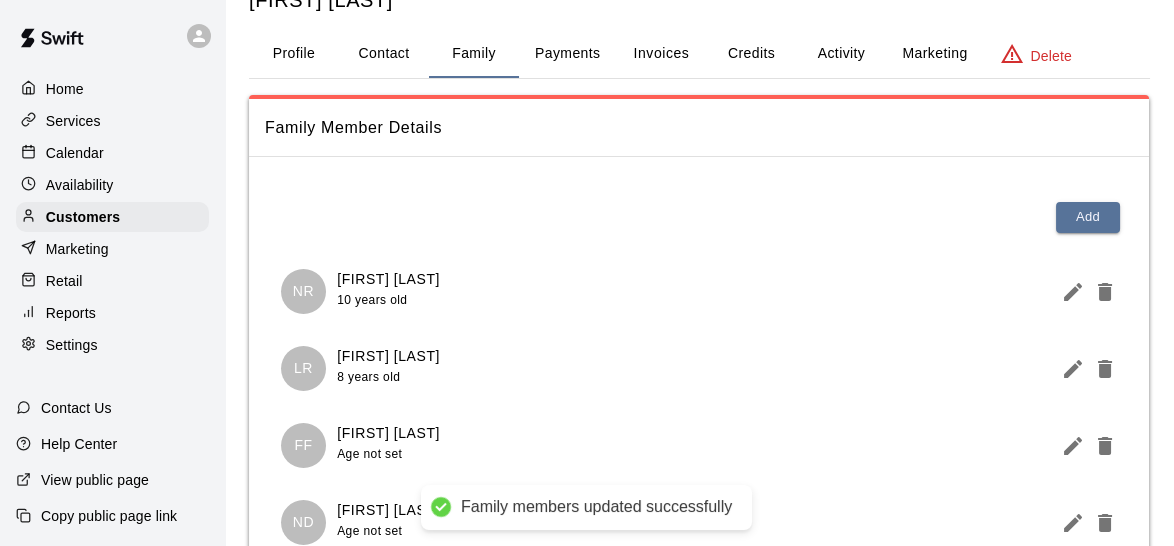 scroll, scrollTop: 66, scrollLeft: 0, axis: vertical 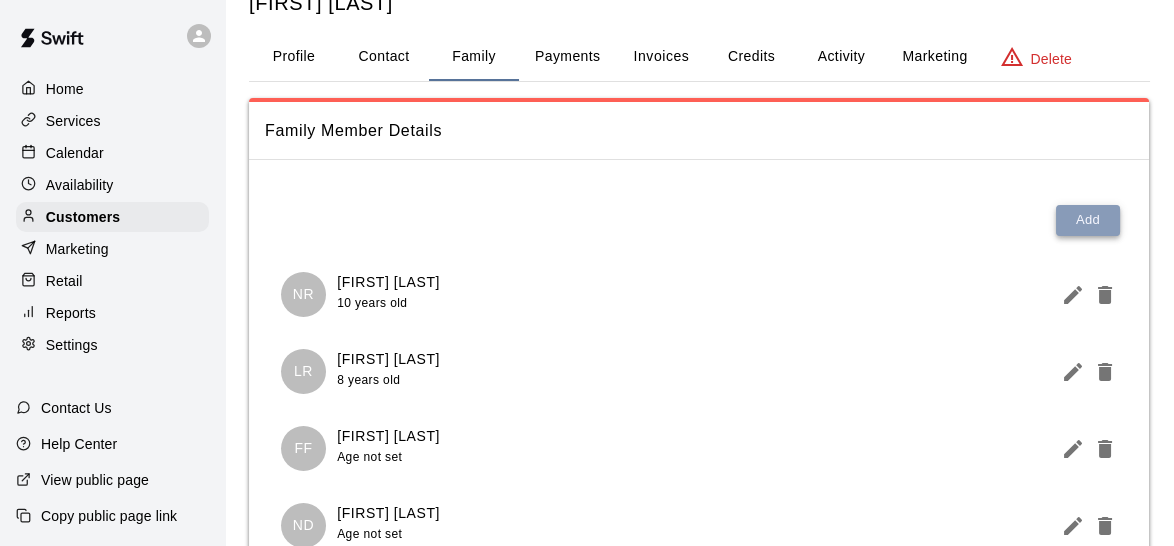 click on "Add" at bounding box center (1088, 220) 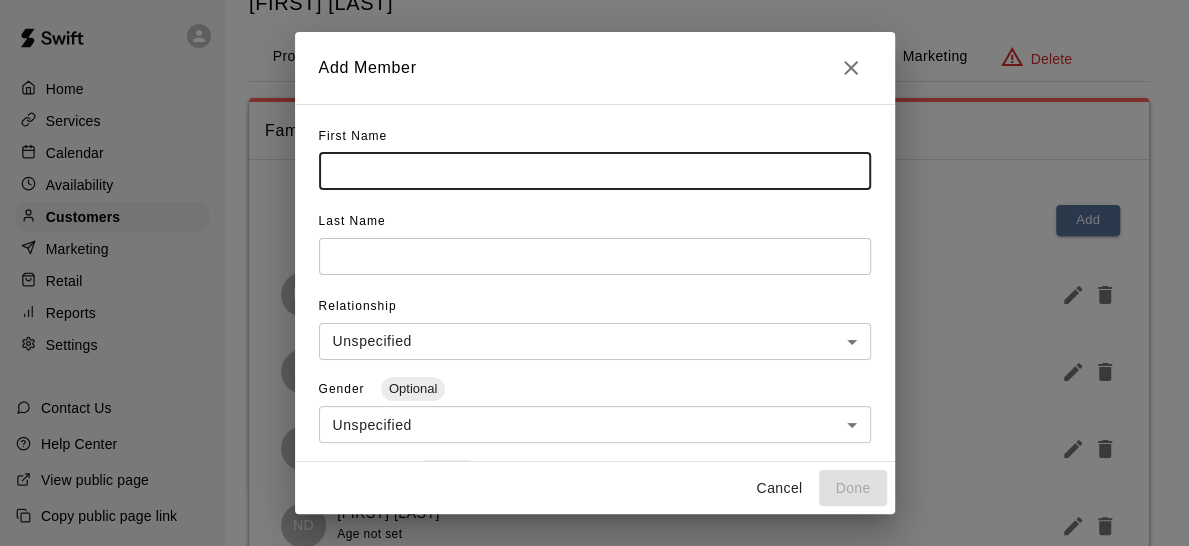 click at bounding box center (595, 171) 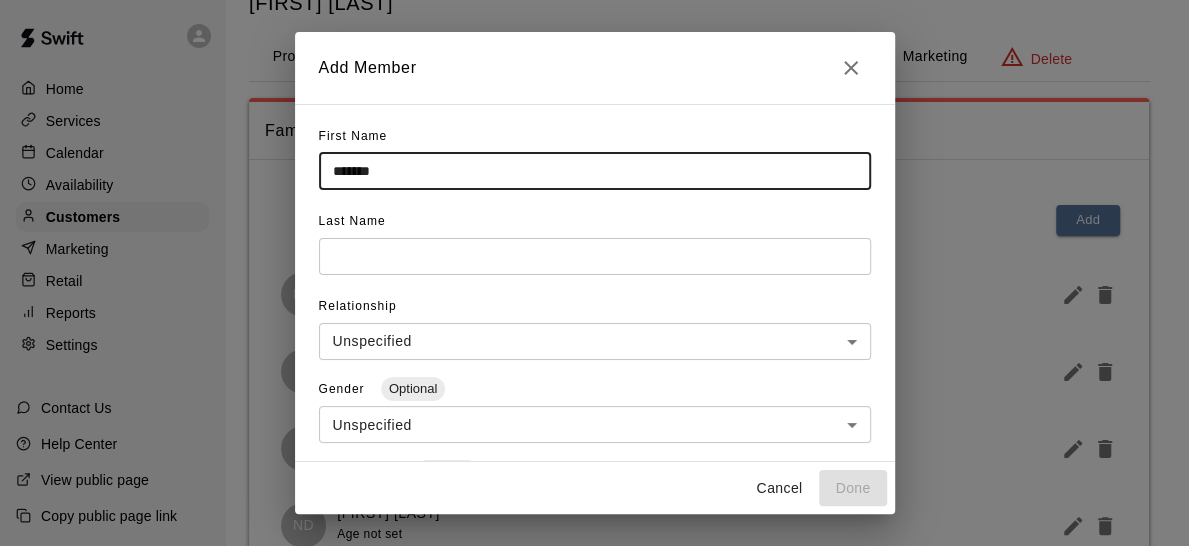 type on "*******" 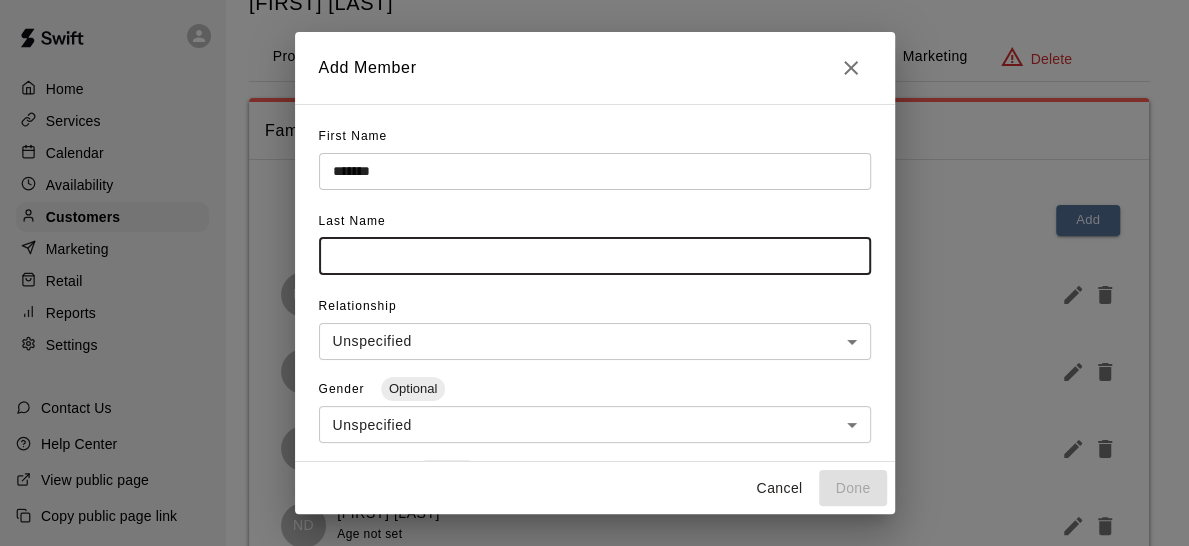 paste on "********" 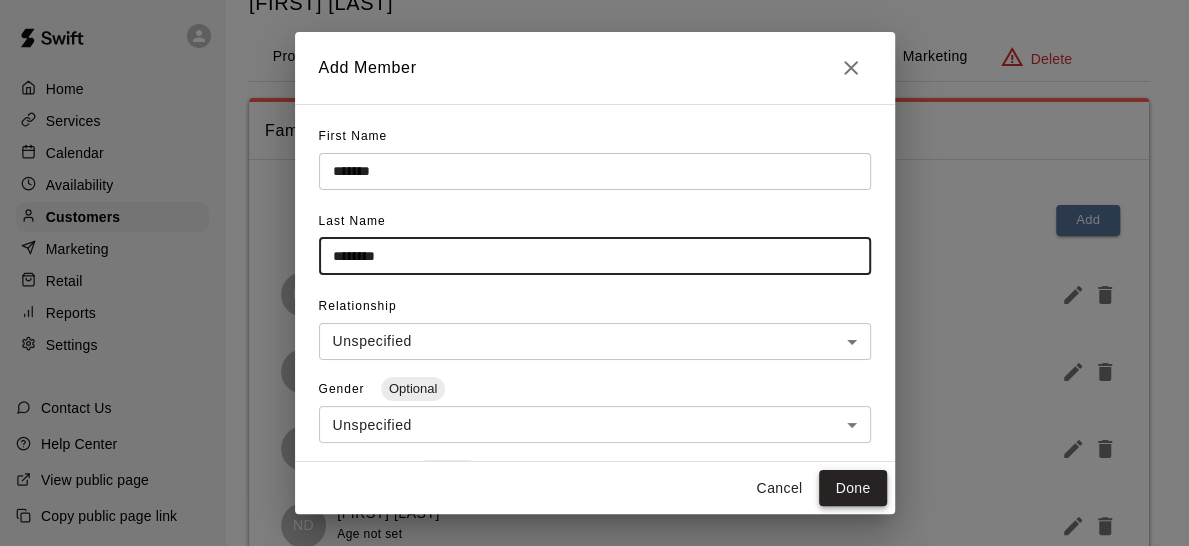 type on "********" 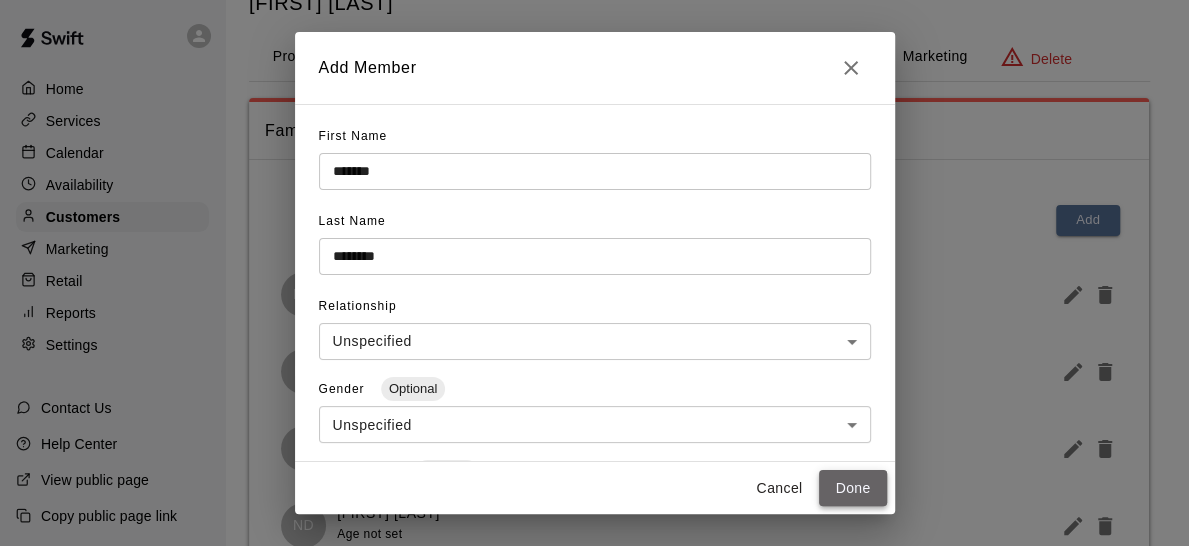 click on "Done" at bounding box center (852, 488) 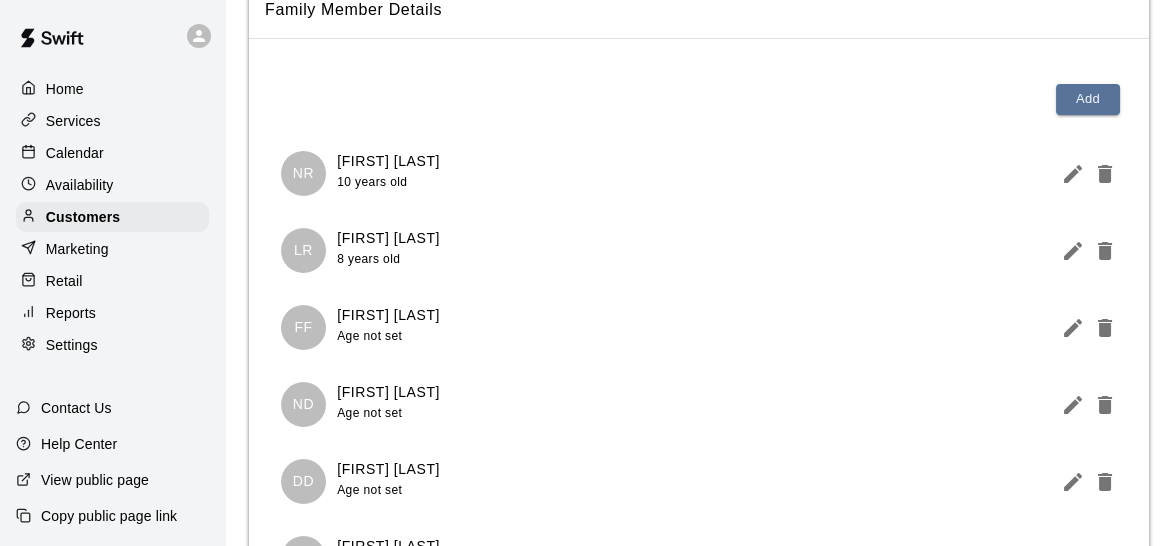 scroll, scrollTop: 196, scrollLeft: 0, axis: vertical 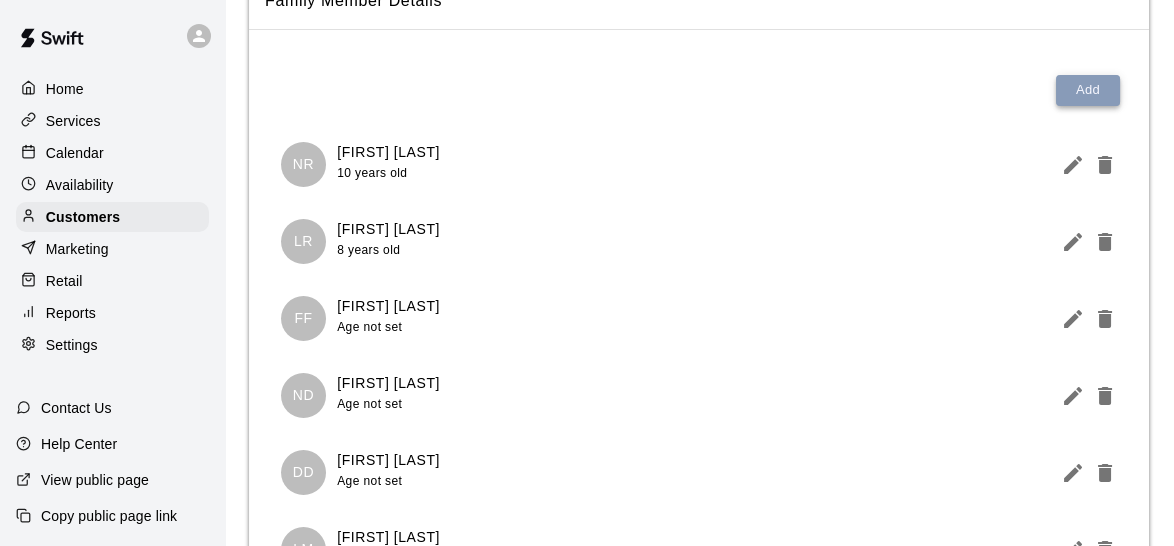 click on "Add" at bounding box center [1088, 90] 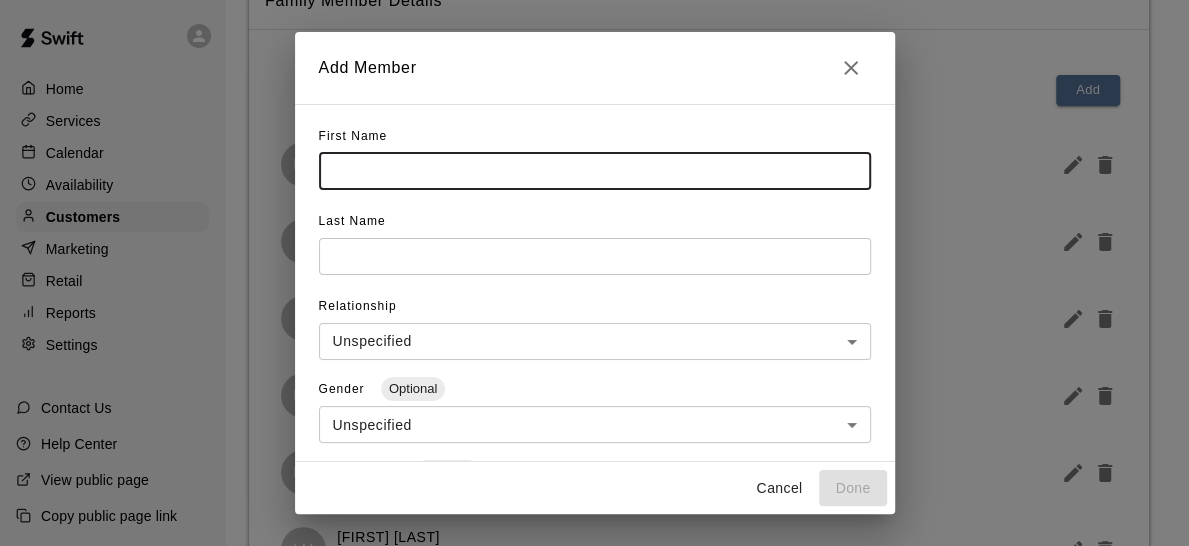 click at bounding box center (595, 171) 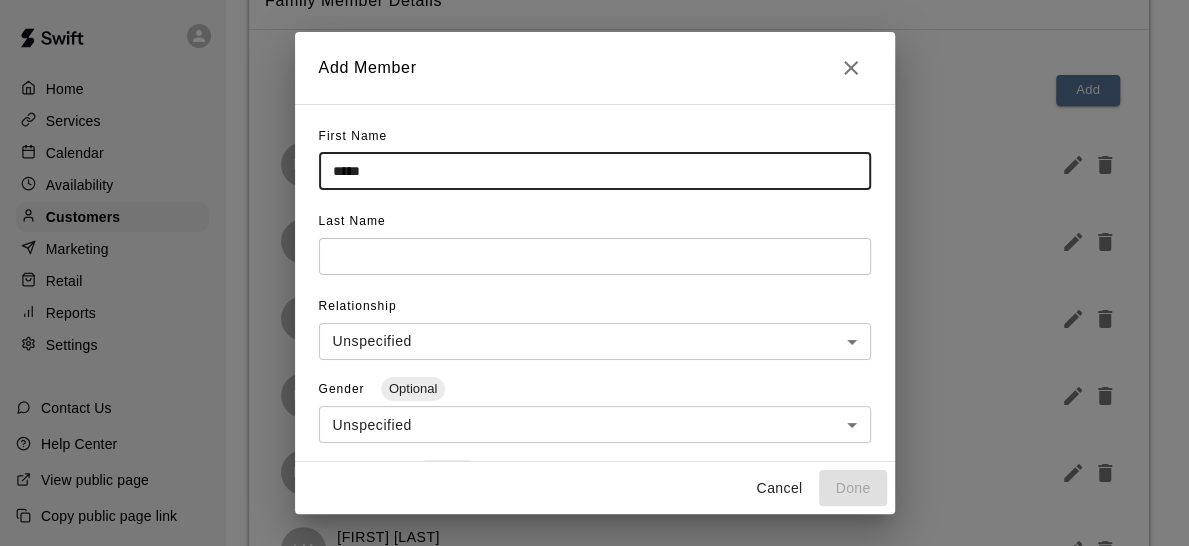 type on "*****" 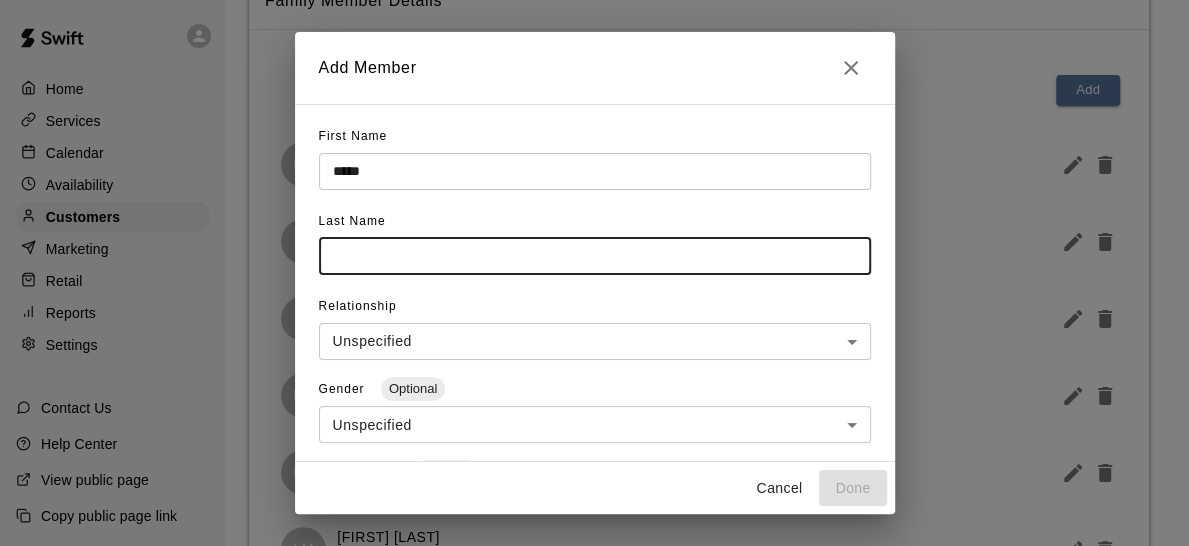click at bounding box center [595, 256] 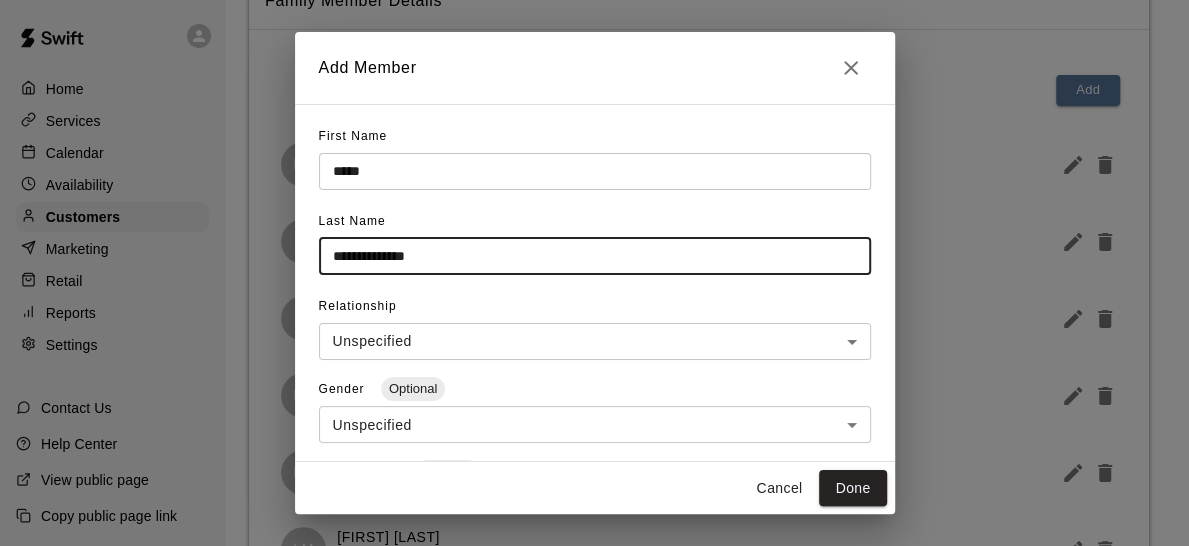 click on "**********" at bounding box center (595, 256) 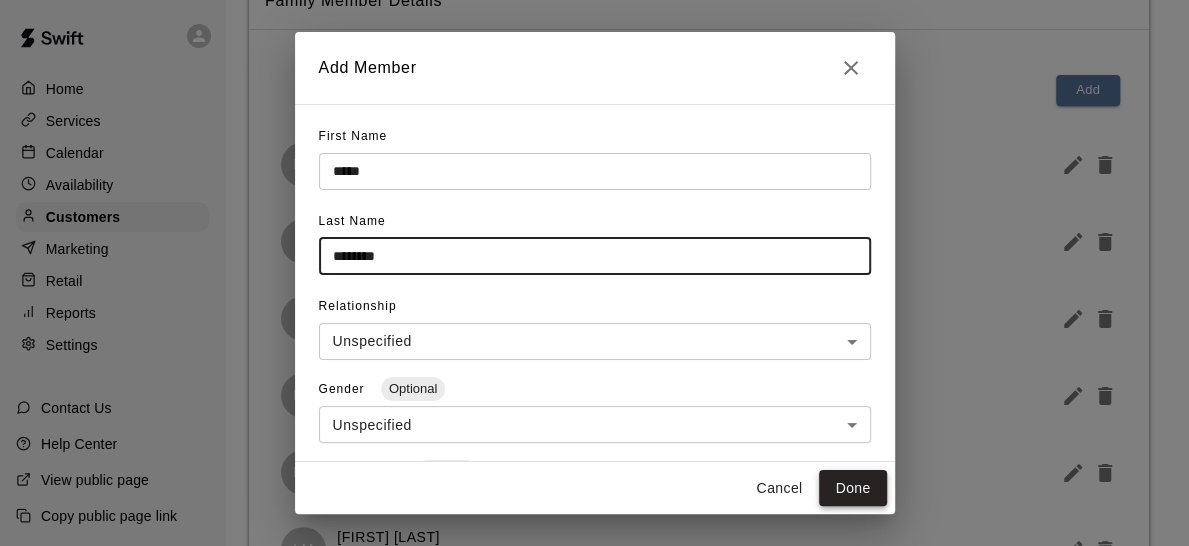 type on "********" 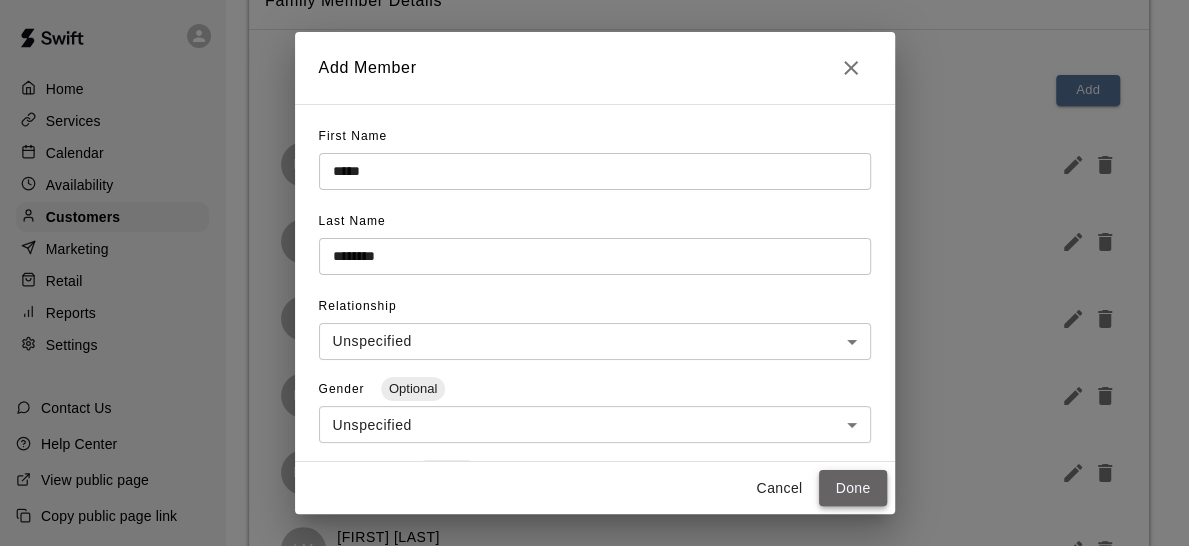 click on "Done" at bounding box center [852, 488] 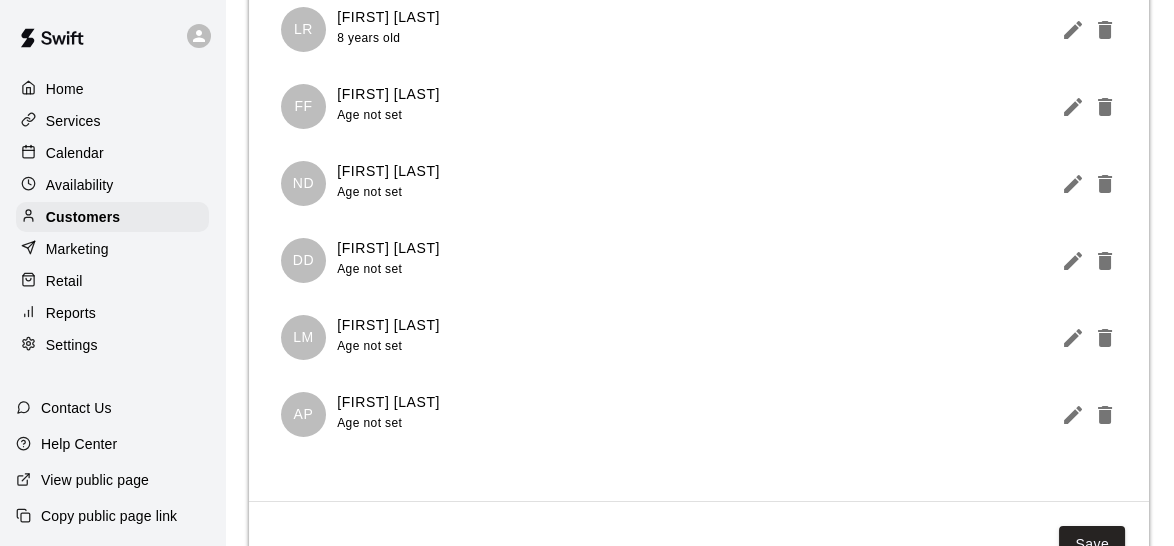 scroll, scrollTop: 410, scrollLeft: 0, axis: vertical 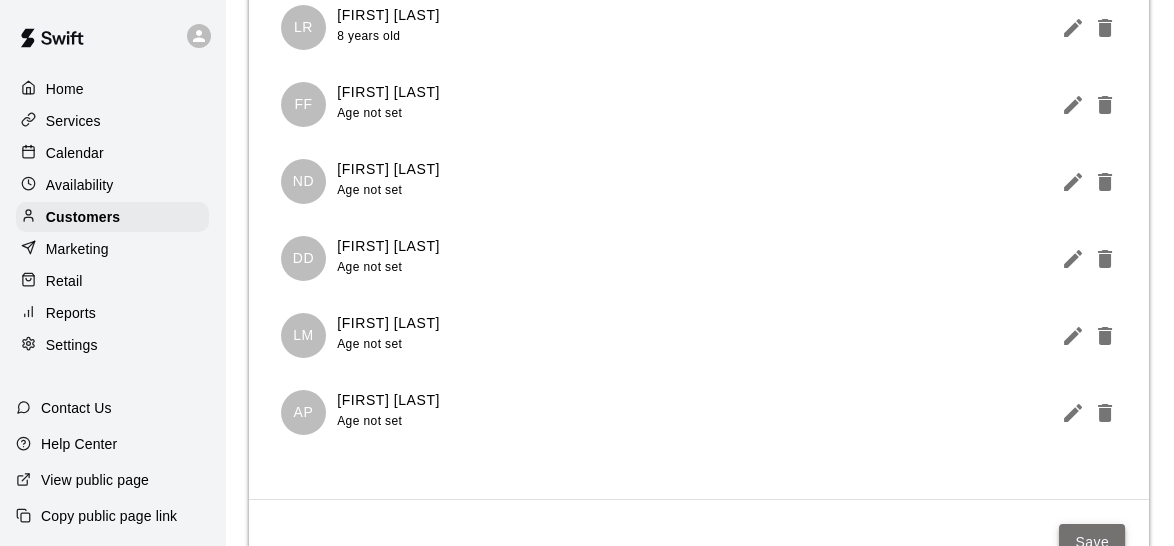 click on "Save" at bounding box center [1092, 542] 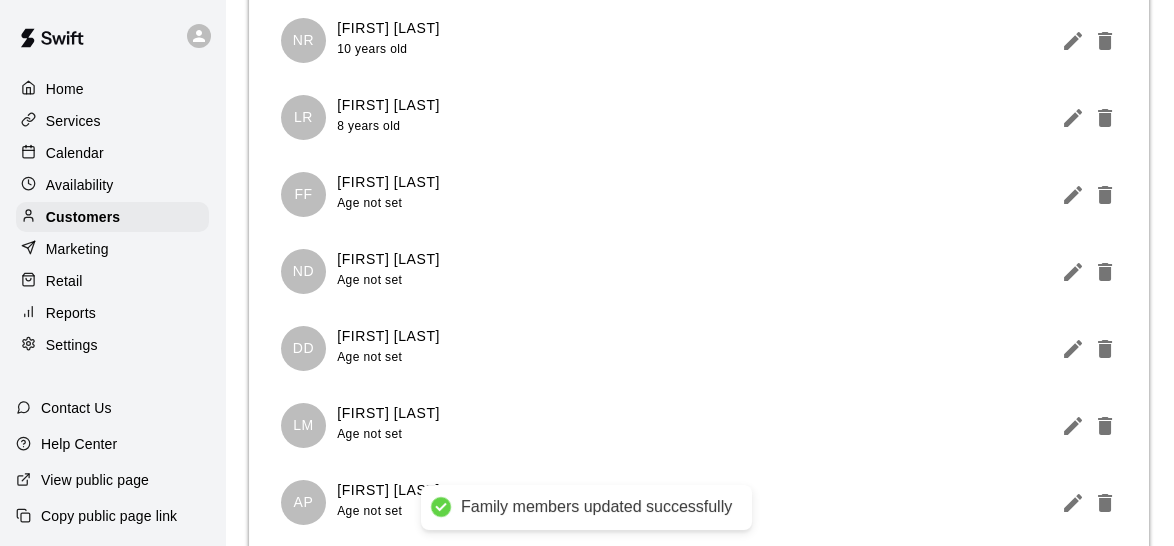 scroll, scrollTop: 317, scrollLeft: 0, axis: vertical 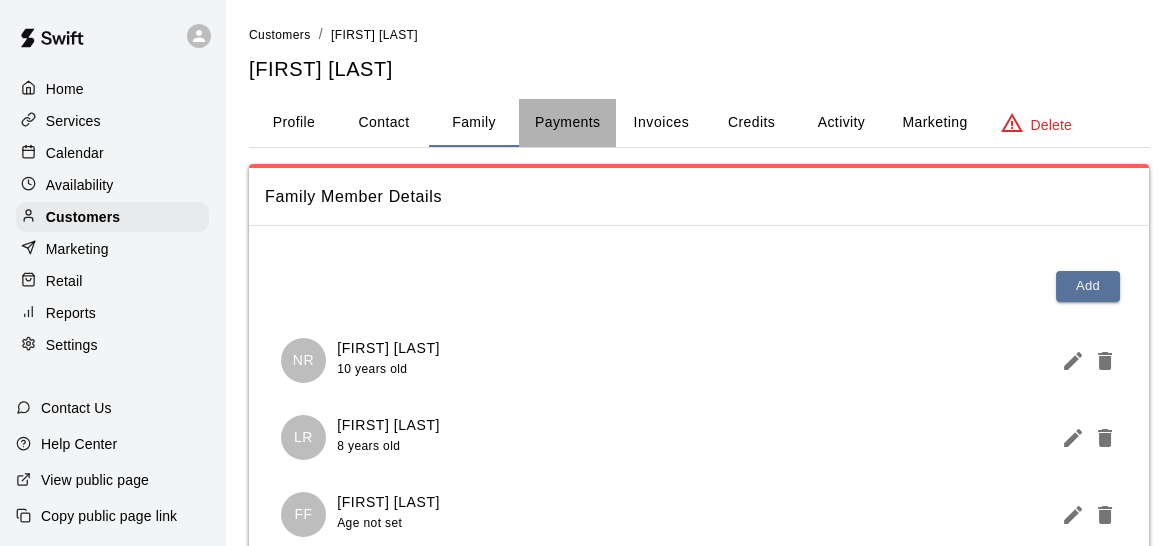 click on "Payments" at bounding box center (567, 123) 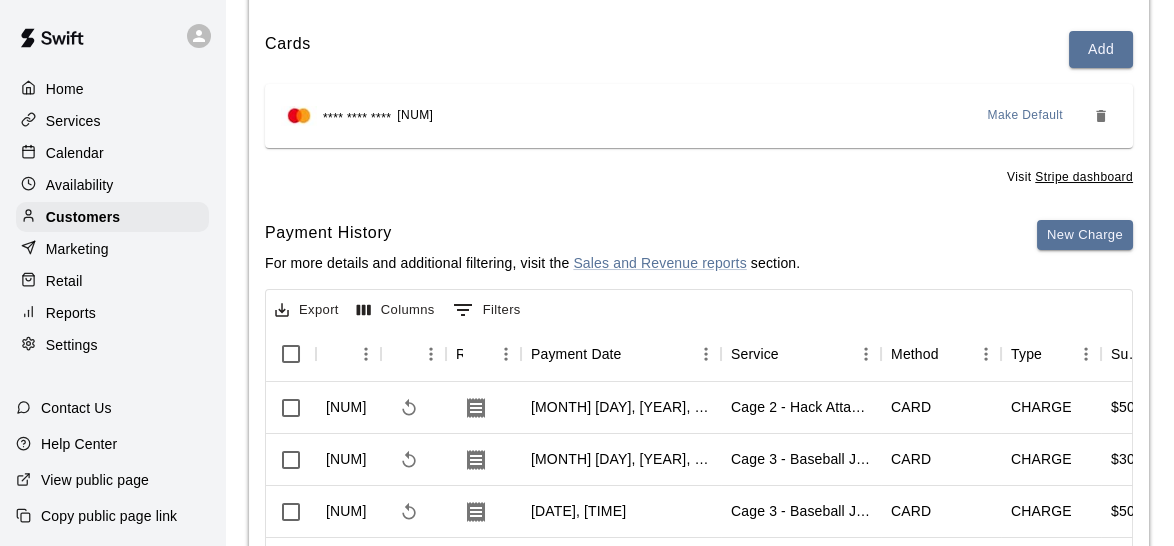 scroll, scrollTop: 234, scrollLeft: 0, axis: vertical 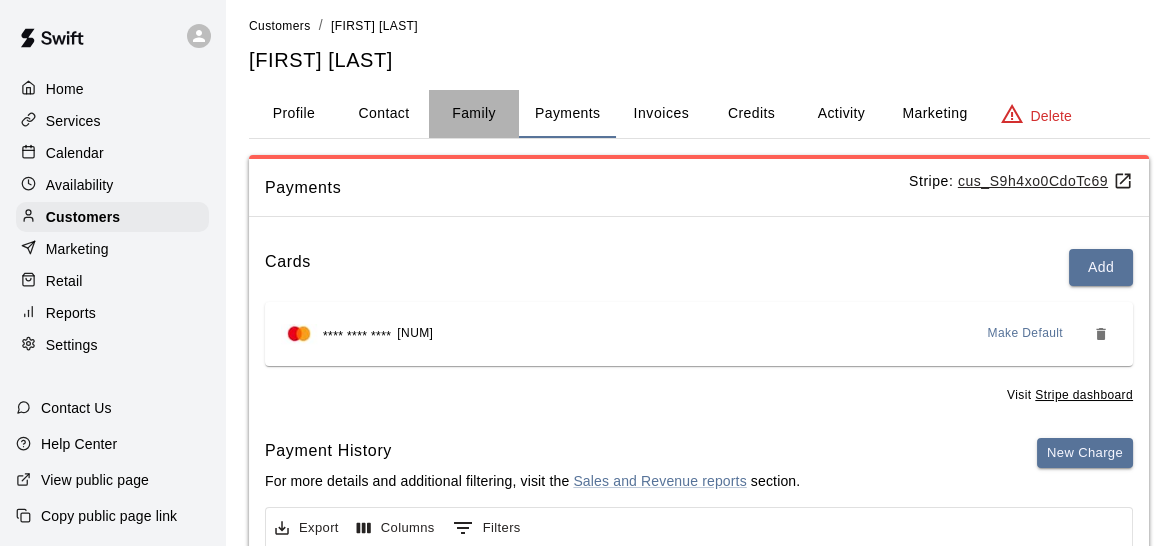 click on "Family" at bounding box center [474, 114] 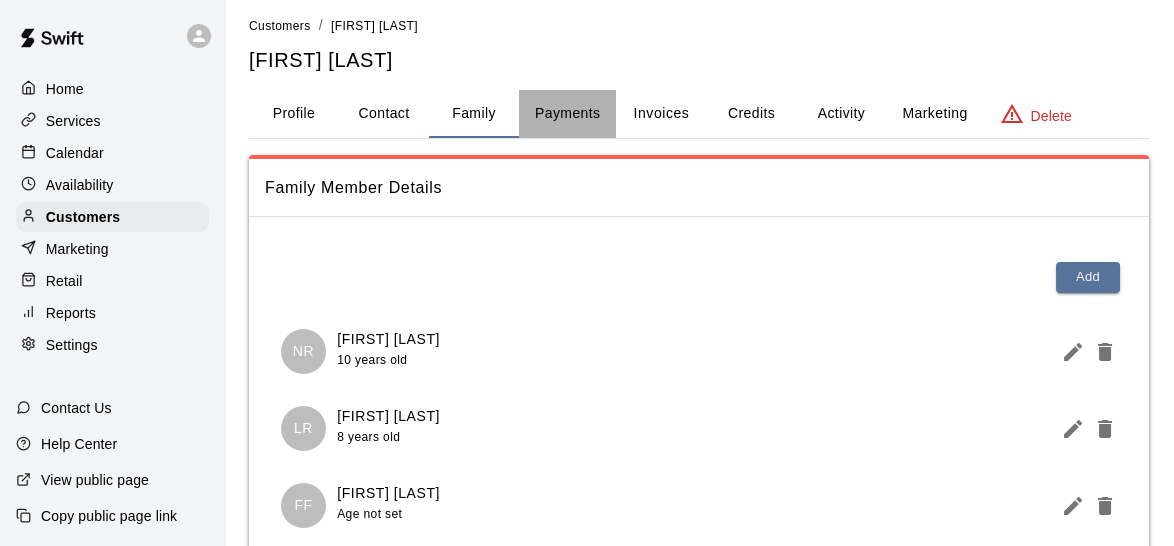 click on "Payments" at bounding box center [567, 114] 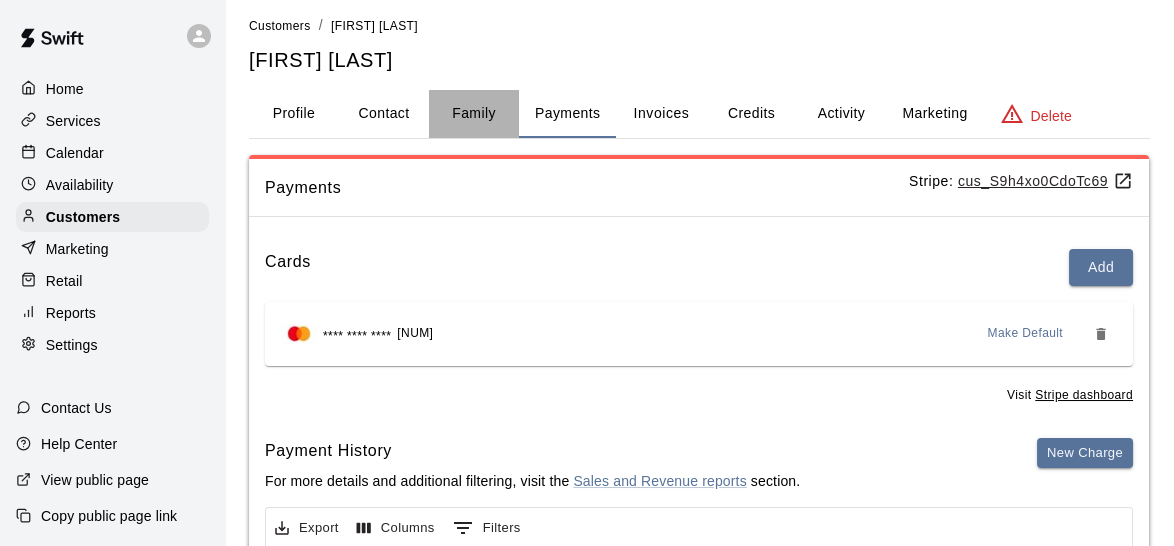 click on "Family" at bounding box center (474, 114) 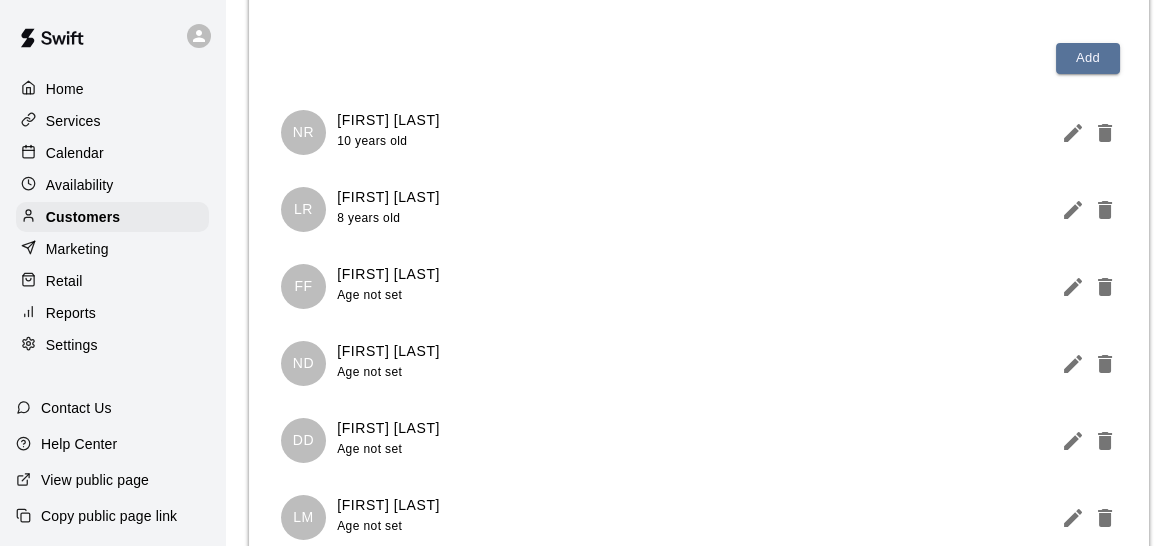 scroll, scrollTop: 223, scrollLeft: 0, axis: vertical 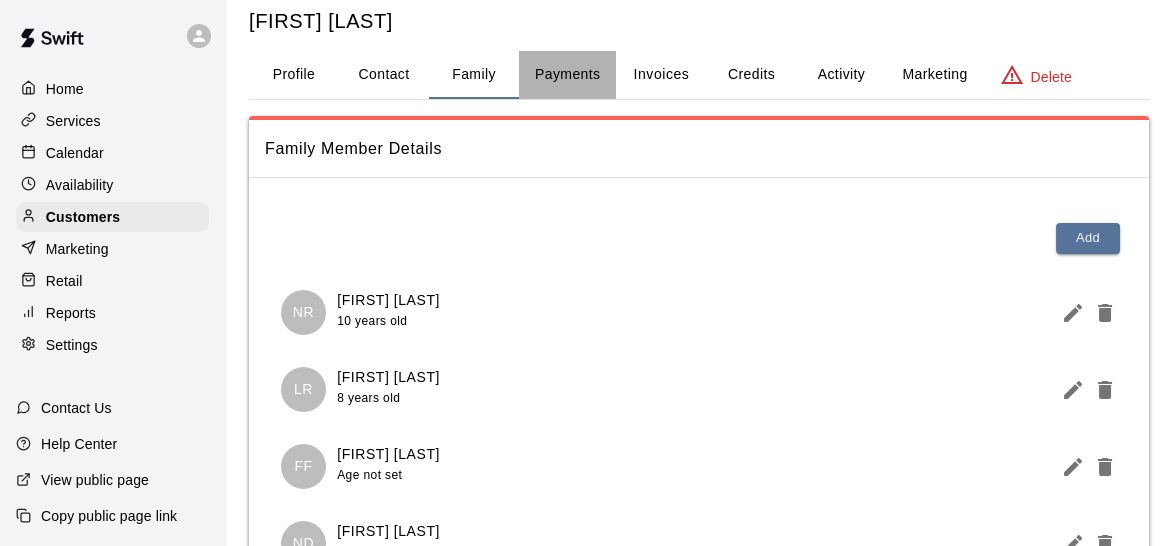 click on "Payments" at bounding box center (567, 75) 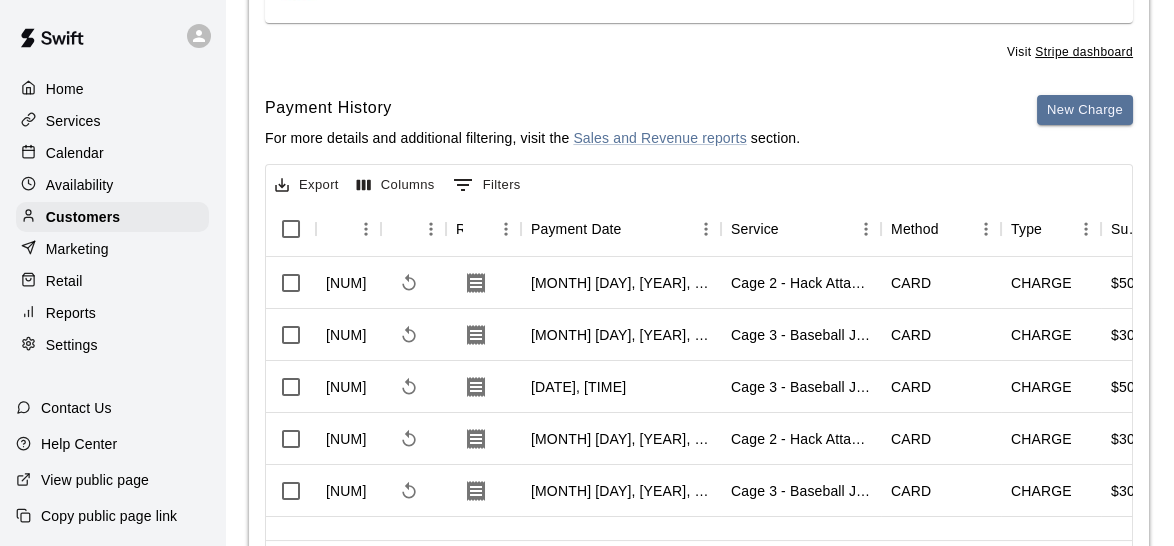 scroll, scrollTop: 355, scrollLeft: 0, axis: vertical 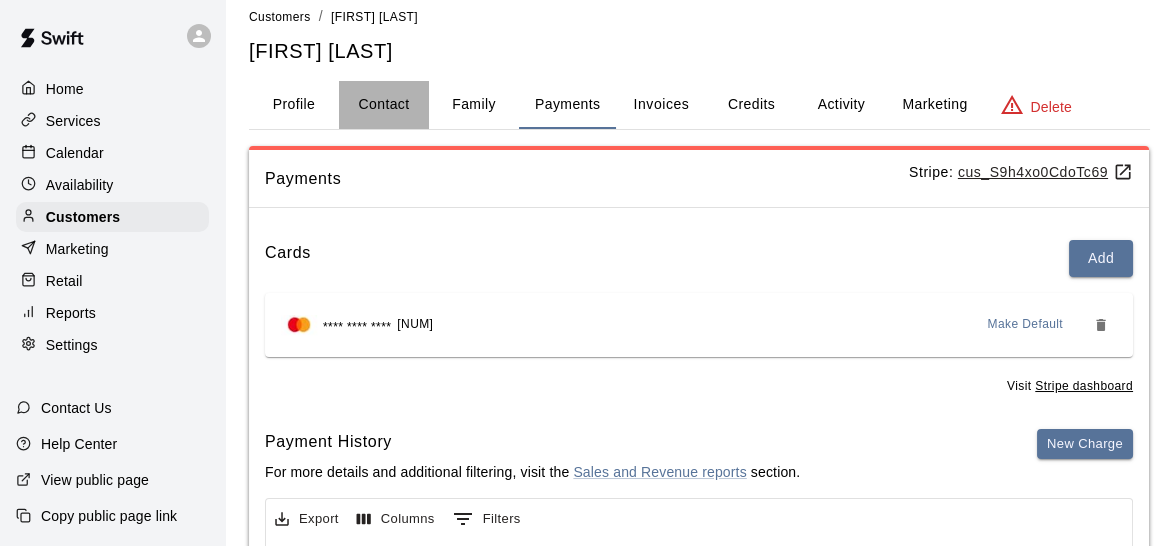 click on "Contact" at bounding box center [384, 105] 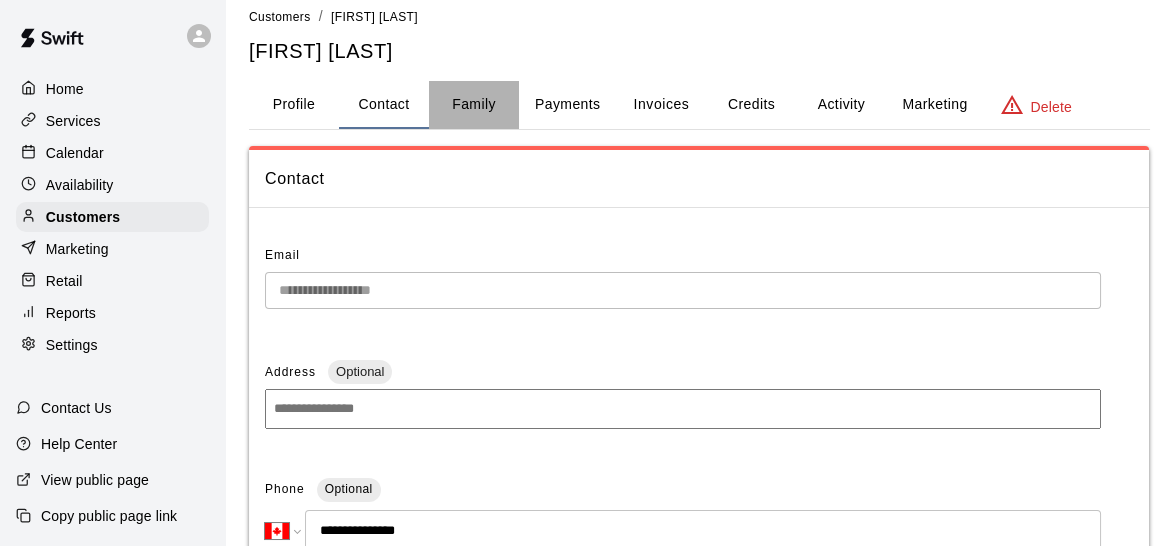 click on "Family" at bounding box center [474, 105] 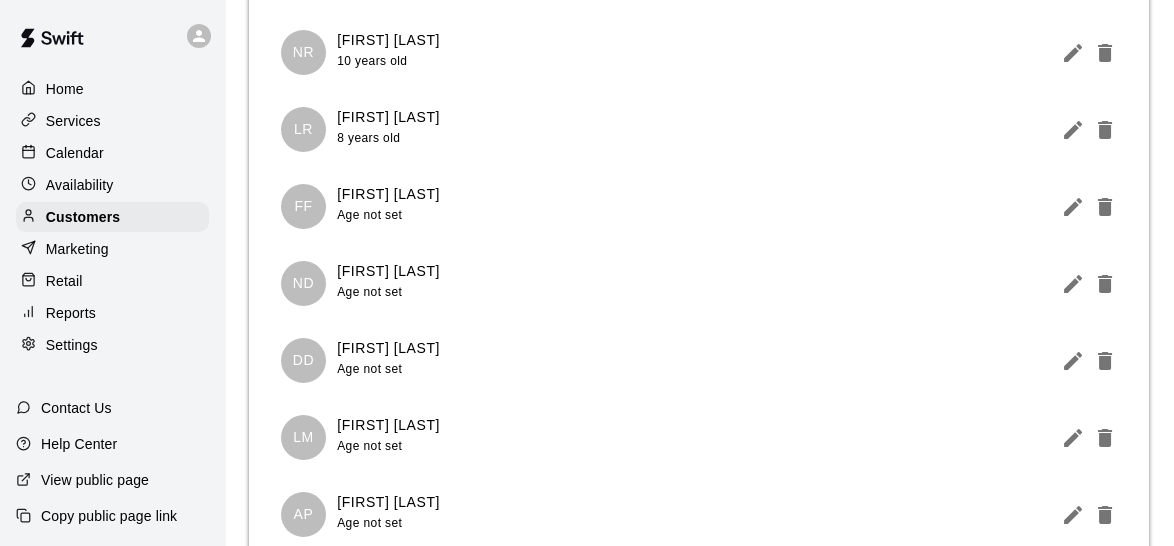 scroll, scrollTop: 230, scrollLeft: 0, axis: vertical 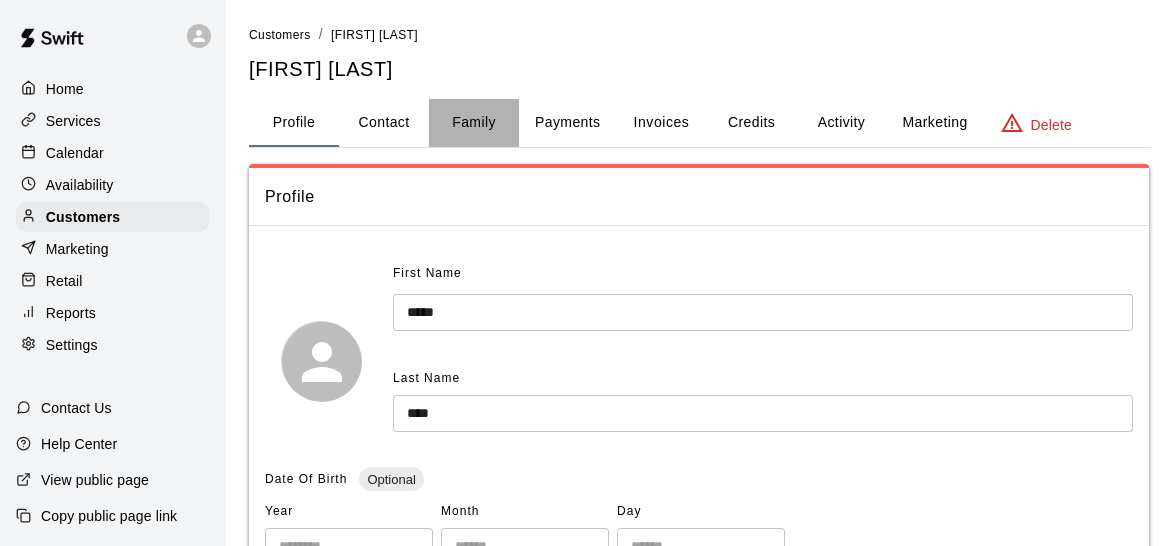 click on "Family" at bounding box center (474, 123) 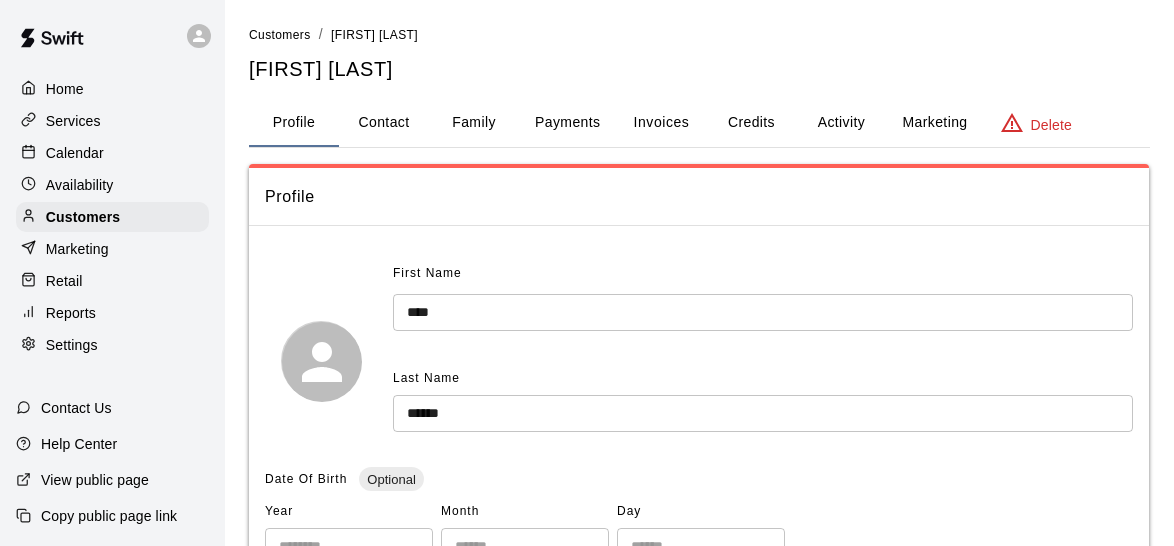 scroll, scrollTop: 0, scrollLeft: 0, axis: both 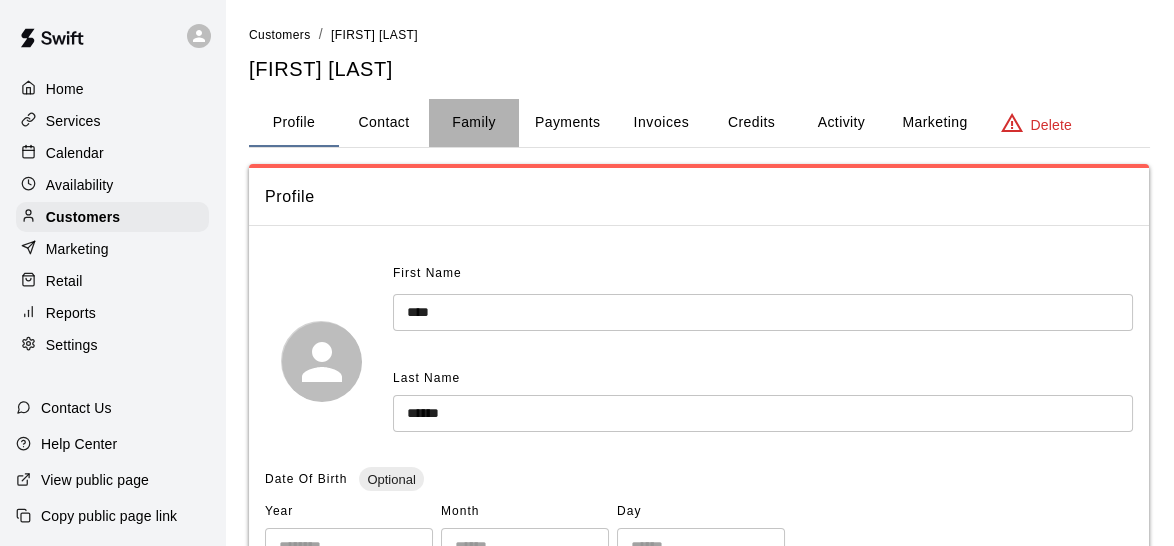 click on "Family" at bounding box center [474, 123] 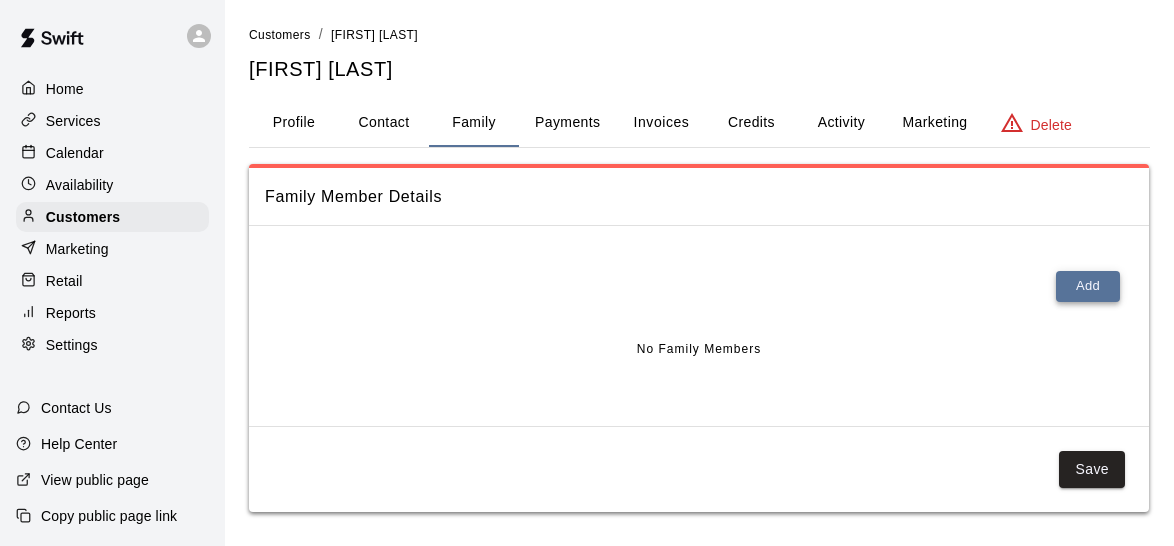 scroll, scrollTop: 0, scrollLeft: 0, axis: both 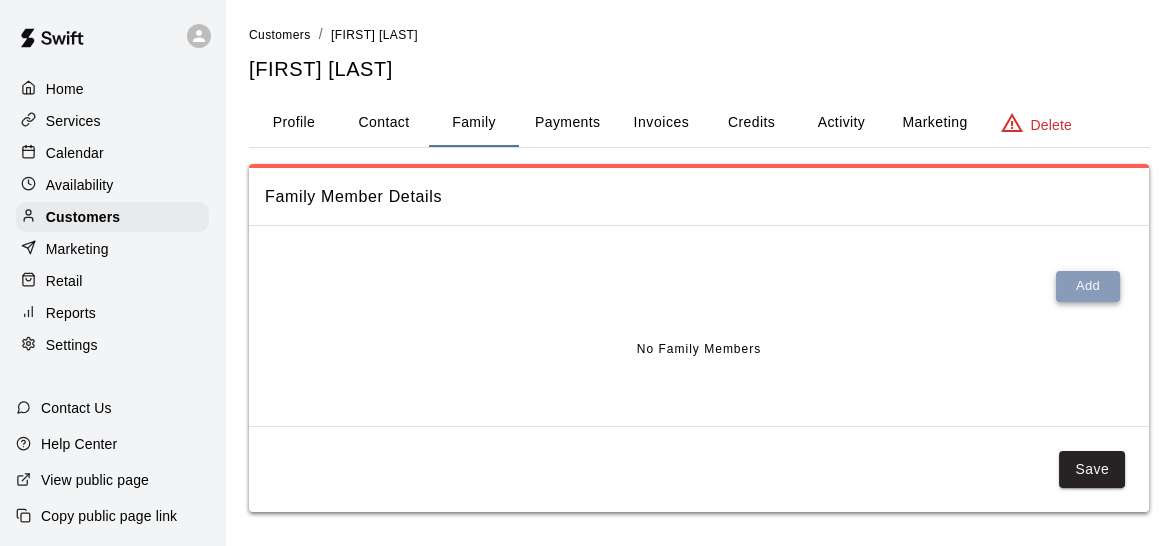 click on "Add" at bounding box center [1088, 286] 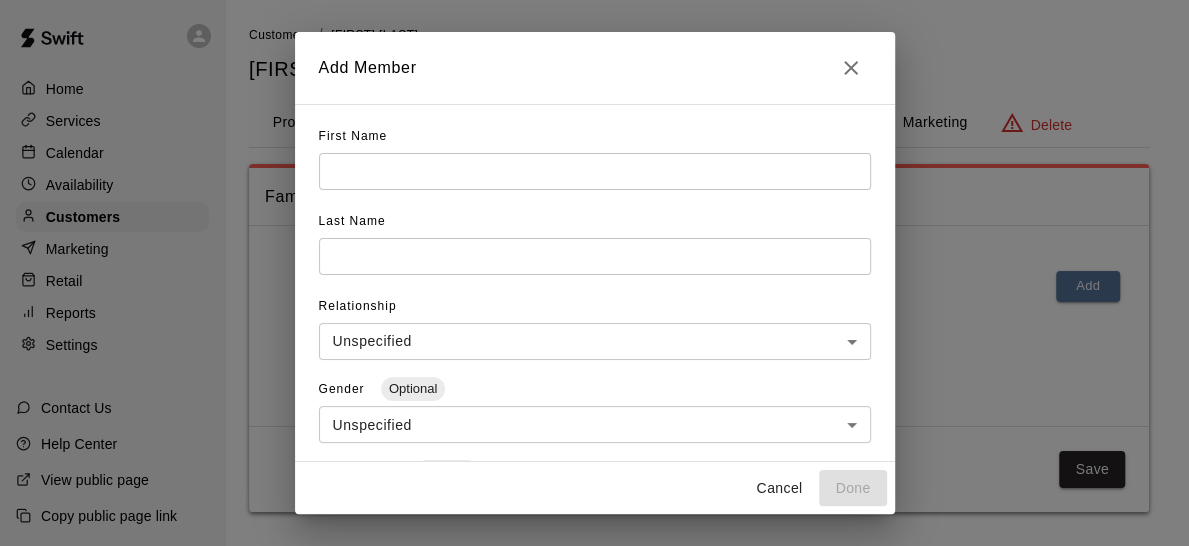 click at bounding box center [595, 171] 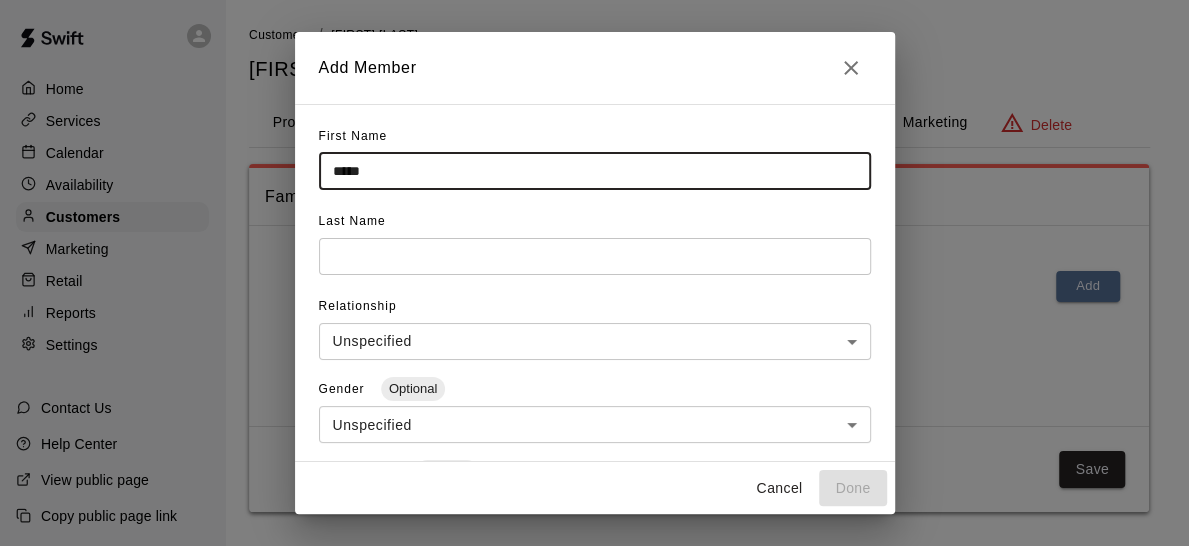 type on "*****" 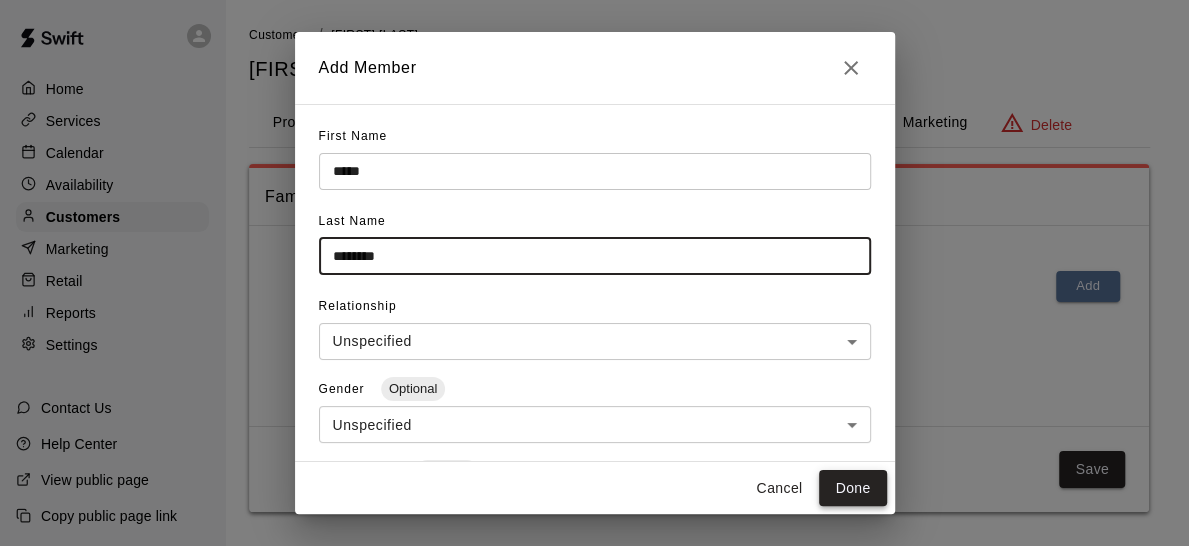 type on "********" 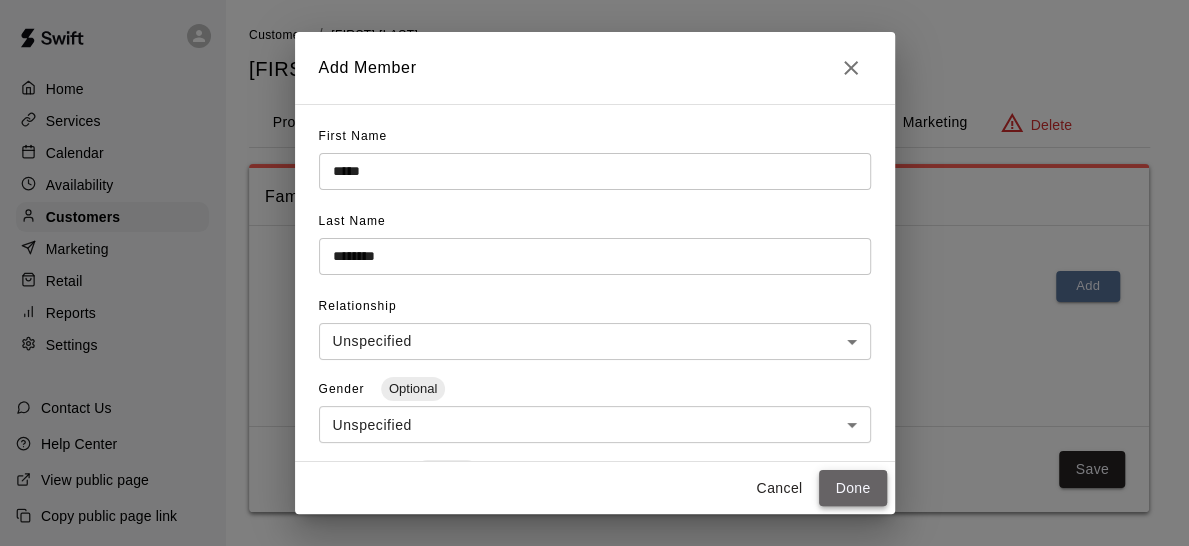 click on "Done" at bounding box center (852, 488) 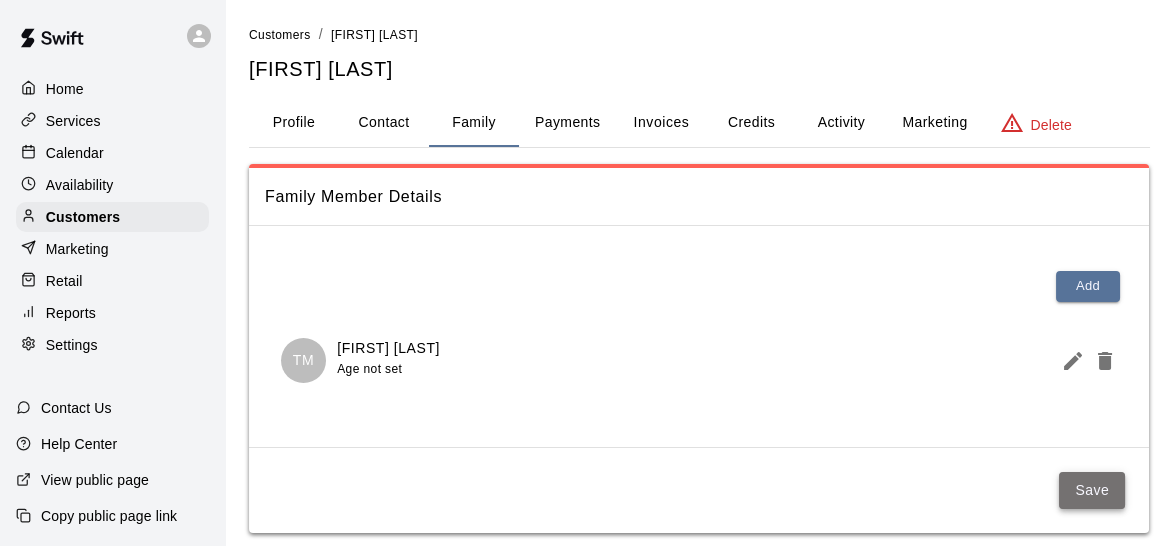 click on "Save" at bounding box center [1092, 490] 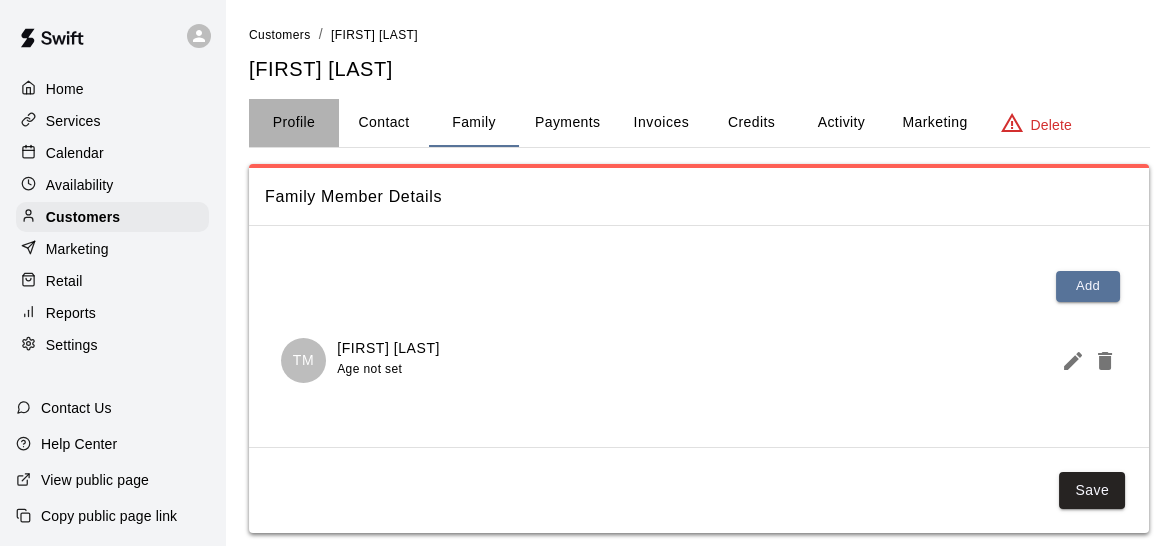 click on "Profile" at bounding box center [294, 123] 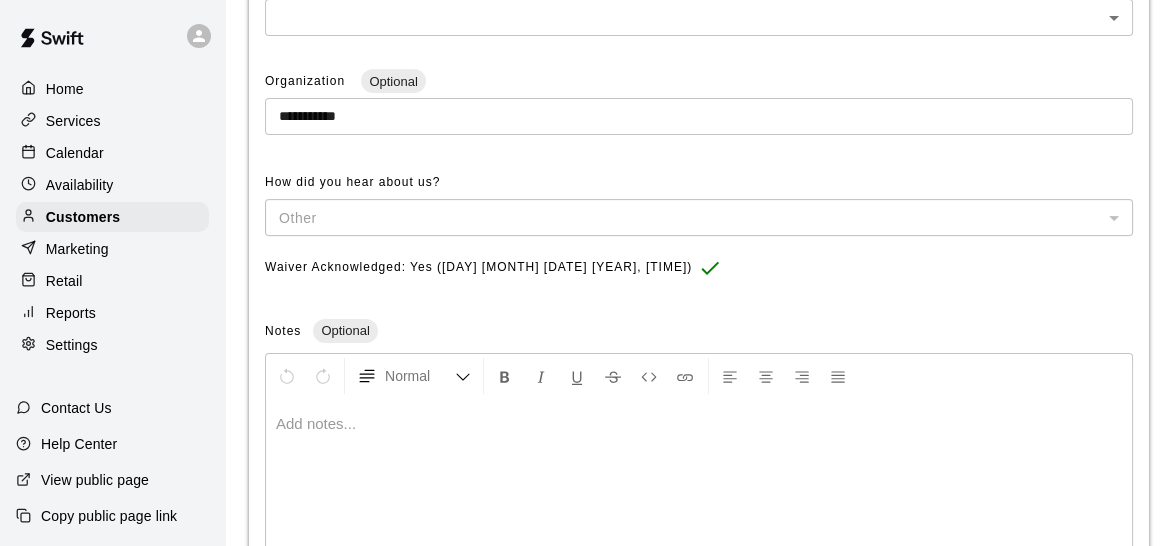scroll, scrollTop: 734, scrollLeft: 0, axis: vertical 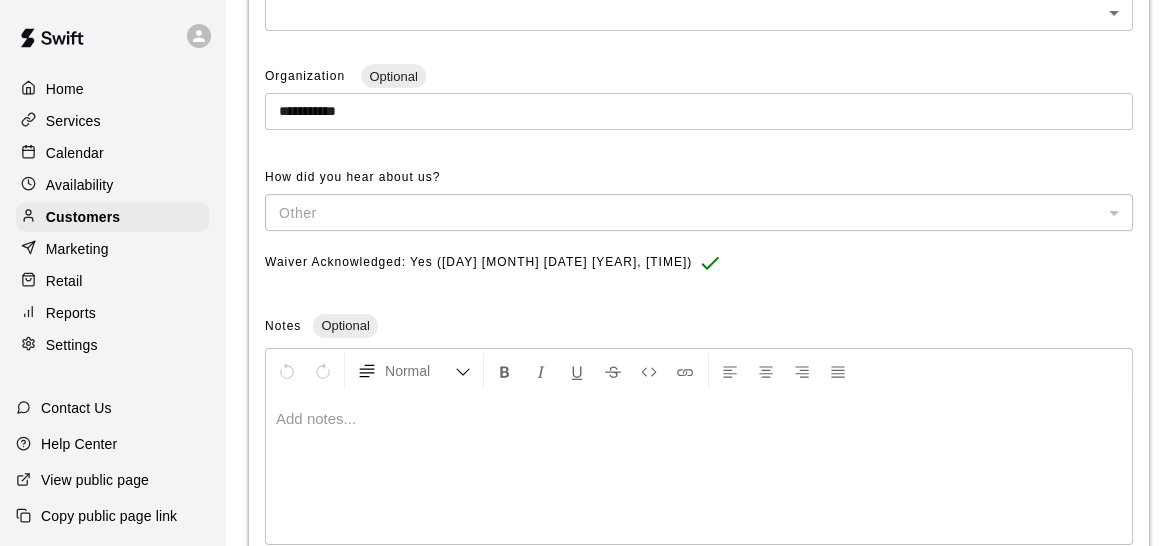 click at bounding box center [699, 419] 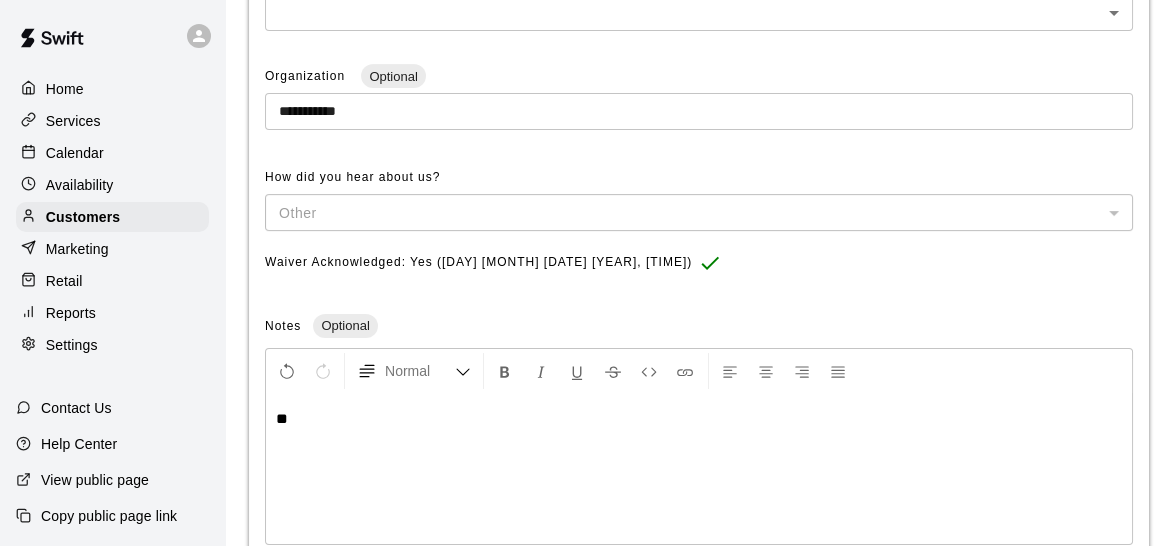 type 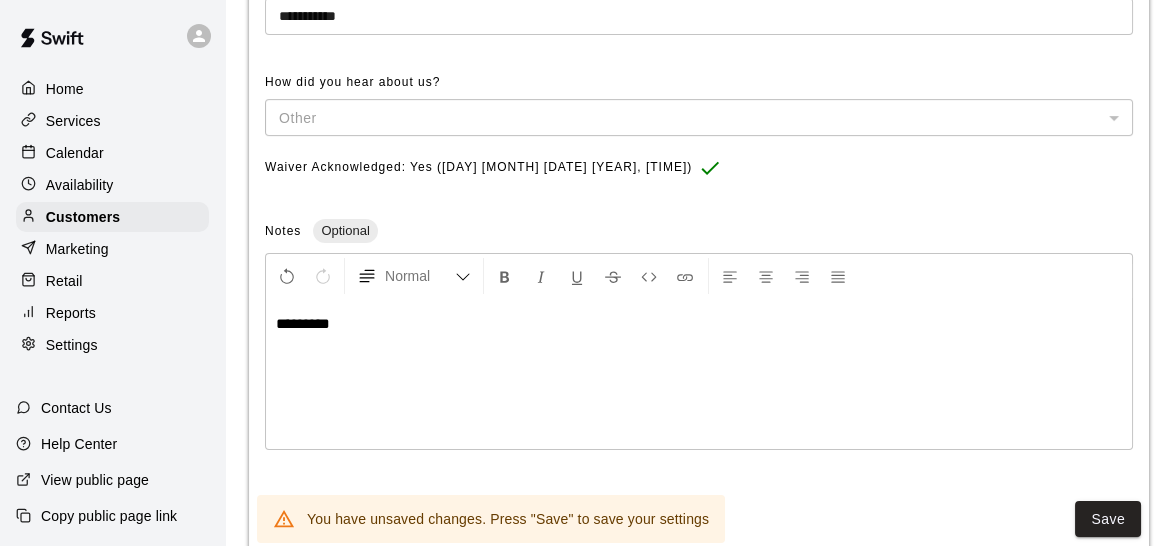 scroll, scrollTop: 852, scrollLeft: 0, axis: vertical 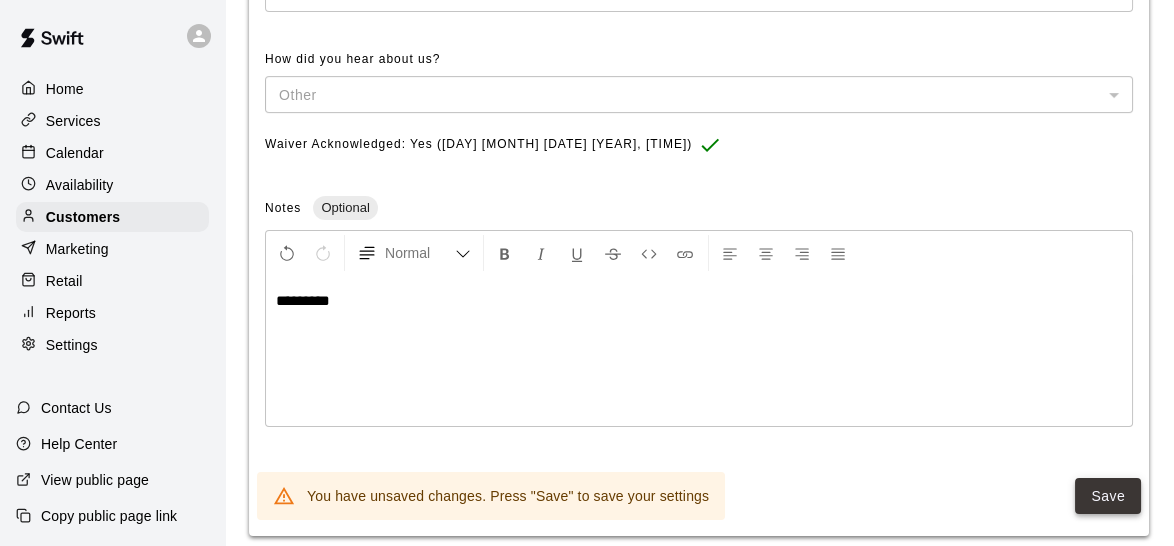 click on "Save" at bounding box center [1108, 496] 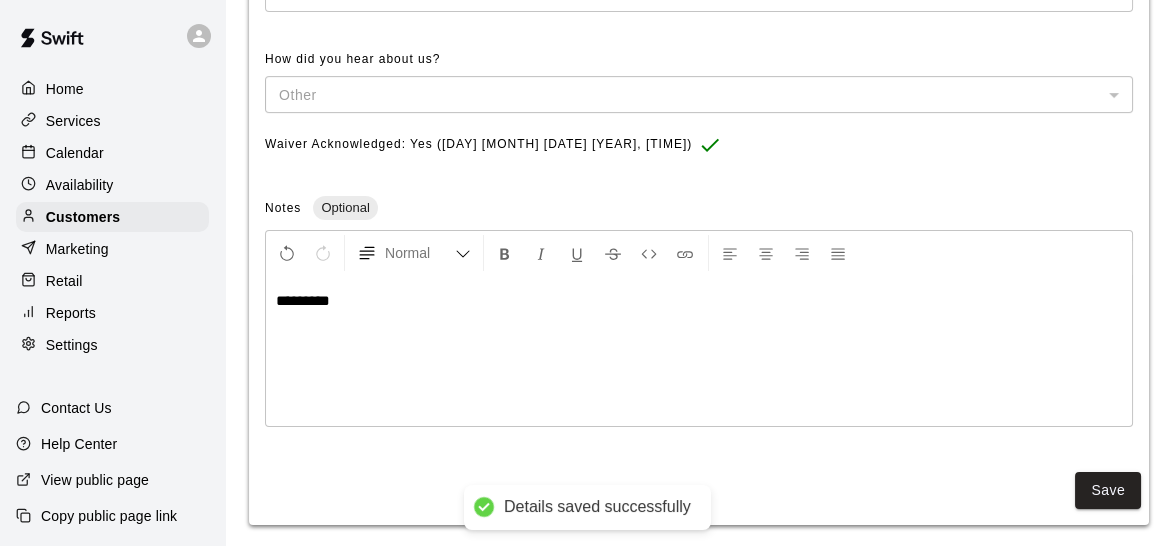 click on "*********" at bounding box center [303, 300] 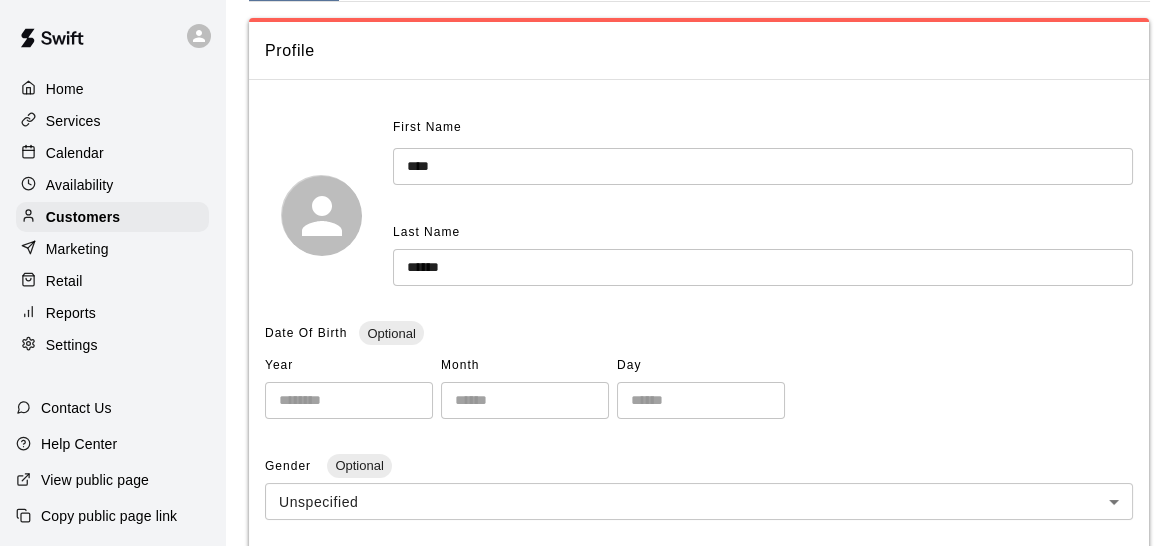 scroll, scrollTop: 125, scrollLeft: 0, axis: vertical 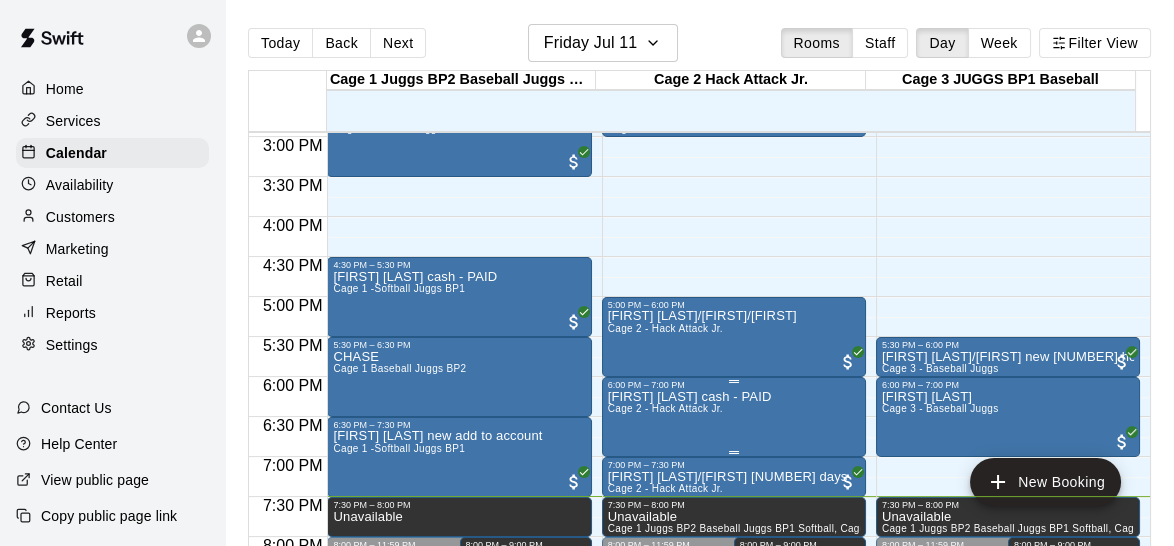 click on "6:00 PM – 7:00 PM" at bounding box center [734, 385] 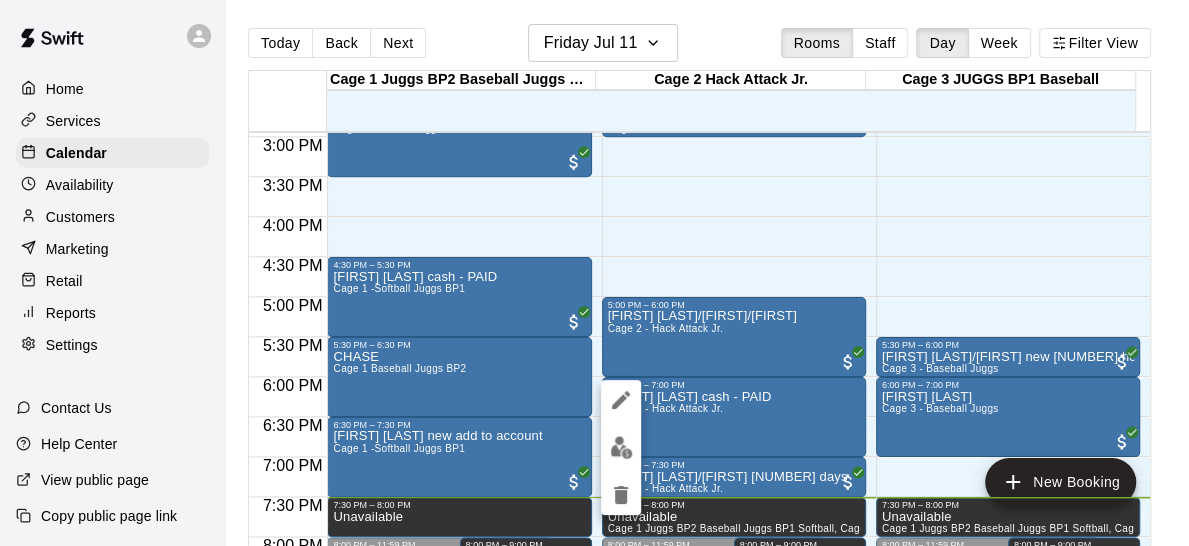 click at bounding box center [594, 273] 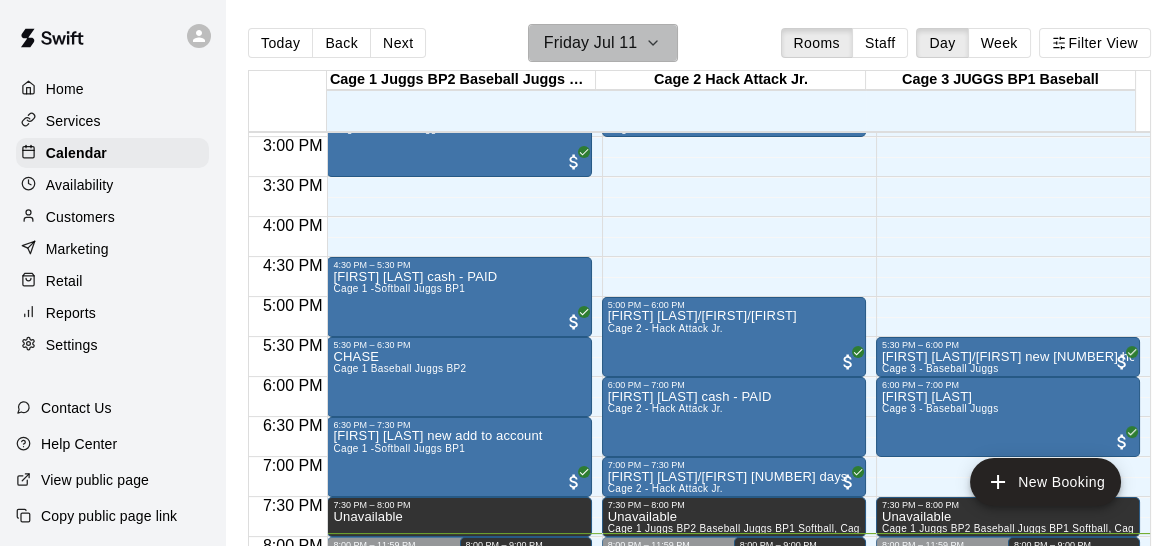 click on "Friday Jul 11" at bounding box center [603, 43] 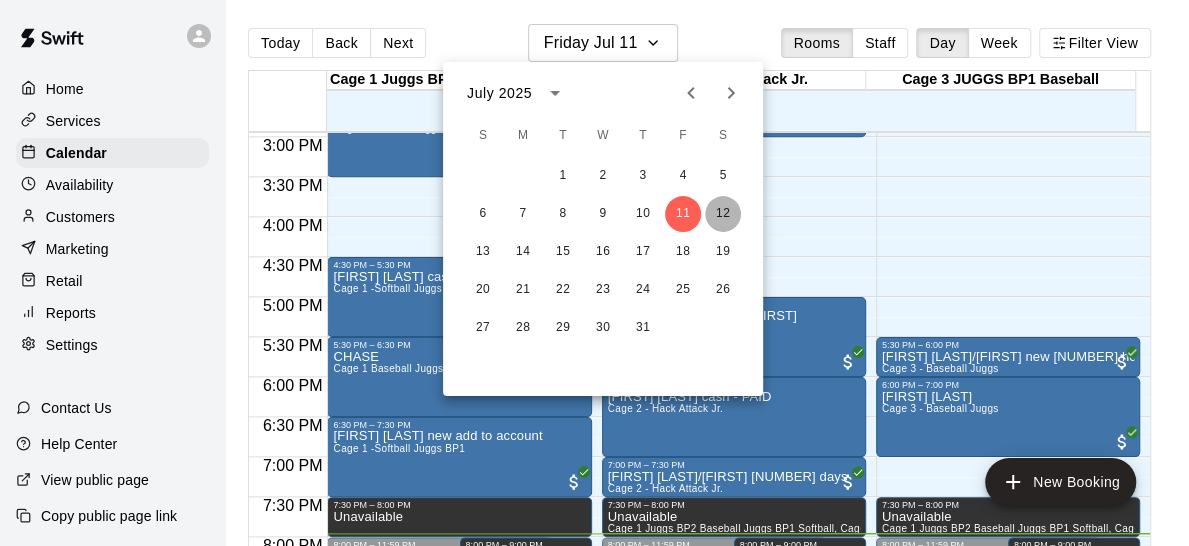 click on "12" at bounding box center [723, 214] 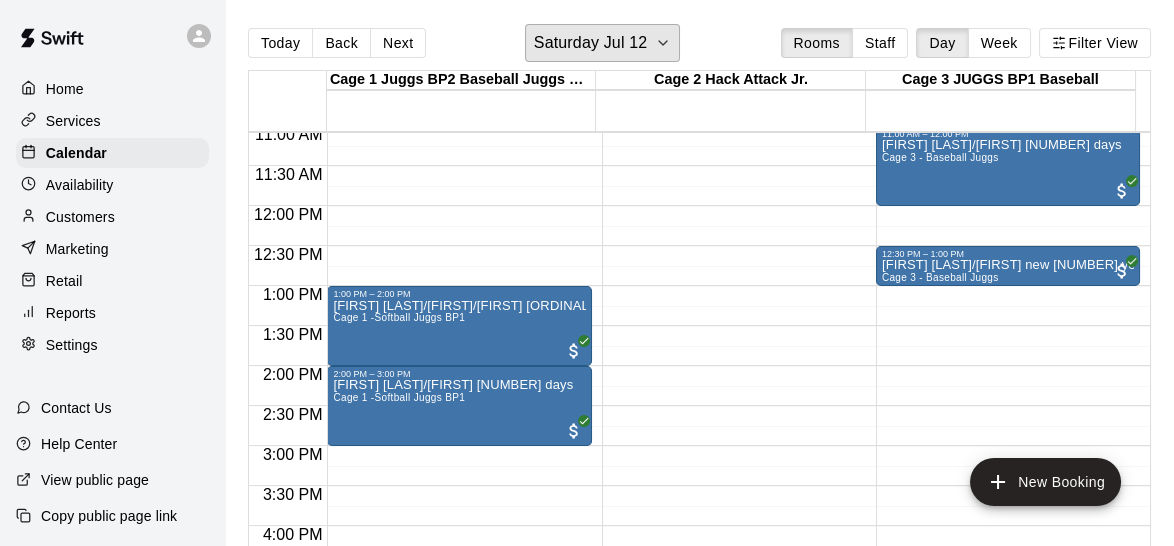 scroll, scrollTop: 896, scrollLeft: 0, axis: vertical 